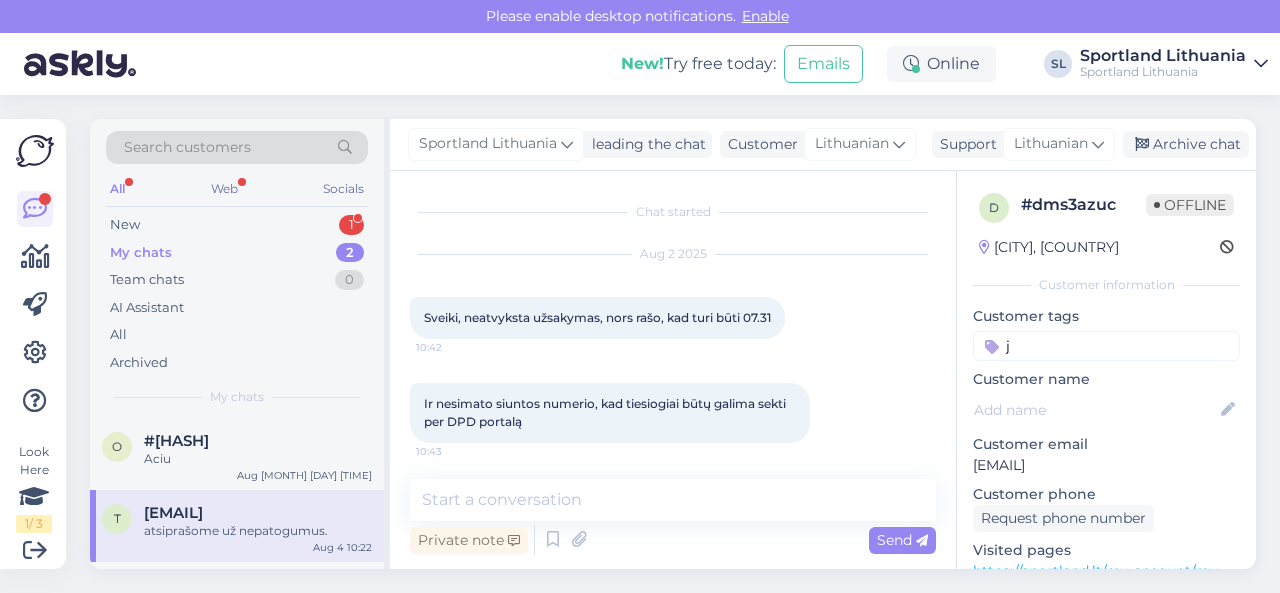 scroll, scrollTop: 0, scrollLeft: 0, axis: both 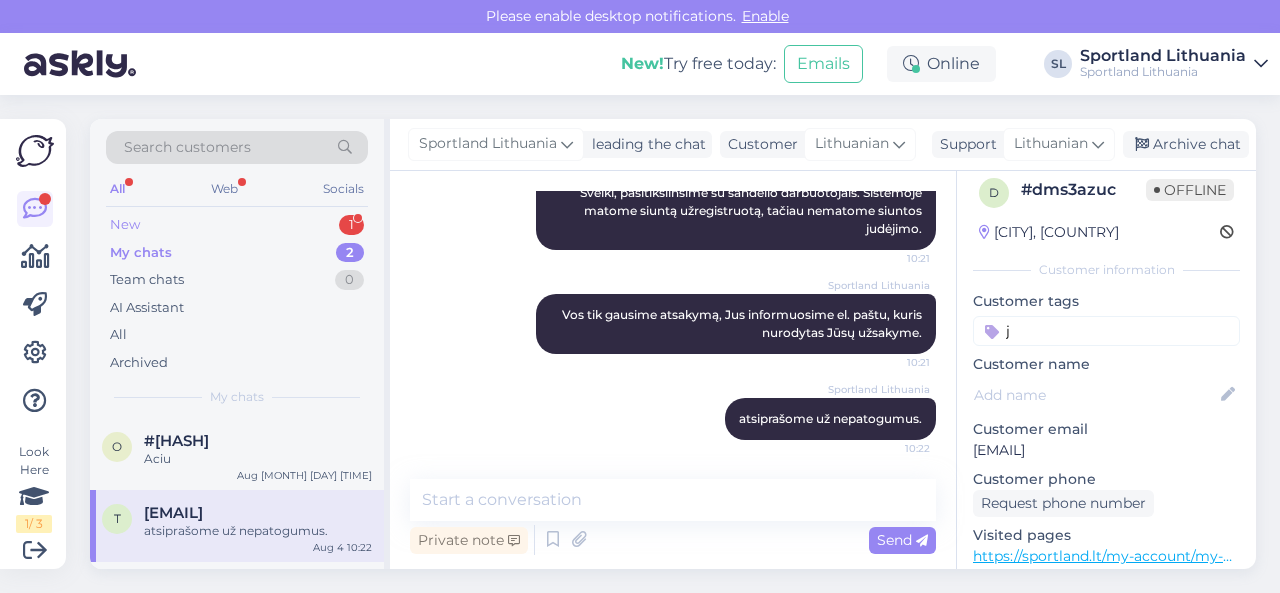 click on "New 1" at bounding box center (237, 225) 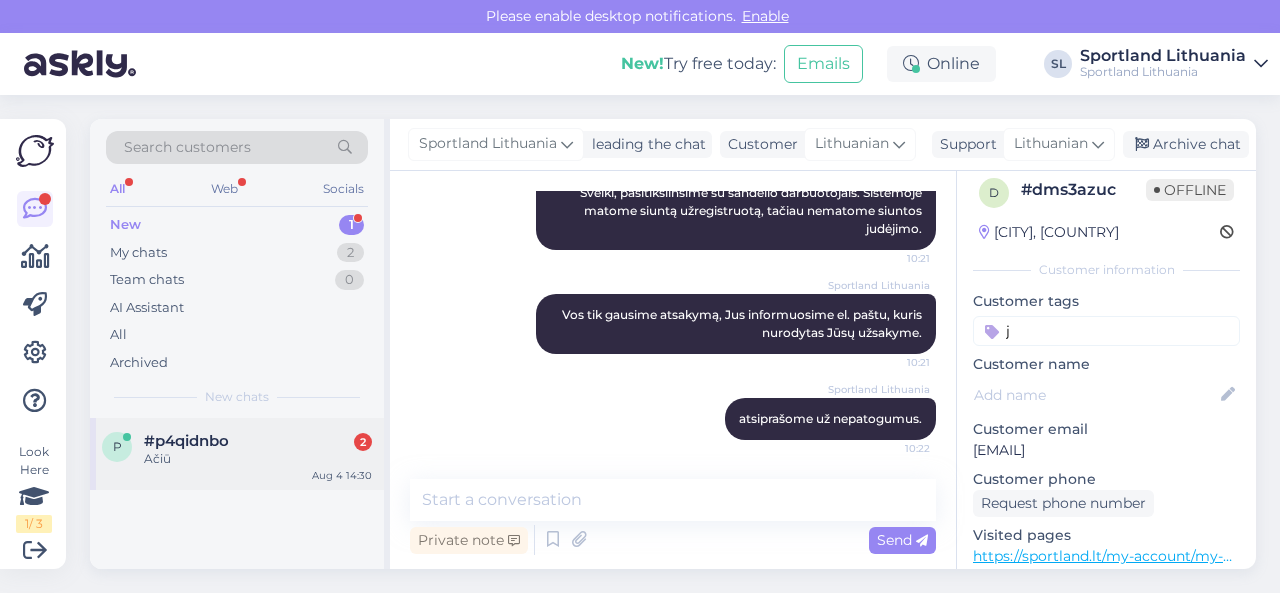 click on "#p4qidnbo 2" at bounding box center [258, 441] 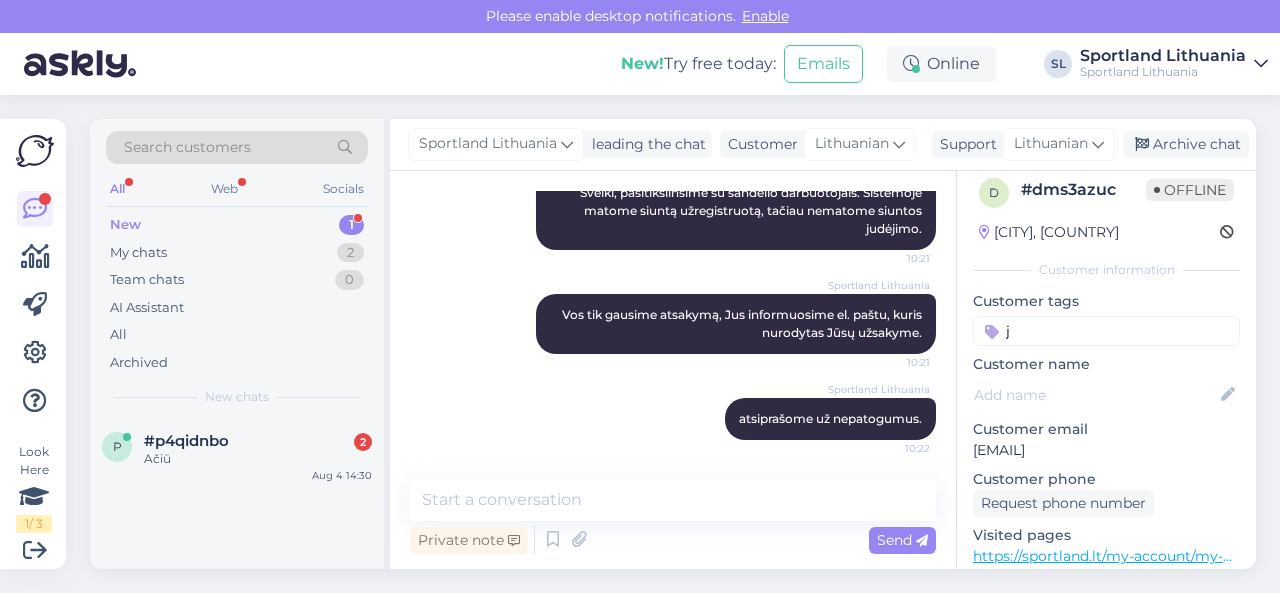 scroll, scrollTop: 1692, scrollLeft: 0, axis: vertical 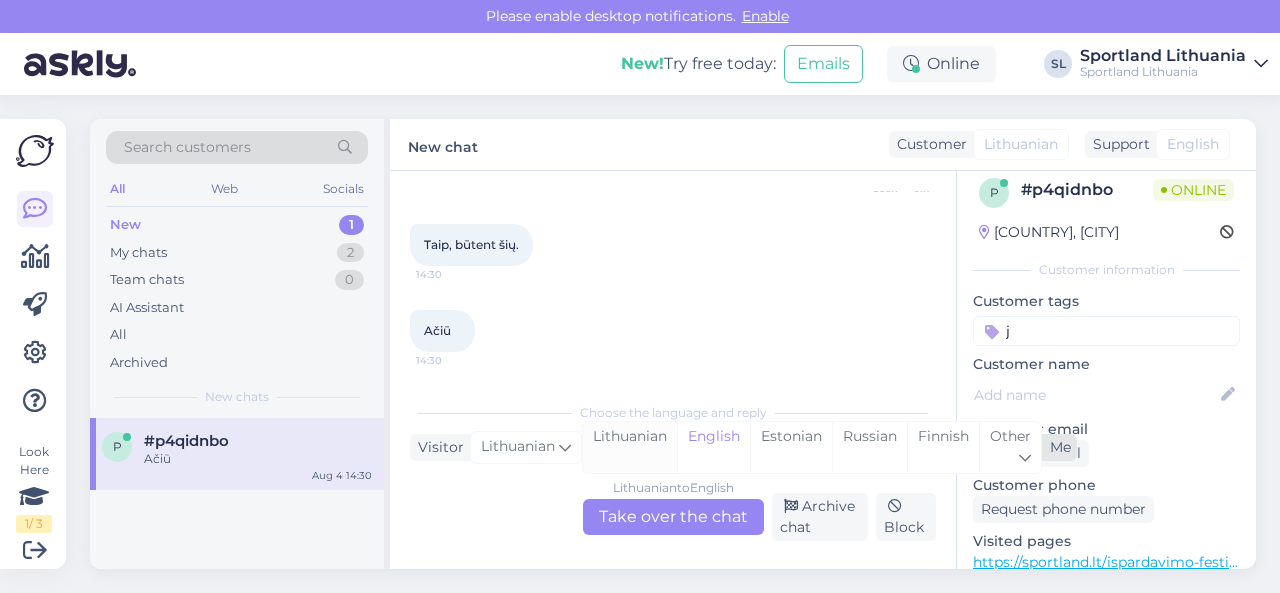 click on "Lithuanian" at bounding box center (630, 447) 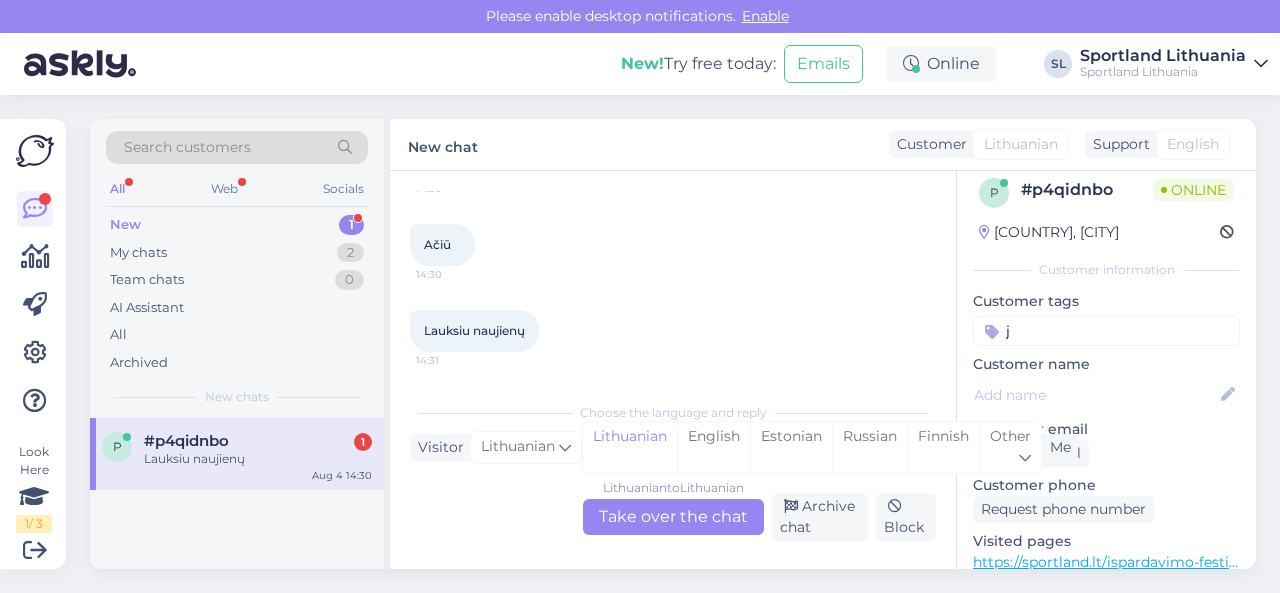 click on "Lithuanian  to  Lithuanian Take over the chat" at bounding box center [673, 517] 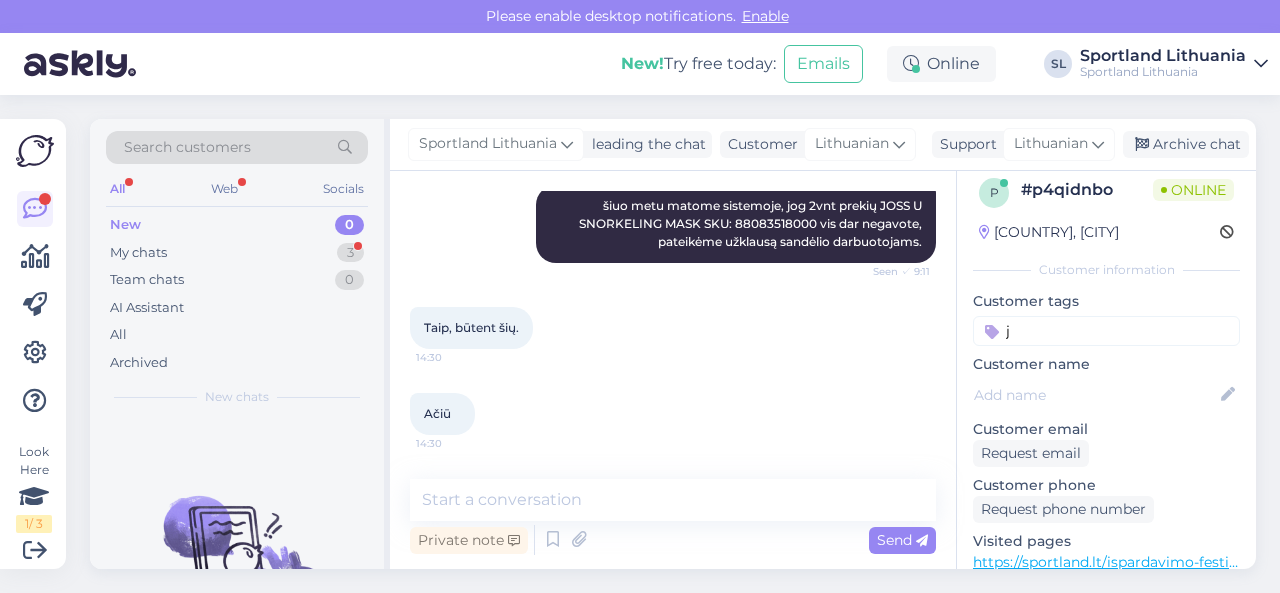 scroll, scrollTop: 1690, scrollLeft: 0, axis: vertical 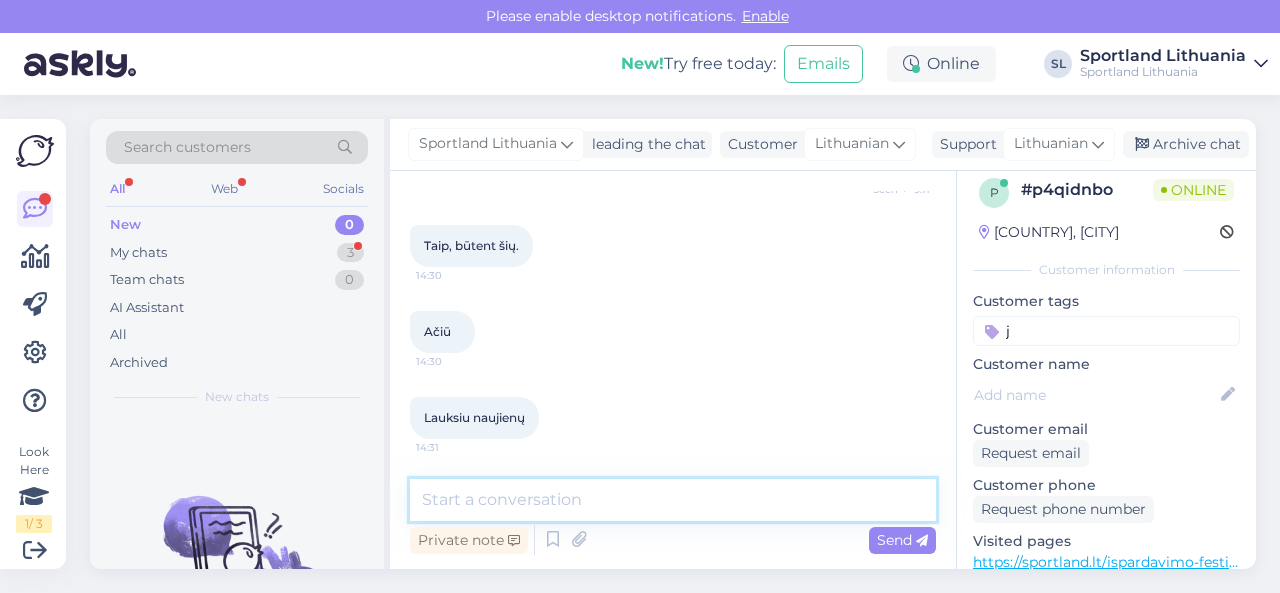 click at bounding box center (673, 500) 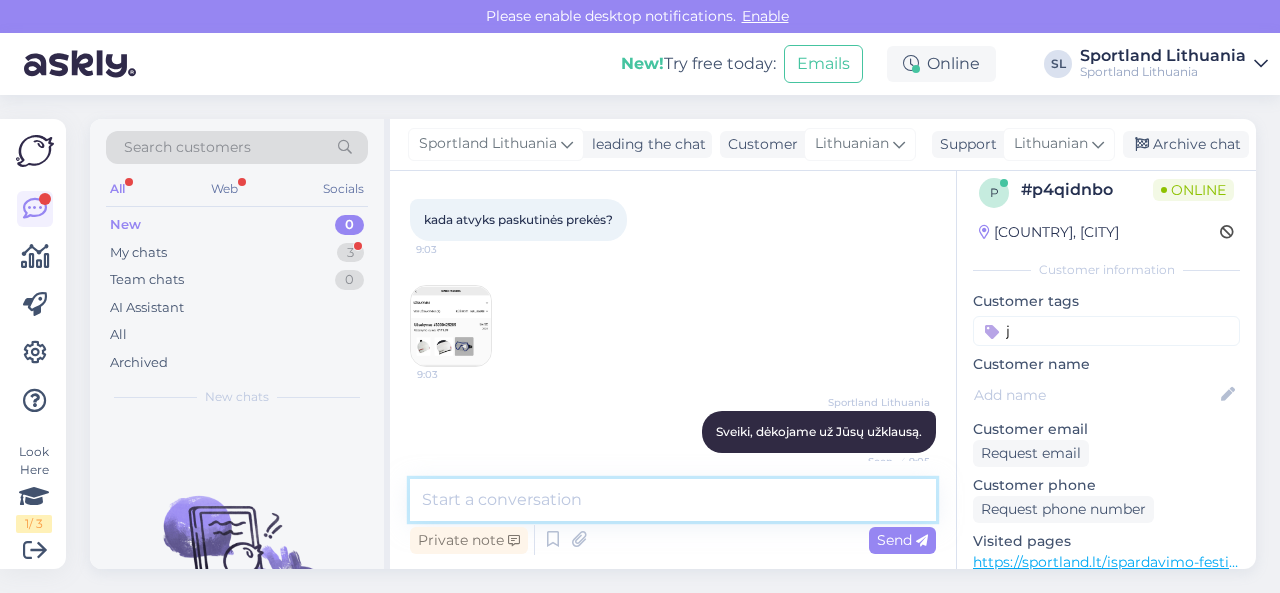 scroll, scrollTop: 1090, scrollLeft: 0, axis: vertical 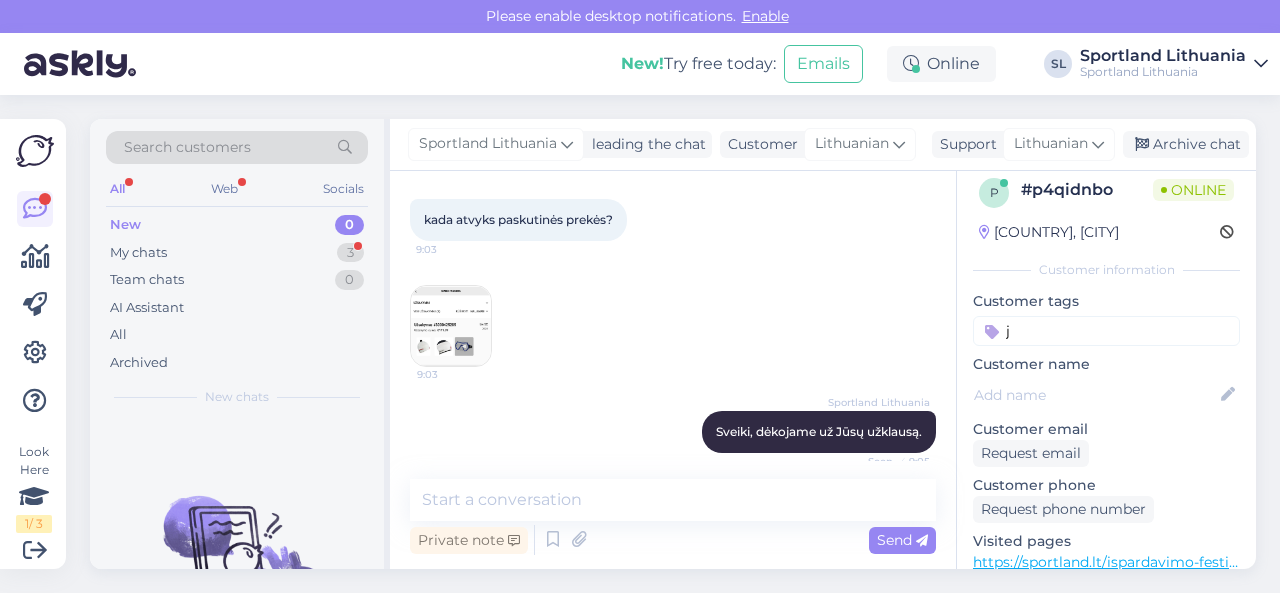 click at bounding box center (451, 326) 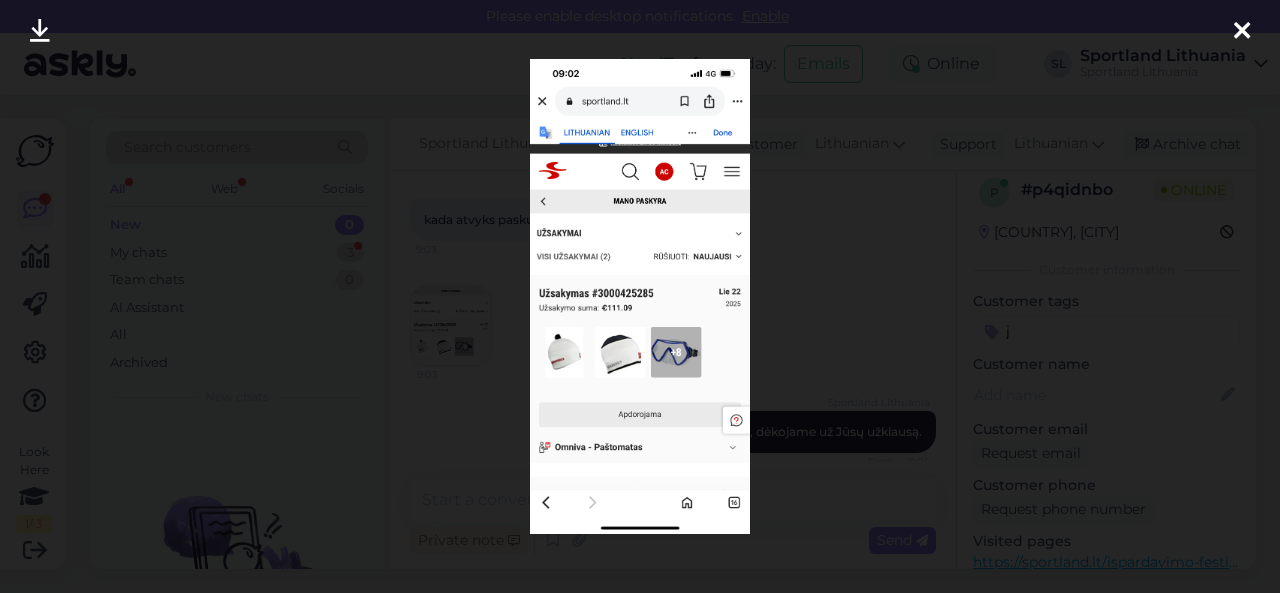 click at bounding box center [640, 296] 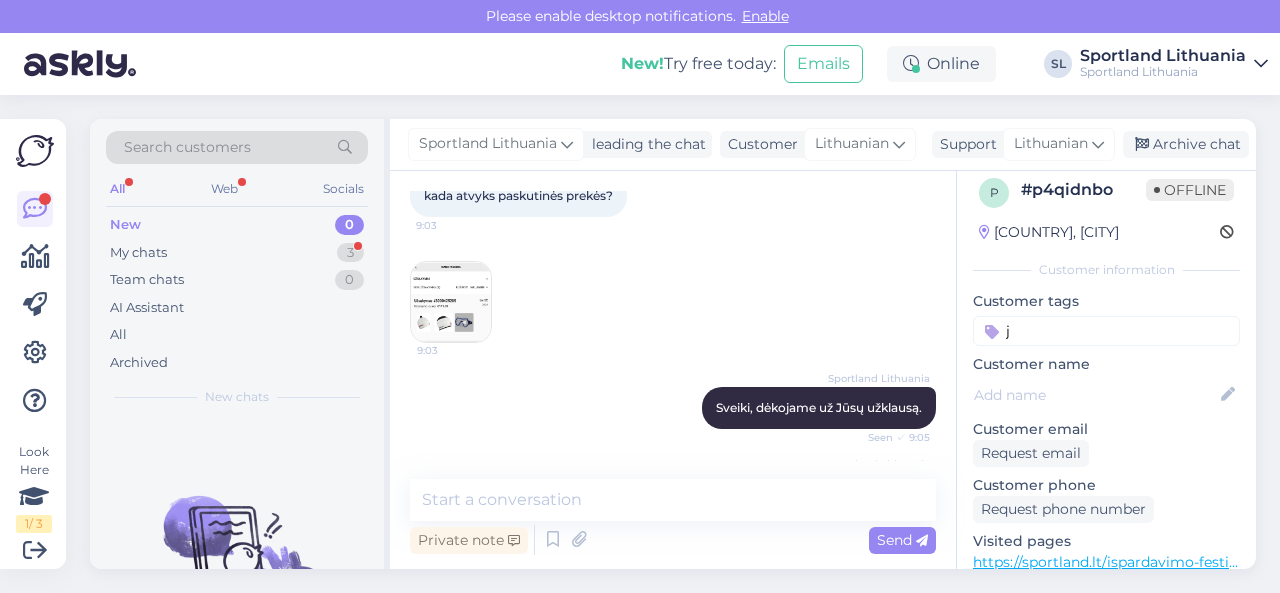scroll, scrollTop: 1090, scrollLeft: 0, axis: vertical 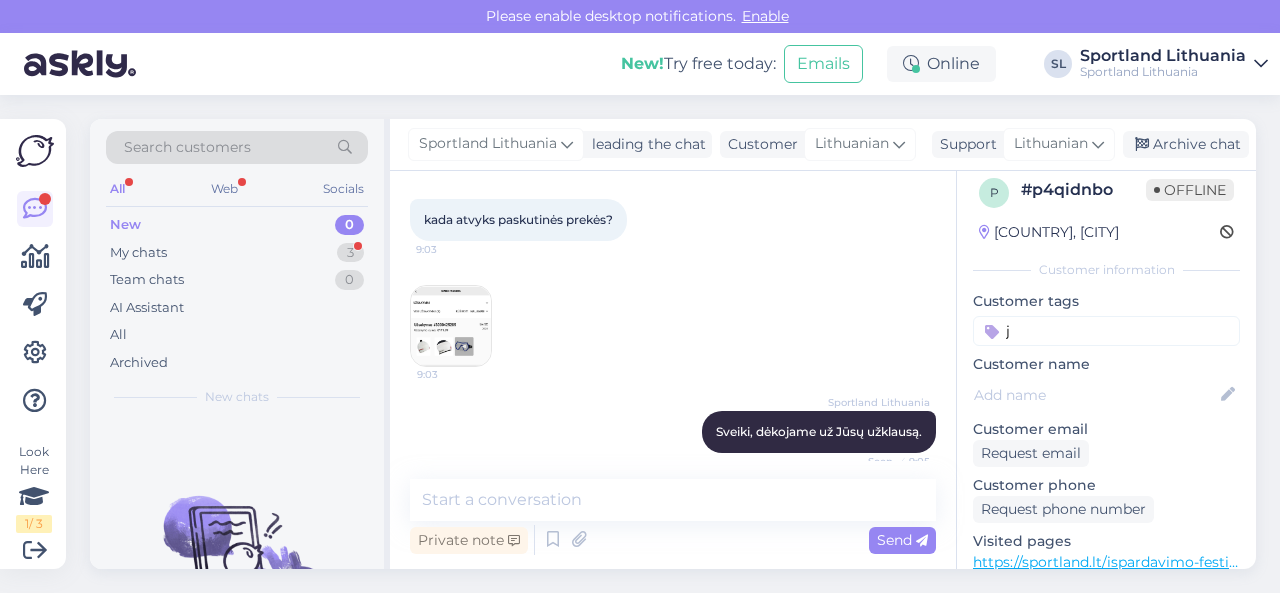 click at bounding box center [451, 326] 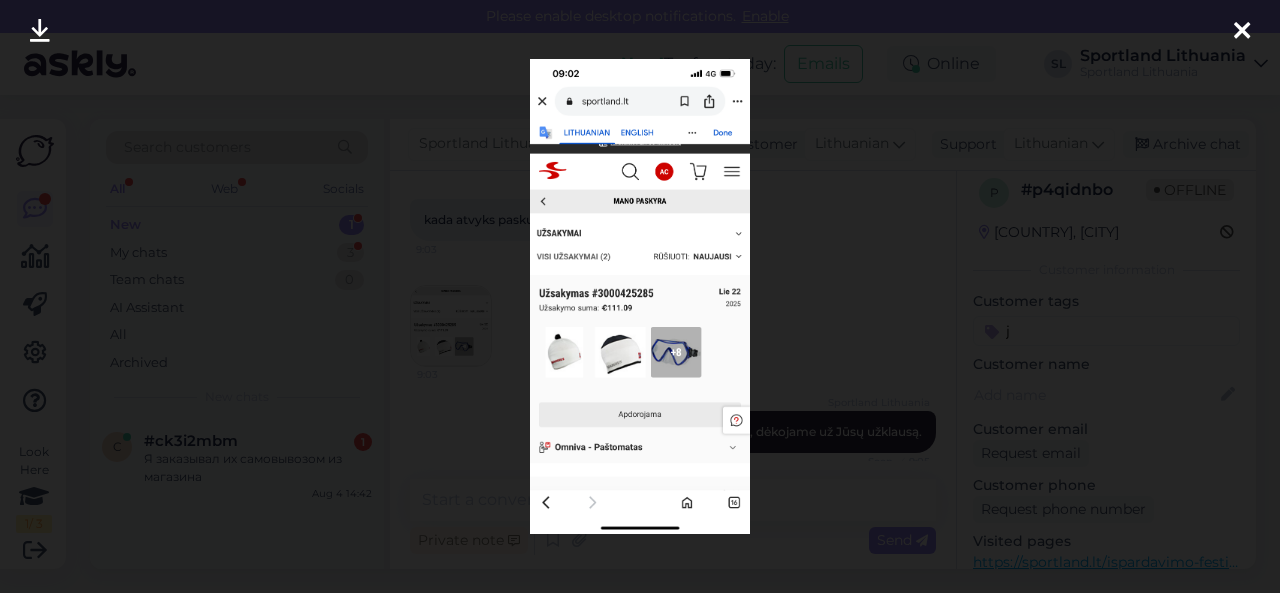 click at bounding box center (640, 296) 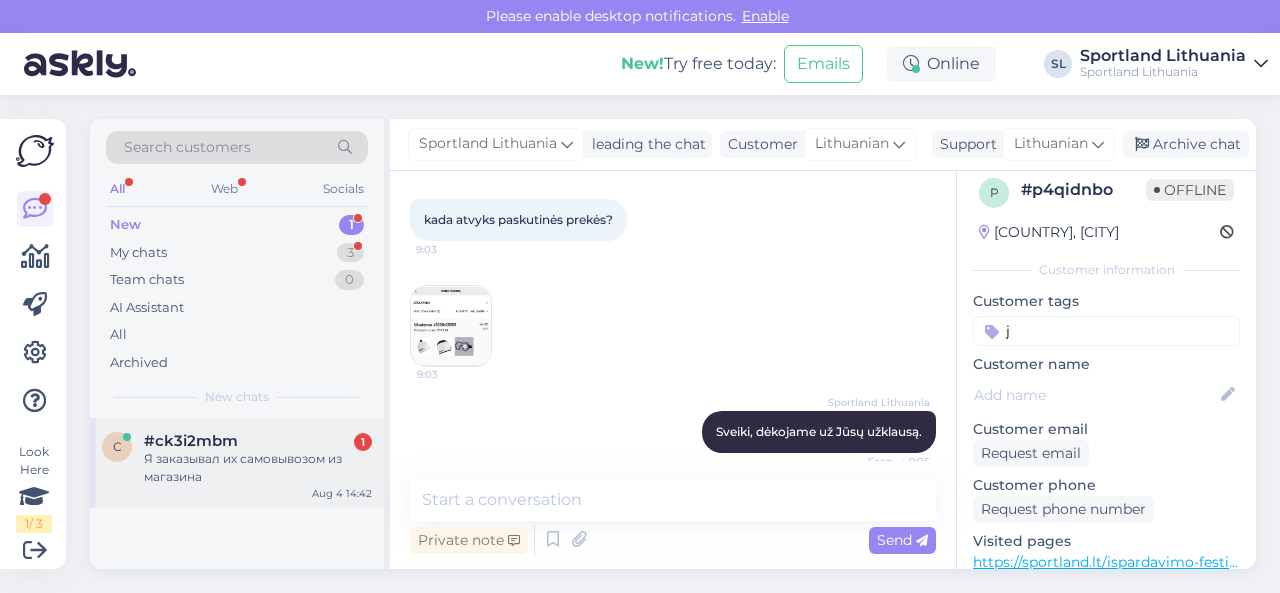 click on "Я заказывал их самовывозом из магазина" at bounding box center [258, 468] 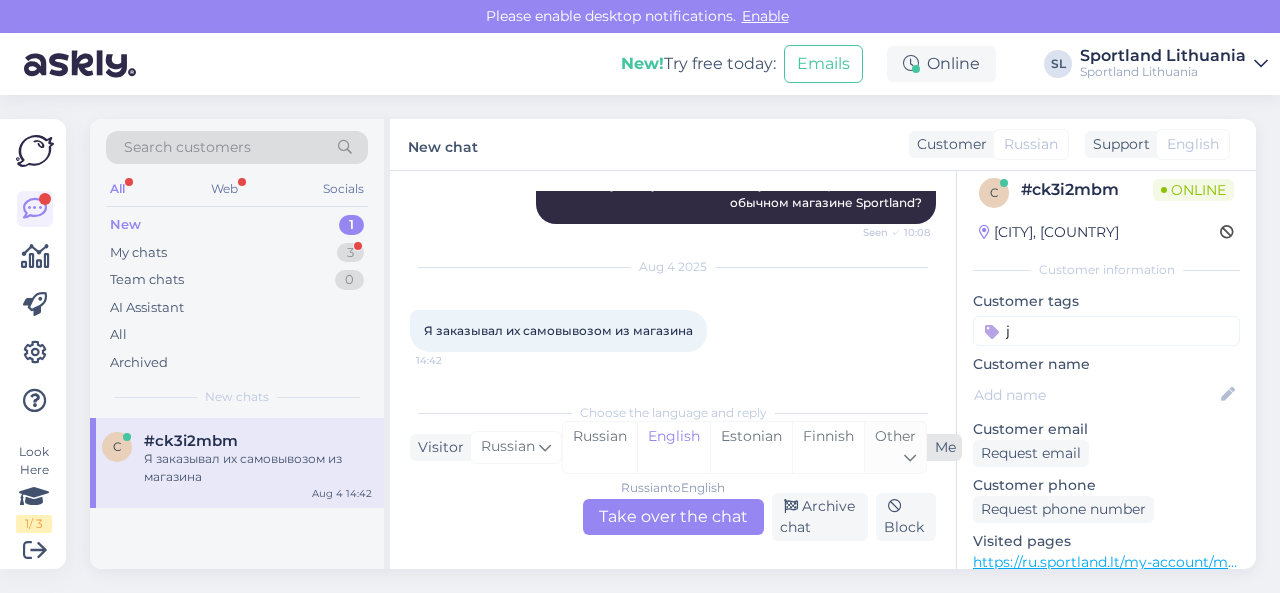 click on "Other" at bounding box center [895, 447] 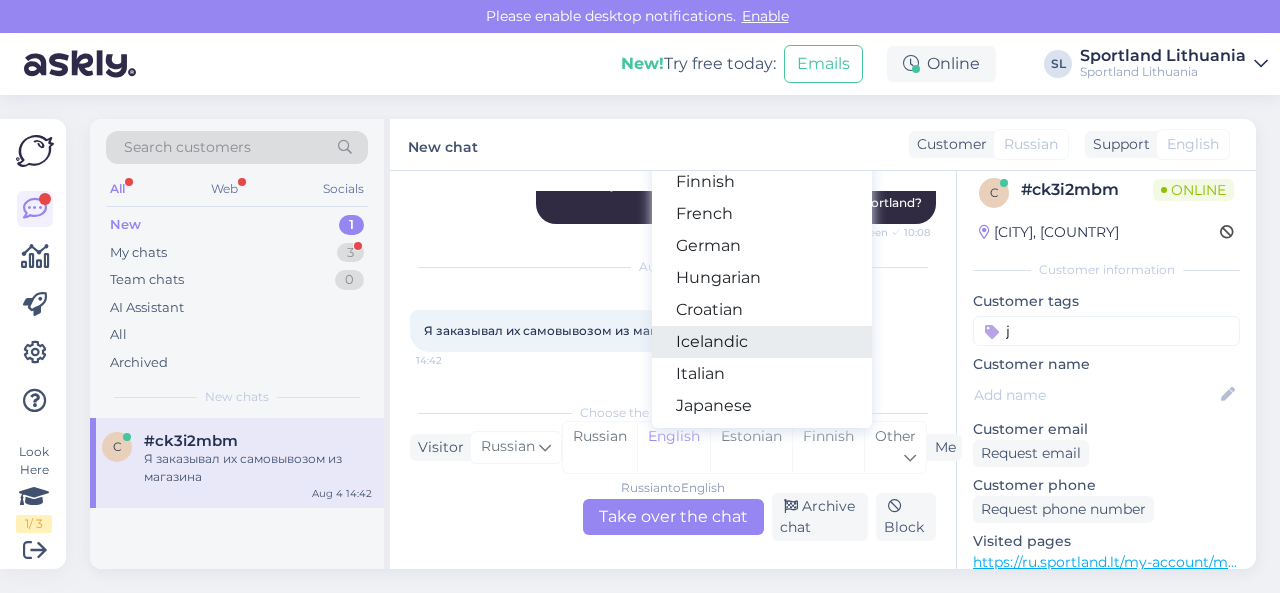 scroll, scrollTop: 500, scrollLeft: 0, axis: vertical 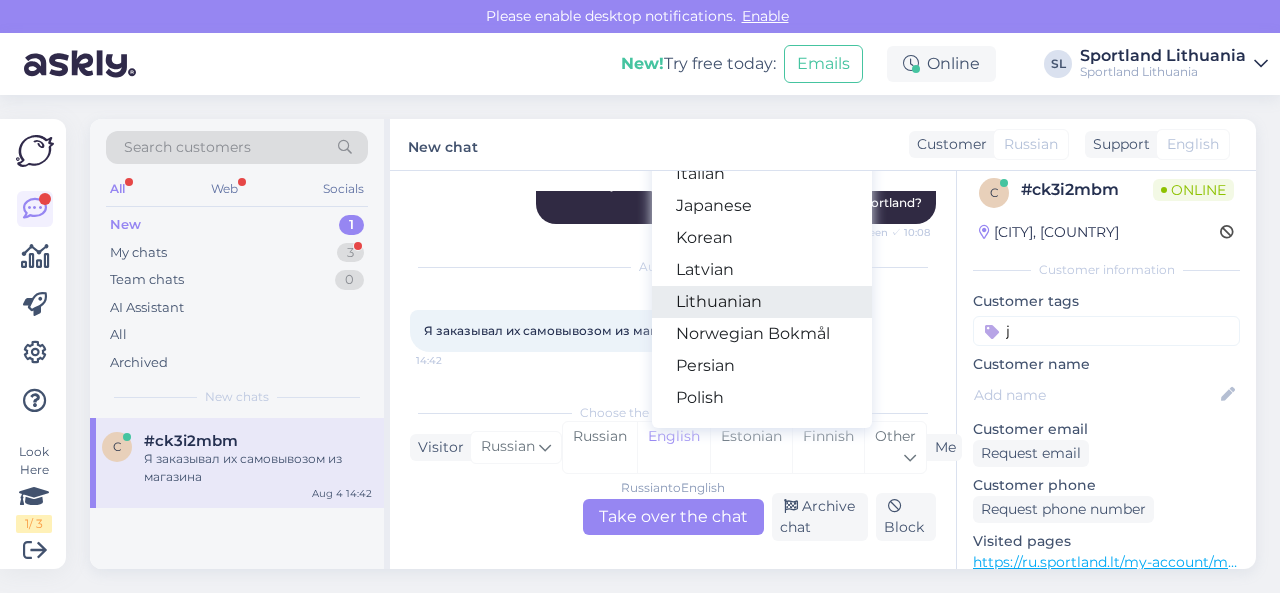 click on "Lithuanian" at bounding box center [762, 302] 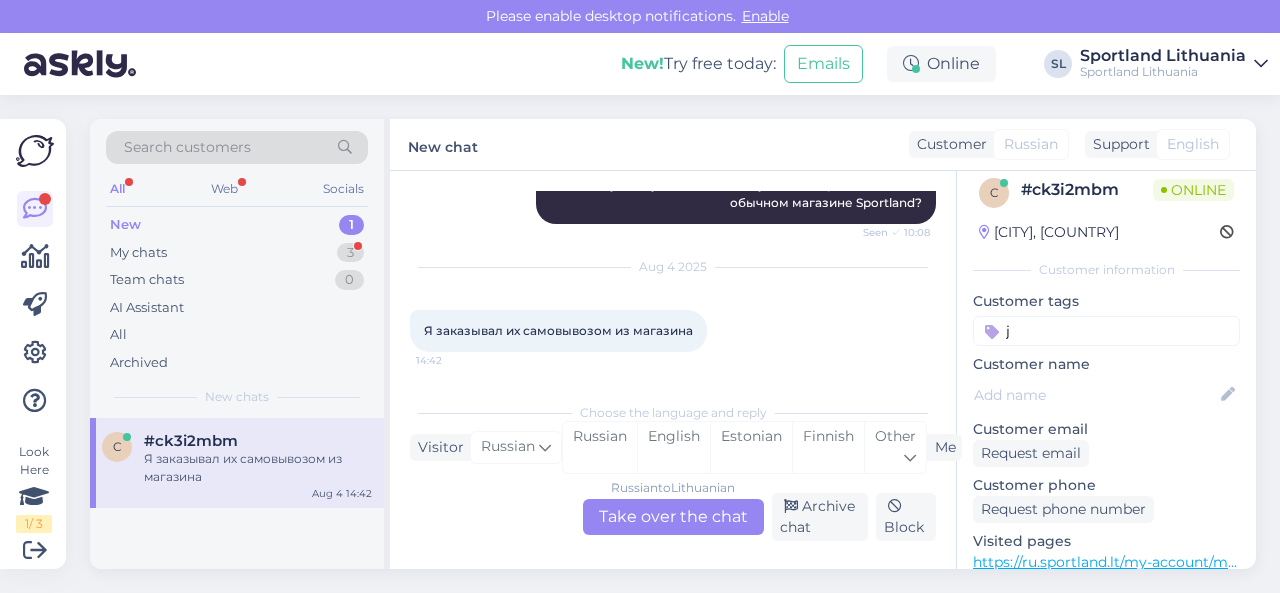 click on "Russian to Lithuanian Take over the chat" at bounding box center (673, 517) 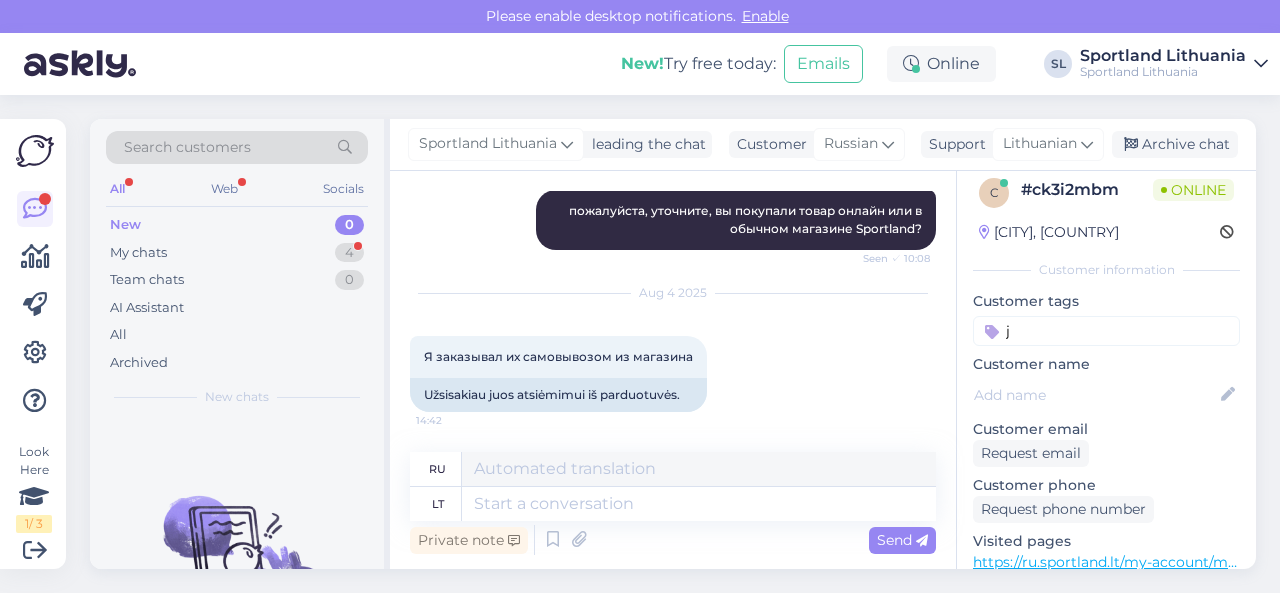 scroll, scrollTop: 2058, scrollLeft: 0, axis: vertical 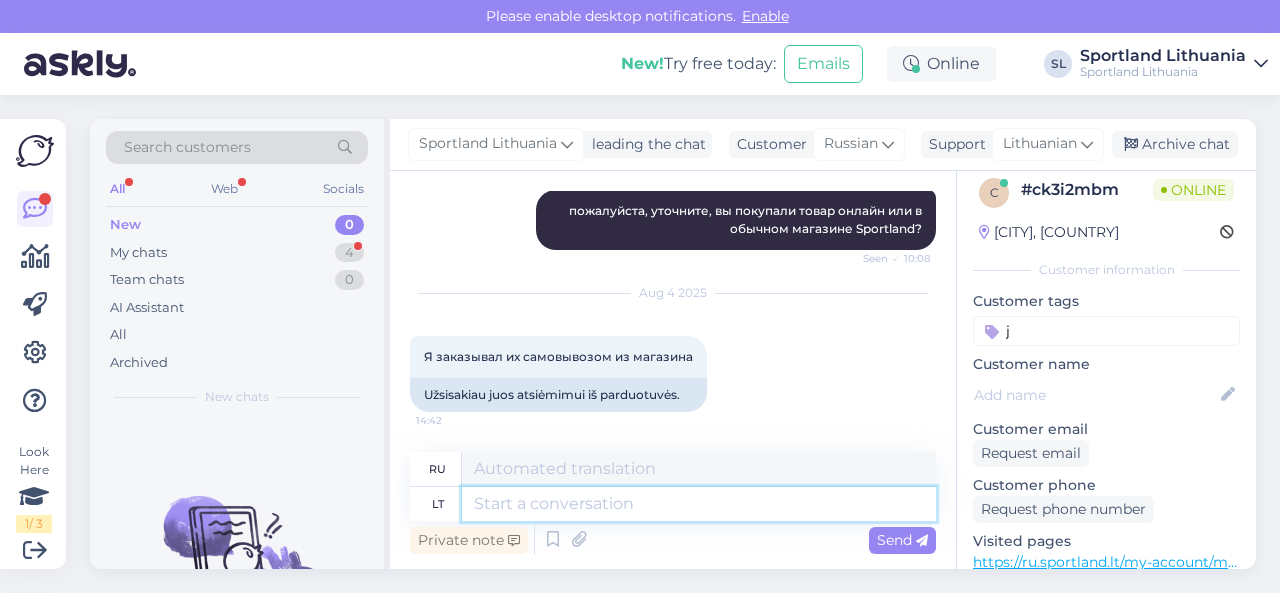 click at bounding box center [699, 504] 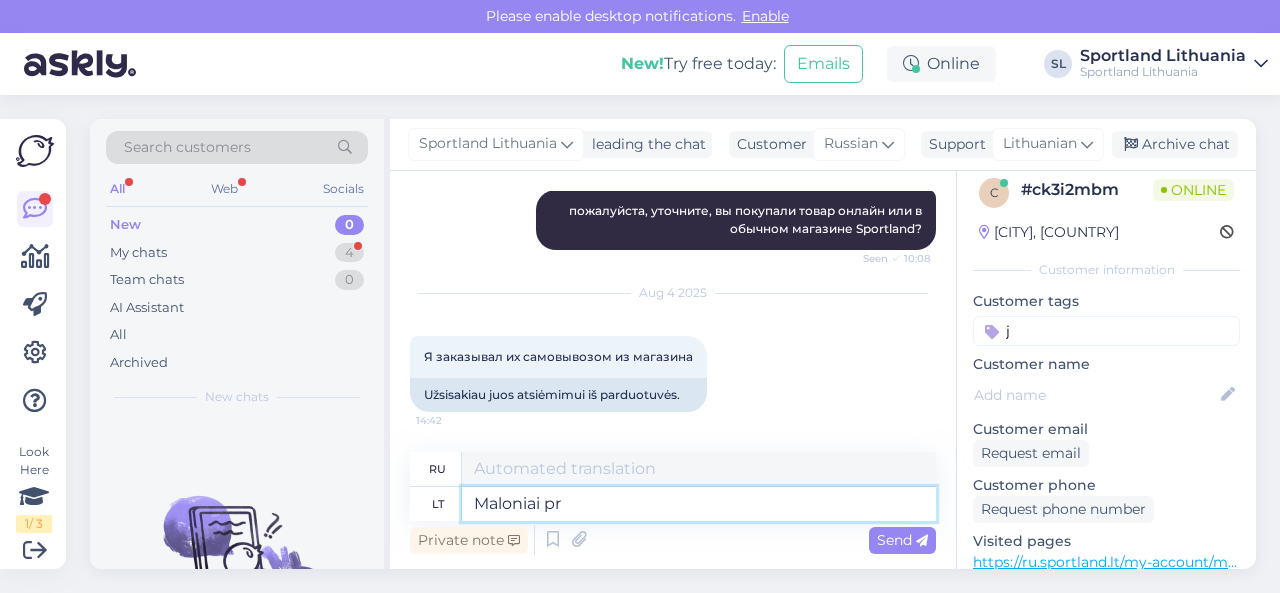 type on "Maloniai pra" 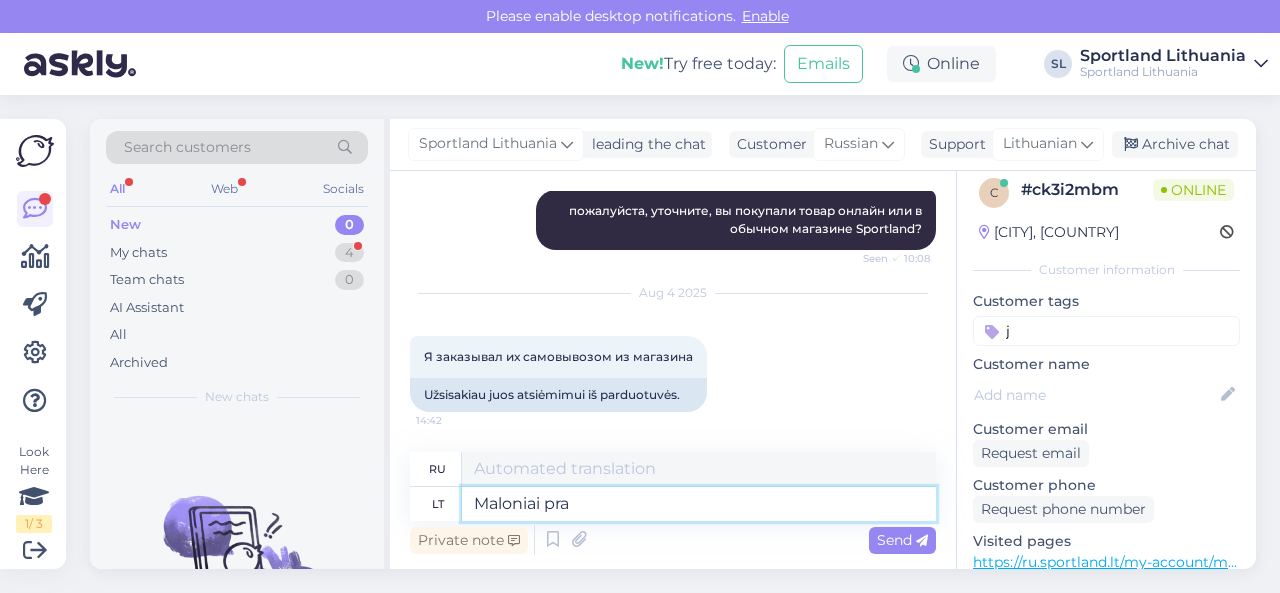 type on "Пожалуйста" 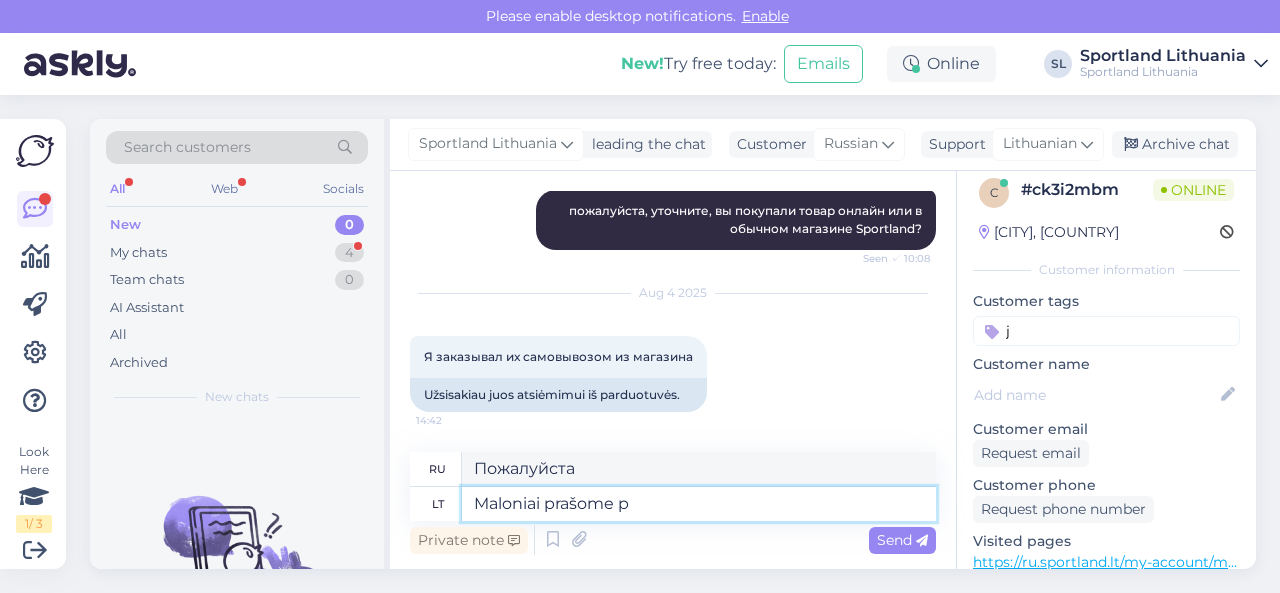 type on "Maloniai prašome pa" 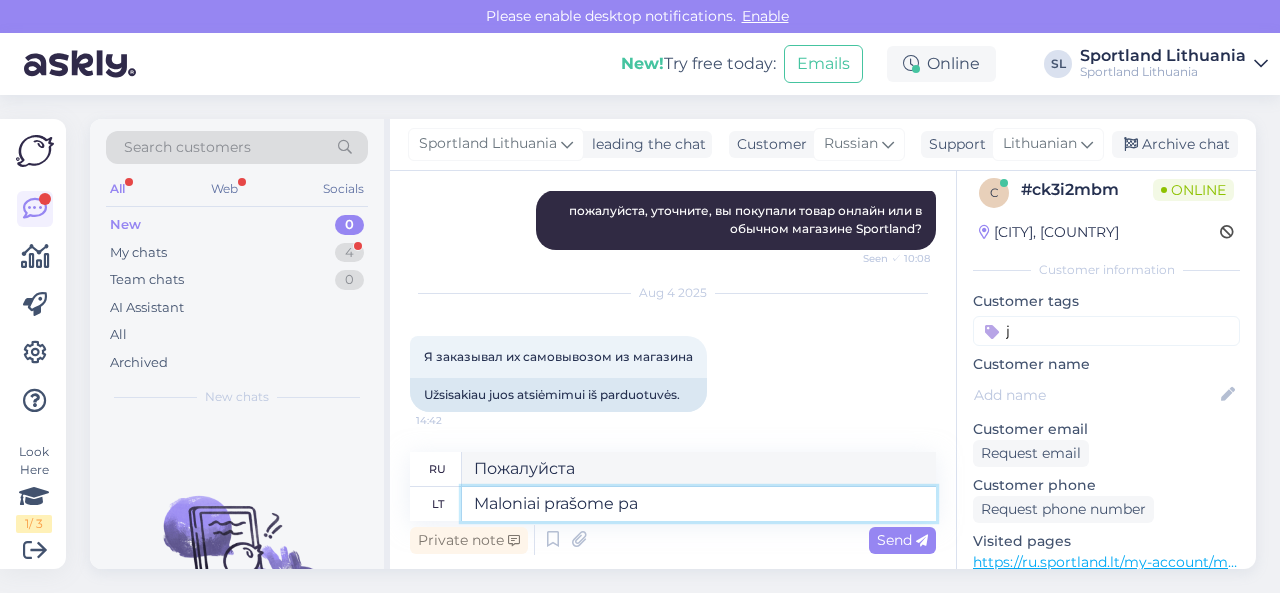 type on "Пожалуйста, пожалуйста." 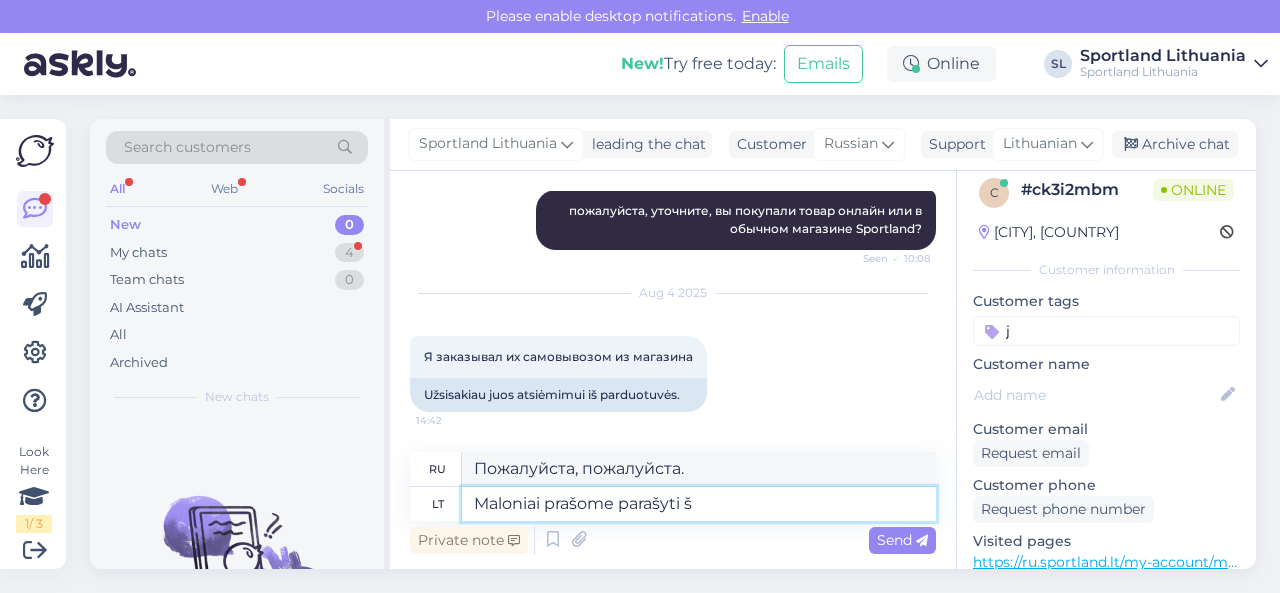 type on "Maloniai prašome parašyti ši" 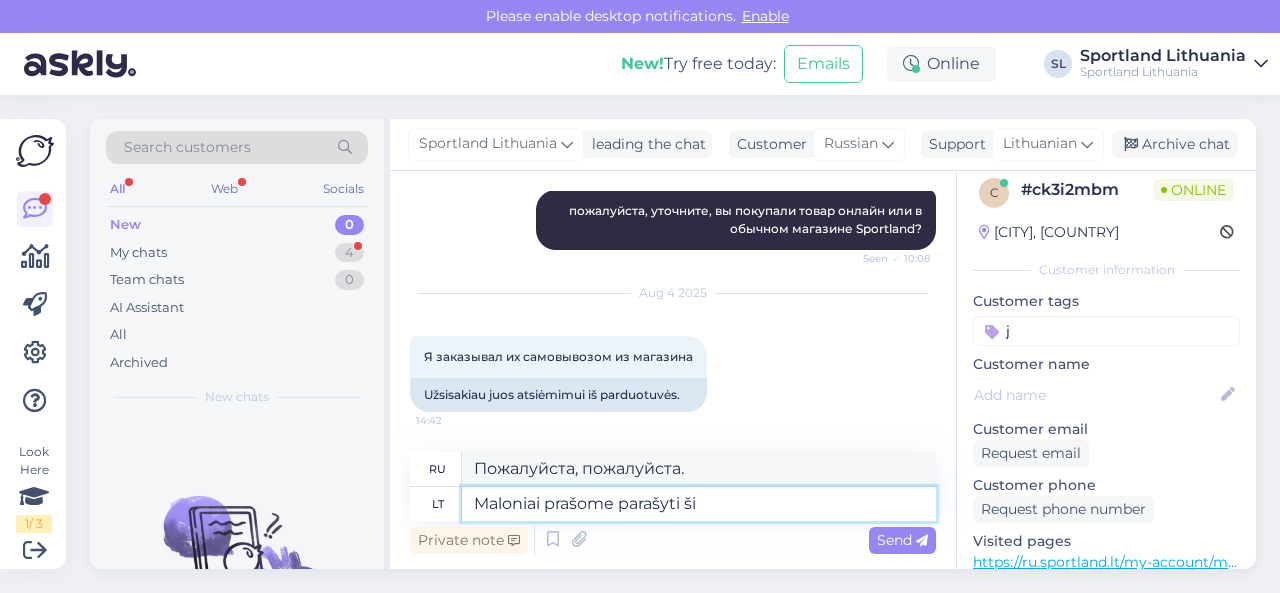 type on "Пожалуйста, напишите." 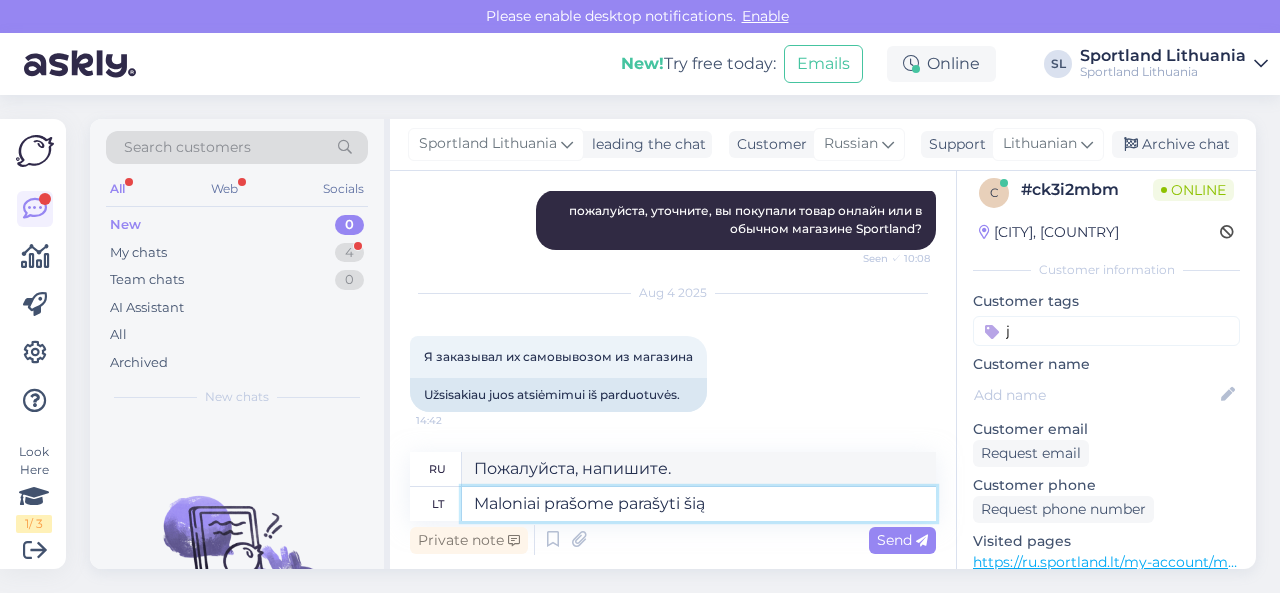 type on "Maloniai prašome parašyti šią s" 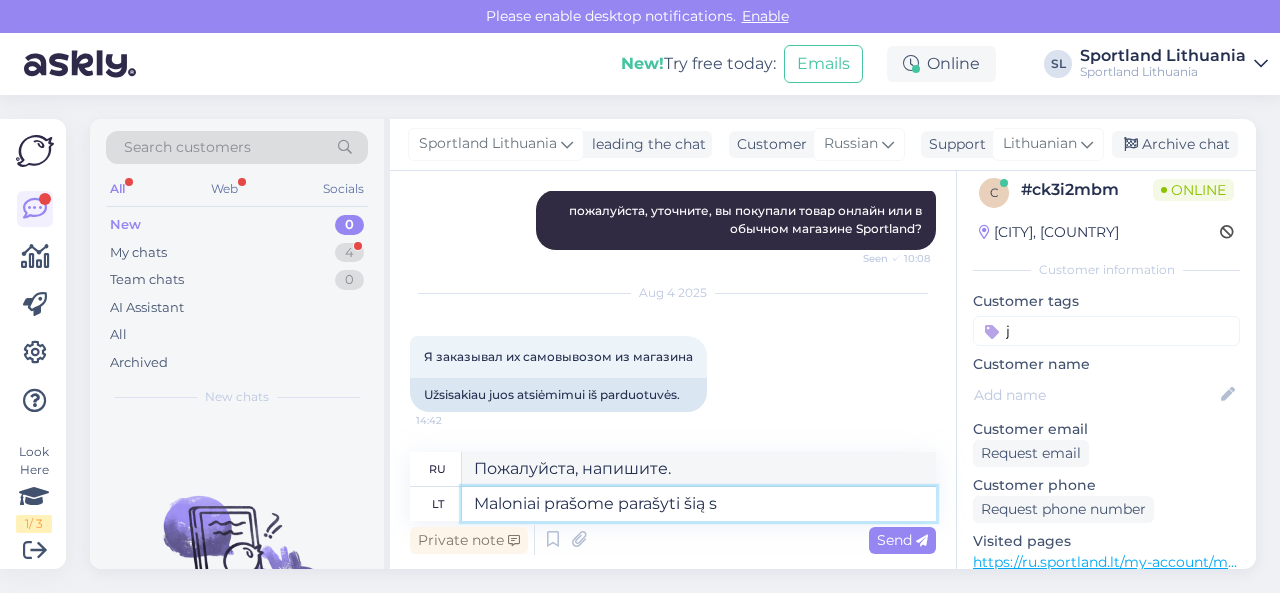 type on "Пожалуйста, напишите это, пожалуйста." 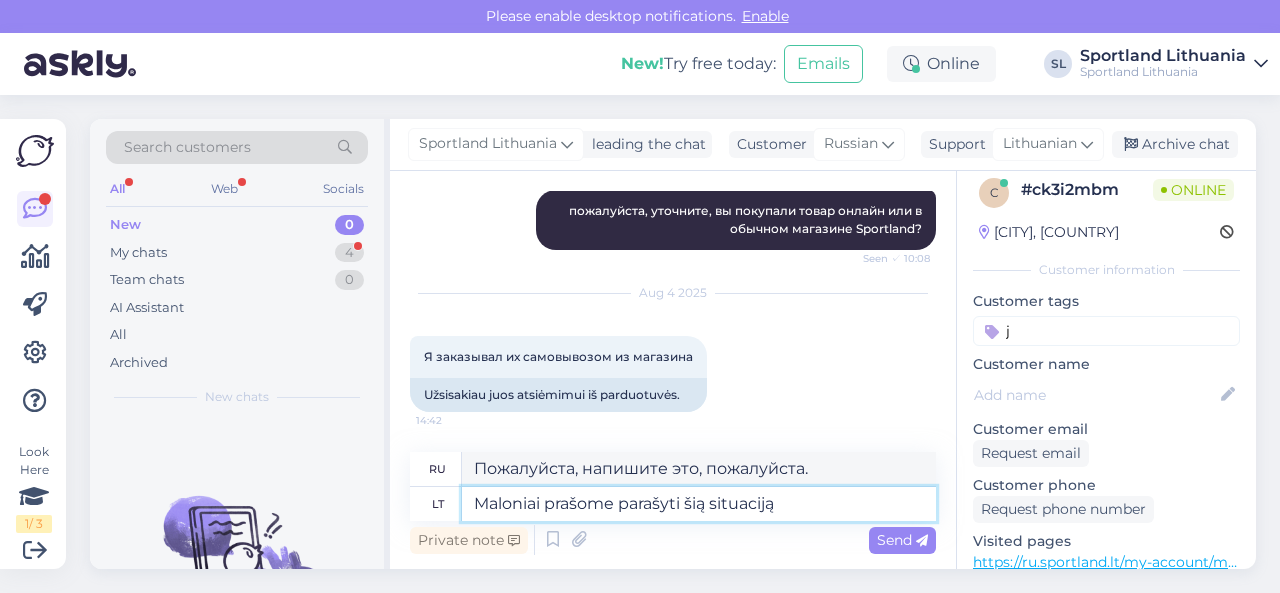 type on "Maloniai prašome parašyti šią situaciją e" 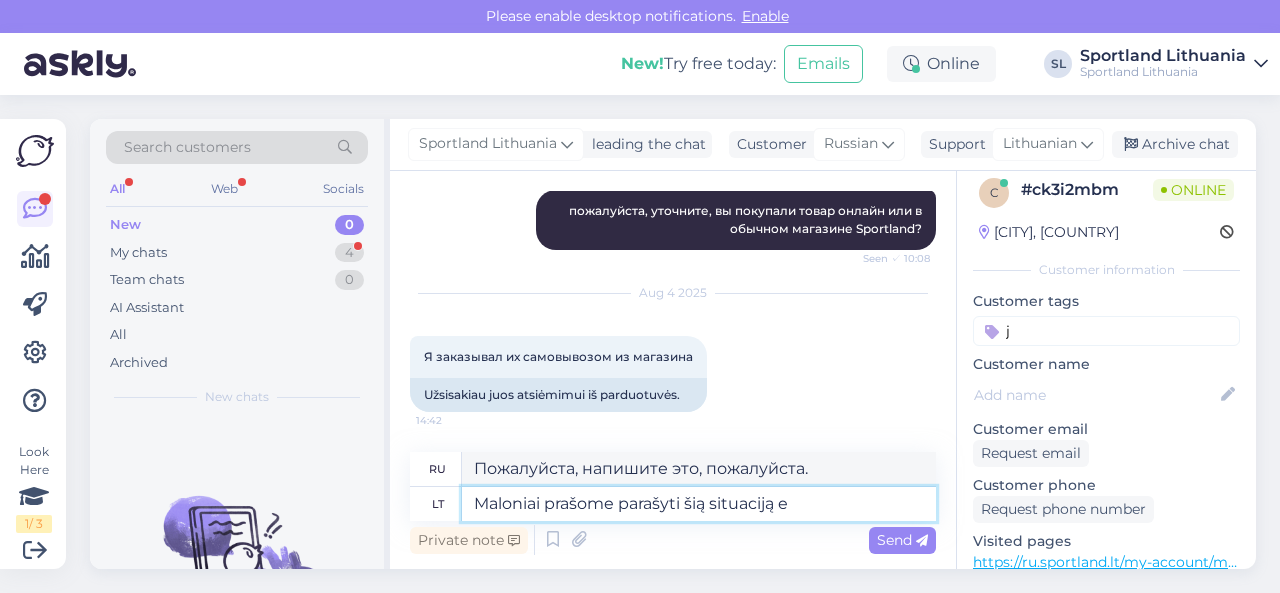 type on "Пожалуйста, напишите эту ситуацию" 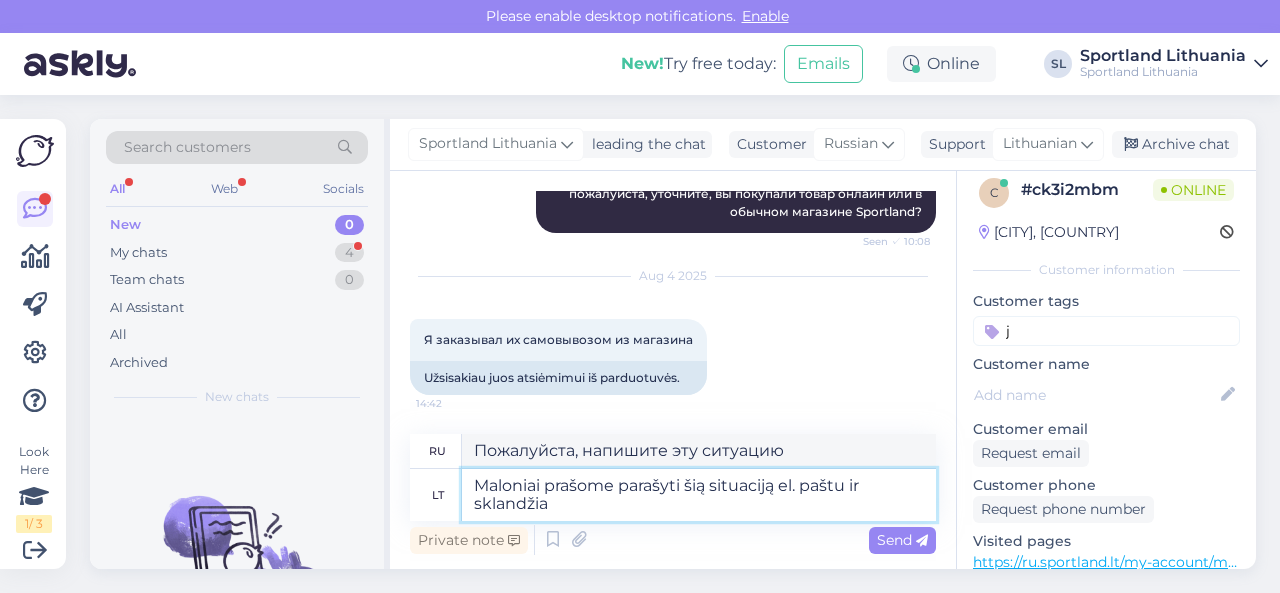 type on "Maloniai prašome parašyti šią situaciją el. paštu ir sklandžiai išspręsime komunikuodami su parduotuvės personalu" 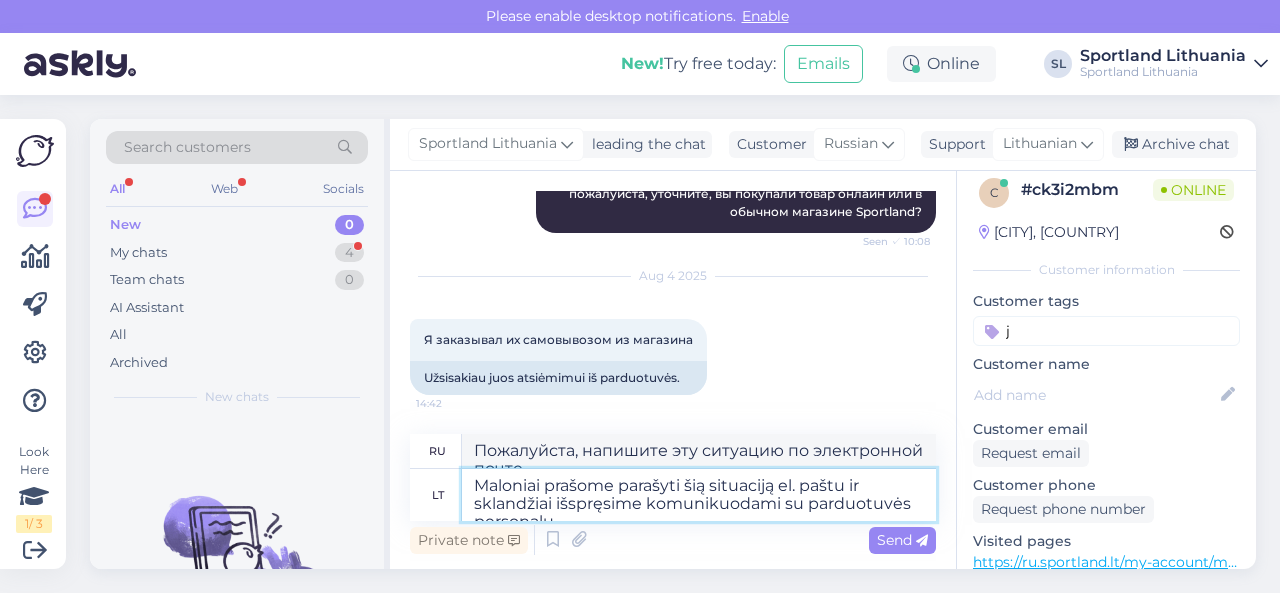 type on "Пожалуйста, напишите об этой ситуации по электронной почте и" 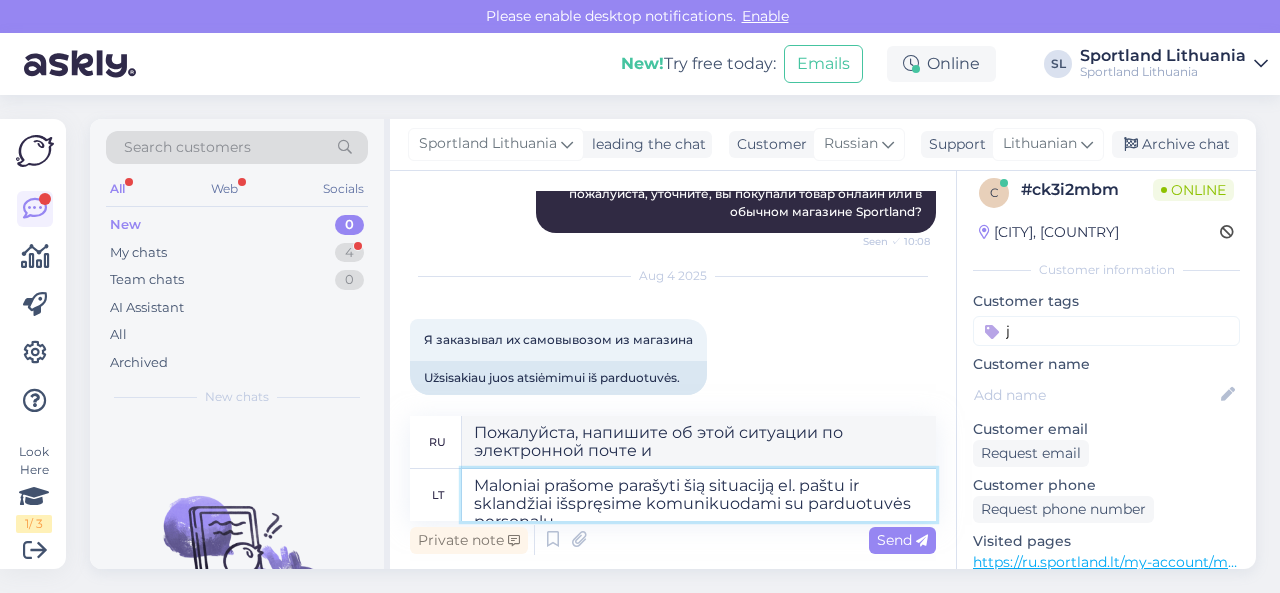 type on "Maloniai prašome parašyti šią situaciją el. paštu ir sklandžiai i" 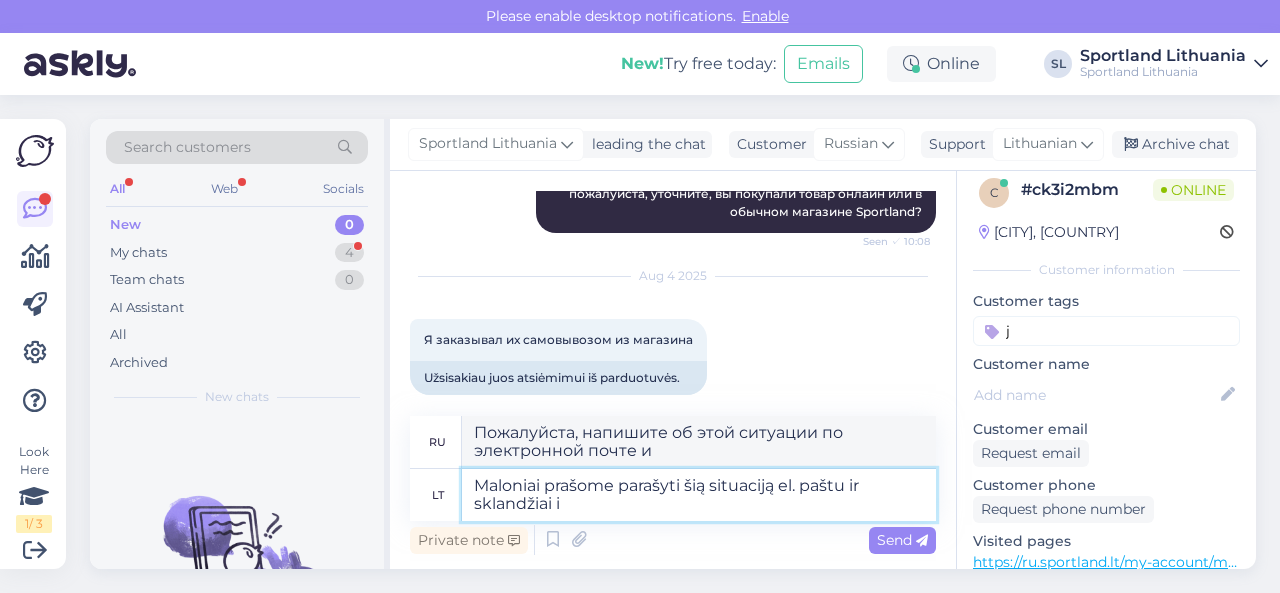 type on "Пожалуйста, напишите эту ситуацию по электронной почте и плавно" 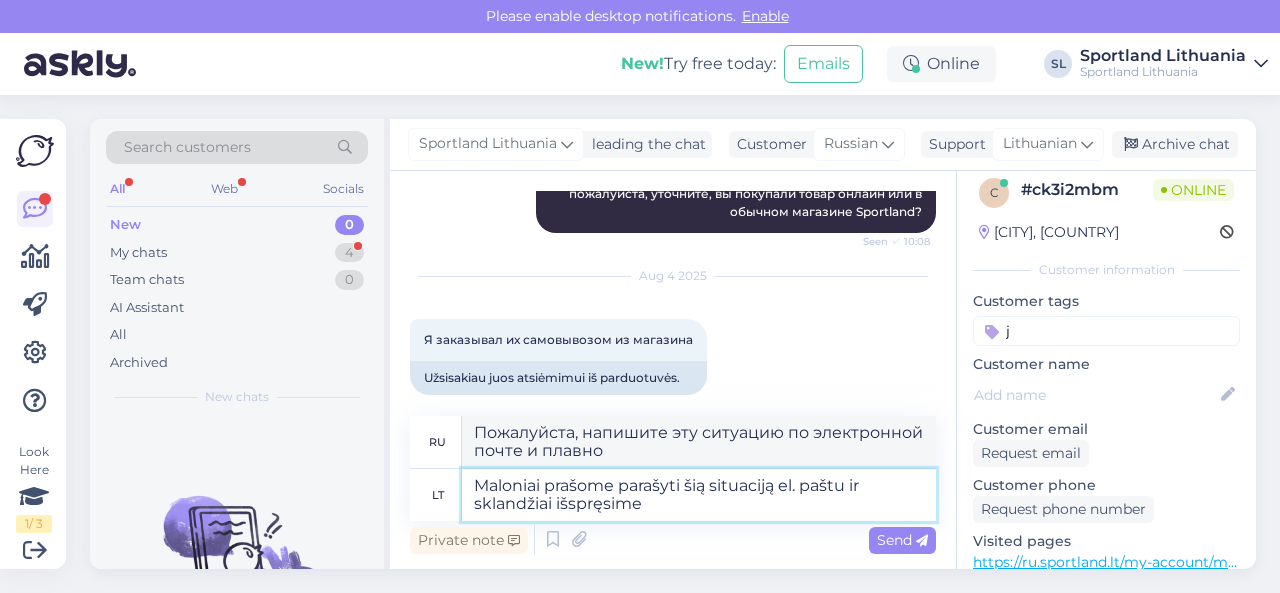 type on "Maloniai prašome parašyti šią situaciją el. paštu ir sklandžiai išspręsime" 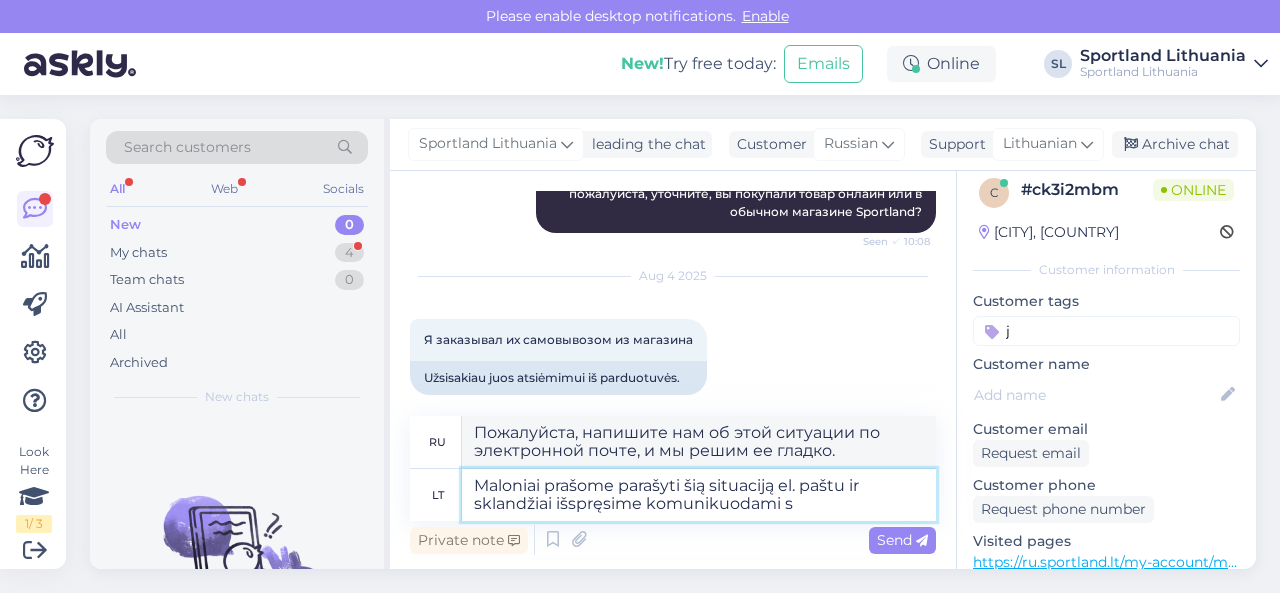 type on "Maloniai prašome parašyti šią situaciją el. paštu ir sklandžiai išspręsime komunikuodami su" 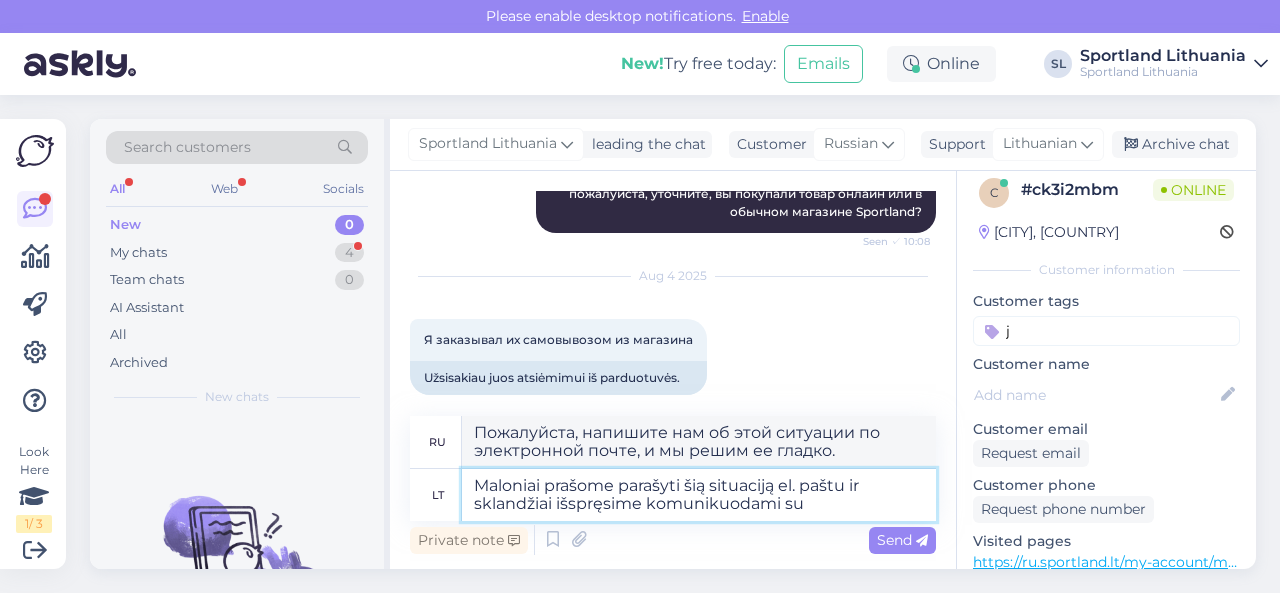 type on "Пожалуйста, напишите нам об этой ситуации по электронной почте, и мы решим ее путем общения." 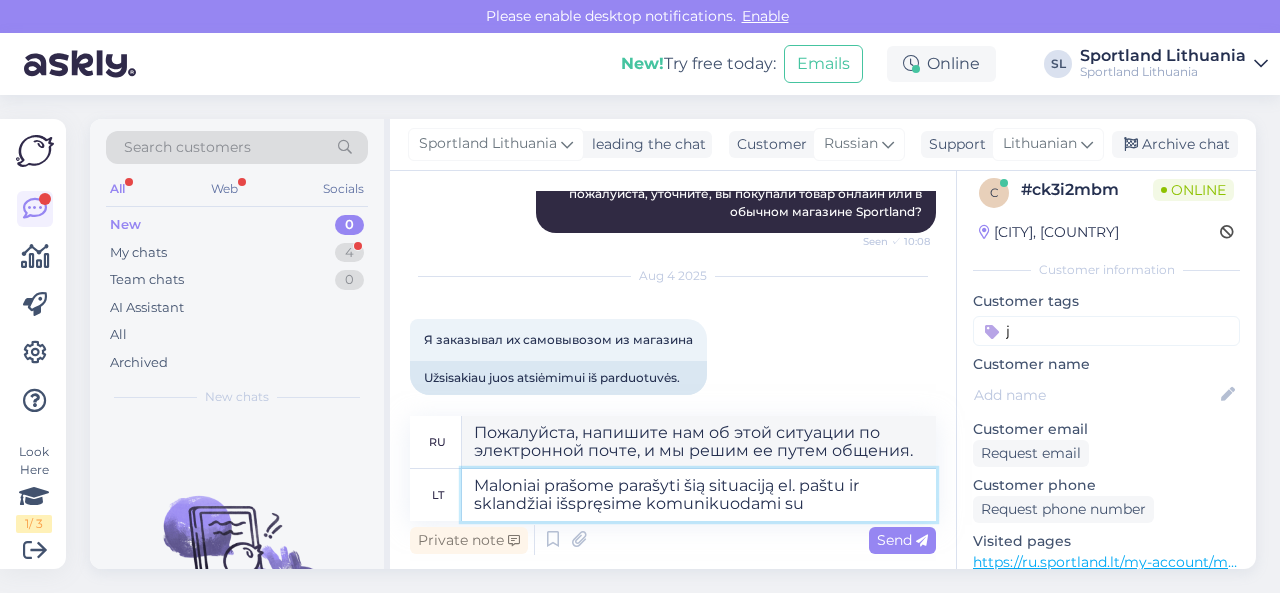 type on "Maloniai prašome parašyti šią situaciją el. paštu ir sklandžiai išspręsime komunikuodami su" 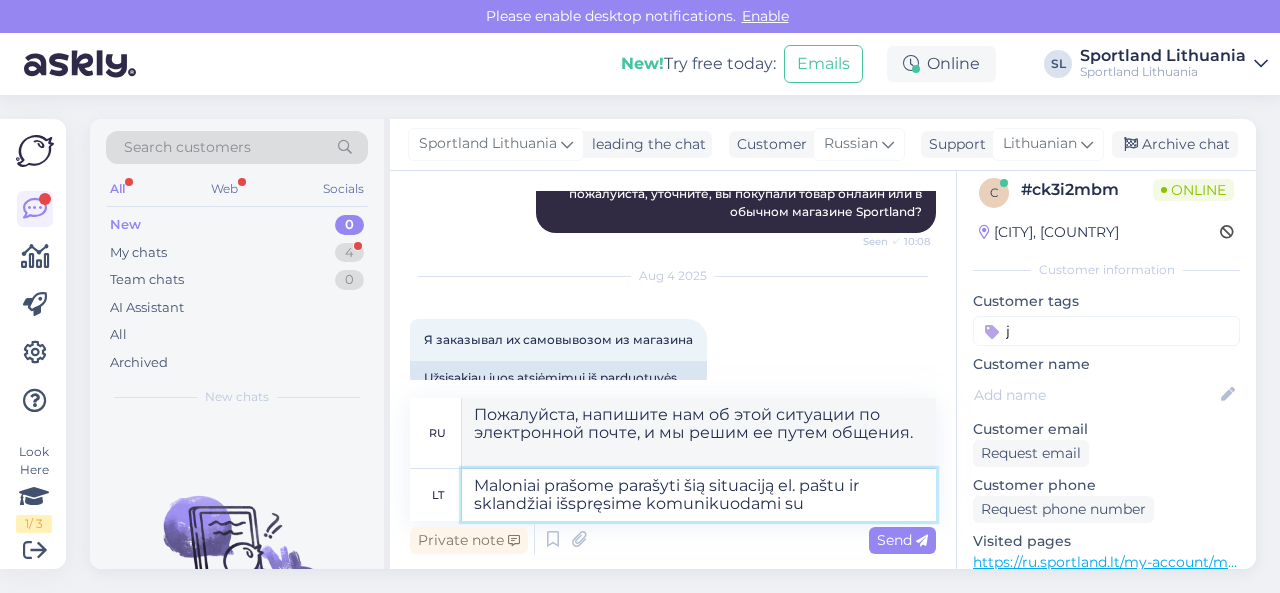 type on "Пожалуйста, напишите об этой ситуации по электронной почте, и мы решим ее гладко, связавшись с" 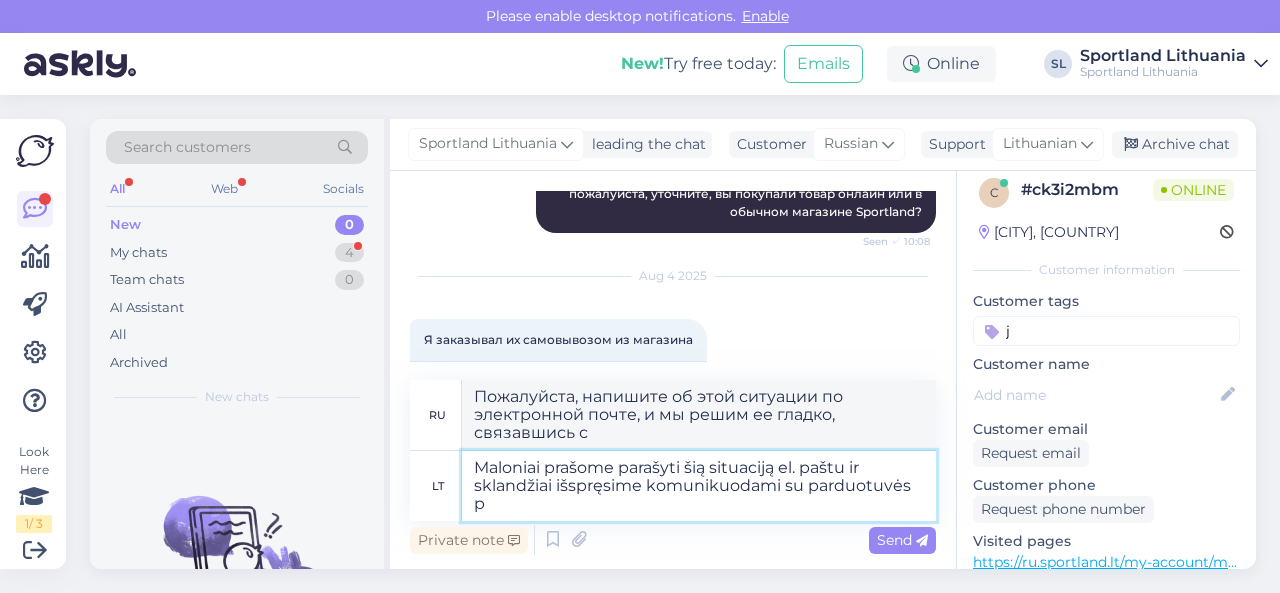 type on "Maloniai prašome parašyti šią situaciją el. paštu ir sklandžiai išspręsime komunikuodami su parduotuvės pe" 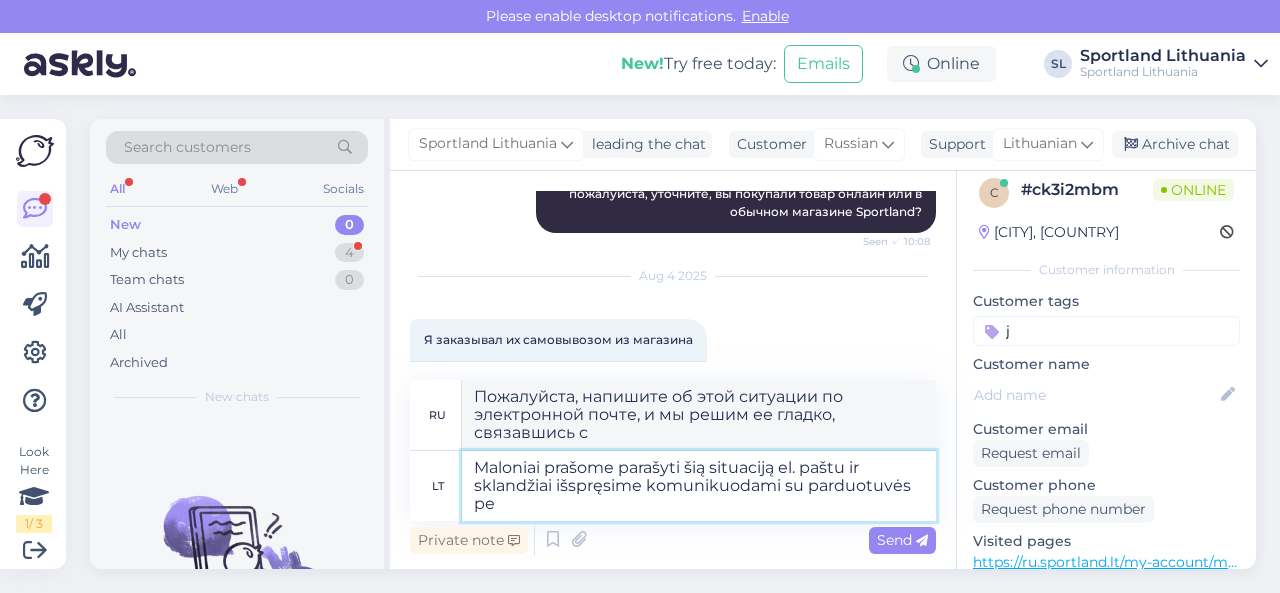 type on "Пожалуйста, напишите об этой ситуации по электронной почте, и мы решим ее гладко, связавшись с магазином." 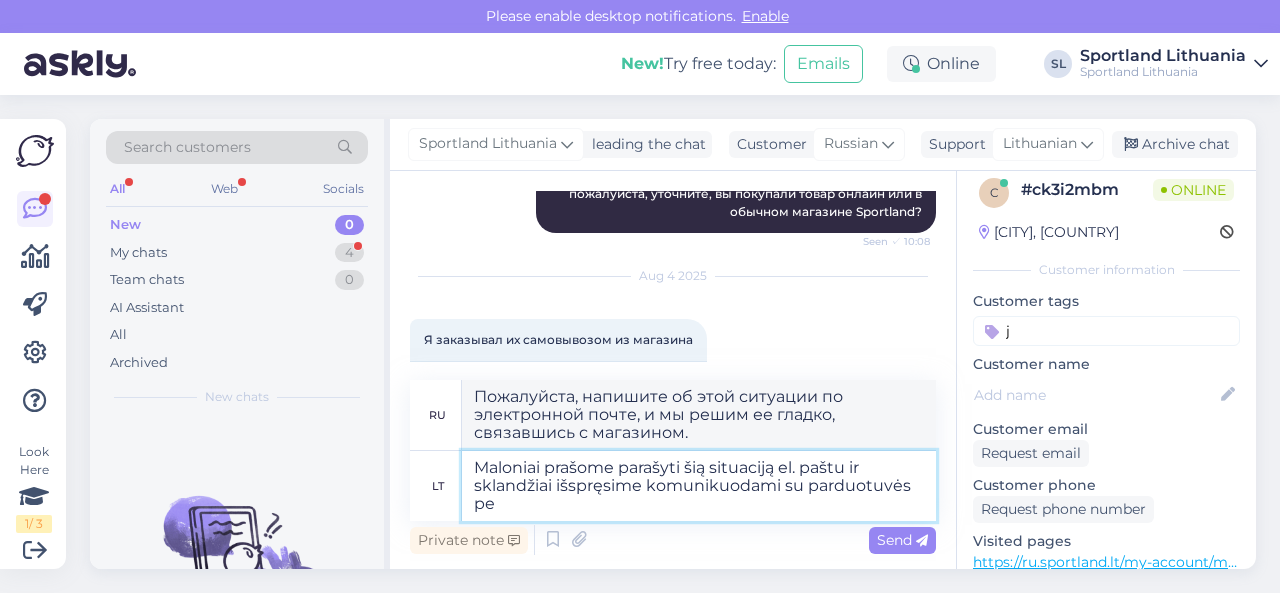 type on "Maloniai prašome parašyti šią situaciją el. paštu ir sklandžiai išspręsime komunikuodami su parduotuvės personalu" 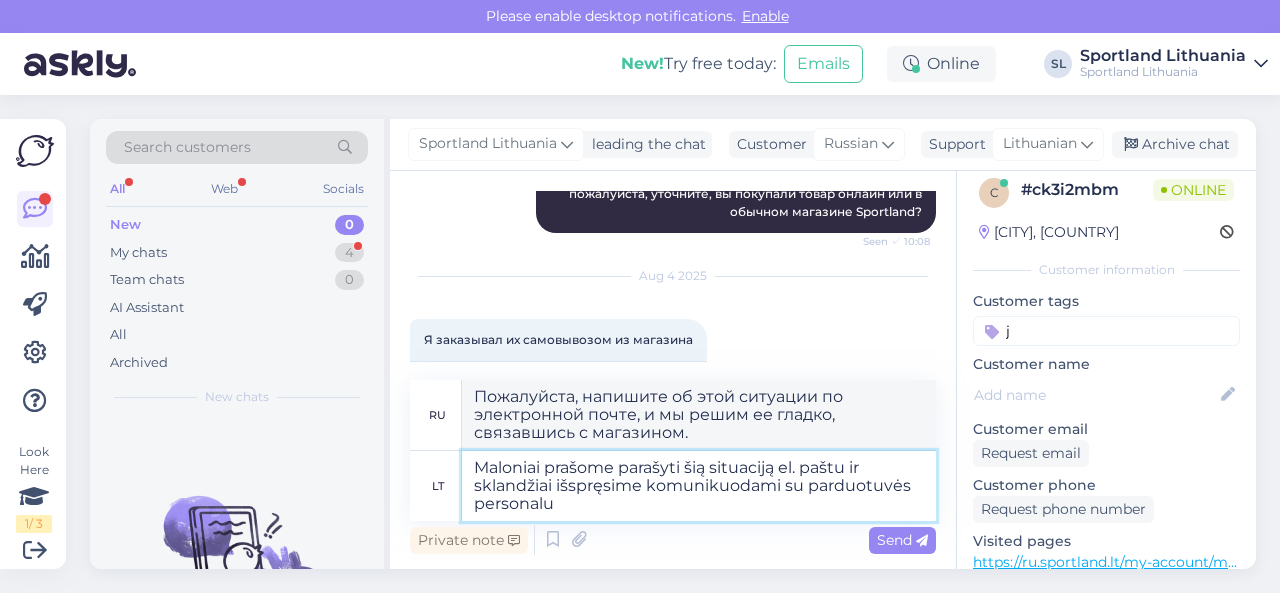 type on "Пожалуйста, напишите об этой ситуации по электронной почте, и мы решим ее гладко, связавшись с магазином через" 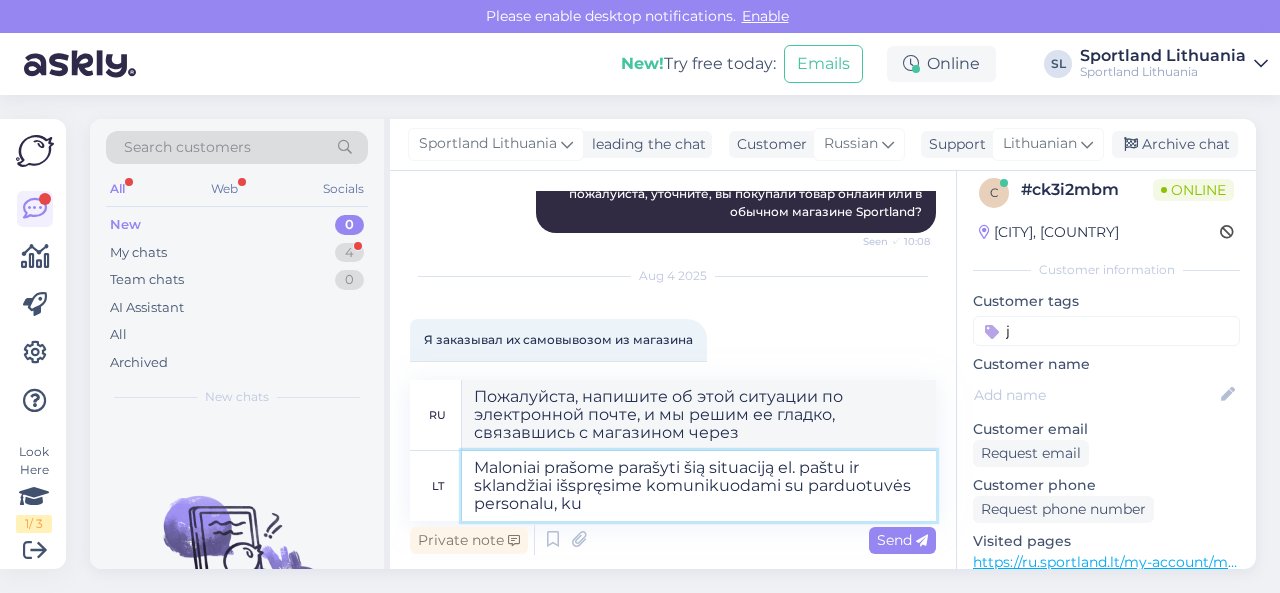 type on "Maloniai prašome parašyti šią situaciją el. paštu ir sklandžiai išspręsime komunikuodami su parduotuvės personalu, kur" 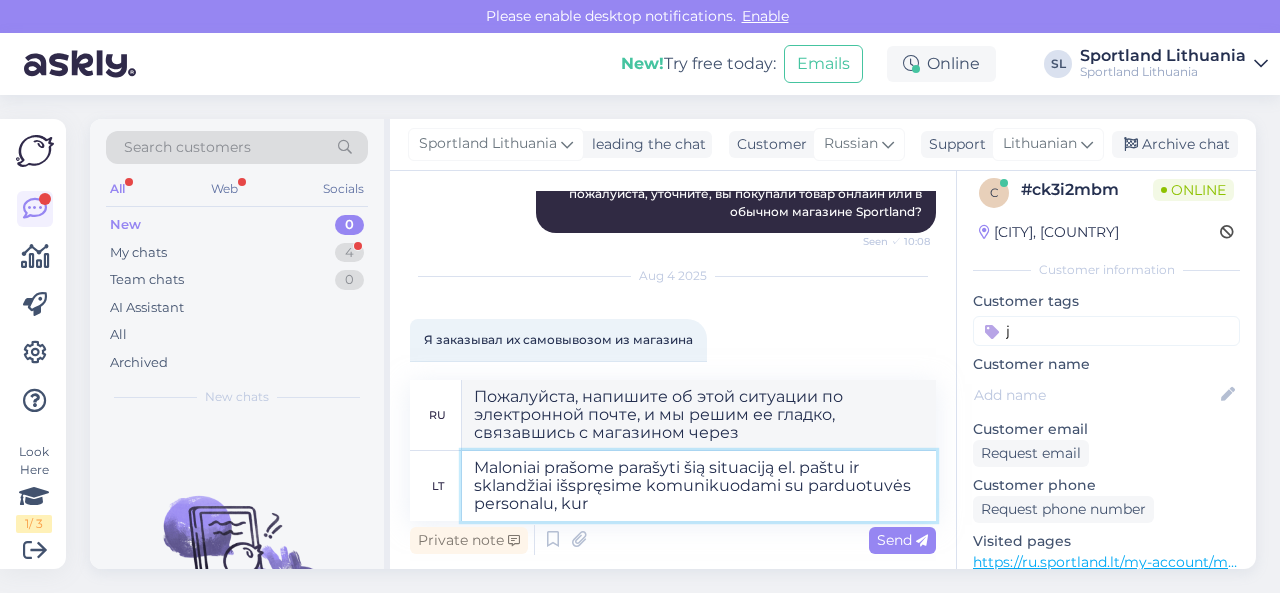 type on "Пожалуйста, напишите эту ситуацию на электронную почту и мы решим ее гладко, связавшись с персоналом магазина, где вы забрали заказ. Пожалуйста, укажите номер вашего заказа." 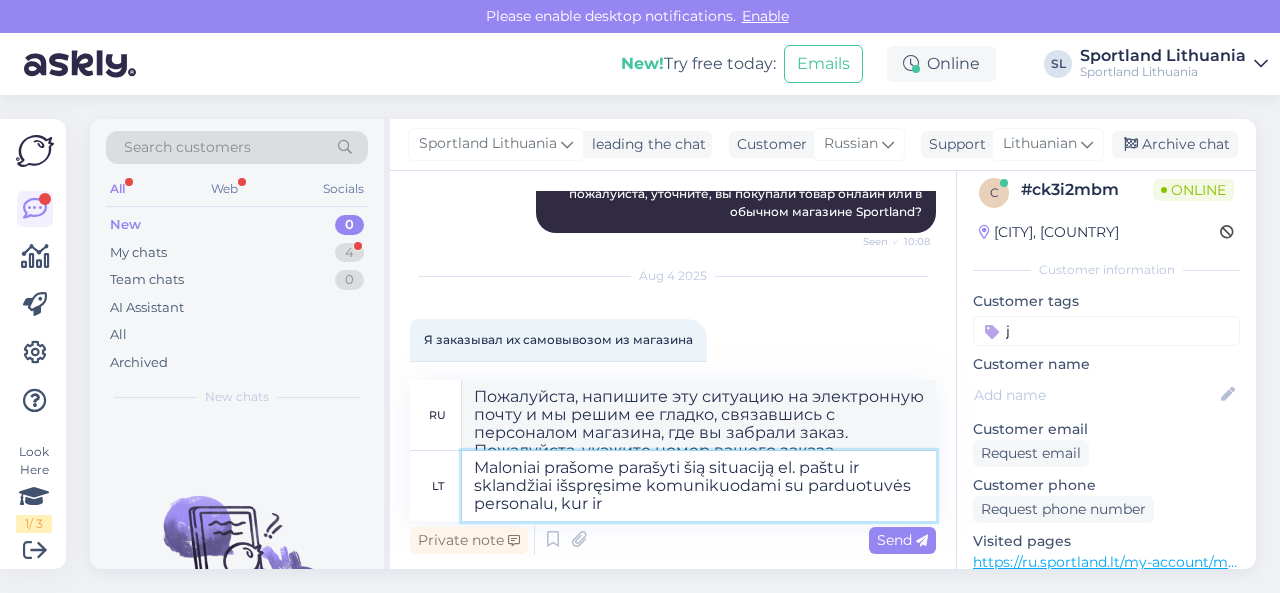 type on "Maloniai prašome parašyti šią situaciją el. paštu ir sklandžiai išspręsime komunikuodami su parduotuvės personalu, kur ir" 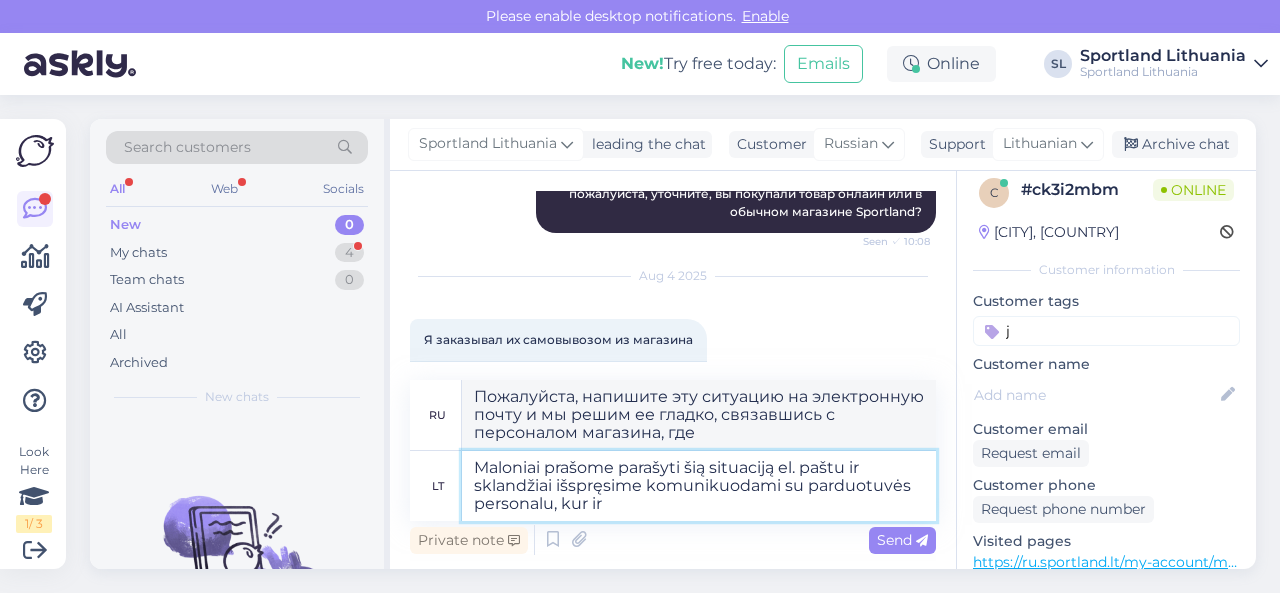 type on "Пожалуйста, напишите об этой ситуации по электронной почте, и мы постараемся разрешить ее гладко, связавшись с персоналом магазина, если это возможно." 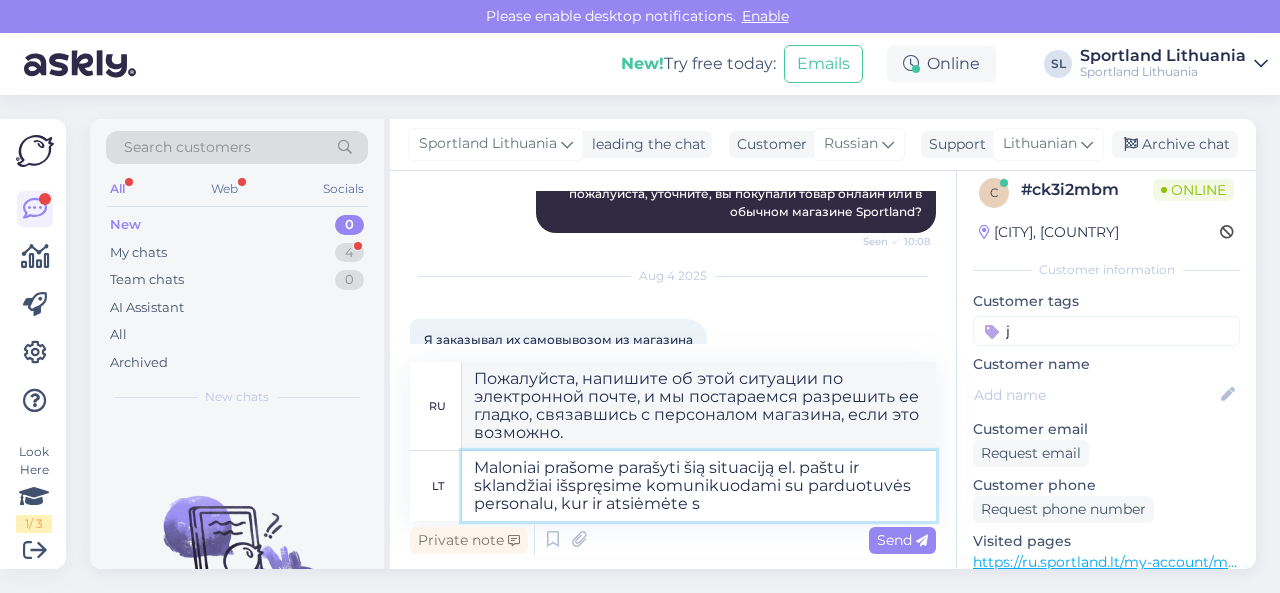 type on "Maloniai prašome parašyti šią situaciją el. paštu ir sklandžiai išspręsime komunikuodami su parduotuvės personalu, kur ir atsiėmėte sa" 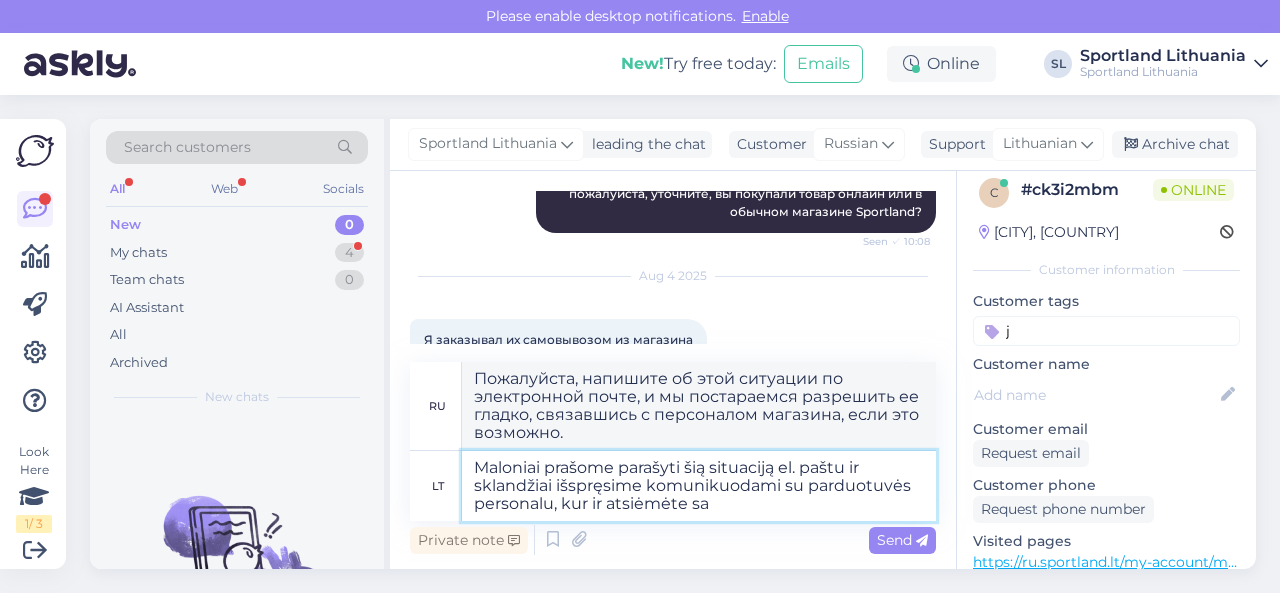 type on "Пожалуйста, напишите нам об этой ситуации по электронной почте, и мы решим ее гладко, связавшись с персоналом магазина, где вы забрали товар." 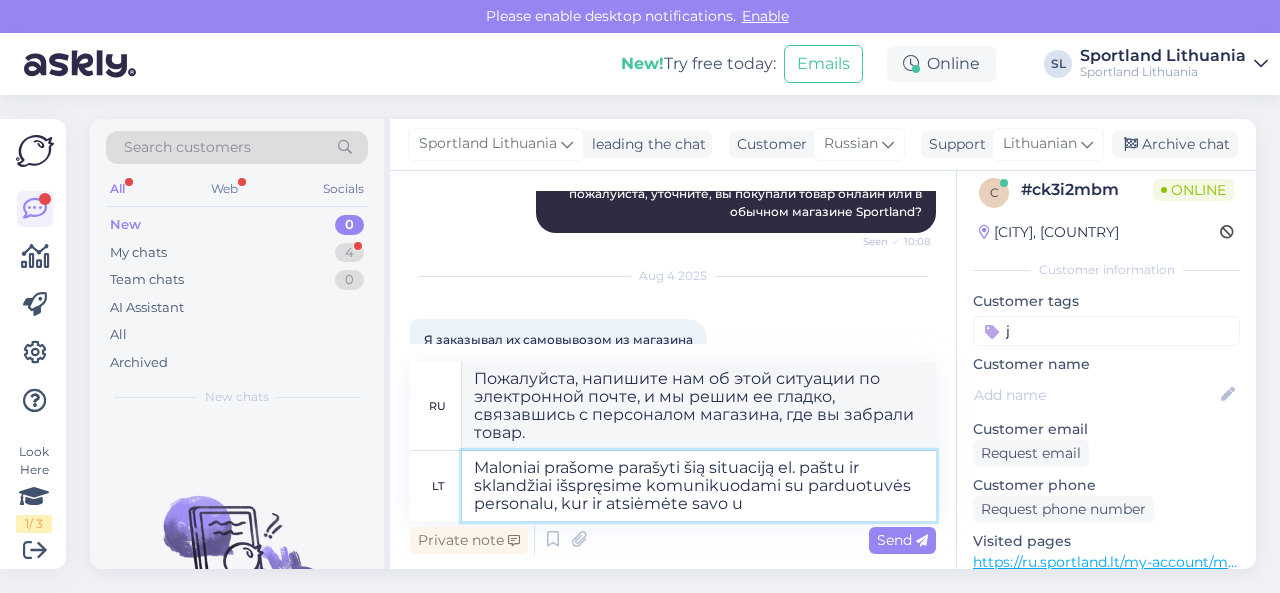 type on "Maloniai prašome parašyti šią situaciją el. paštu ir sklandžiai išspręsime komunikuodami su parduotuvės personalu, kur ir atsiėmėte savo už" 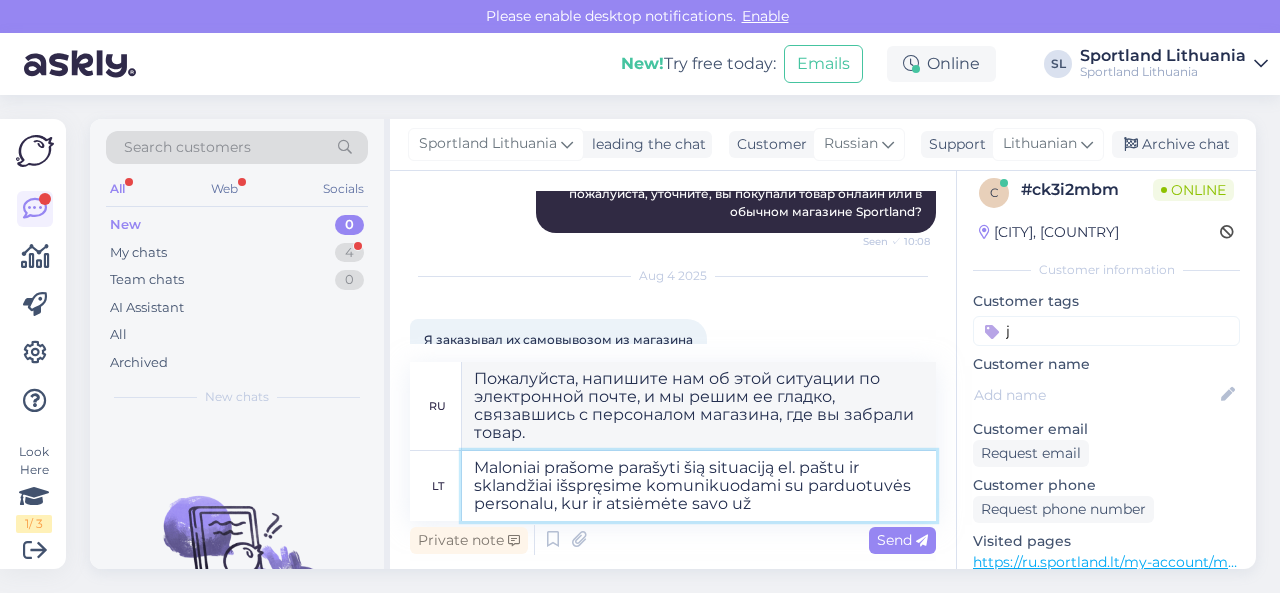 type on "Пожалуйста, напишите нам по электронной почте об этой ситуации, и мы решим ее гладко, связавшись с персоналом магазина, в котором вы забрали товар." 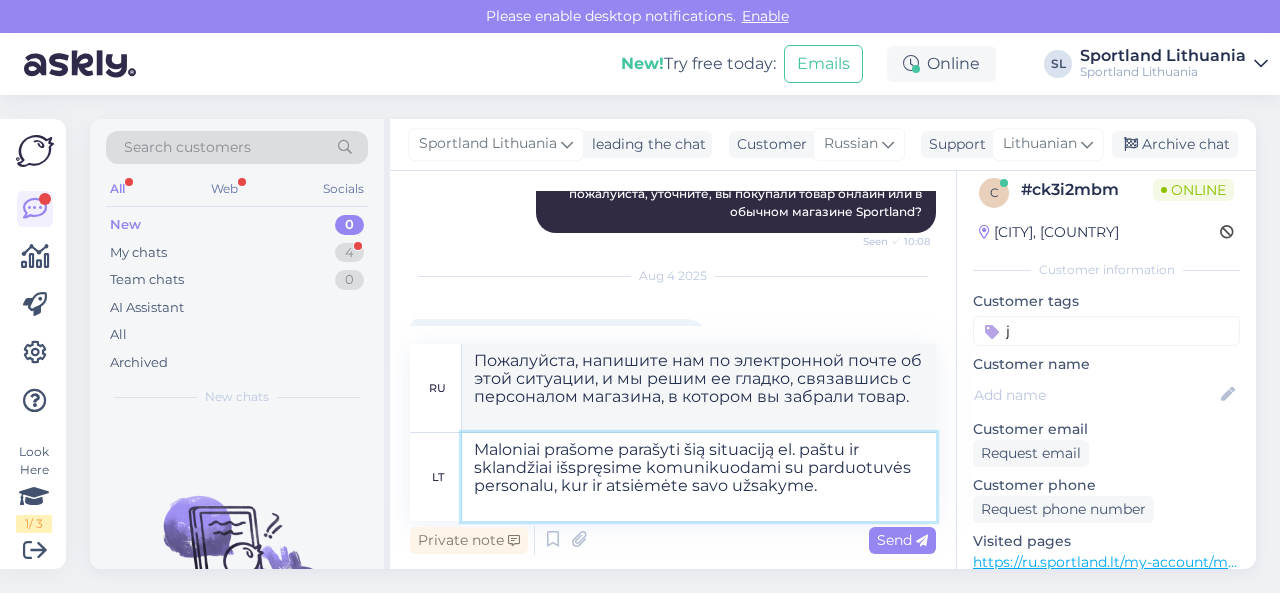 type on "Maloniai prašome parašyti šią situaciją el. paštu ir sklandžiai išspręsime komunikuodami su parduotuvės personalu, kur ir atsiėmėte savo užsakyme. M" 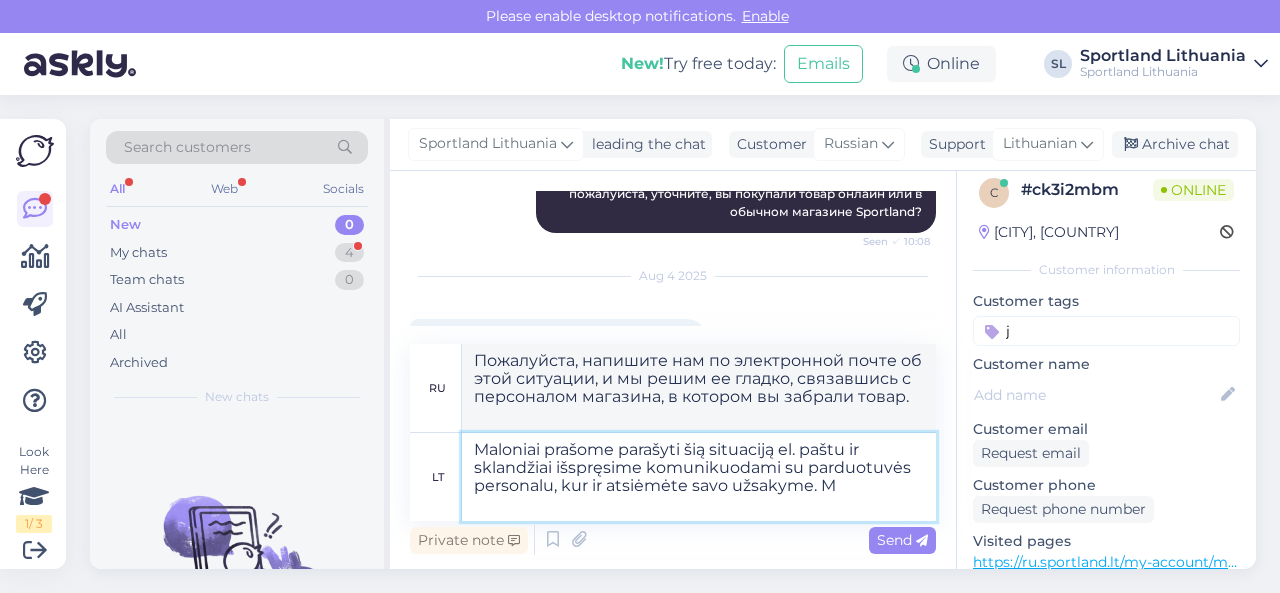 type on "Пожалуйста, напишите нам об этой ситуации по электронной почте, и мы разрешим ее гладко, связавшись с персоналом магазина, в котором вы забрали свой заказ." 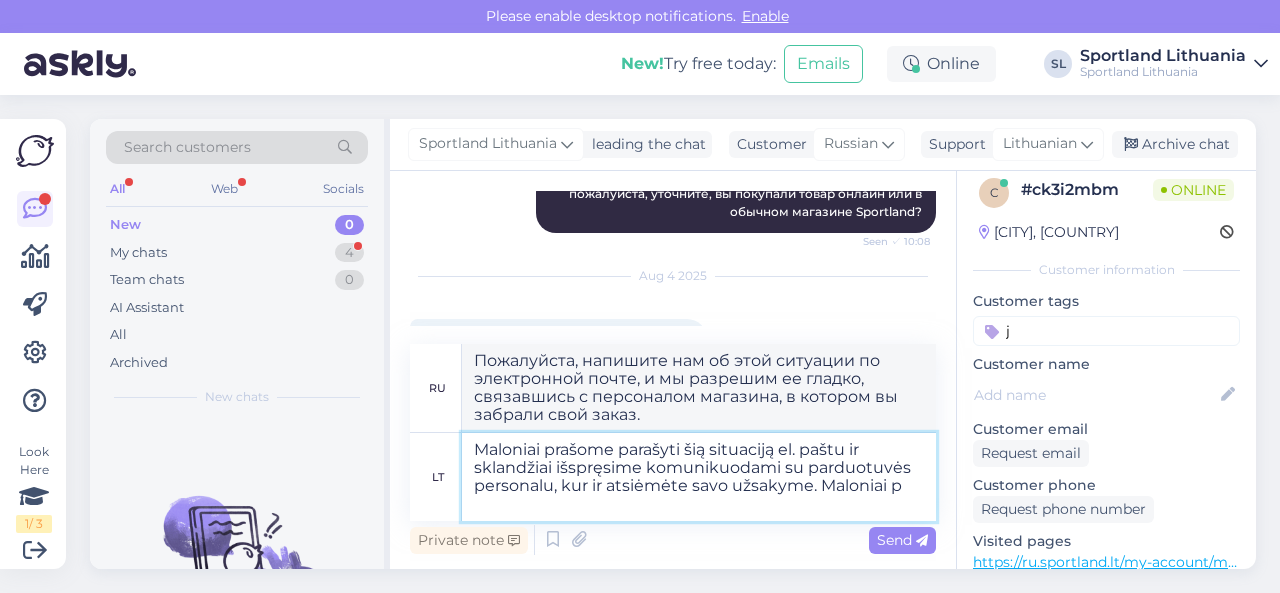type on "Maloniai prašome parašyti šią situaciją el. paštu ir sklandžiai išspręsime komunikuodami su parduotuvės personalu, kur ir atsiėmėte savo užsakyme. Maloniai pr" 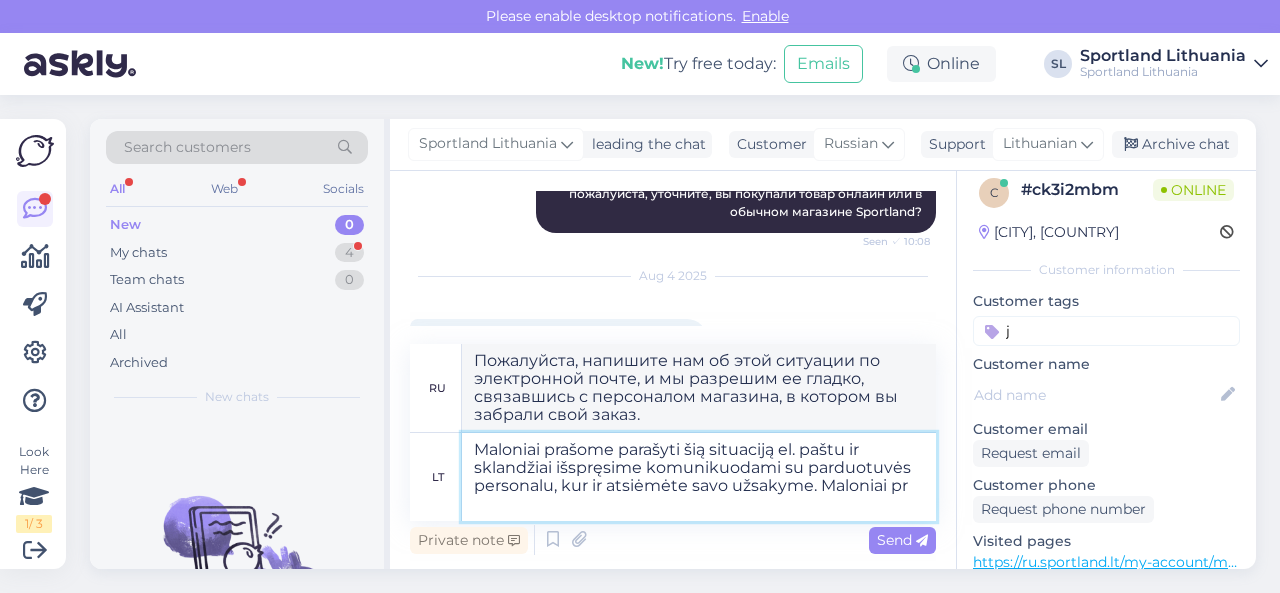 type on "Пожалуйста, напишите об этой ситуации по электронной почте, и мы решим её в кратчайшие сроки, связавшись с сотрудниками магазина, где вы забирали заказ." 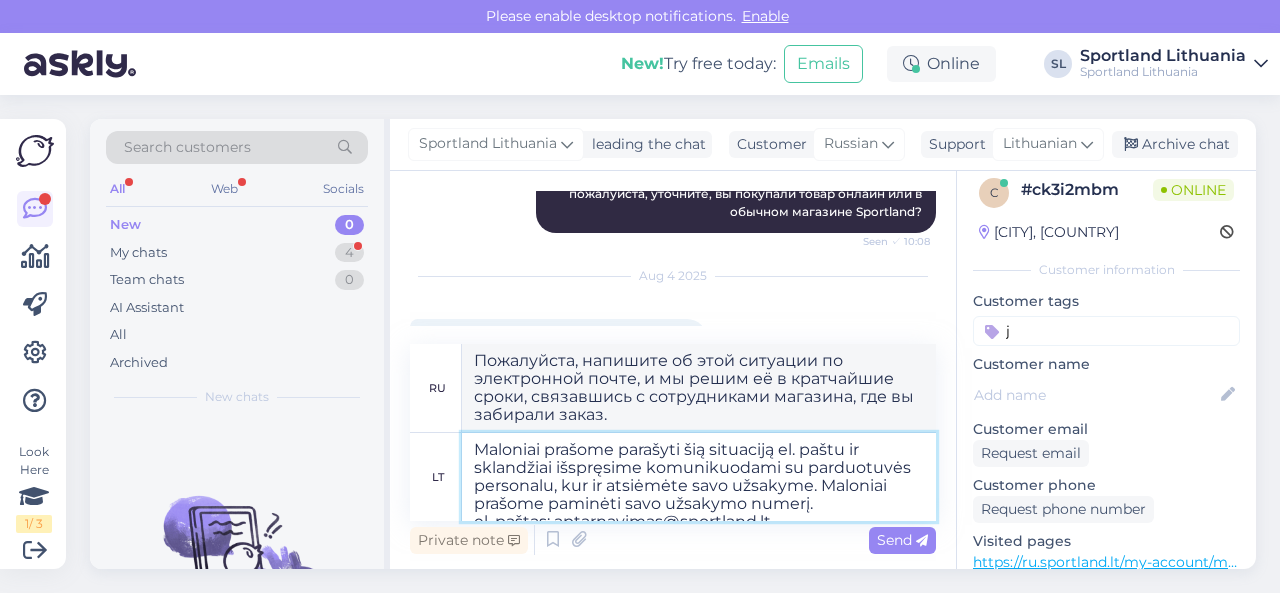 type on "Maloniai prašome parašyti šią situaciją el. paštu ir sklandžiai išspręsime komunikuodami su parduotuvės personalu, kur ir atsiėmėte savo užsakyme. Maloniai prašome pa" 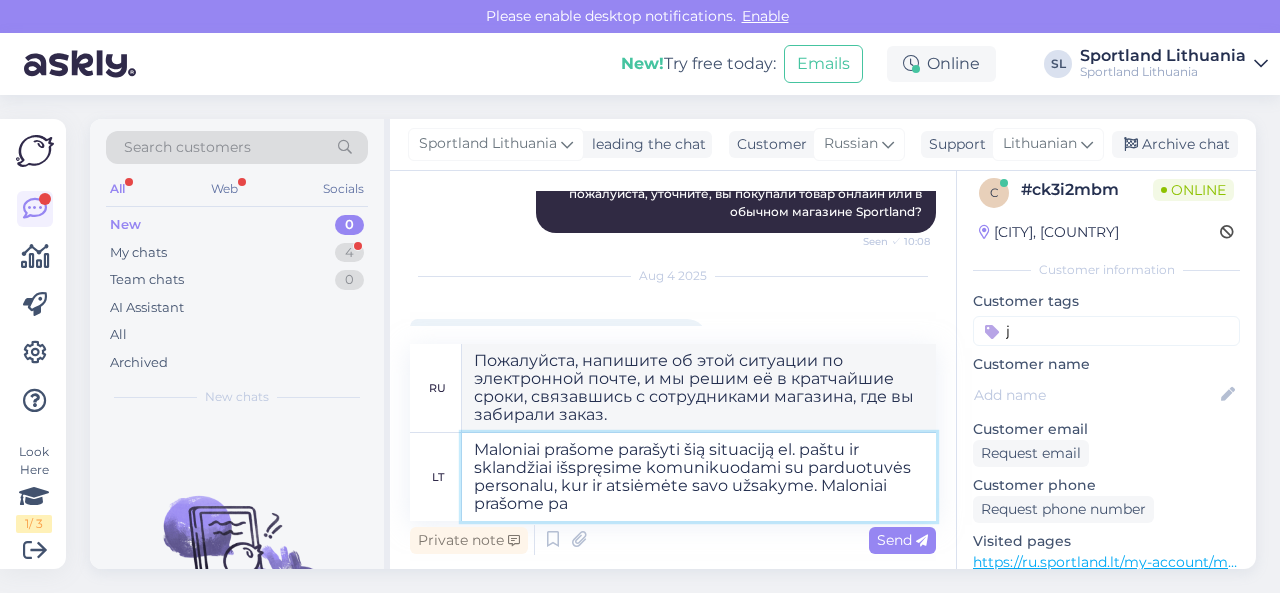 type on "Пожалуйста, напишите нам об этой ситуации по электронной почте, и мы решим её без проблем, связавшись с сотрудниками магазина, где вы забирали заказ. Пожалуйста." 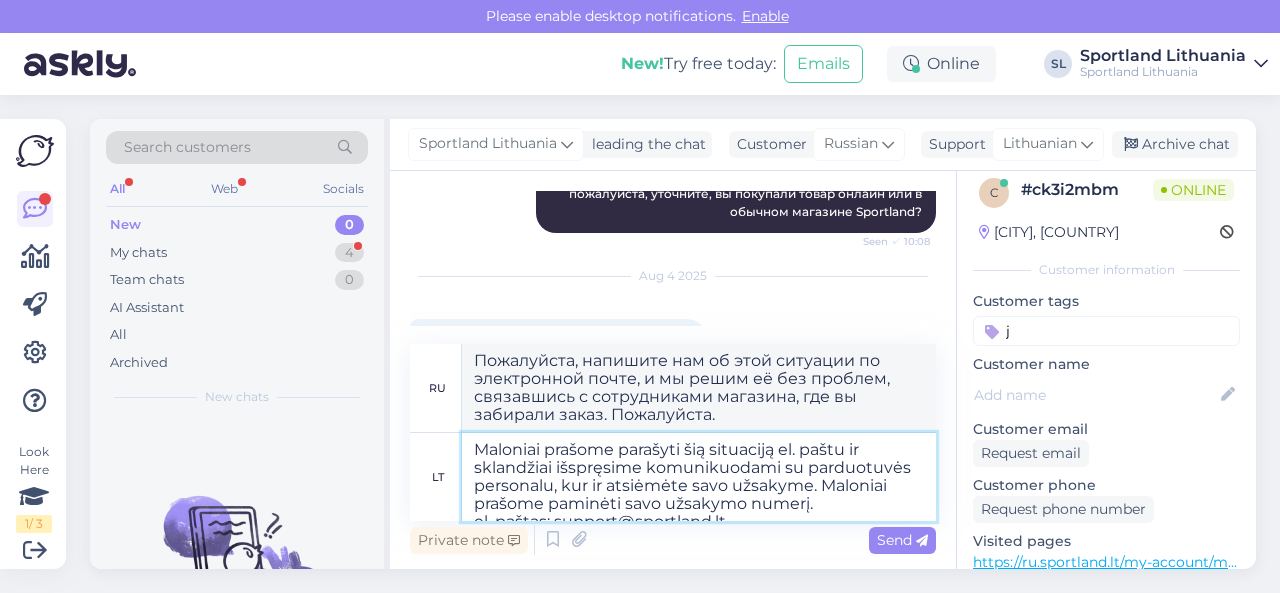 type on "Maloniai prašome parašyti šią situaciją el. paštu ir sklandžiai išspręsime komunikuodami su parduotuvės personalu, kur ir atsiėmėte savo užsakyme. Maloniai prašome paminėti sa" 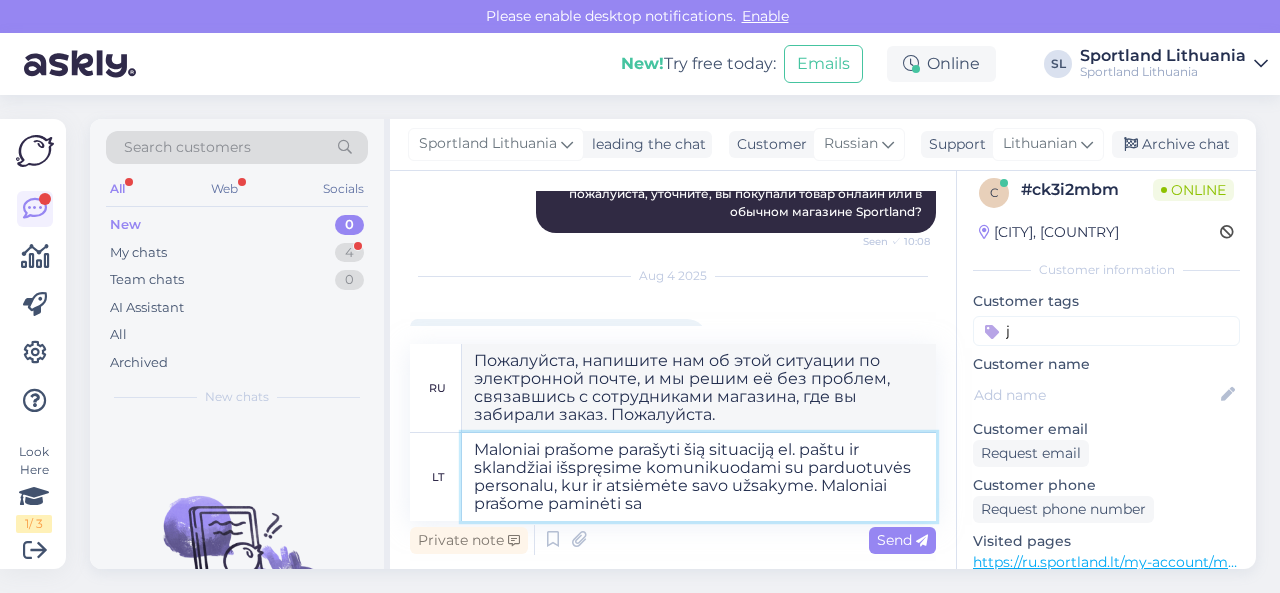 type on "Пожалуйста, напишите нам об этой ситуации по электронной почте, и мы решим её без проблем, связавшись с сотрудниками магазина, где вы забрали свой заказ. Пожалуйста, укажите" 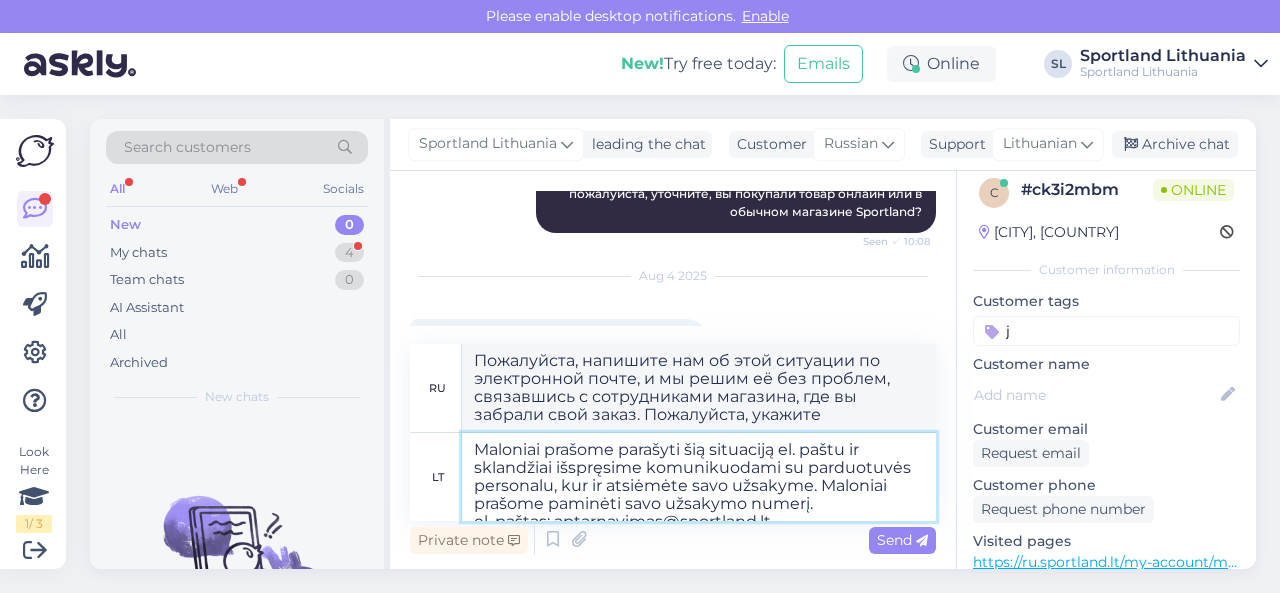 type on "Maloniai prašome parašyti šią situaciją el. paštu ir sklandžiai išspręsime komunikuodami su parduotuvės personalu, kur ir atsiėmėte savo užsakyme. Maloniai prašome paminėti savo už" 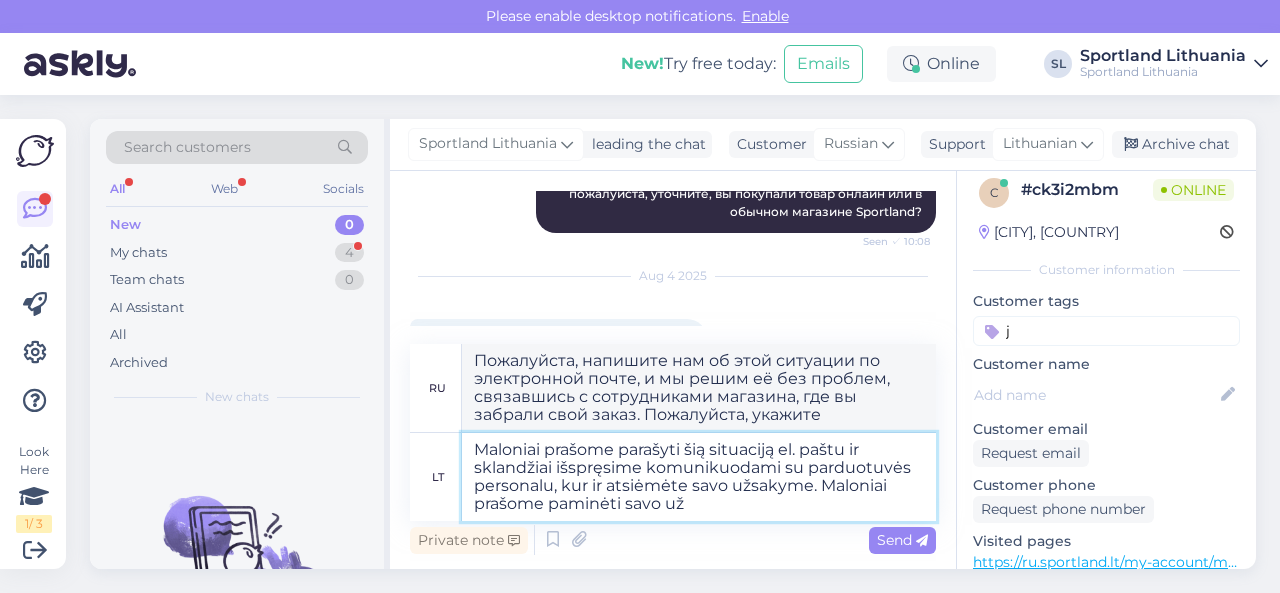 type on "Пожалуйста, опишите эту ситуацию по электронной почте, и мы решим её без проблем, связавшись с сотрудниками магазина, где вы забрали свой заказ. Пожалуйста, укажите ваш" 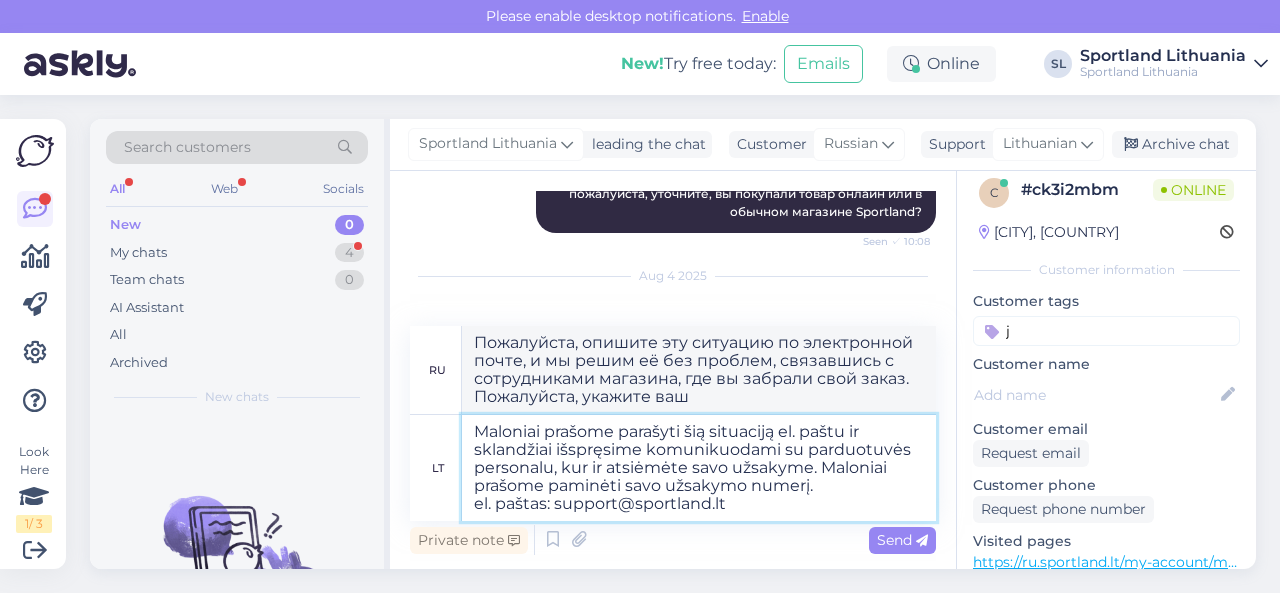 type on "Maloniai prašome parašyti šią situaciją el. paštu ir sklandžiai išspręsime komunikuodami su parduotuvės personalu, kur ir atsiėmėte savo užsakyme. Maloniai prašome pami" 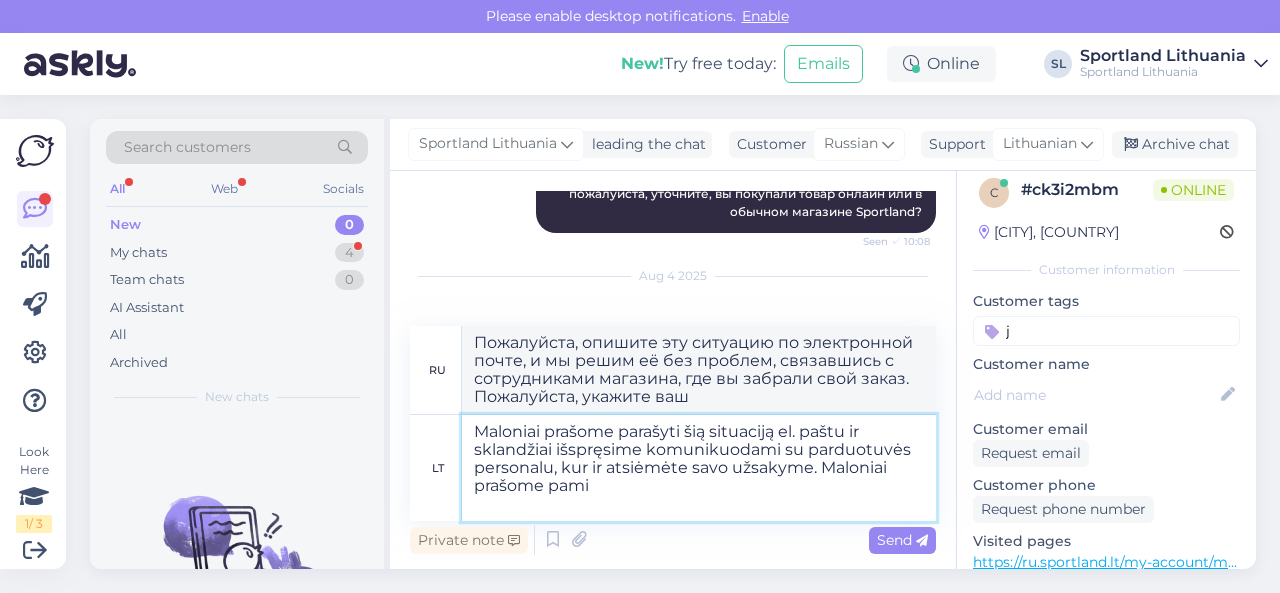 type on "Пожалуйста, напишите нам об этой ситуации по электронной почте, и мы решим её, связавшись с сотрудниками магазина, где вы забрали заказ. Пожалуйста, укажите номер вашего заказа." 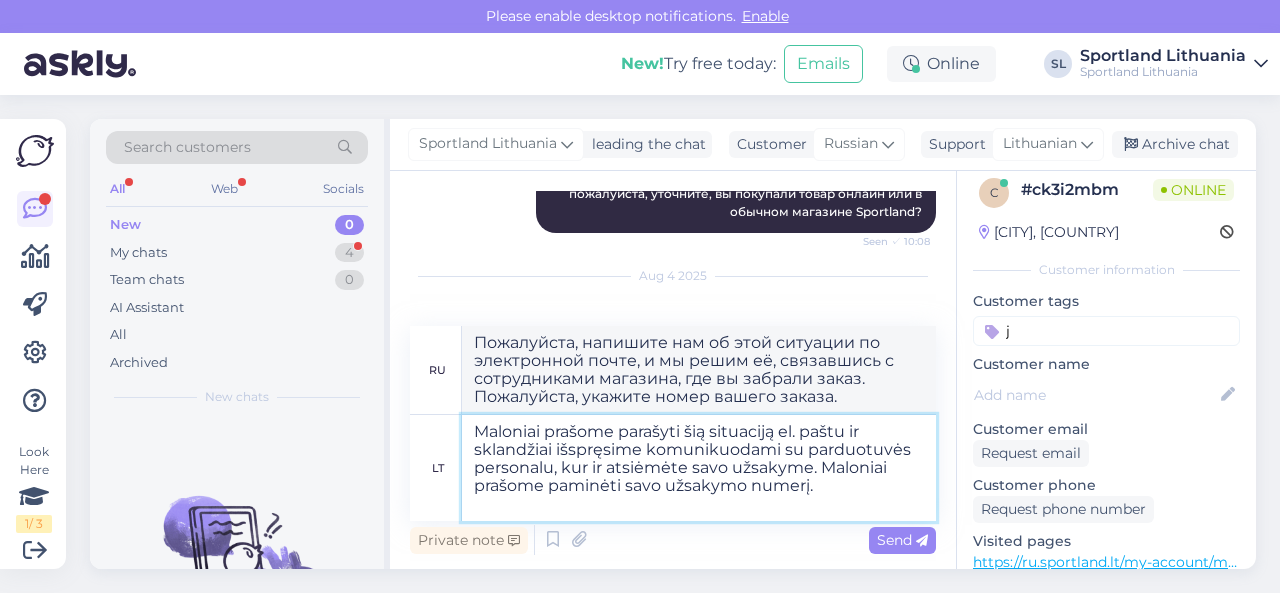 type on "Maloniai prašome parašyti šią situaciją el. paštu ir sklandžiai išspręsime komunikuodami su parduotuvės personalu, kur ir atsiėmėte savo užsakyme. Maloniai prašome paminėti savo užsakymo numerį." 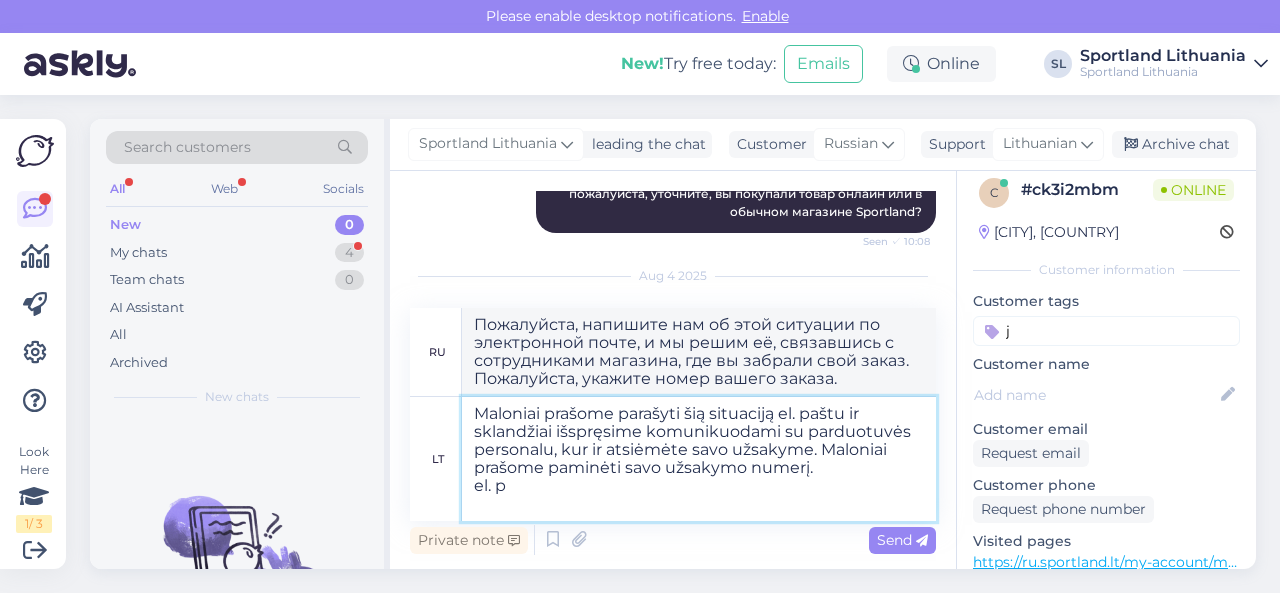 type on "Maloniai prašome parašyti šią situaciją el. paštu ir sklandžiai išspręsime komunikuodami su parduotuvės personalu, kur ir atsiėmėte savo užsakyme. Maloniai prašome paminėti savo užsakymo numerį.
el. pa" 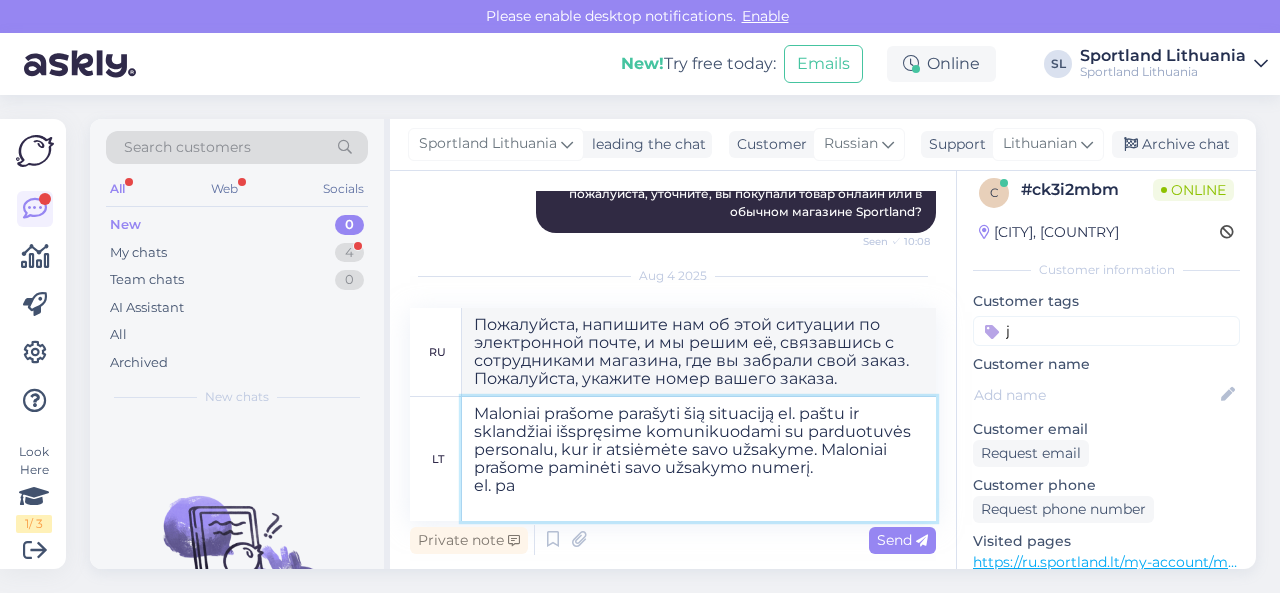 type on "Пожалуйста, сообщите нам об этой ситуации по электронной почте, и мы решим её без проблем, связавшись с сотрудниками магазина, где вы забирали заказ. Пожалуйста, укажите номер вашего заказа.
e-mail" 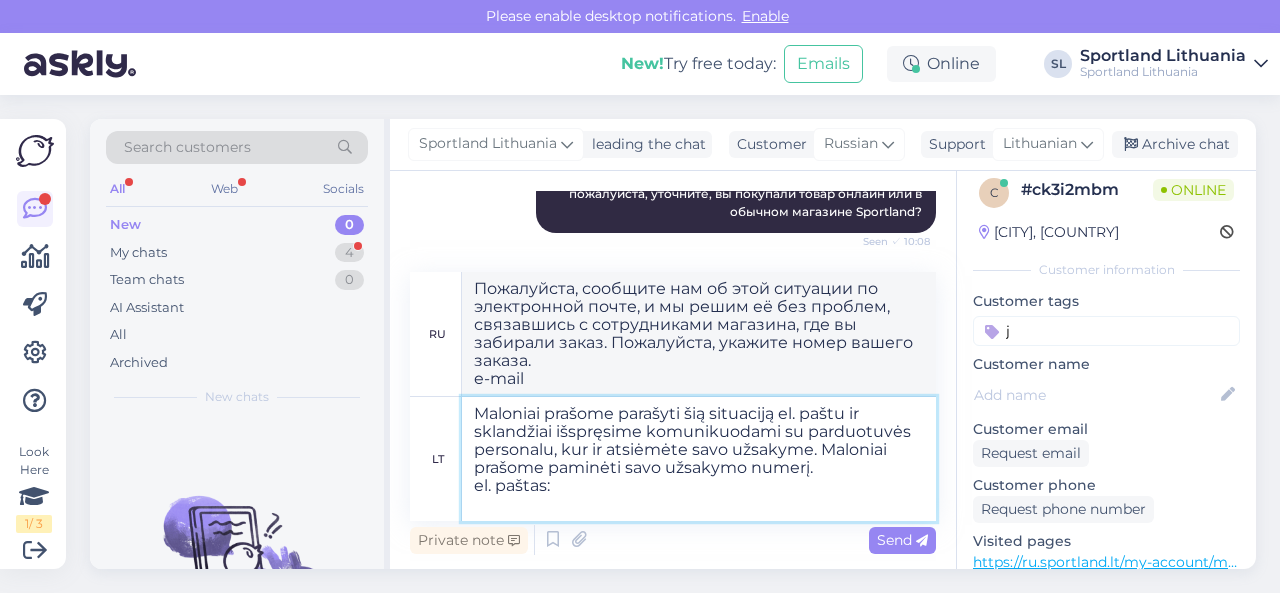 type on "Maloniai prašome parašyti šią situaciją el. paštu ir sklandžiai išspręsime komunikuodami su parduotuvės personalu, kur ir atsiėmėte savo užsakyme. Maloniai prašome paminėti savo užsakymo numerį.
el. paštas: support@sportland.lt" 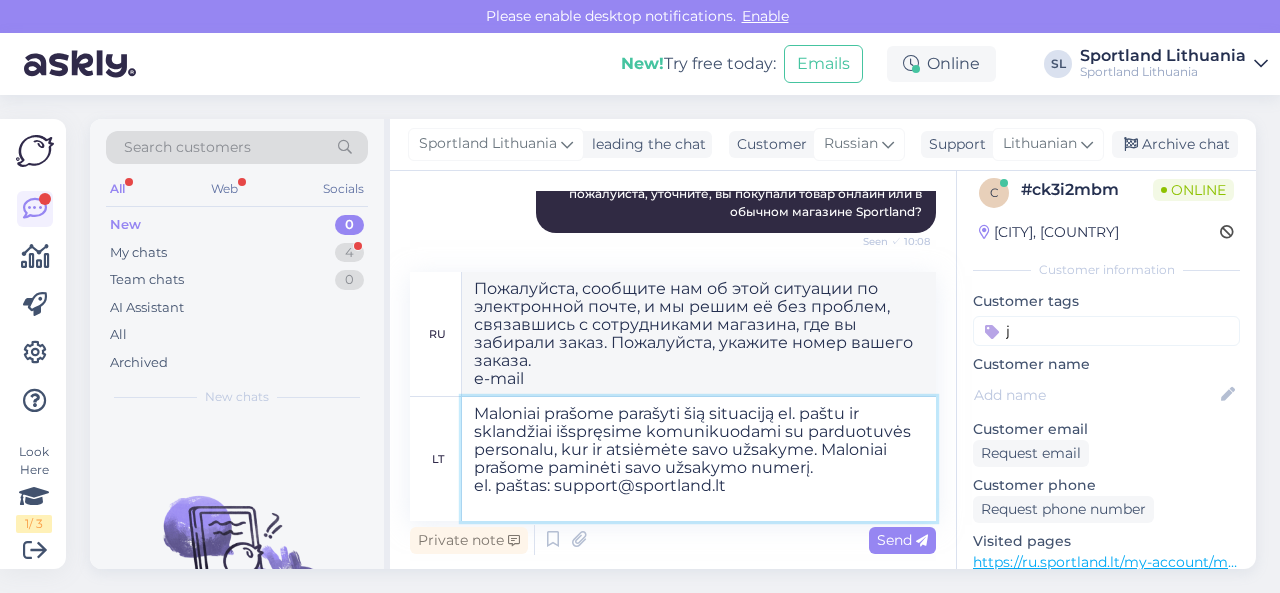 type on "Пожалуйста, сообщите нам об этой ситуации по электронной почте, и мы решим её без проблем, связавшись с сотрудниками магазина, где вы забирали заказ. Пожалуйста, укажите номер вашего заказа.
e-mail:" 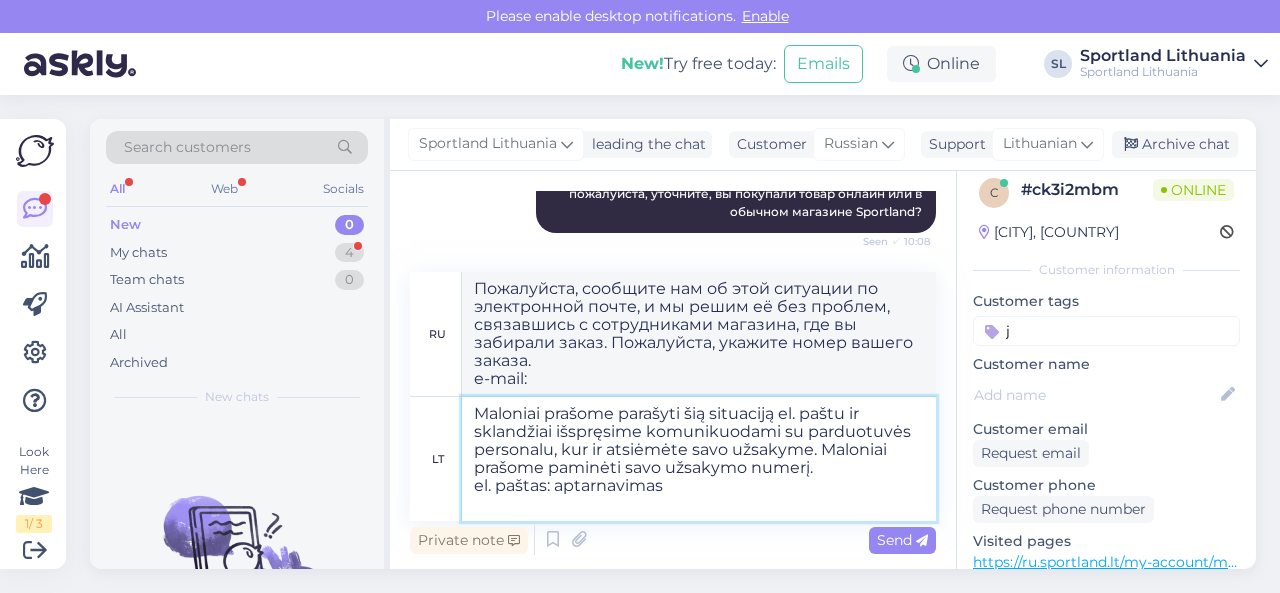 type on "Maloniai prašome parašyti šią situaciją el. paštu ir sklandžiai išspręsime komunikuodami su parduotuvės personalu, kur ir atsiėmėte savo užsakyme. Maloniai prašome paminėti savo užsakymo numerį.
el. paštas: aptarnavimas@" 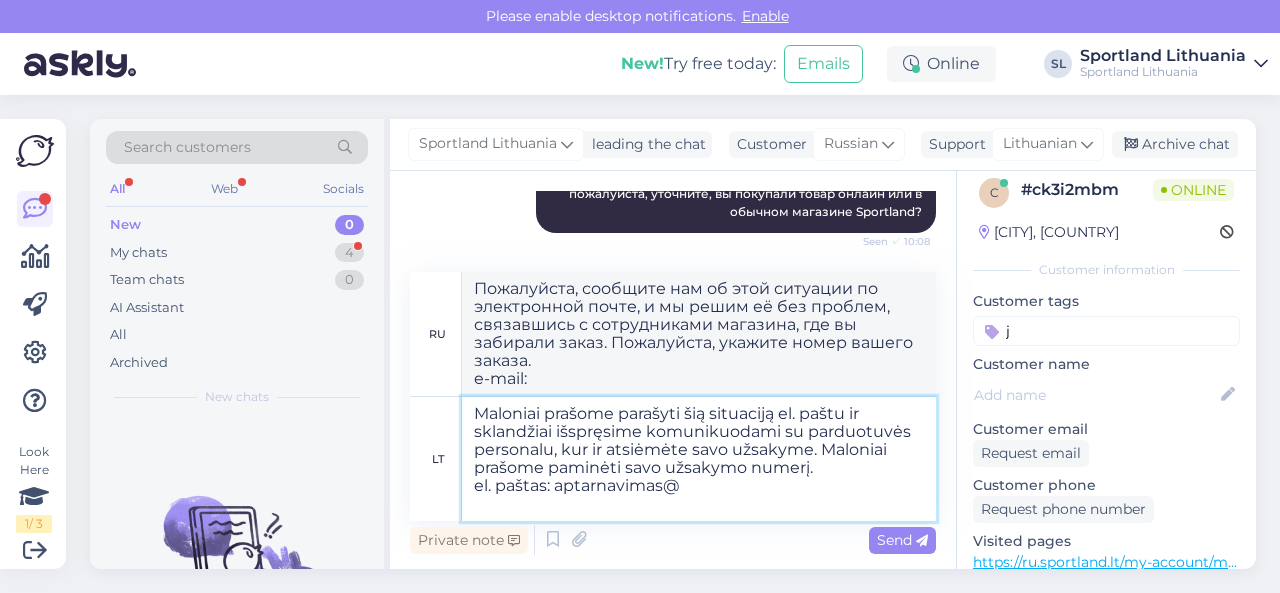 type on "Пожалуйста, сообщите нам об этой ситуации по электронной почте, и мы решим её без проблем, связавшись с сотрудниками магазина, где вы забирали заказ. Пожалуйста, укажите номер вашего заказа.
e-mail: service" 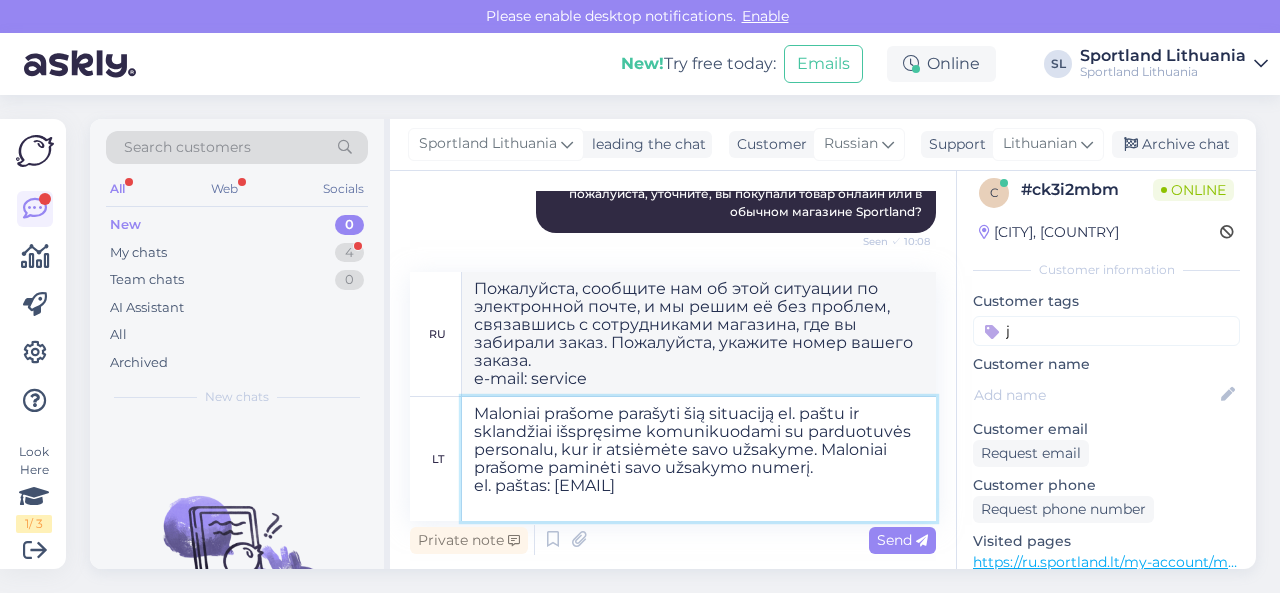 type on "Maloniai prašome parašyti šią situaciją el. paštu ir sklandžiai išspręsime komunikuodami su parduotuvės personalu, kur ir atsiėmėte savo užsakyme. Maloniai prašome paminėti savo užsakymo numerį.
el. paštas: [EMAIL]" 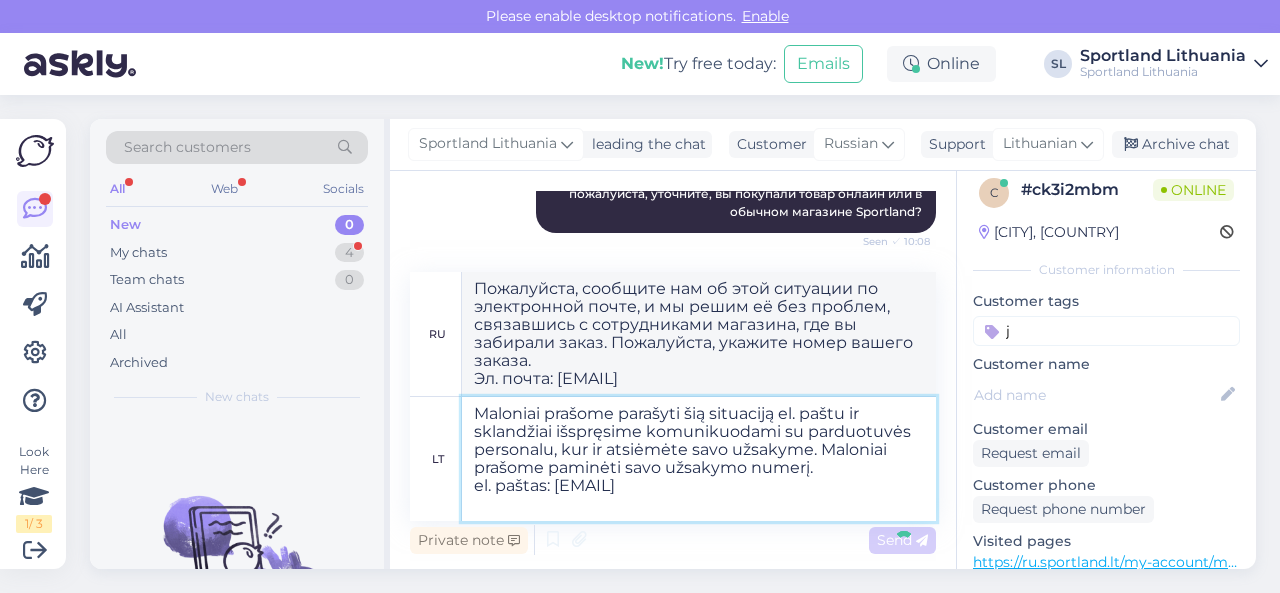 type 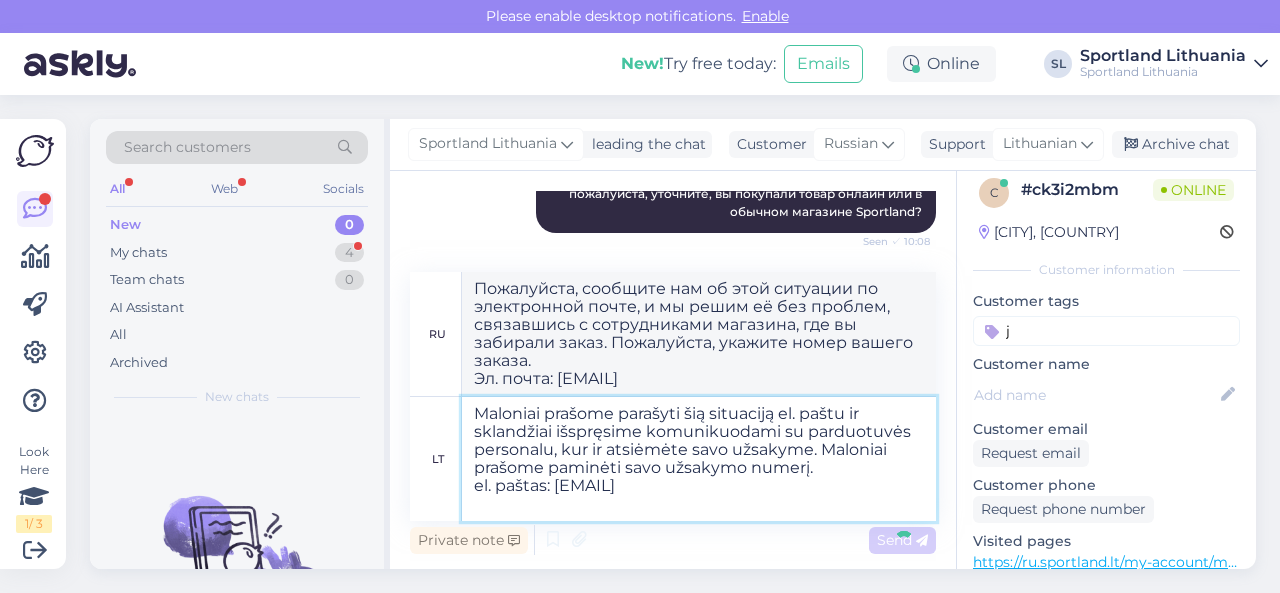 type 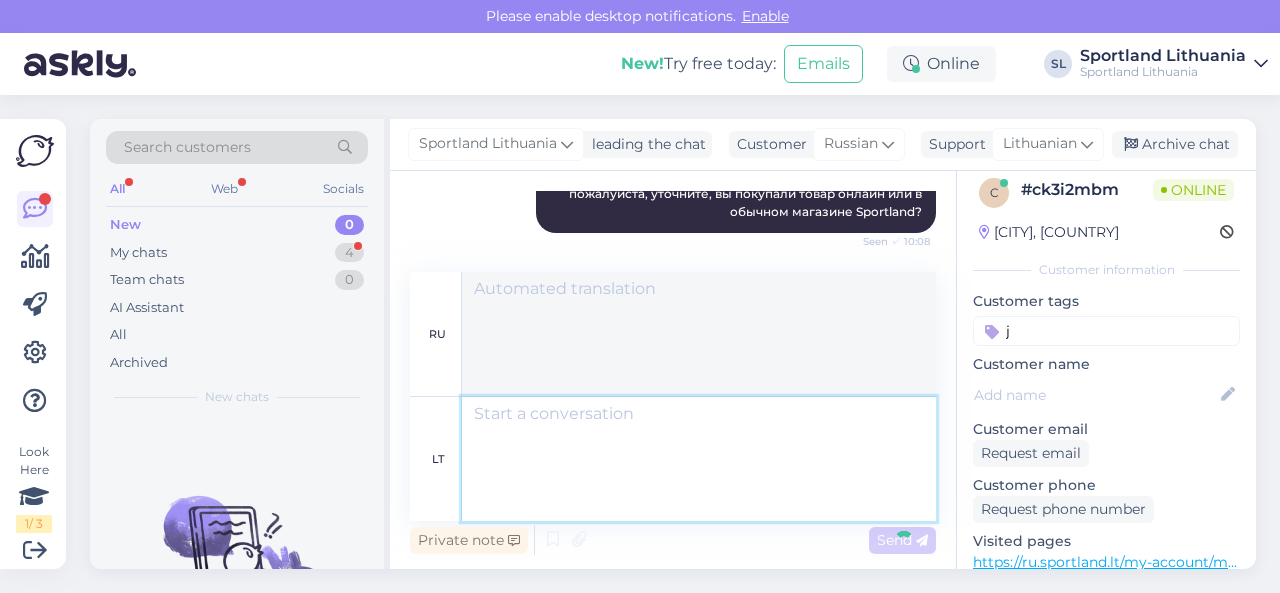 scroll, scrollTop: 2322, scrollLeft: 0, axis: vertical 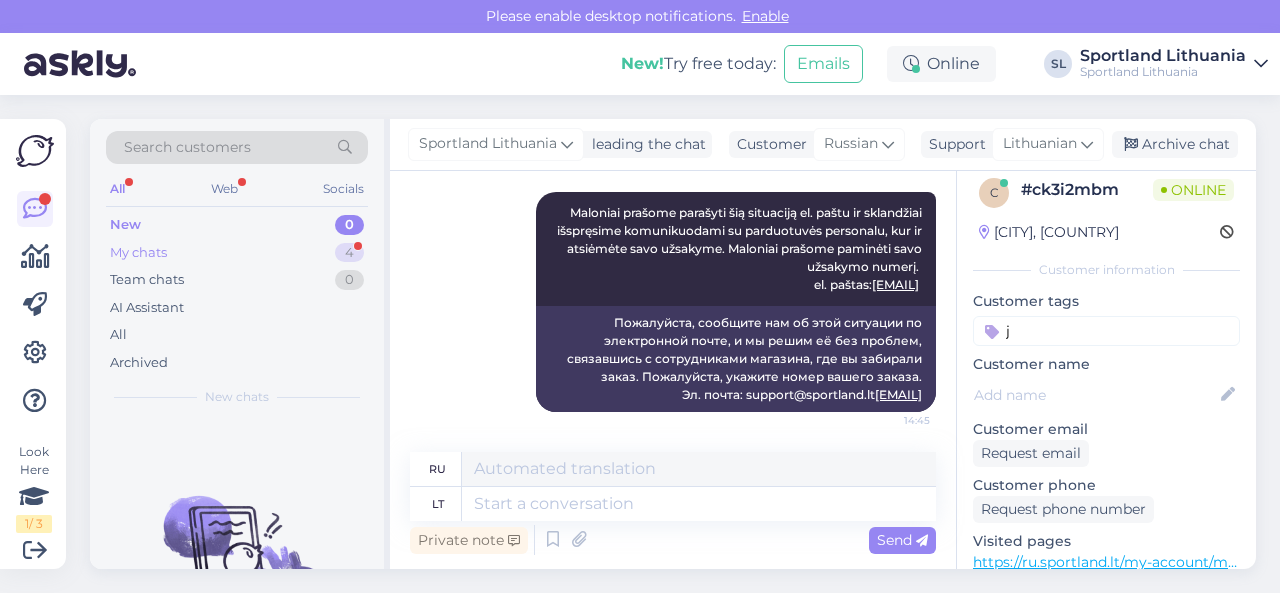 click on "My chats 4" at bounding box center [237, 253] 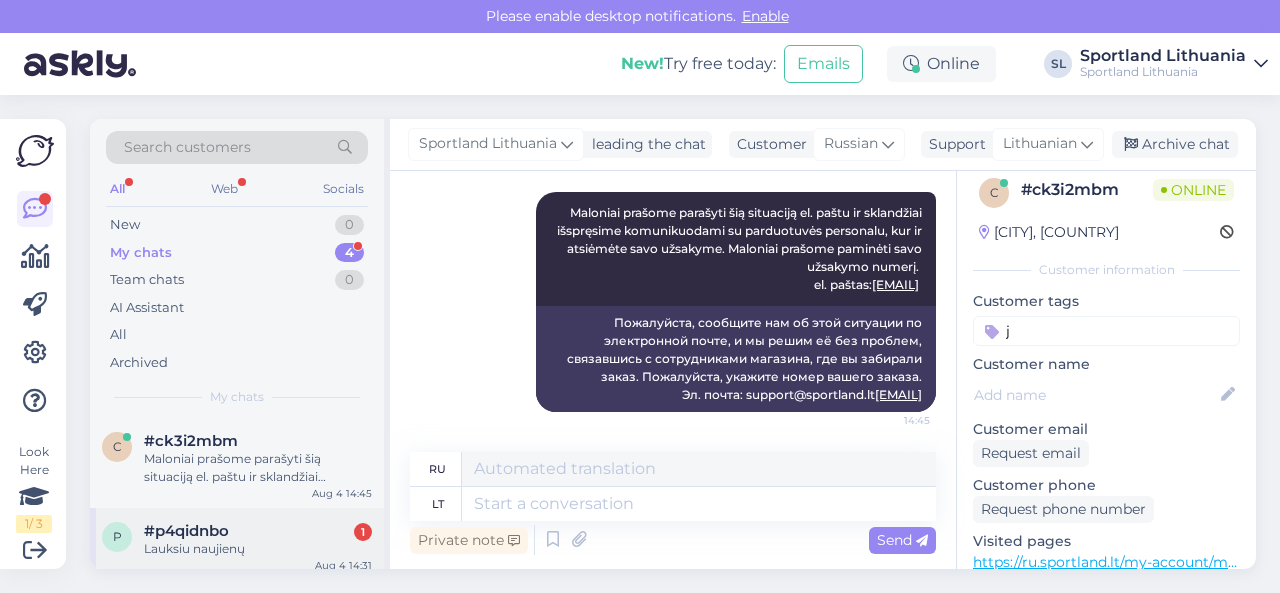 click on "#[HASH]" at bounding box center (258, 531) 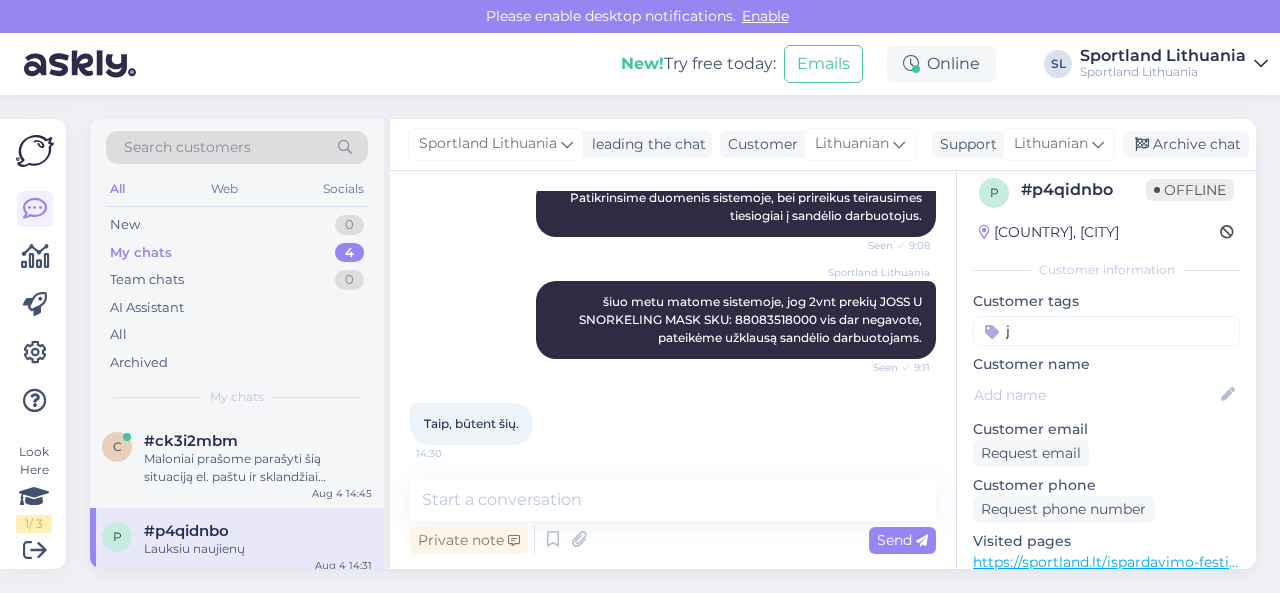 scroll, scrollTop: 1690, scrollLeft: 0, axis: vertical 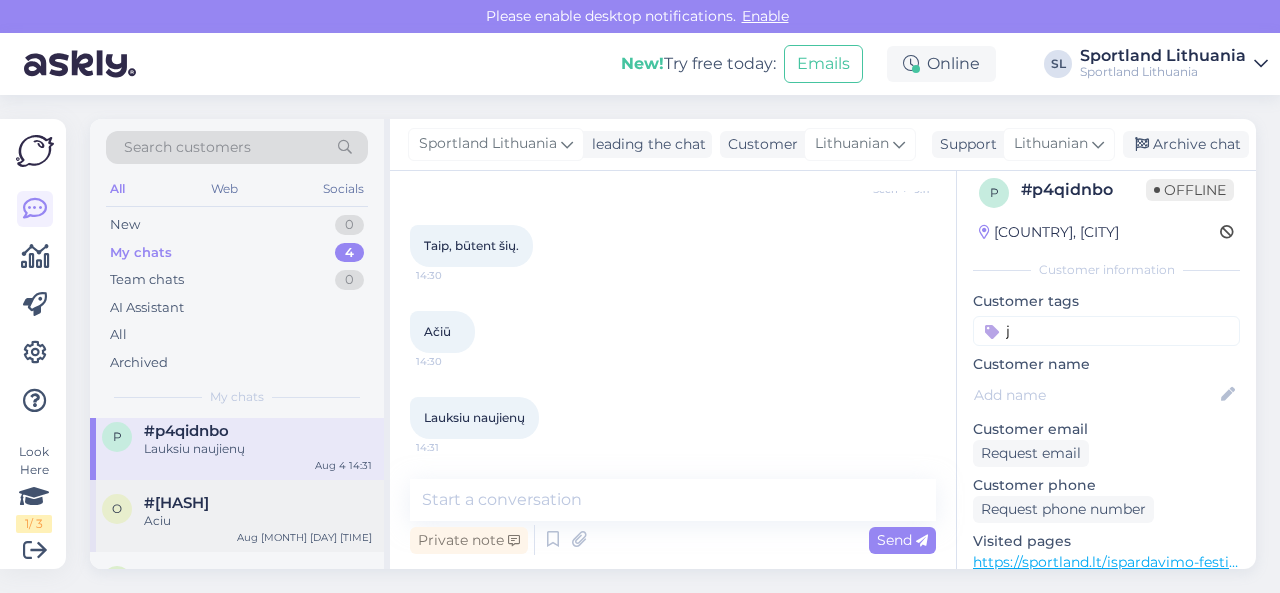click on "Aciu" at bounding box center (258, 521) 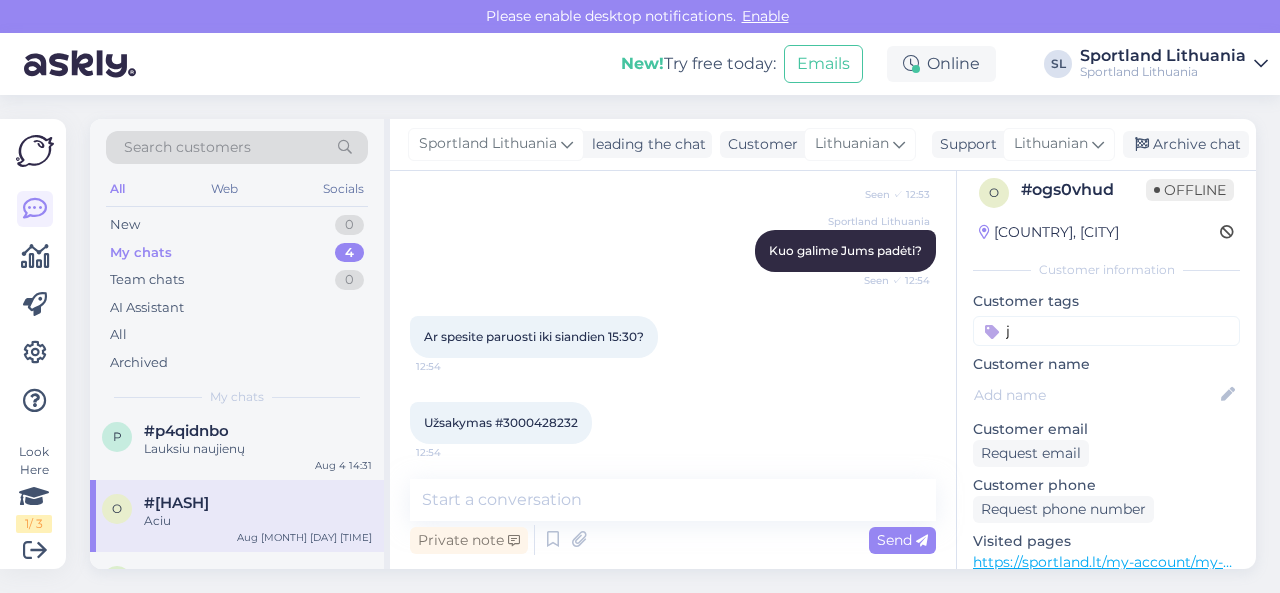 scroll, scrollTop: 237, scrollLeft: 0, axis: vertical 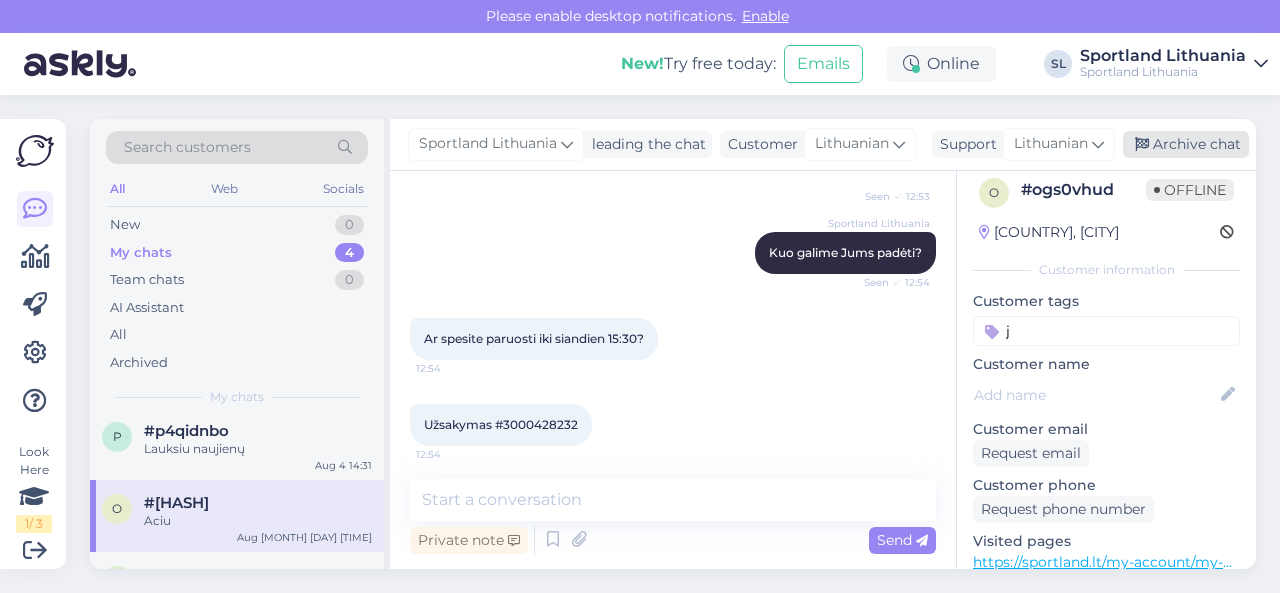 click on "Archive chat" at bounding box center [1186, 144] 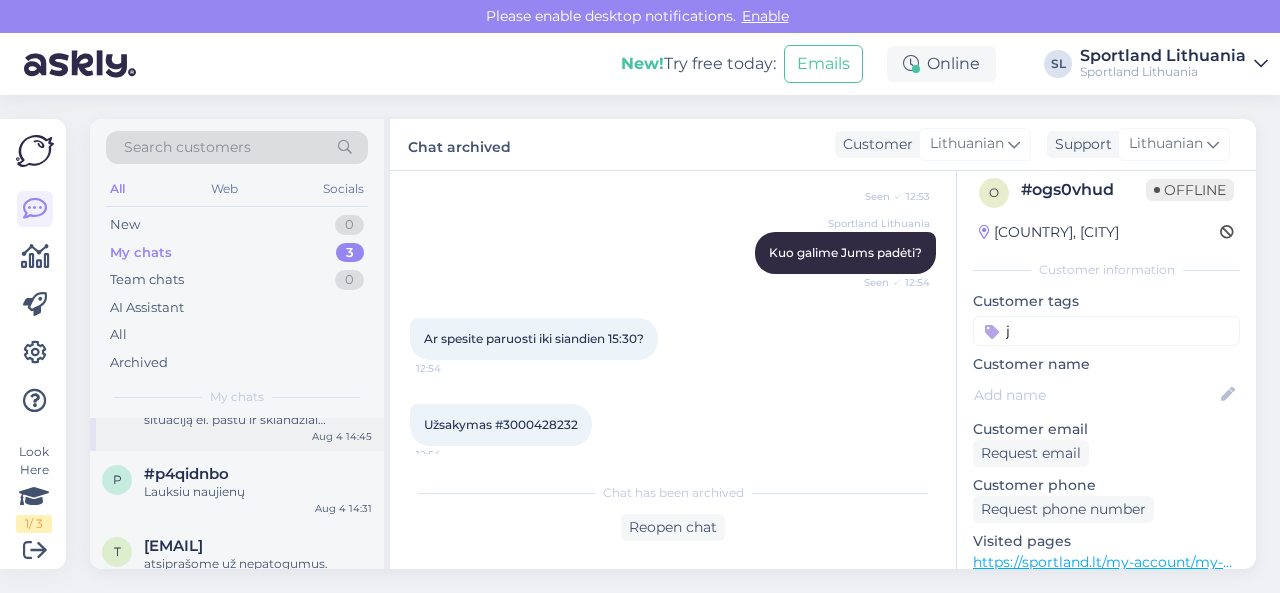 scroll, scrollTop: 81, scrollLeft: 0, axis: vertical 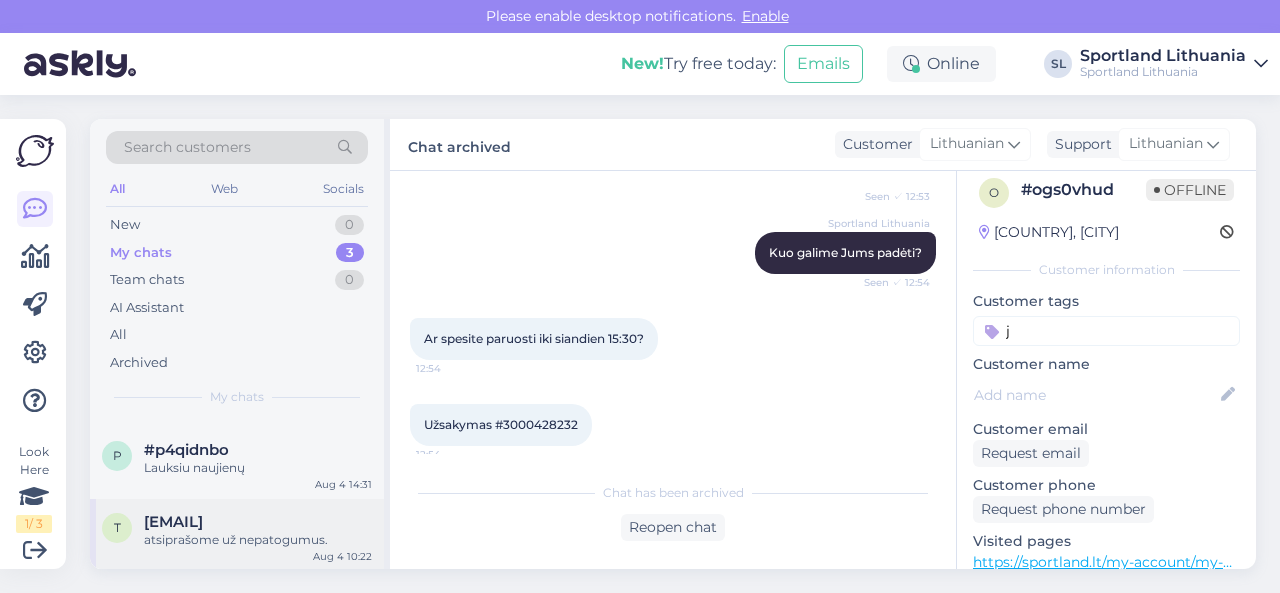click on "[EMAIL] atsiprašome už nepatogumus. Aug 4 10:22" at bounding box center (237, 535) 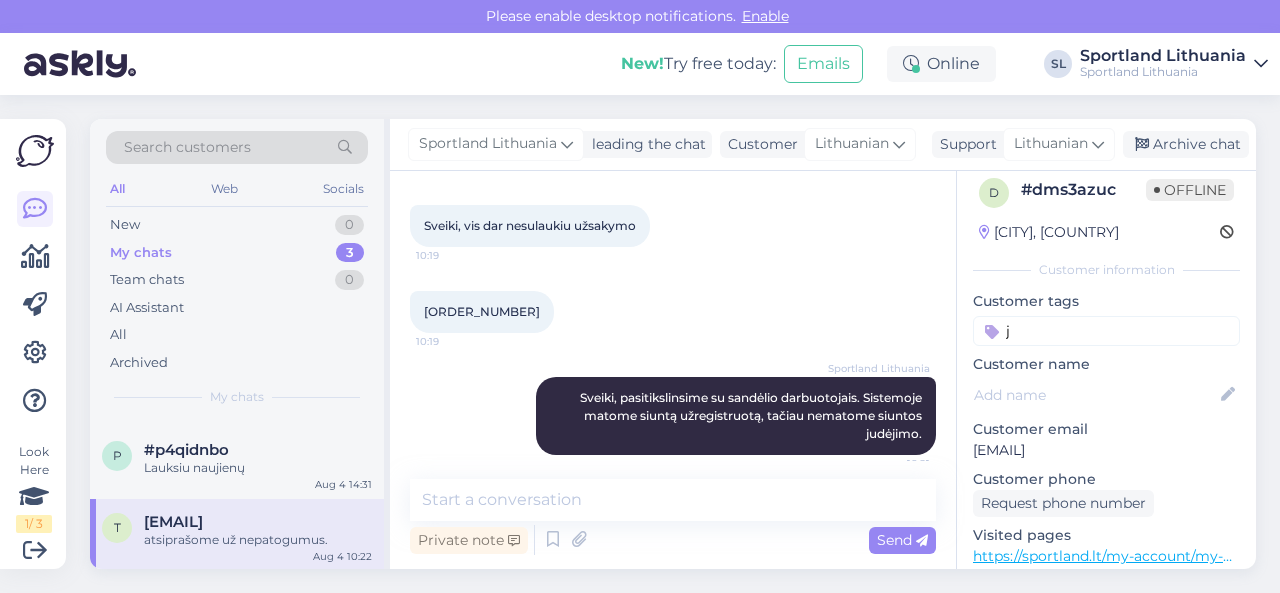 scroll, scrollTop: 401, scrollLeft: 0, axis: vertical 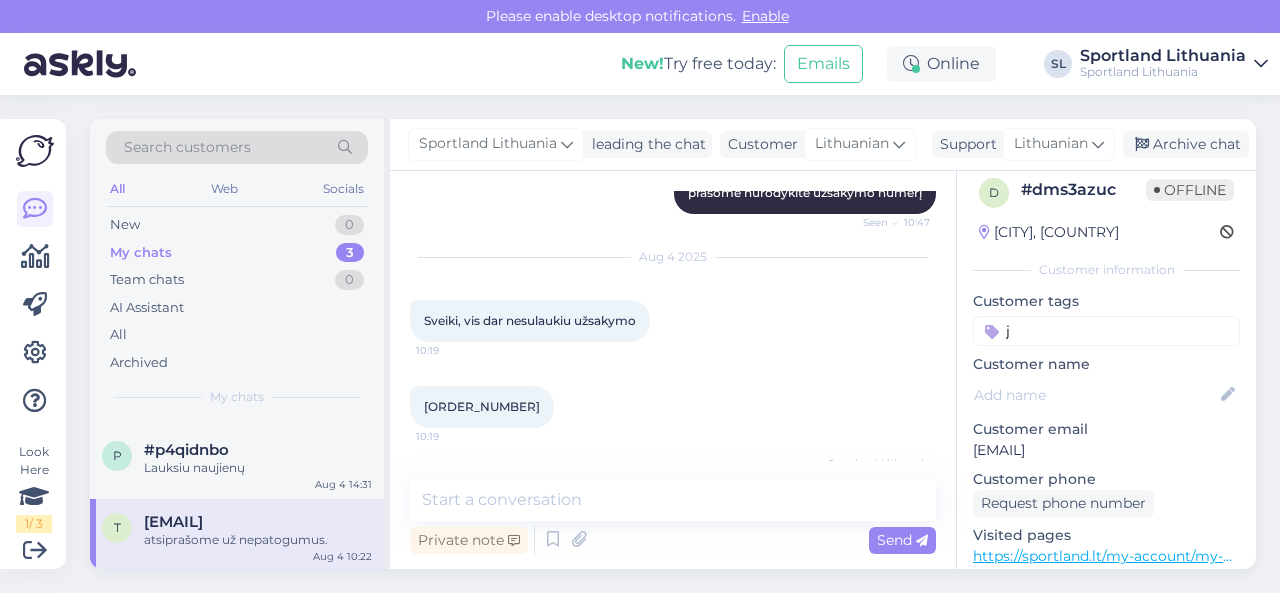 click on "[ORDER_NUMBER]" at bounding box center [482, 406] 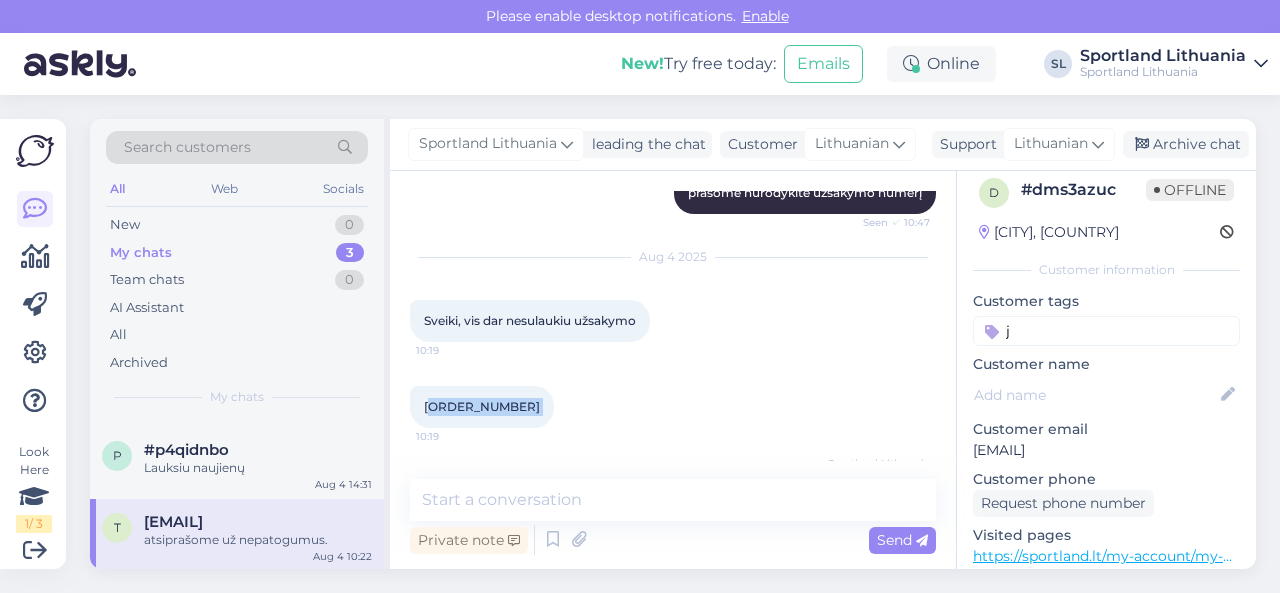click on "[ORDER_NUMBER]" at bounding box center (482, 406) 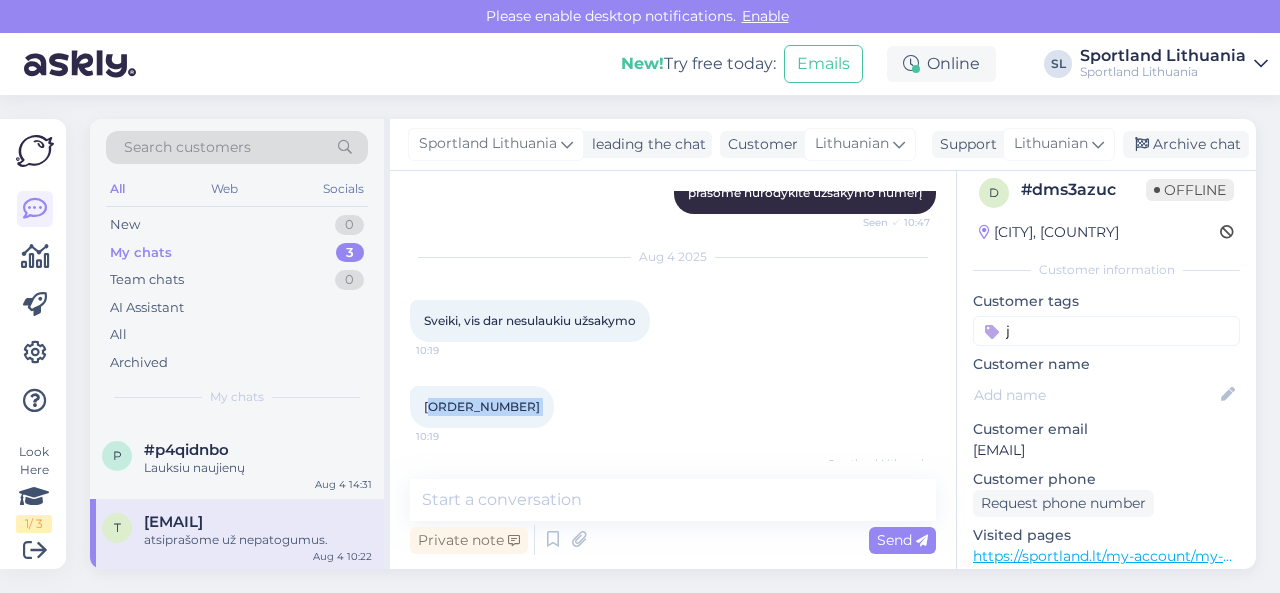 copy on "[NUMBER] [TIME]" 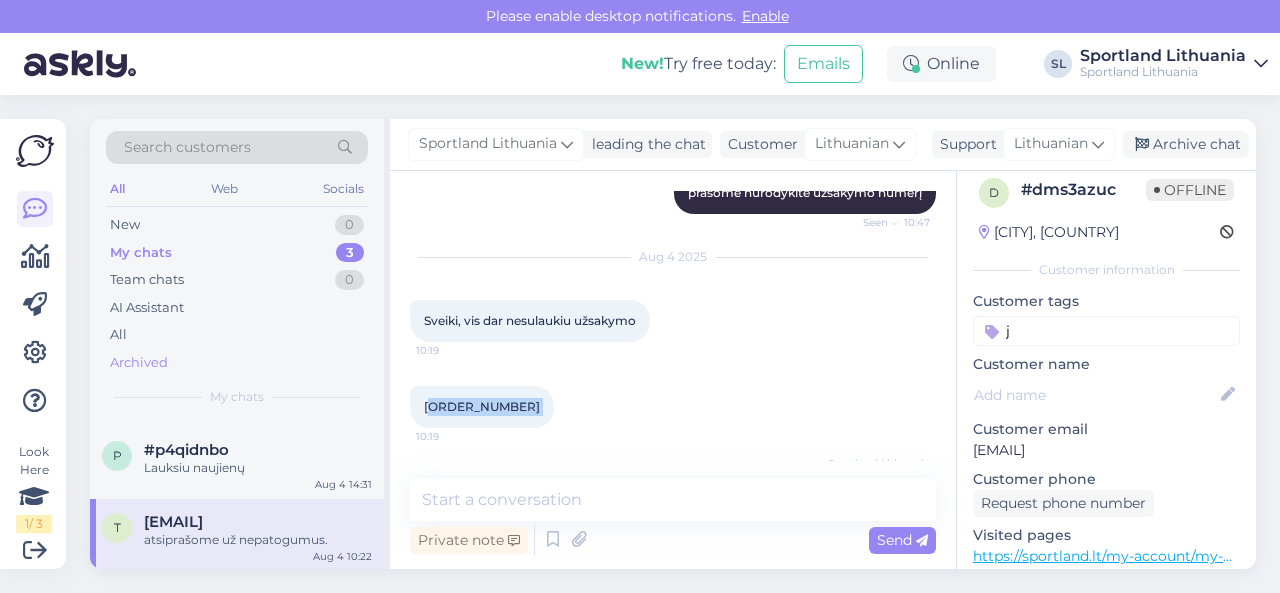 click on "Archived" at bounding box center [237, 363] 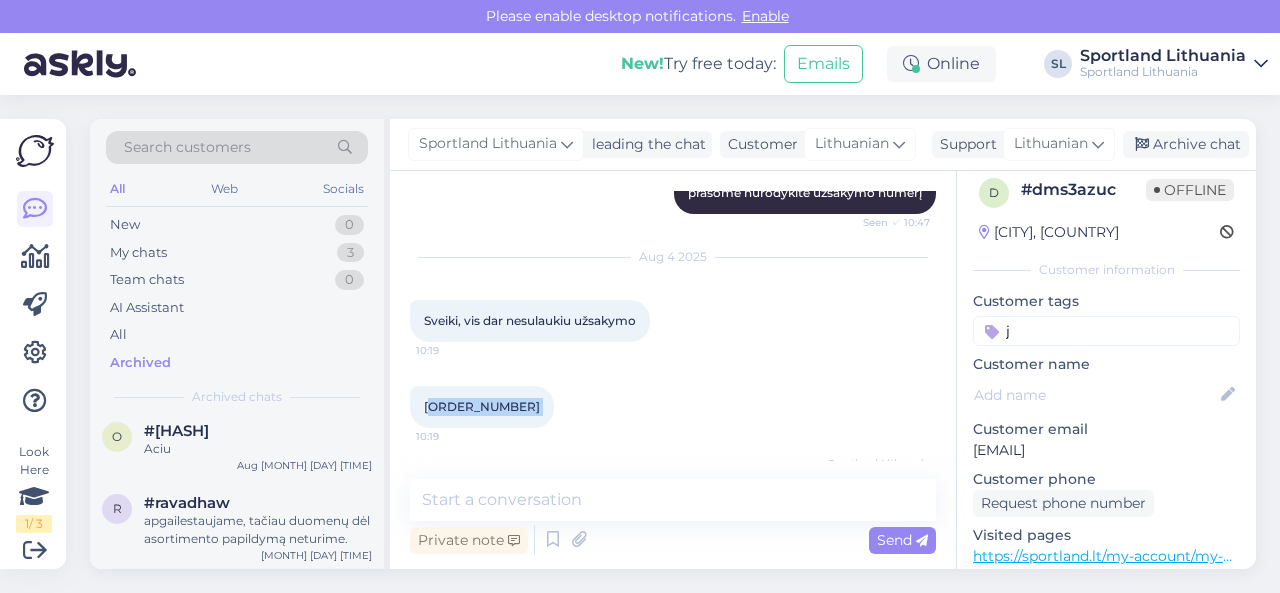scroll, scrollTop: 200, scrollLeft: 0, axis: vertical 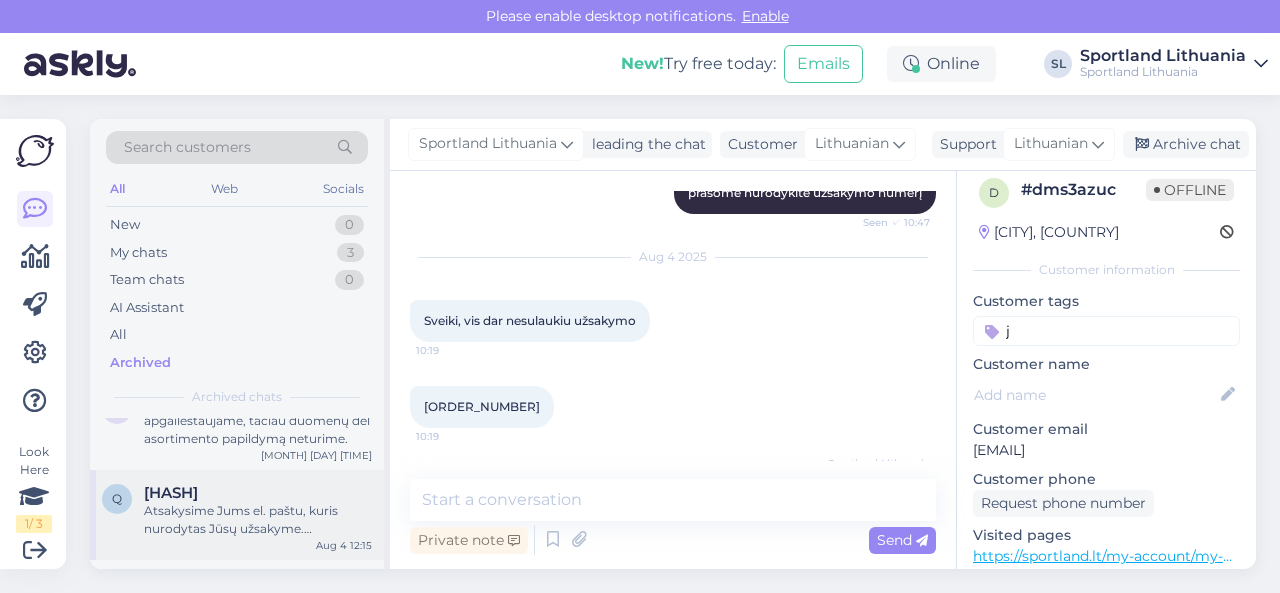 click on "Atsakysime Jums el. paštu, kuris nurodytas Jūsų užsakyme. Atsiprašome už nepatogumus ir labai tikimės Jūsų supratingumo." at bounding box center [258, 520] 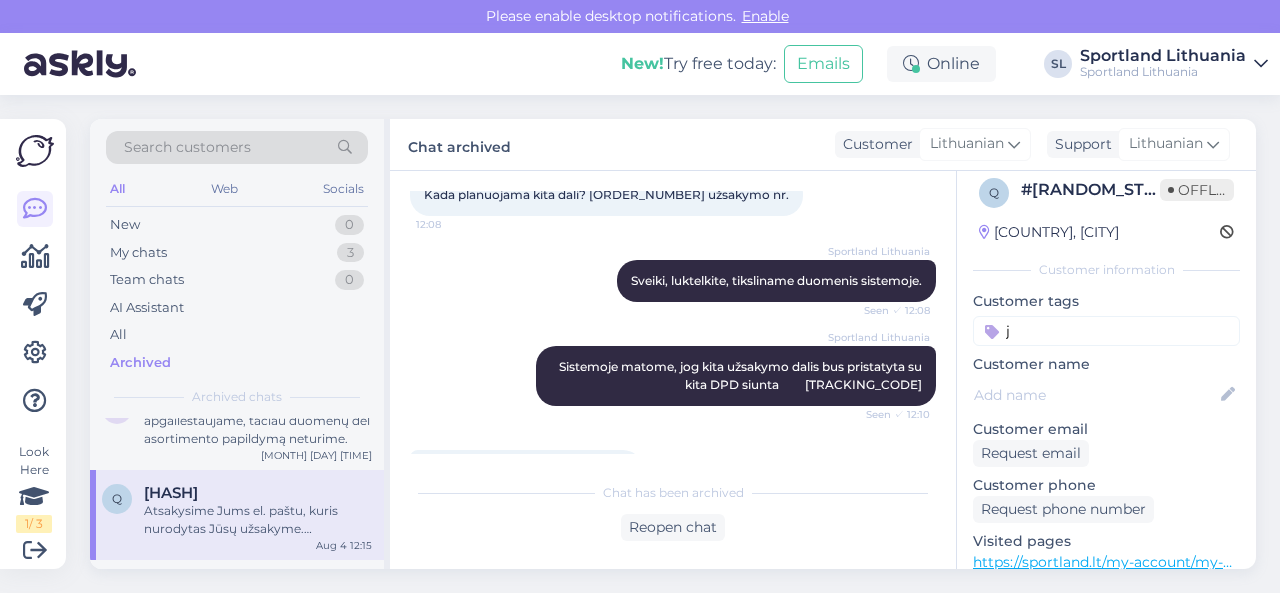 scroll, scrollTop: 88, scrollLeft: 0, axis: vertical 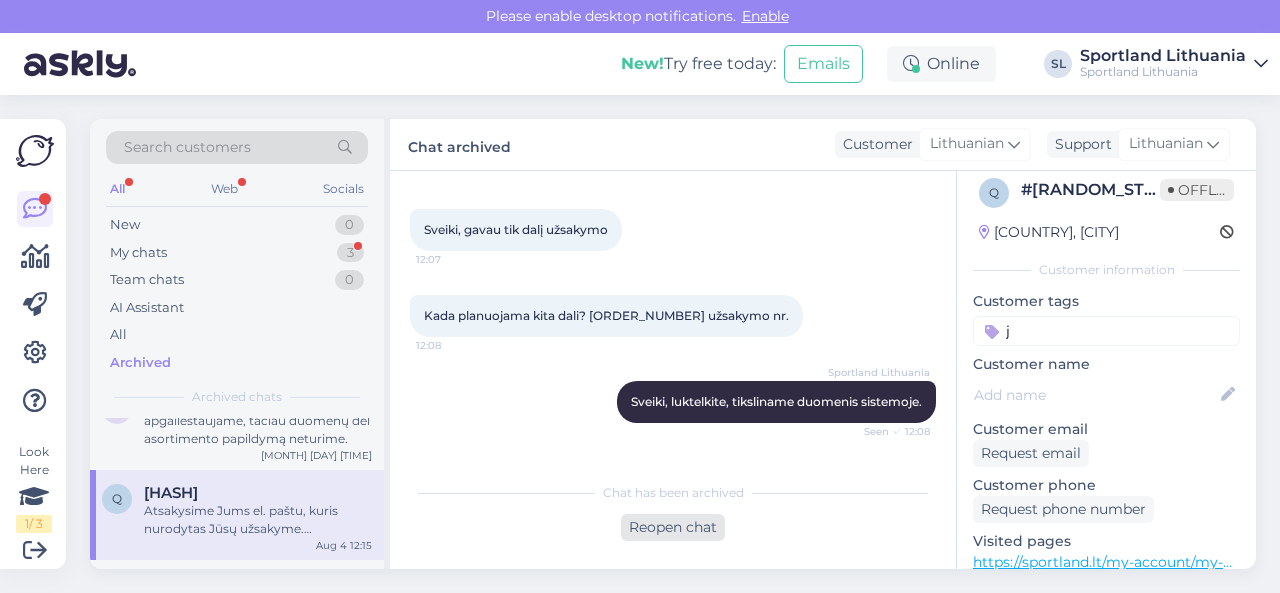 click on "Reopen chat" at bounding box center (673, 527) 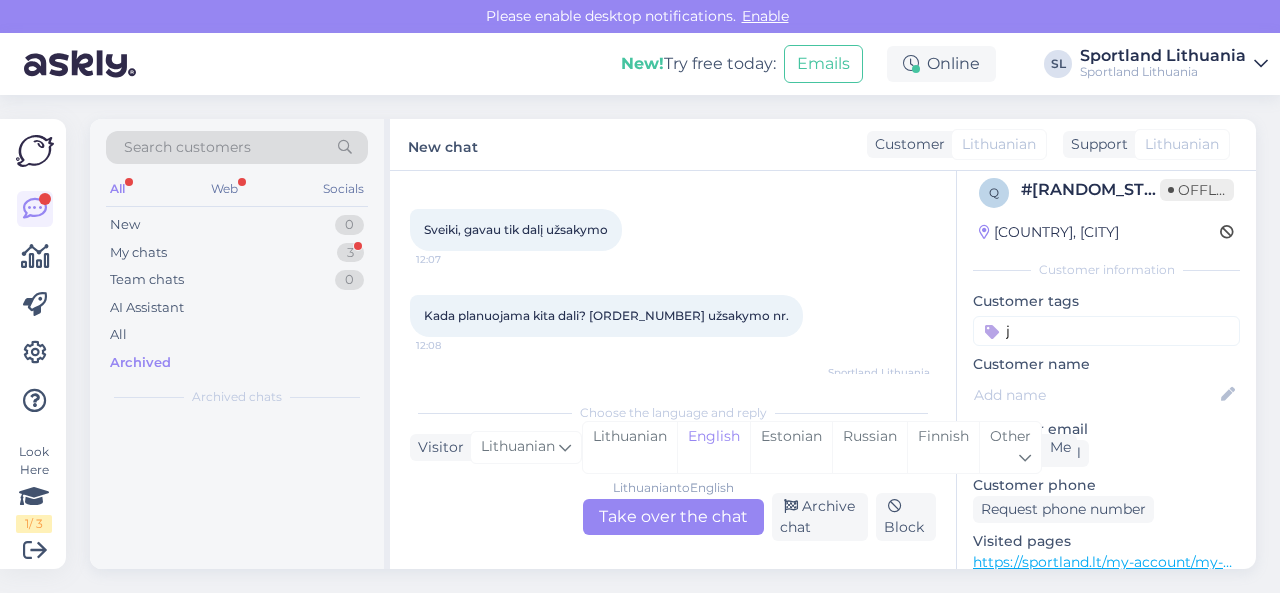 scroll, scrollTop: 0, scrollLeft: 0, axis: both 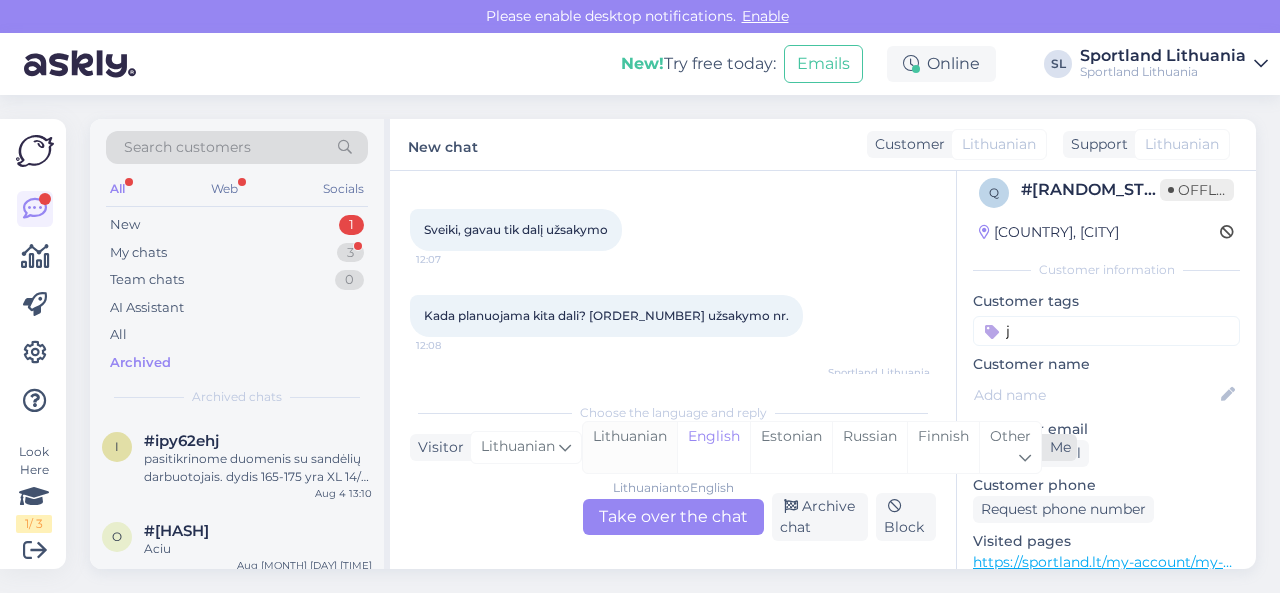 click on "Lithuanian" at bounding box center (630, 447) 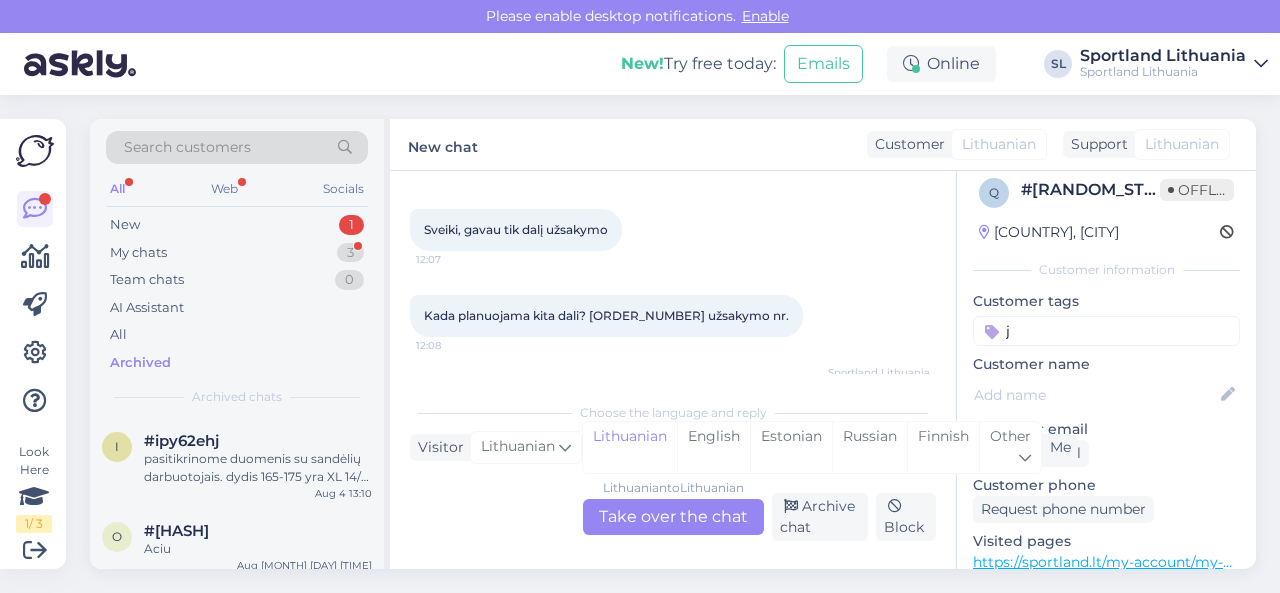 click on "Lithuanian  to  Lithuanian Take over the chat" at bounding box center [673, 517] 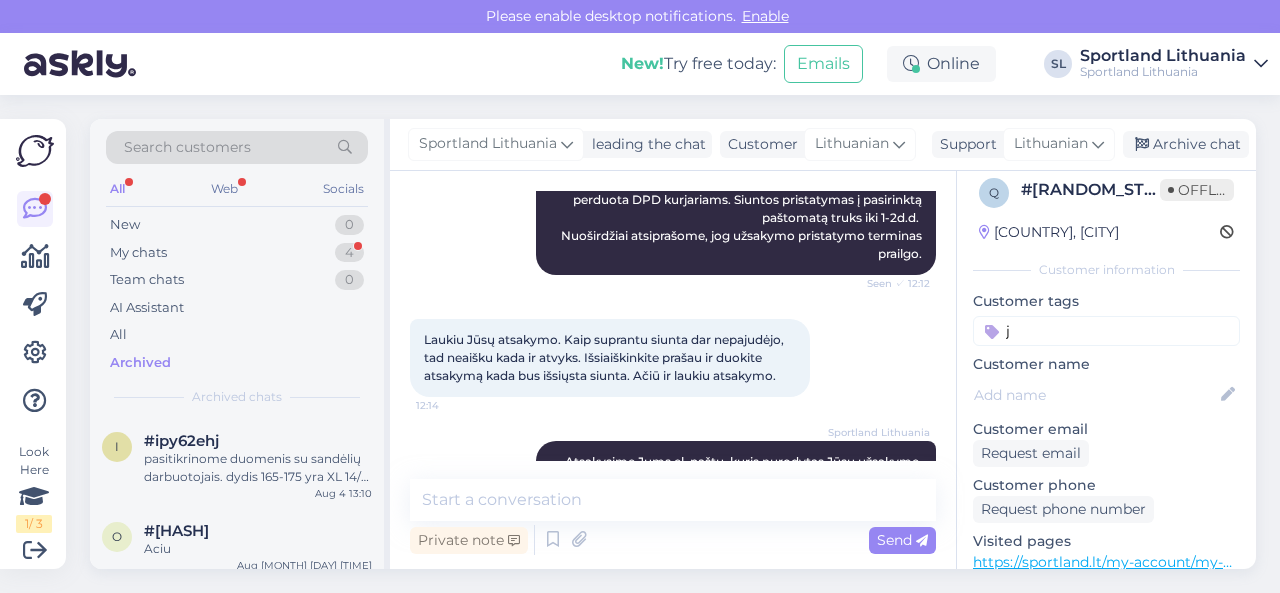 scroll, scrollTop: 681, scrollLeft: 0, axis: vertical 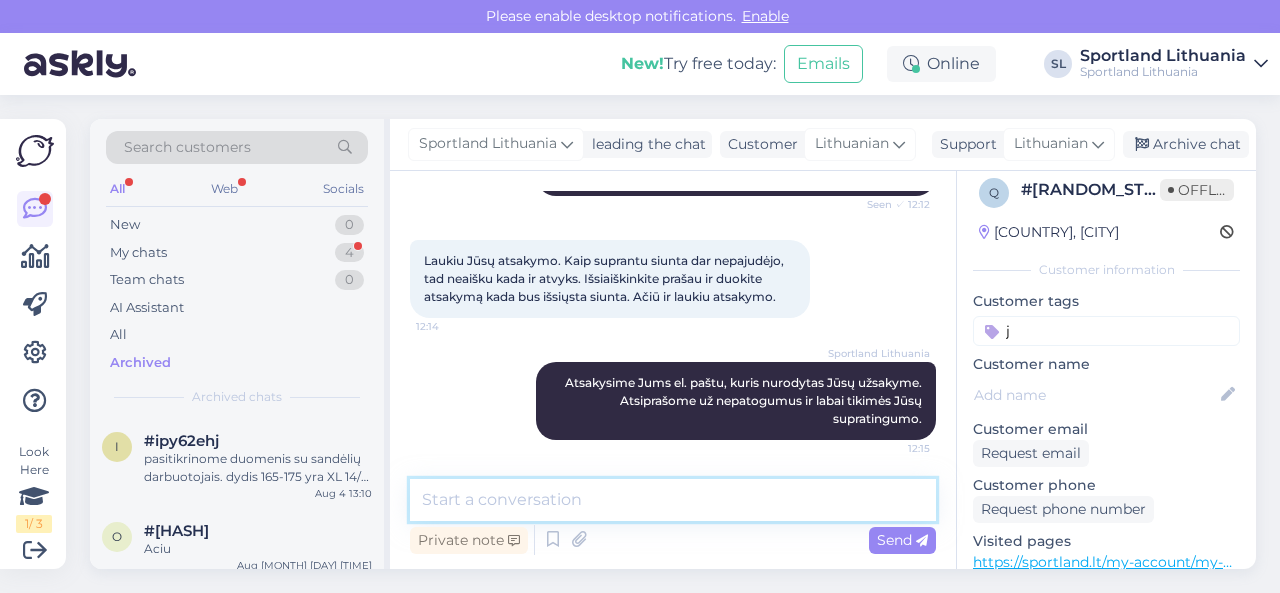 click at bounding box center [673, 500] 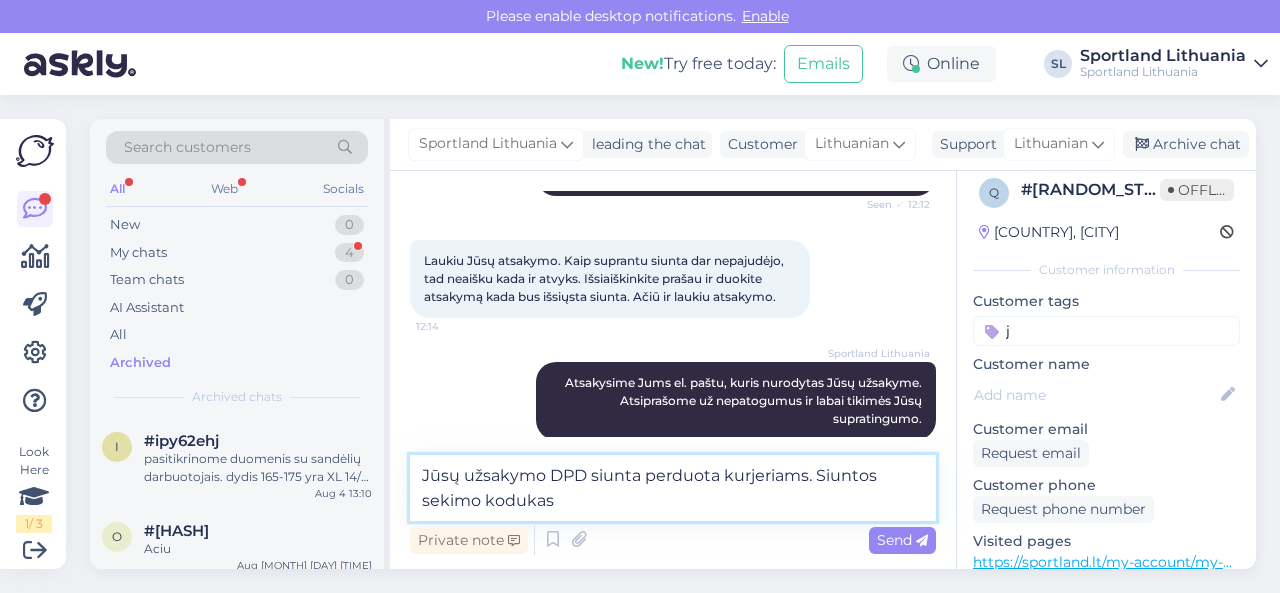 paste on "[TRACKING_CODE]" 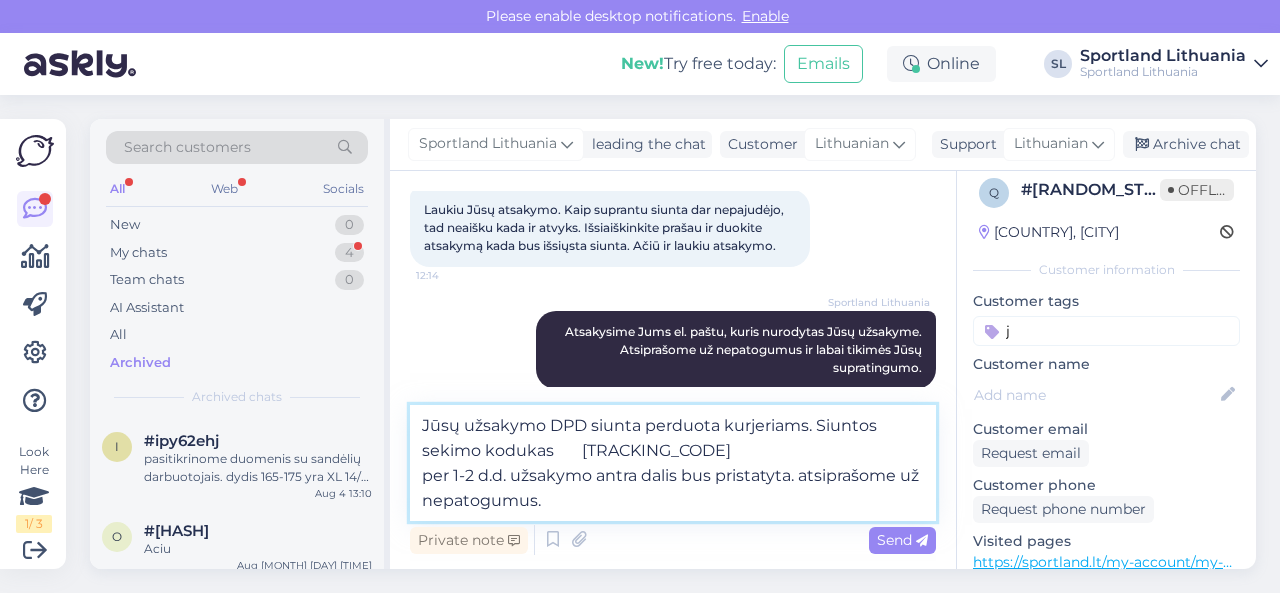 scroll, scrollTop: 755, scrollLeft: 0, axis: vertical 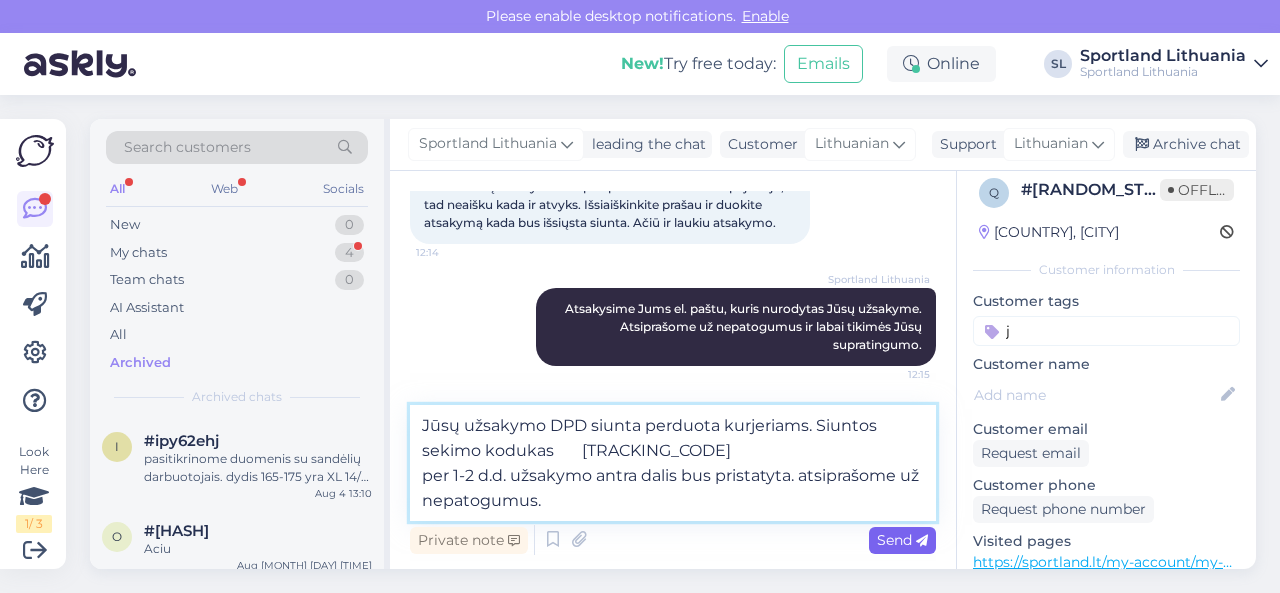 type on "Jūsų užsakymo DPD siunta perduota kurjeriams. Siuntos sekimo kodukas 	[TRACKING_CODE]
per 1-2 d.d. užsakymo antra dalis bus pristatyta. atsiprašome už nepatogumus." 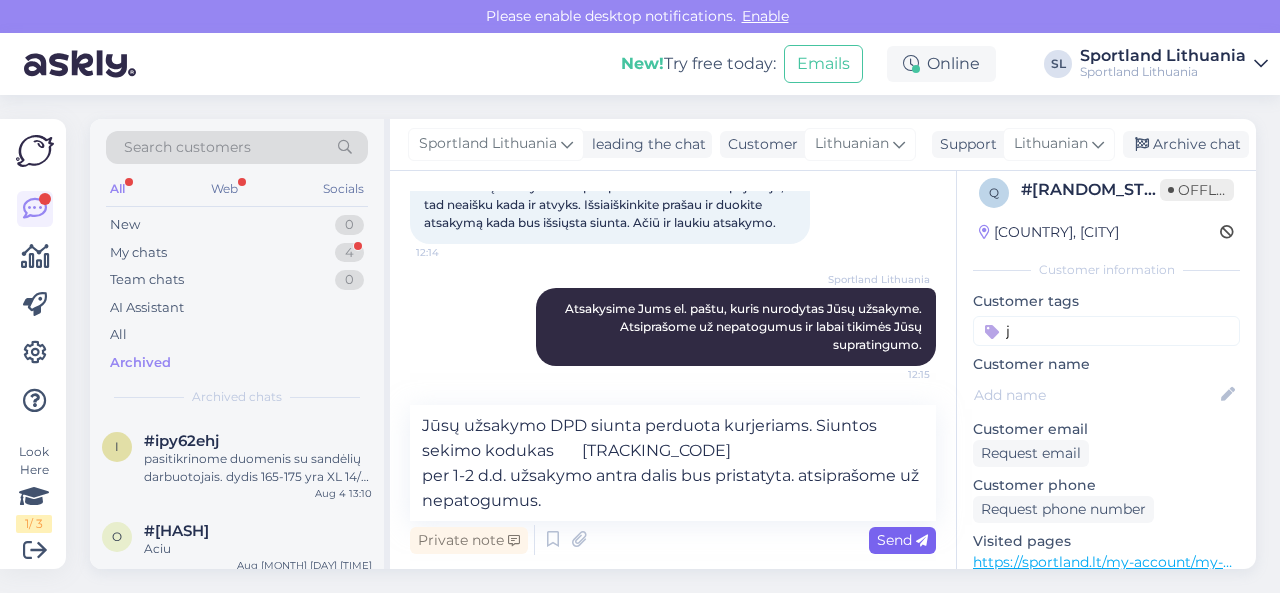click on "Send" at bounding box center (902, 540) 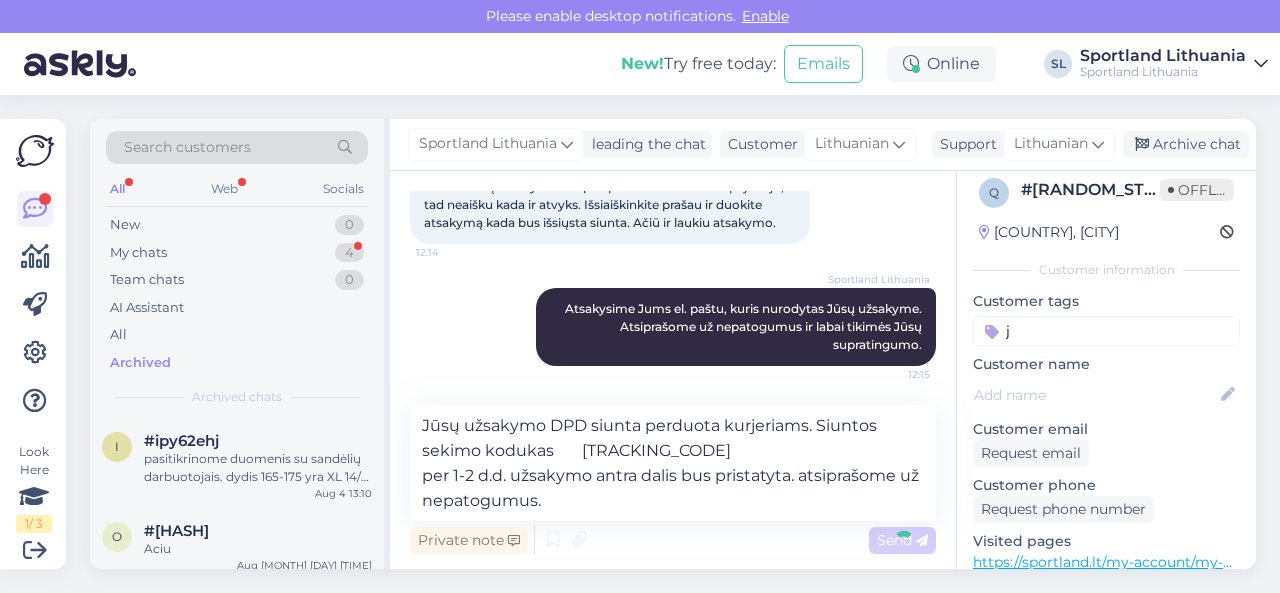 type 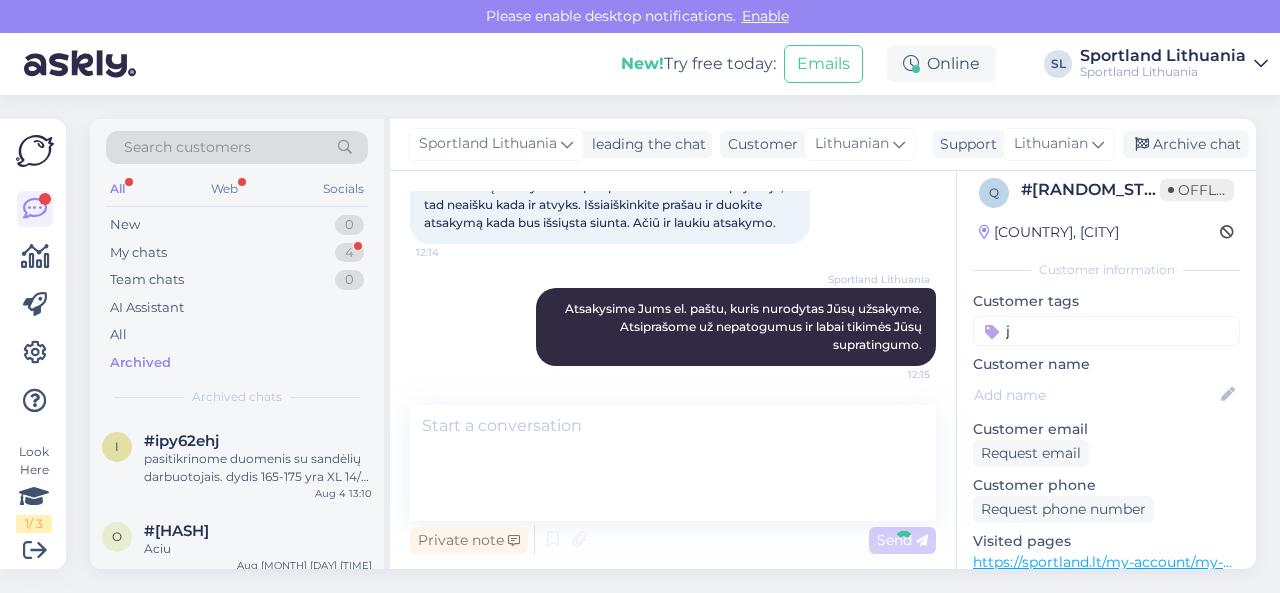 scroll, scrollTop: 821, scrollLeft: 0, axis: vertical 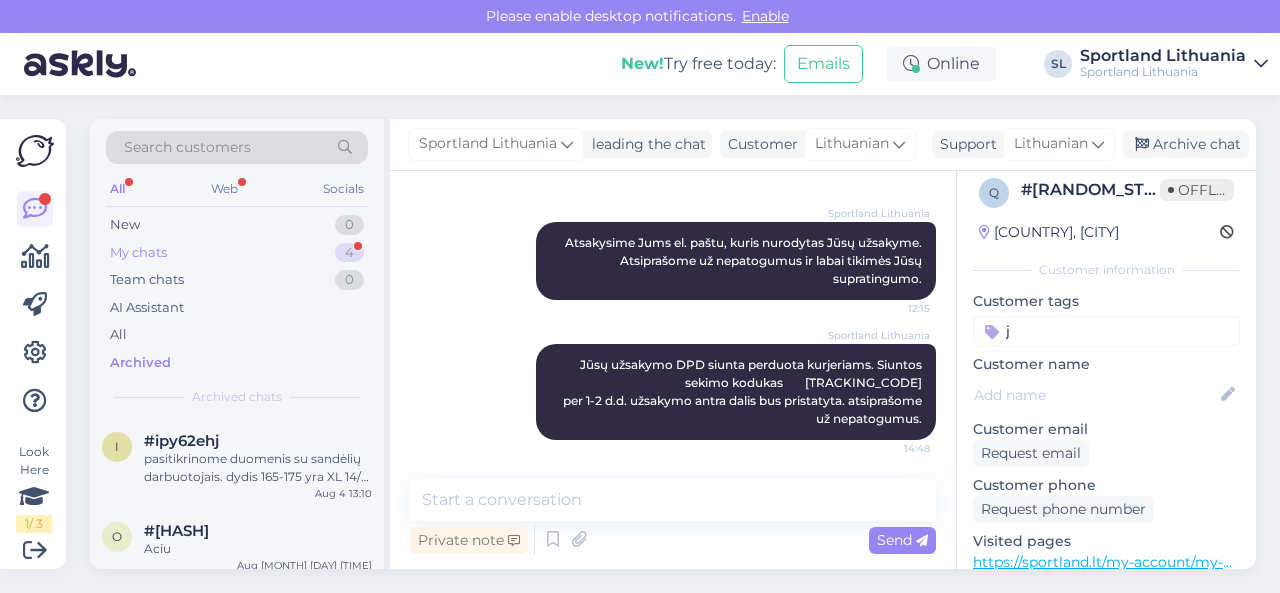 click on "My chats 4" at bounding box center (237, 253) 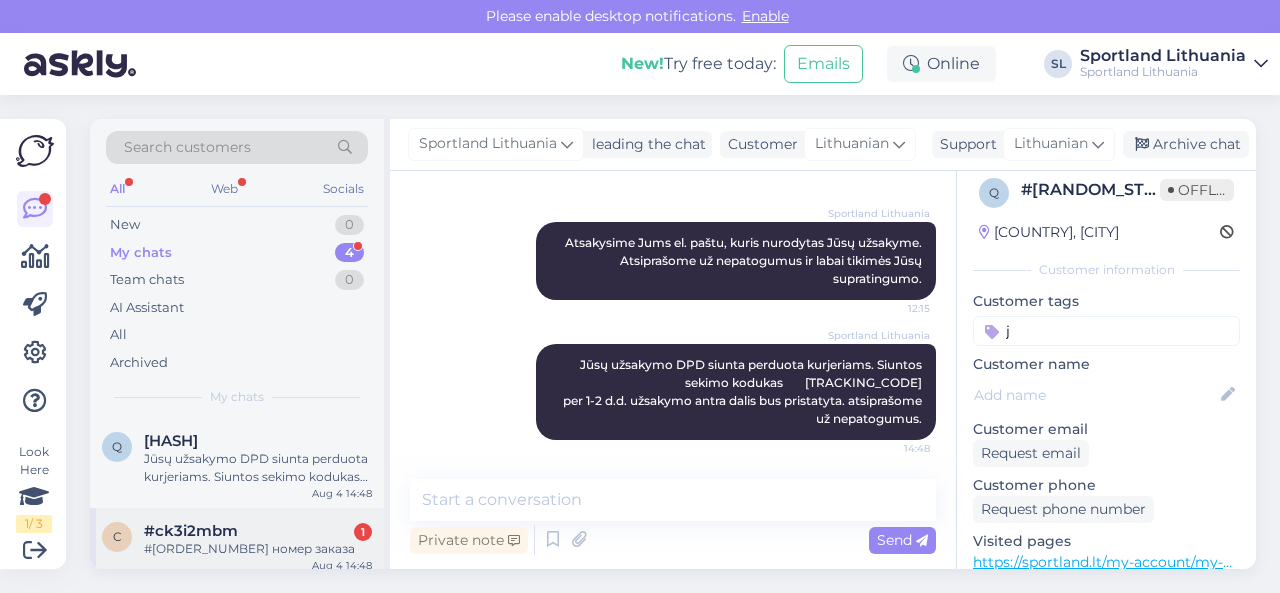 click on "#ck3i2mbm 1" at bounding box center [258, 531] 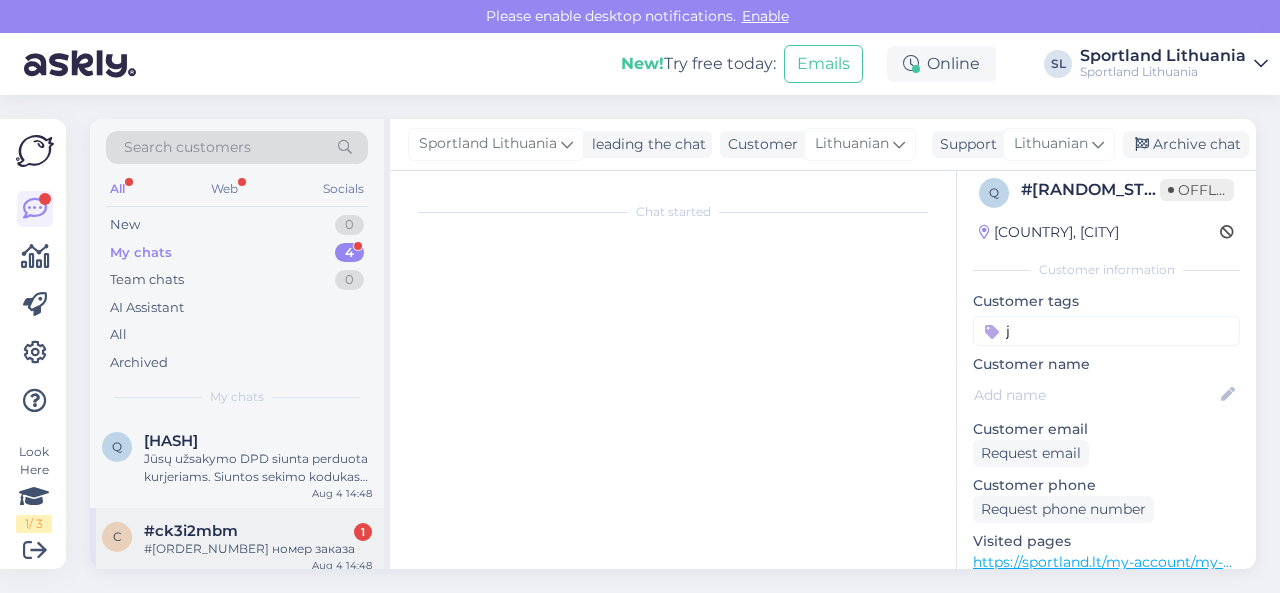 scroll, scrollTop: 2442, scrollLeft: 0, axis: vertical 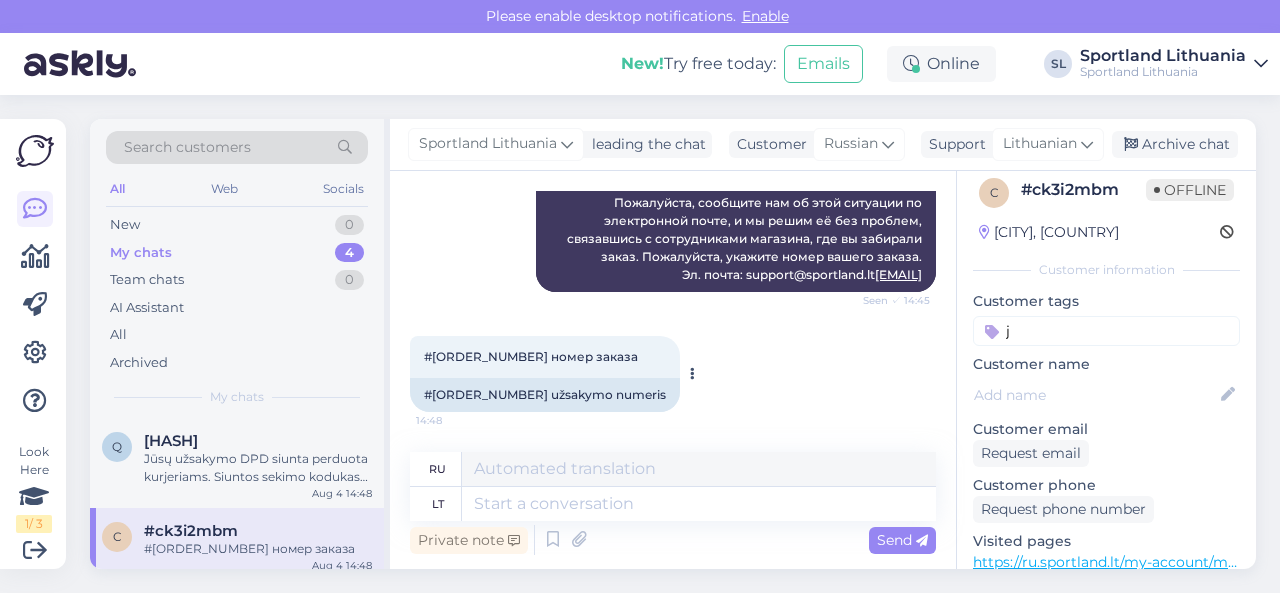 click on "#[ORDER_NUMBER] užsakymo numeris" at bounding box center [545, 395] 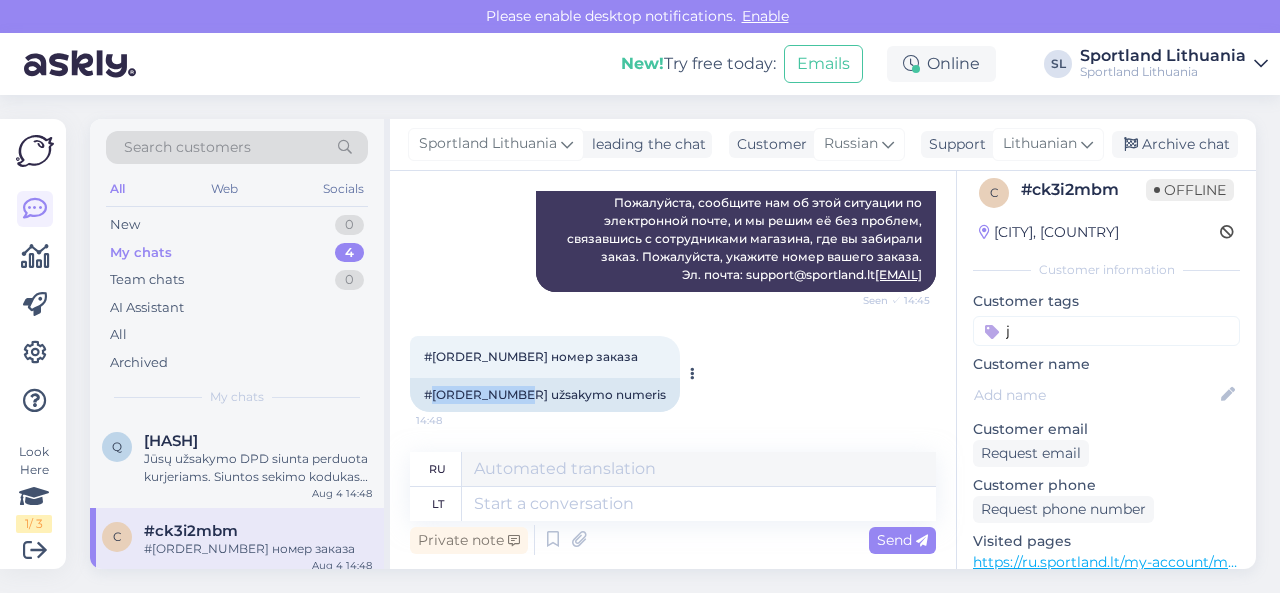 click on "#[ORDER_NUMBER] užsakymo numeris" at bounding box center (545, 395) 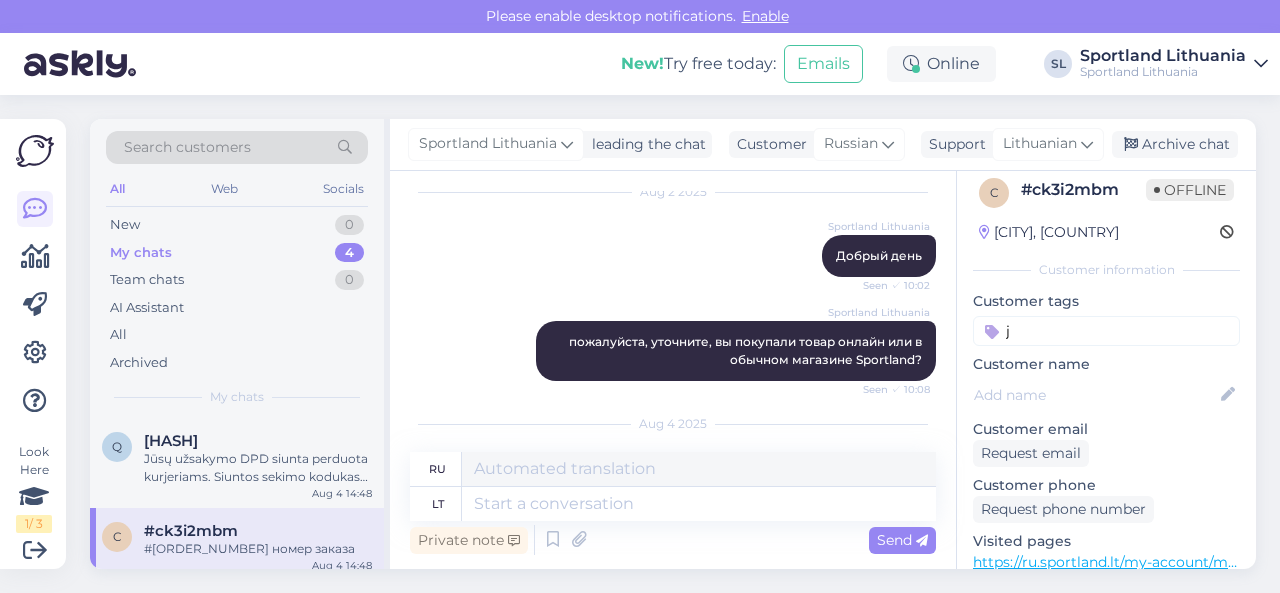 scroll, scrollTop: 1942, scrollLeft: 0, axis: vertical 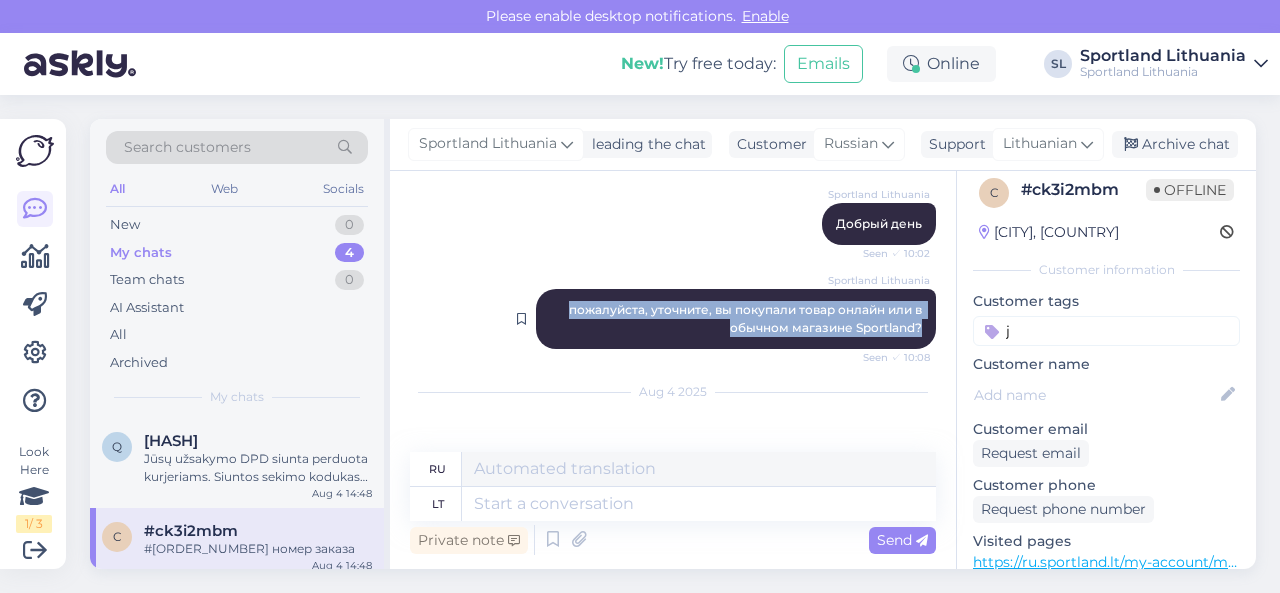 drag, startPoint x: 556, startPoint y: 329, endPoint x: 916, endPoint y: 344, distance: 360.31238 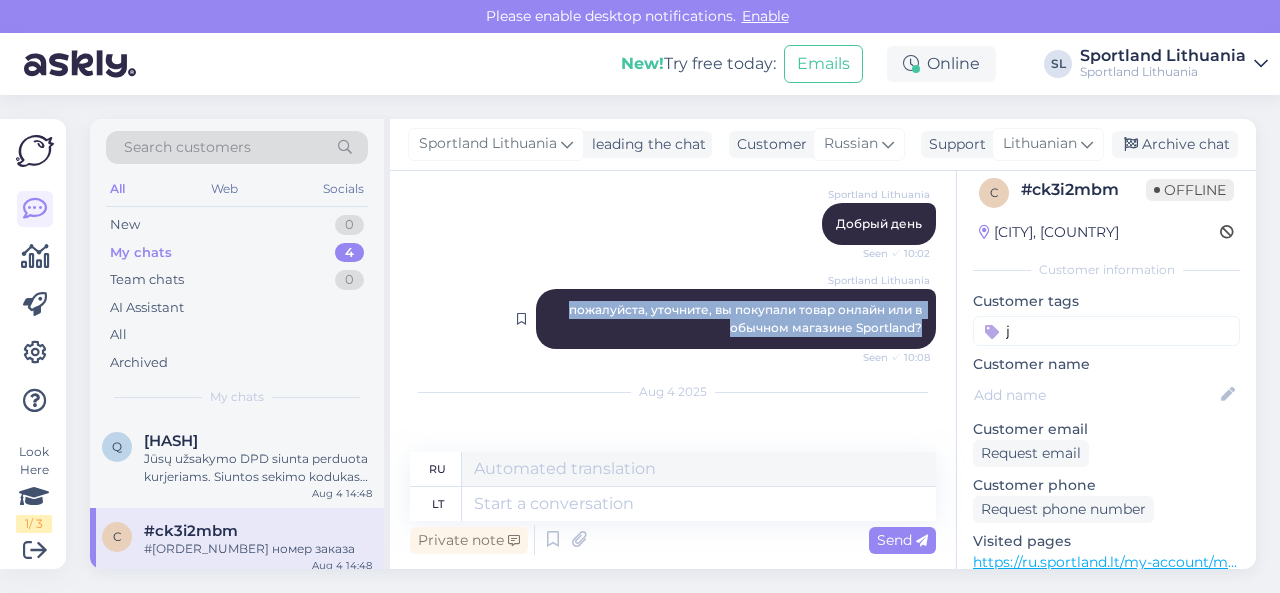 click on "Sportland Lithuania пожалуйста, уточните, вы покупали товар онлайн или в обычном магазине Sportland? Seen ✓ 10:08" at bounding box center (736, 319) 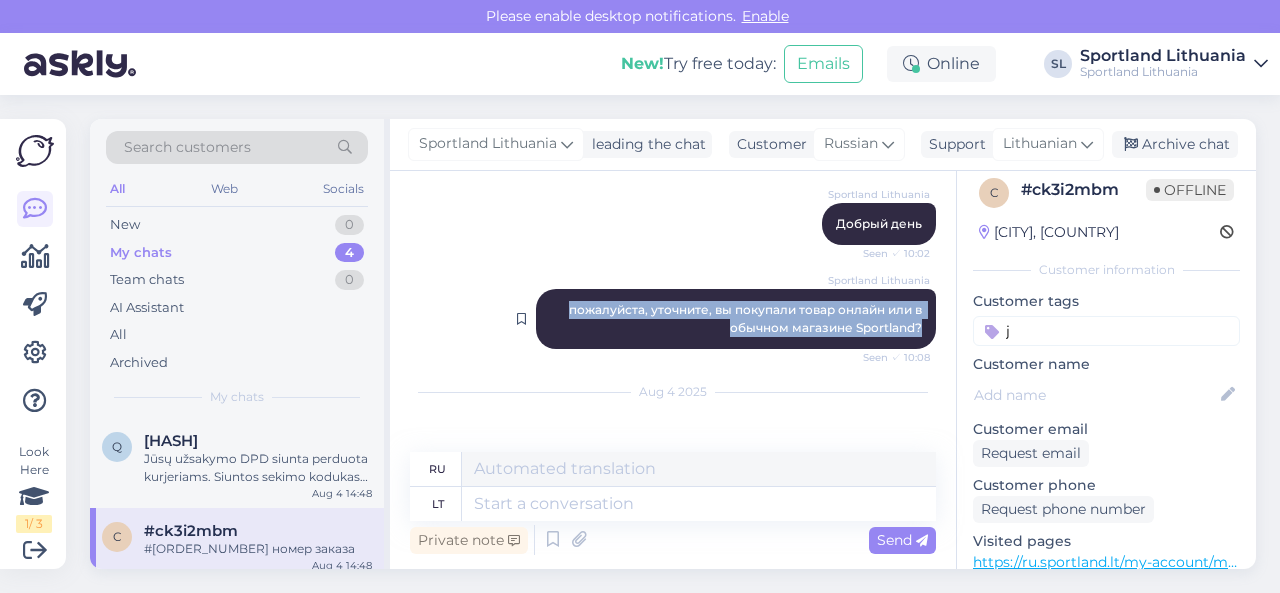 copy on "пожалуйста, уточните, вы покупали товар онлайн или в обычном магазине Sportland?" 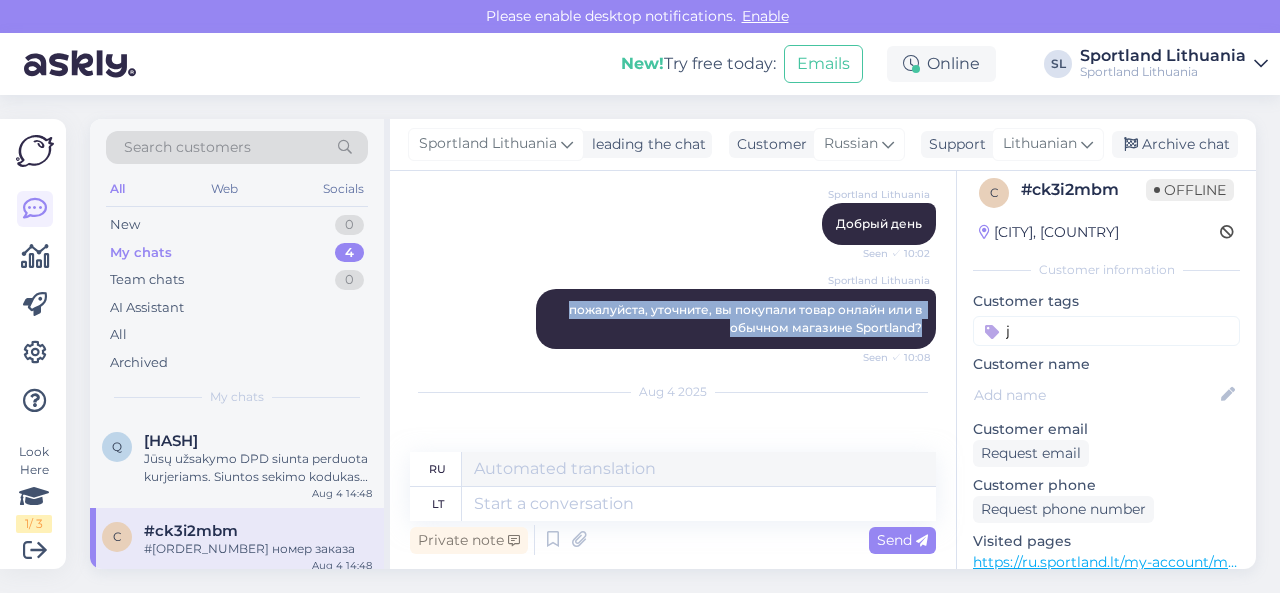 click on "Sportland Lithuania пожалуйста, уточните, вы покупали товар онлайн или в обычном магазине Sportland? Seen ✓ 10:08" at bounding box center [673, 319] 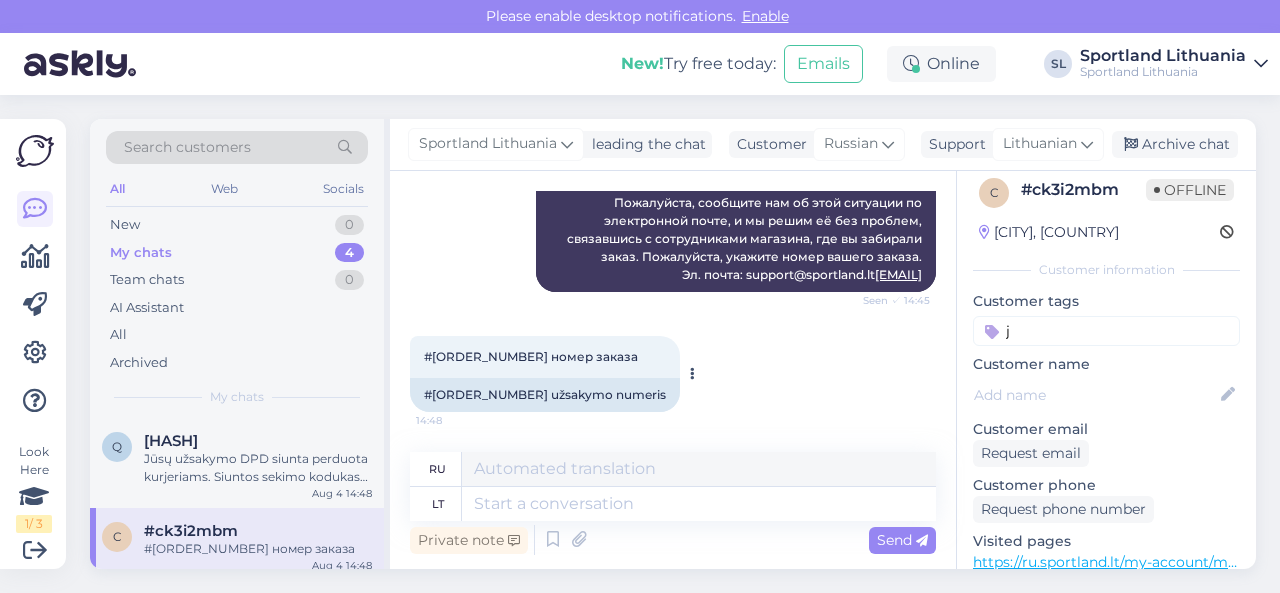 scroll, scrollTop: 2442, scrollLeft: 0, axis: vertical 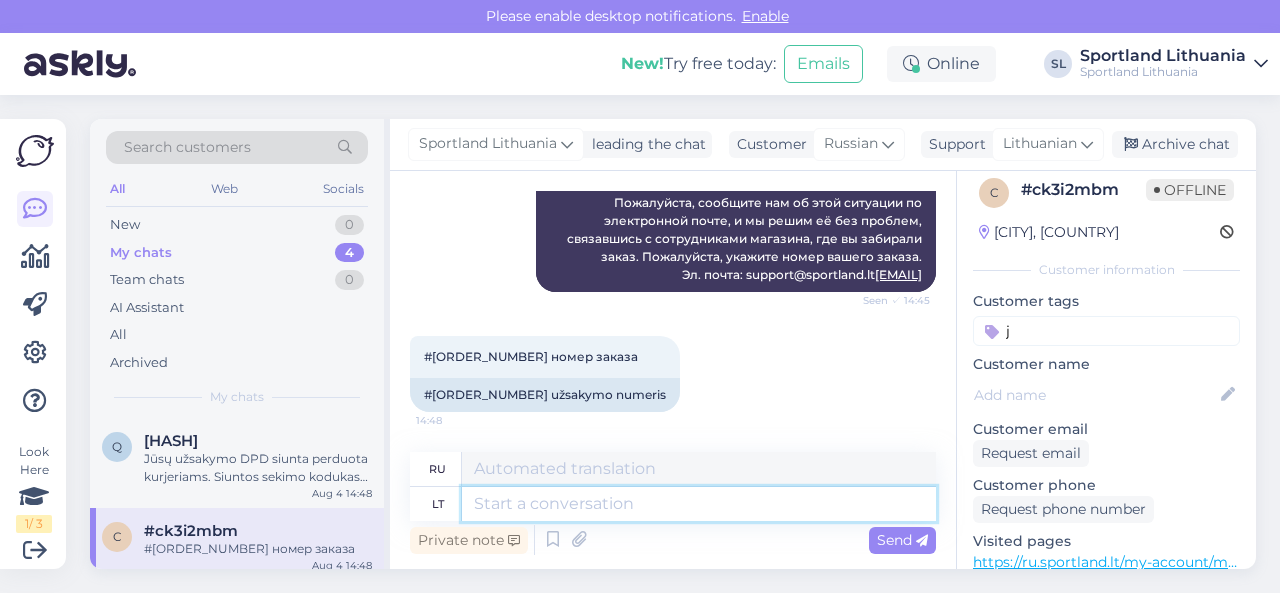 click at bounding box center (699, 504) 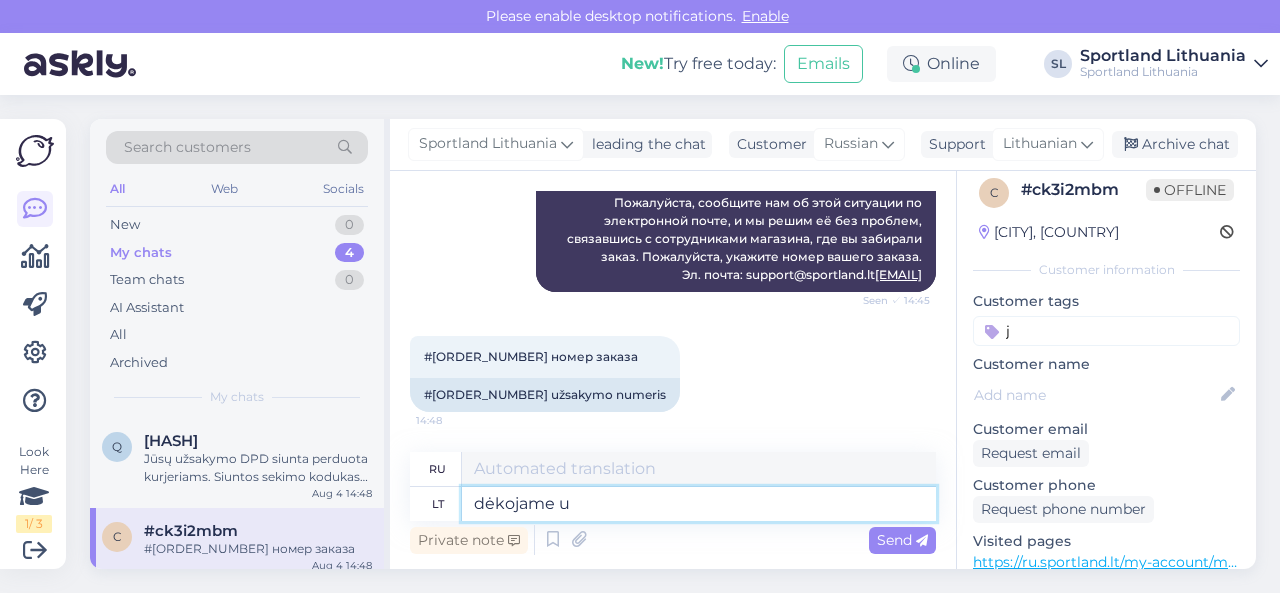 type on "dėkojame už" 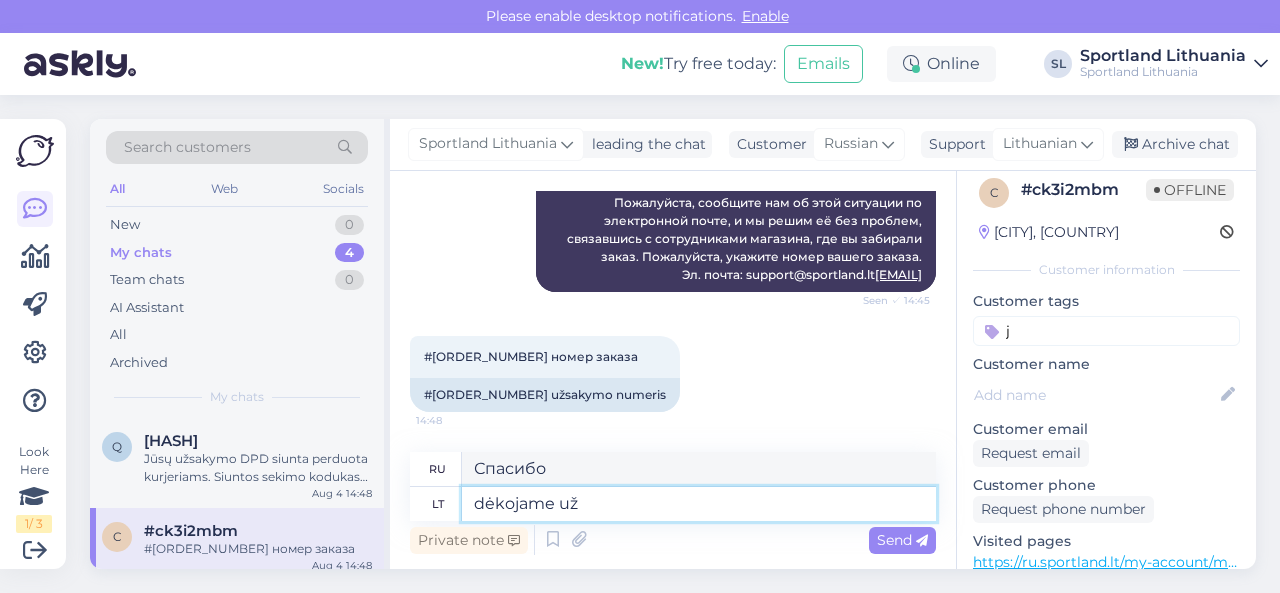 type on "Спасибо" 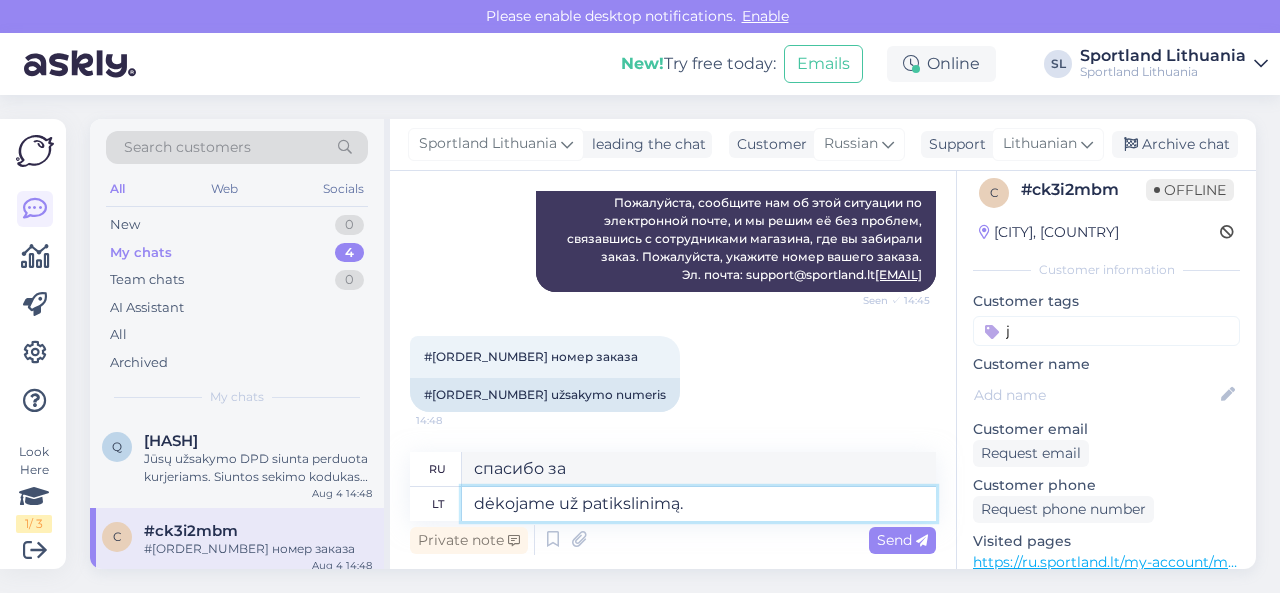 type on "dėkojame už patikslinimą." 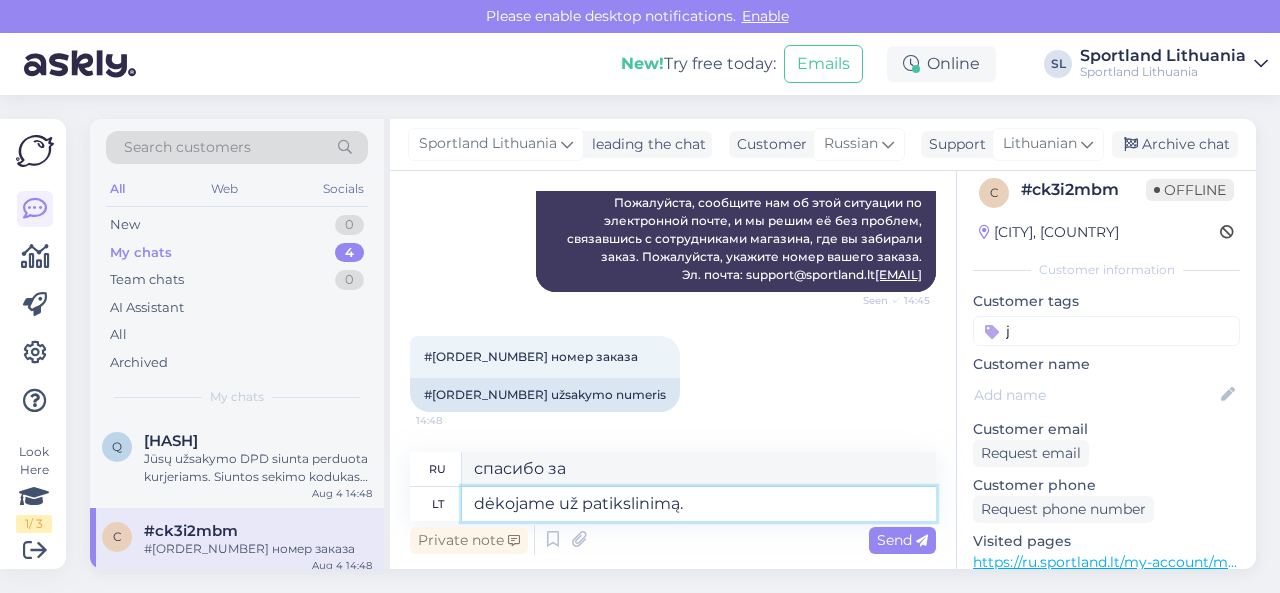 type on "Спасибо за разъяснения." 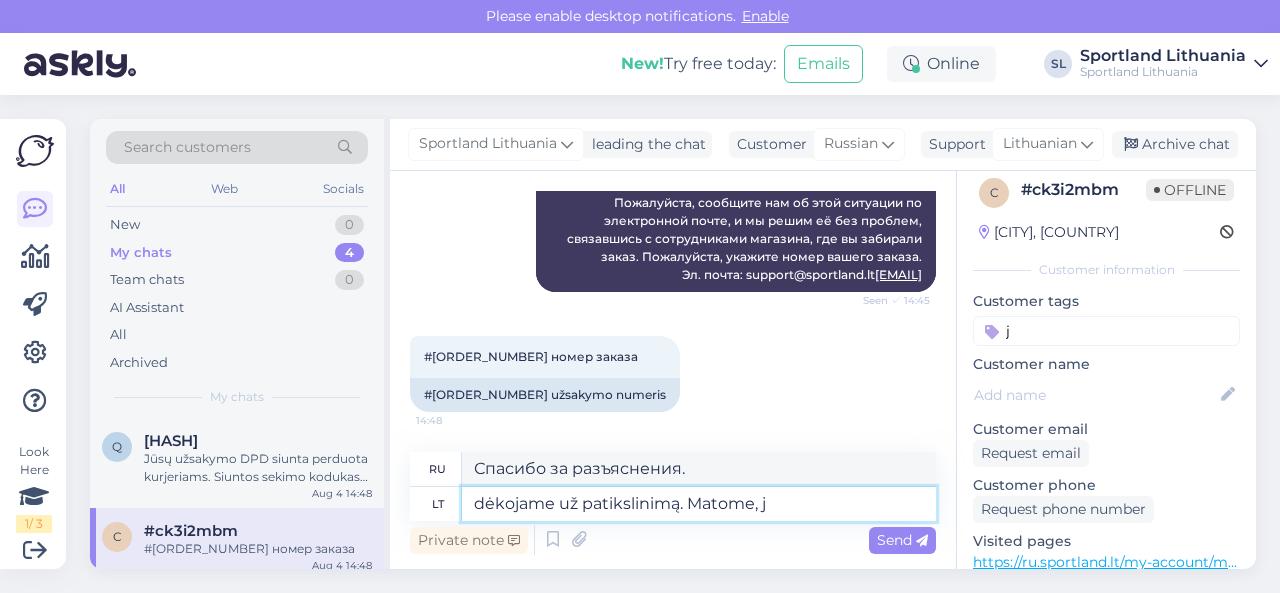 type on "dėkojame už patikslinimą. Matome, jo" 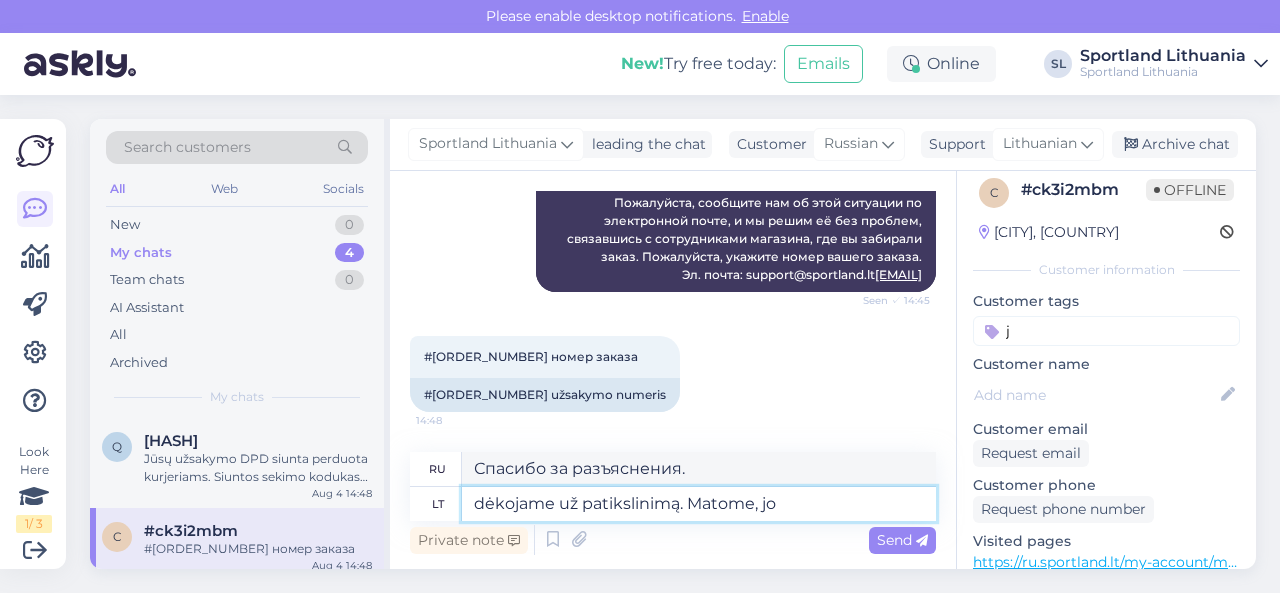 type on "Спасибо за разъяснение. Понятно." 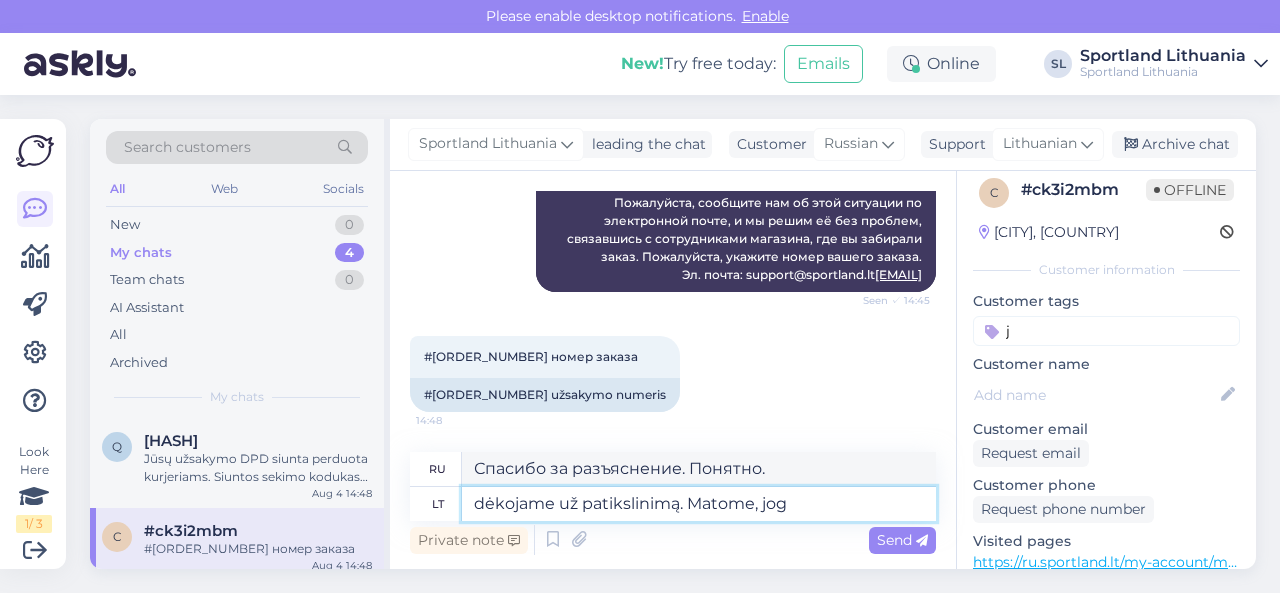 type on "dėkojame už patikslinimą. Matome, jog" 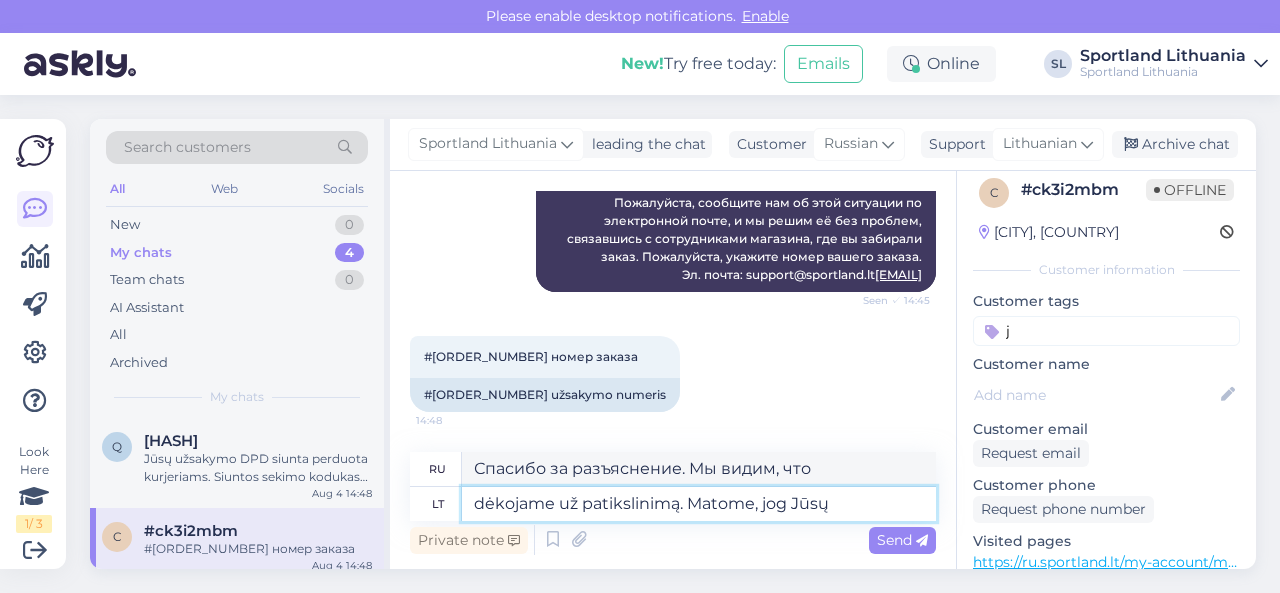 type on "dėkojame už patikslinimą. Matome, jog Jūsų užsakymas atsiimtas Kauno Akropolio Sportland fizinėje parduotuvėje. Lauksime Jūsų laiško el. paštu. Jei tik turite galimybę atsiųskite prekės būklės nuotrauką" 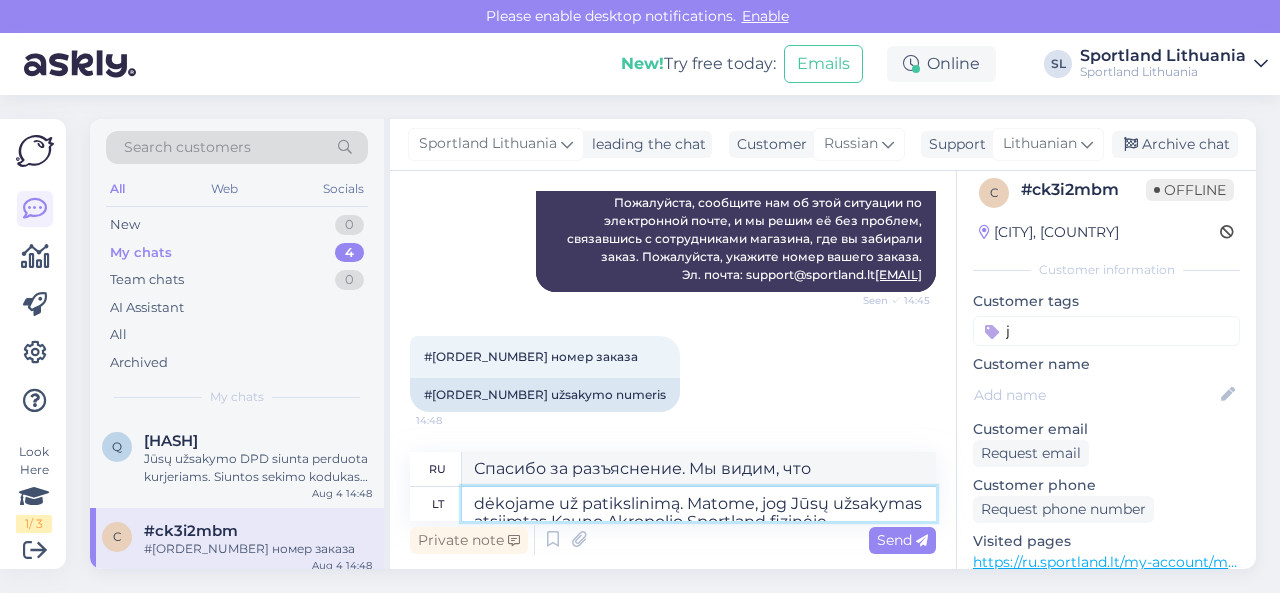 type on "Спасибо за разъяснение. Мы видим, что ваш" 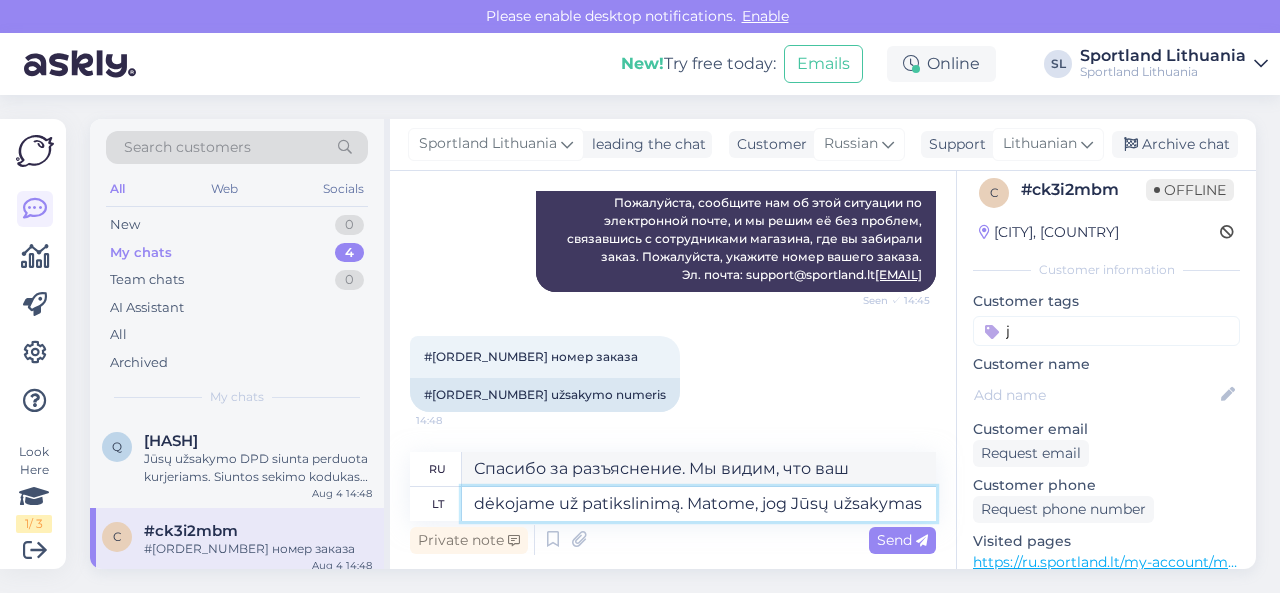 type on "dėkojame už patikslinimą. Matome, jog Jūsų užsakymas a" 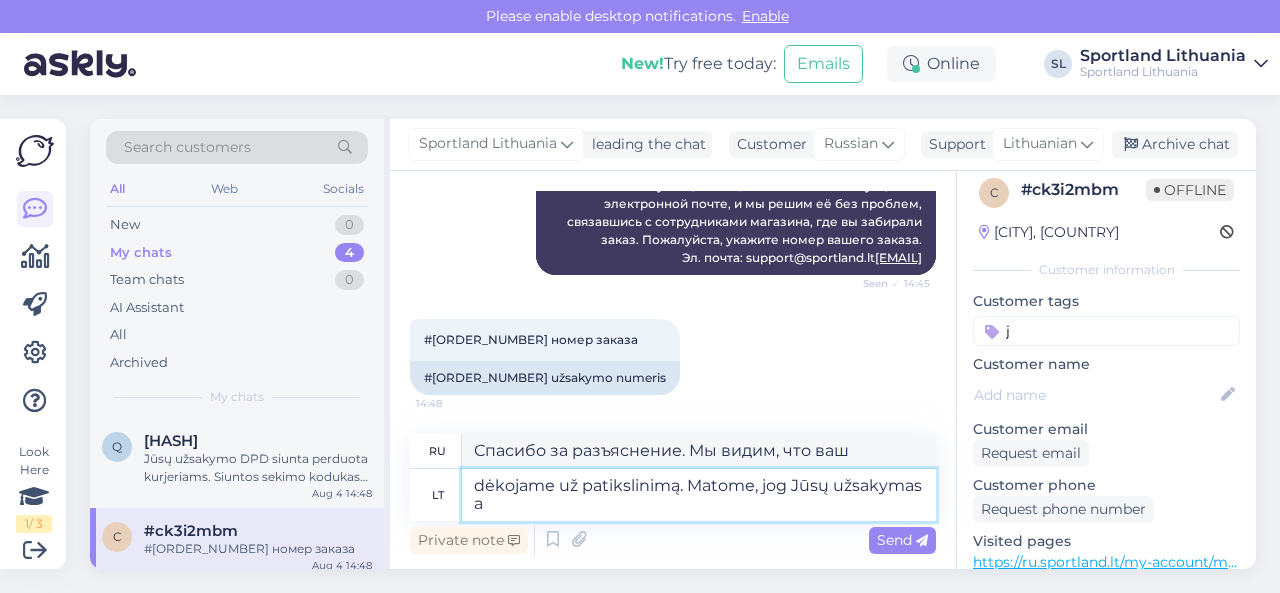 type on "Спасибо за разъяснение. Мы видим, что ваш заказ..." 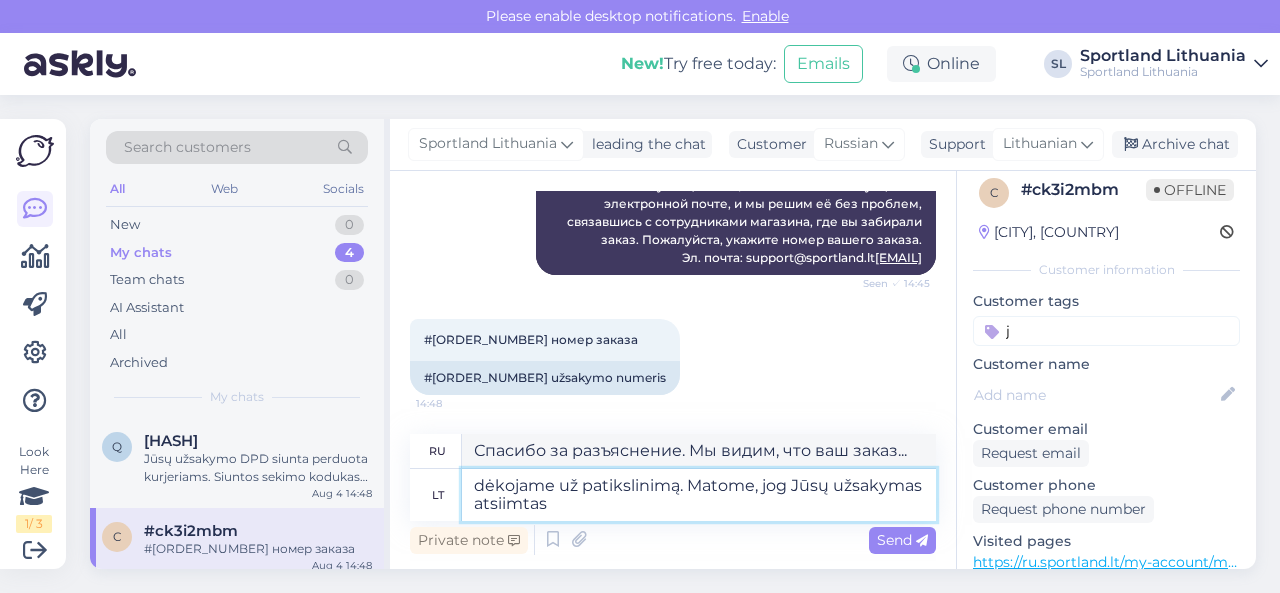 type on "dėkojame už patikslinimą. Matome, jog Jūsų užsakymas atsiimtas K" 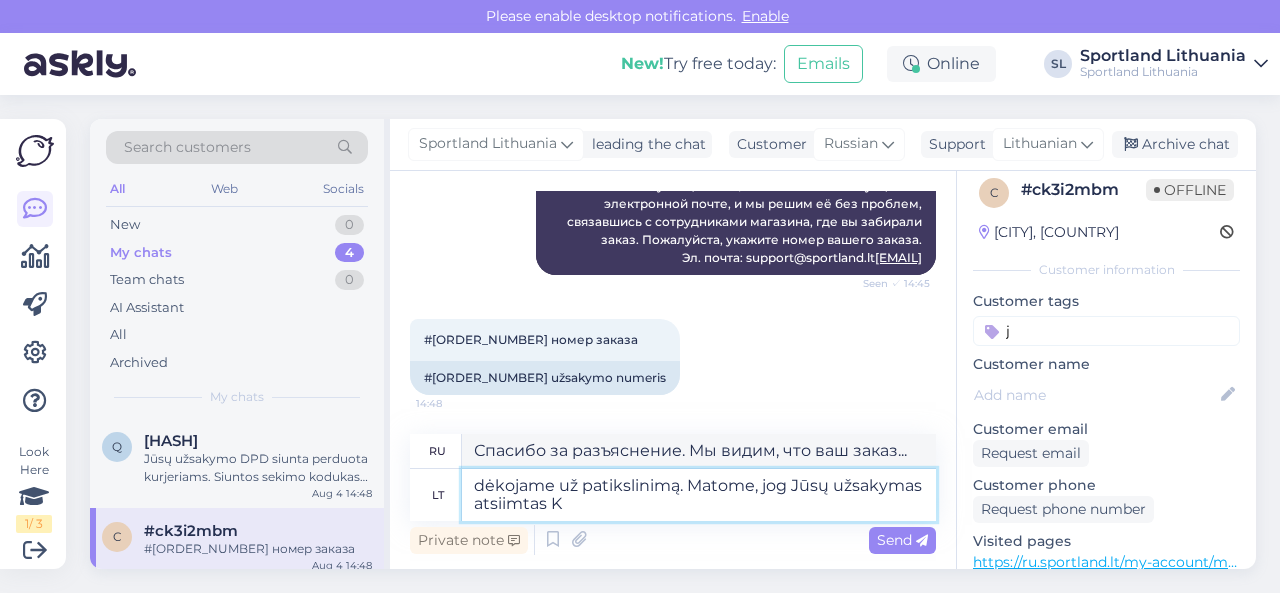 type on "Спасибо за разъяснения. Мы видим, что ваш заказ отменён." 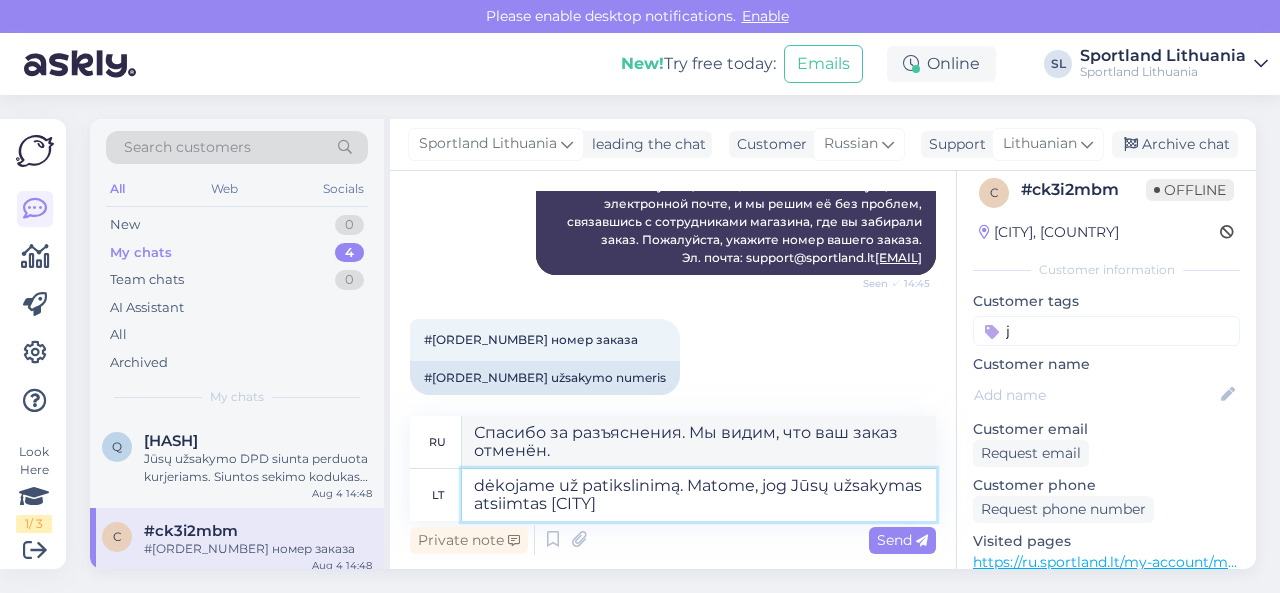 type on "dėkojame už patikslinimą. Matome, jog Jūsų užsakymas atsiimtas [CITY]" 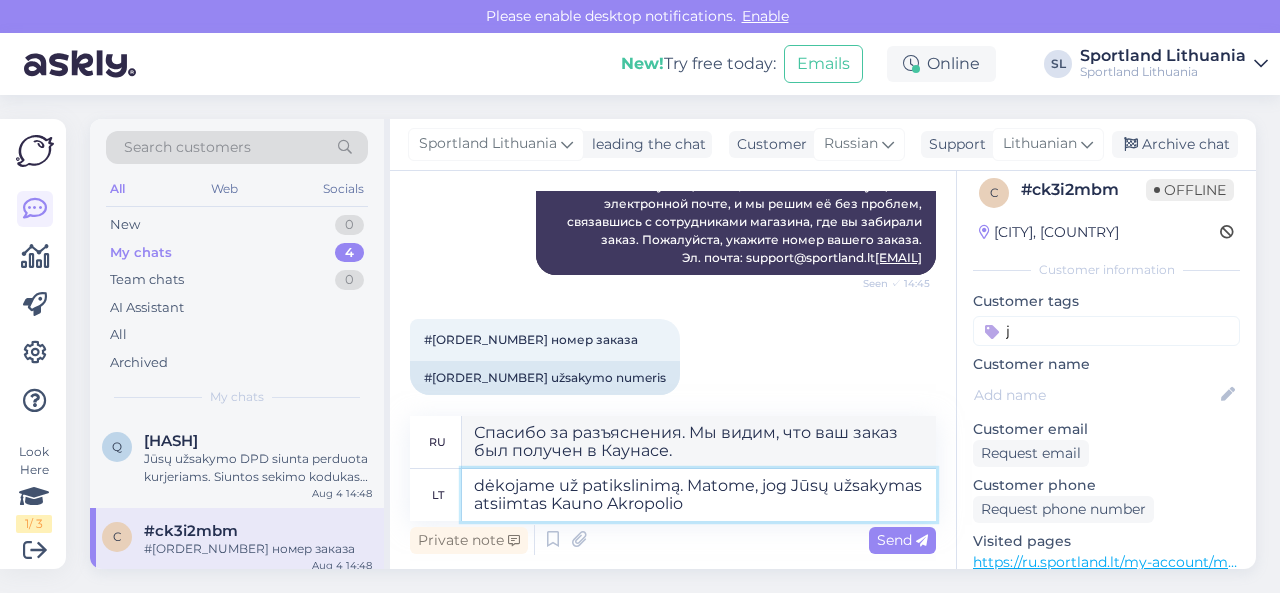 type on "dėkojame už patikslinimą. Matome, jog Jūsų užsakymas atsiimtas Kauno Akropolio S" 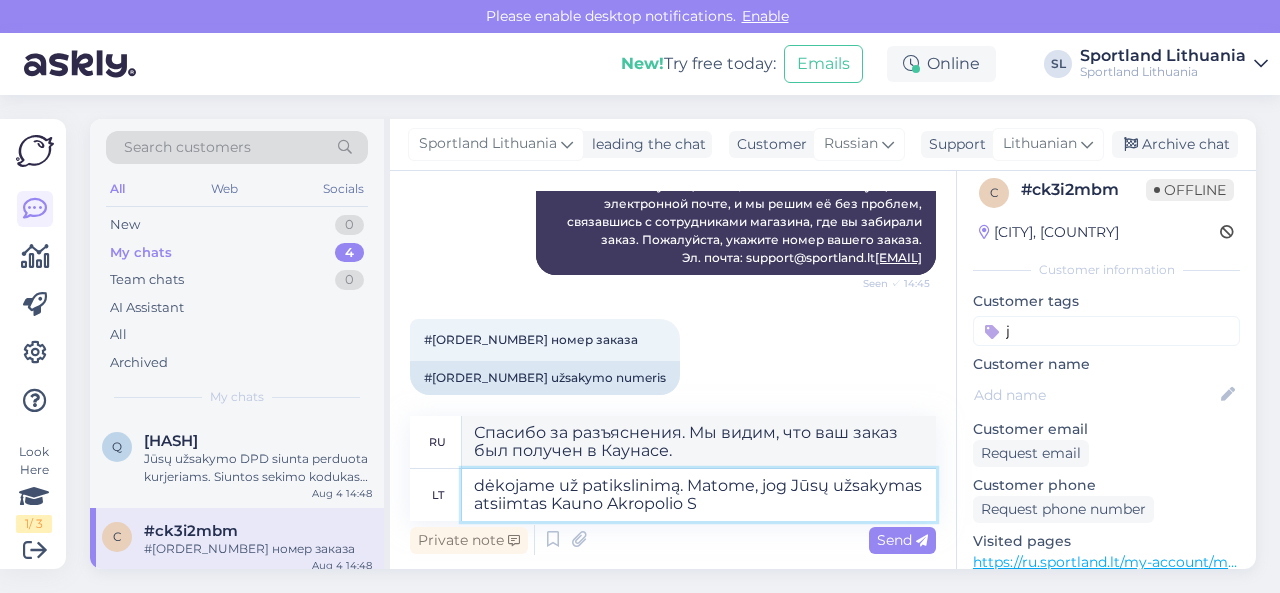 type on "Спасибо за разъяснения. Мы видим, что ваш заказ был получен в Каунасском Акрополисе." 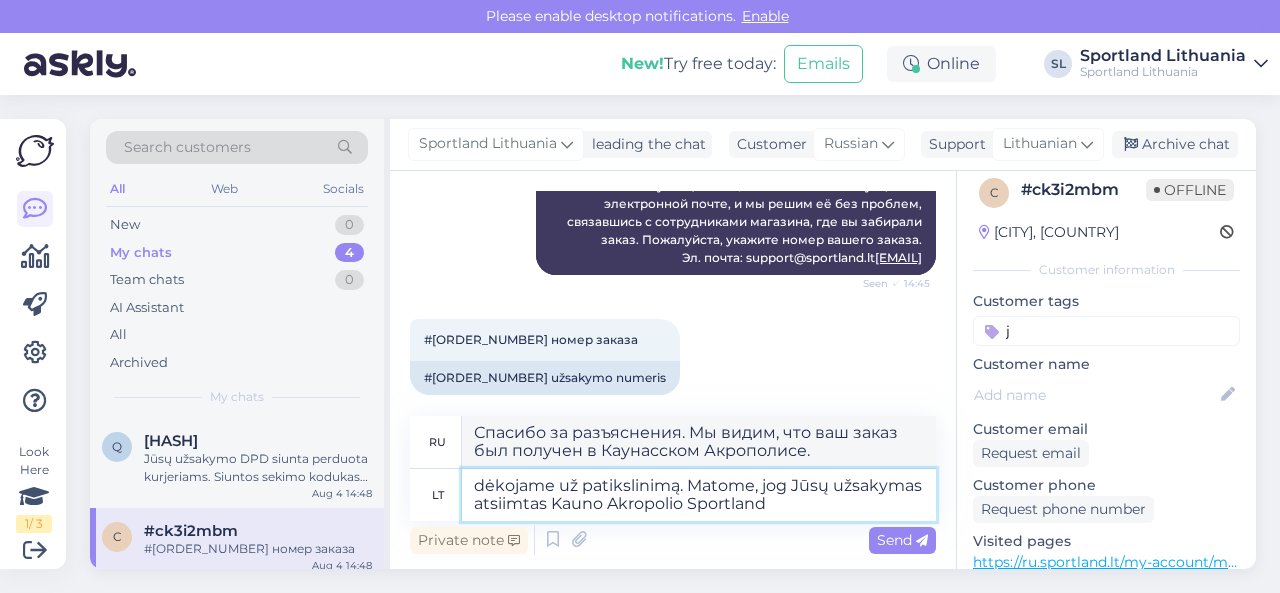 type on "dėkojame už patikslinimą. Matome, jog Jūsų užsakymas atsiimtas Kauno Akropolio Sportland f" 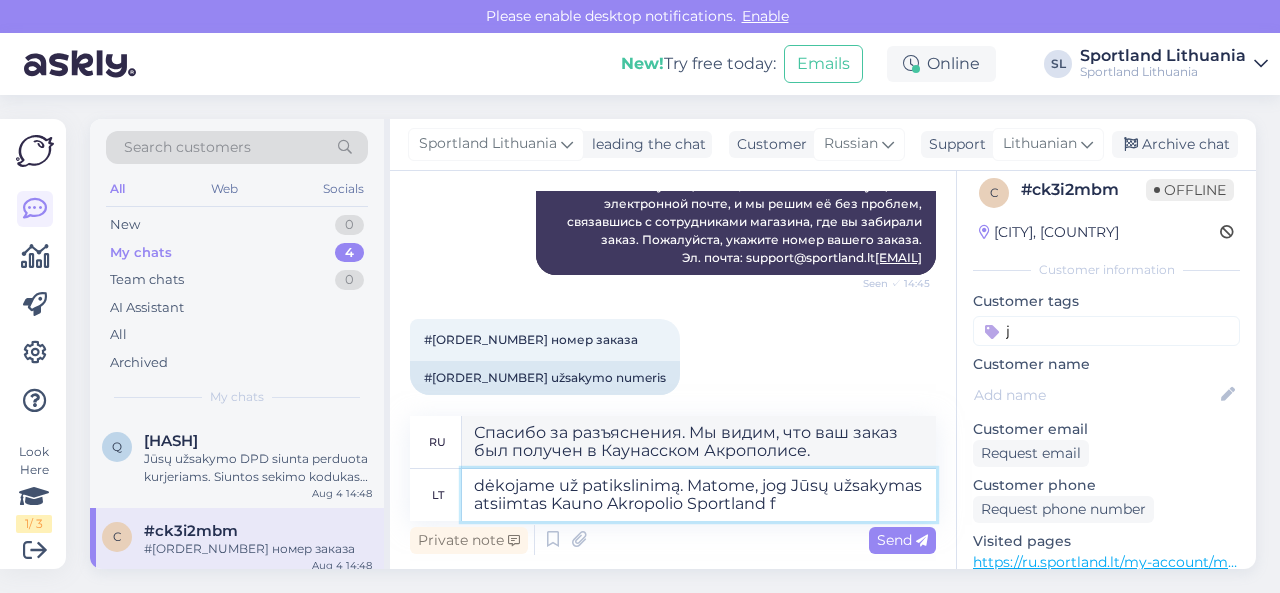 type on "Спасибо за разъяснения. Мы видим, что ваш заказ был получен в торговом центре Akropolis Sportland в Каунасе." 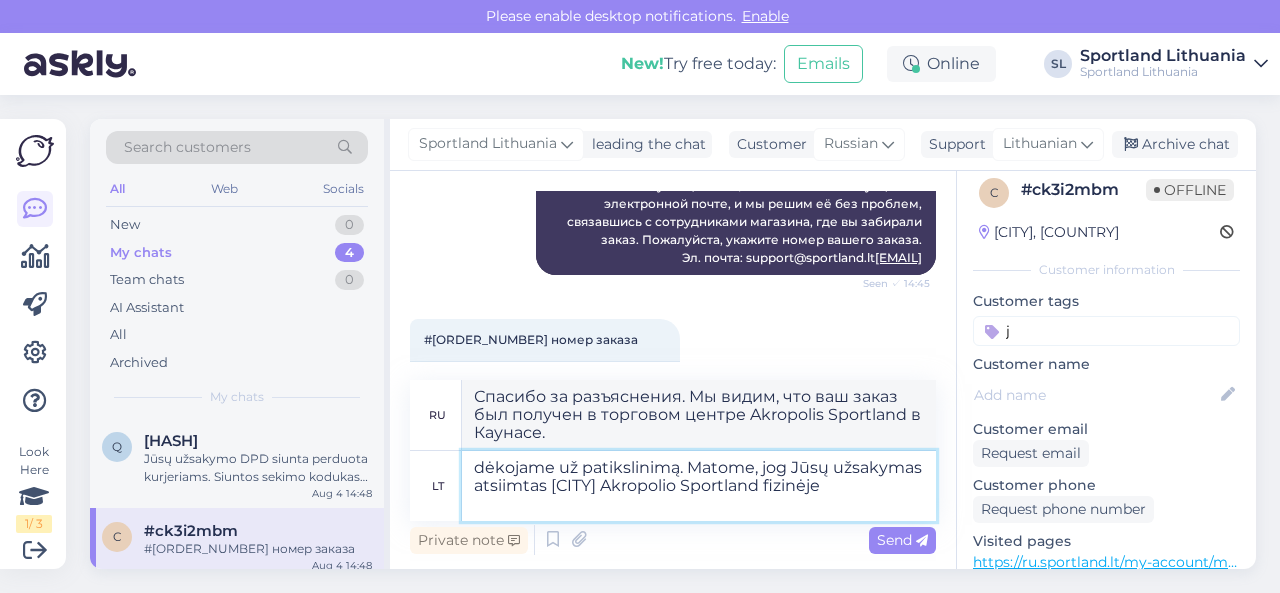 type on "dėkojame už patikslinimą. Matome, jog Jūsų užsakymas atsiimtas Kauno Akropolio Sportland fizinėje p" 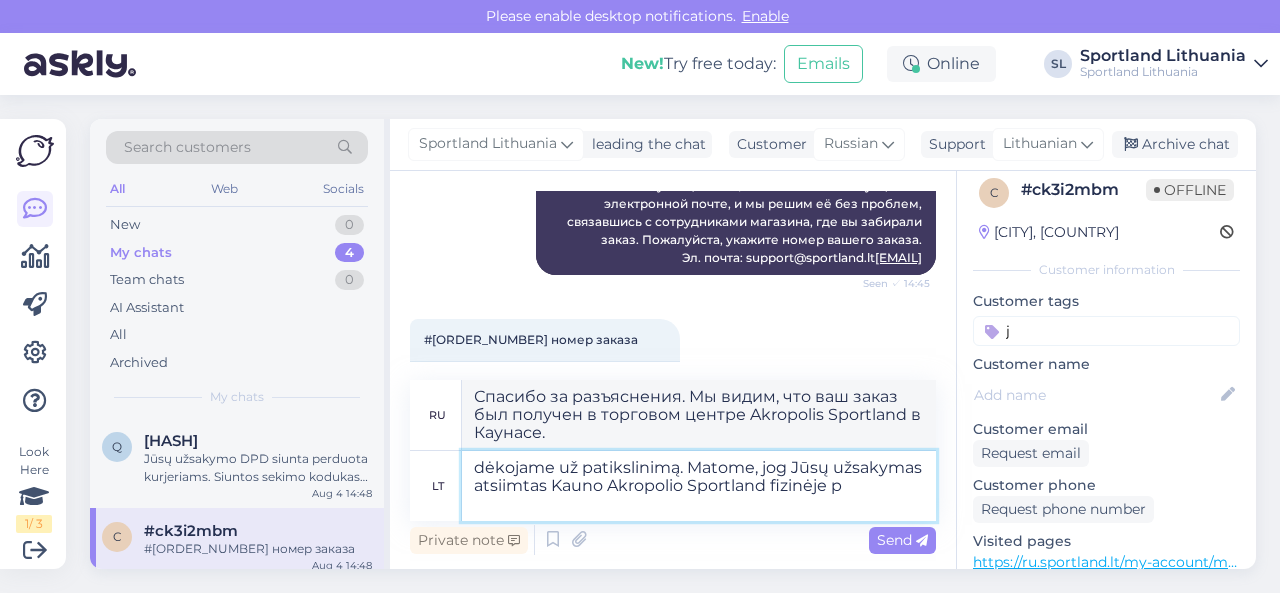 type on "Спасибо за разъяснения. Мы видим, что ваш заказ был получен в магазине Akropolis Sportland в Каунасе." 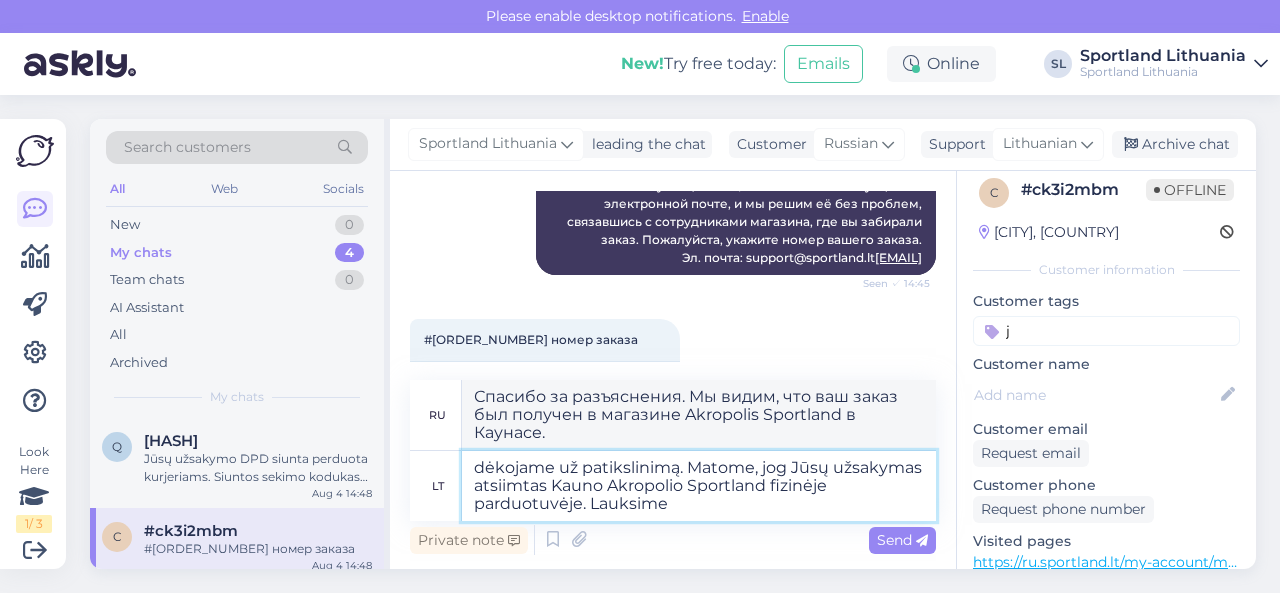 type on "dėkojame už patikslinimą. Matome, jog Jūsų užsakymas atsiimtas Kauno Akropolio Sportland fizinėje parduotuvėje. Lauksime J" 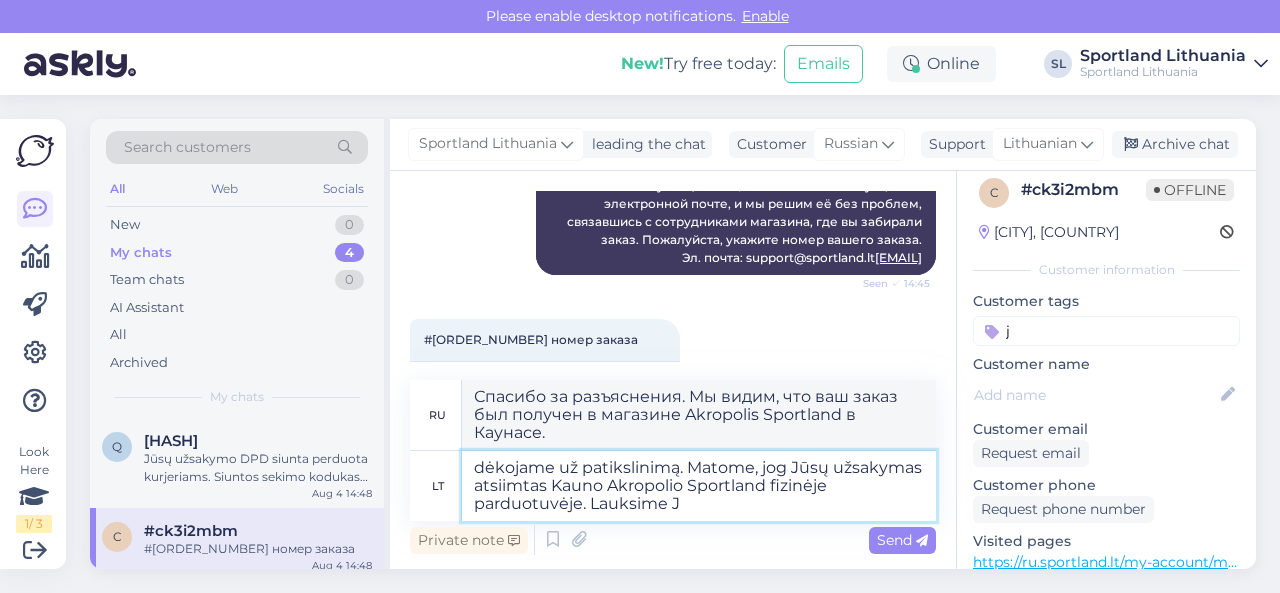 type on "Спасибо за разъяснения. Мы видим, что ваш заказ был получен в магазине Akropolis Sportland в Каунасе. Ждём вашего ответа." 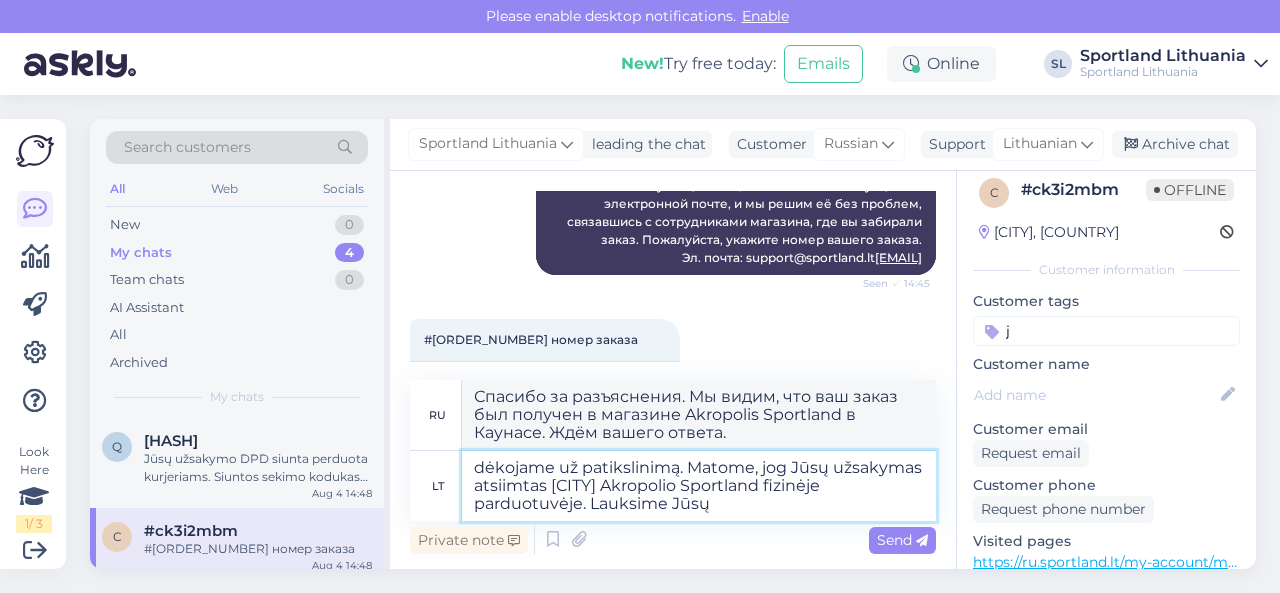 type on "dėkojame už patikslinimą. Matome, jog Jūsų užsakymas atsiimtas [CITY] Akropolio Sportland fizinėje parduotuvėje. Lauksime Jūsų" 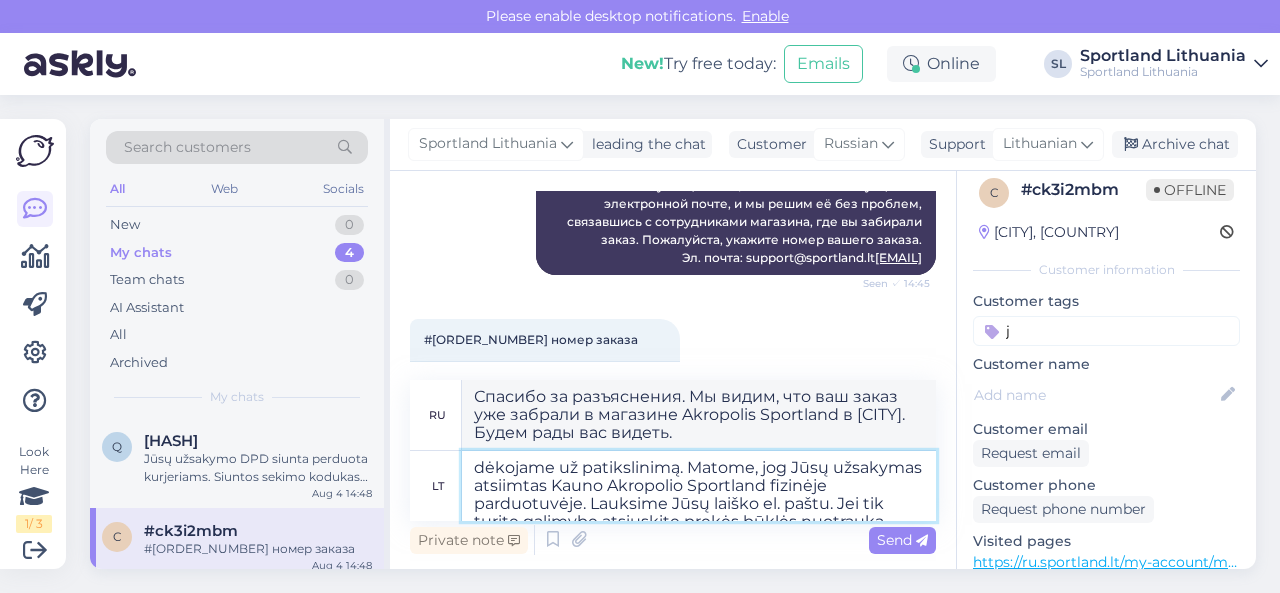 type on "dėkojame už patikslinimą. Matome, jog Jūsų užsakymas atsiimtas Kauno Akropolio Sportland fizinėje parduotuvėje. Lauksime Jūsų laiško e" 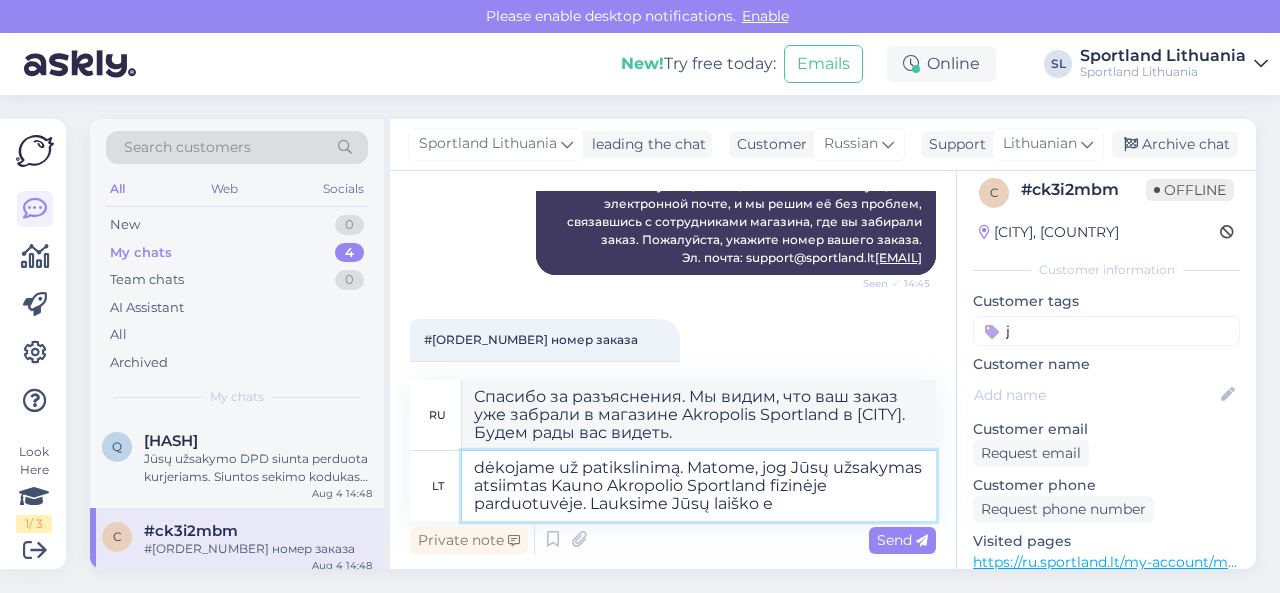 type on "Спасибо за разъяснения. Мы видим, что ваш заказ был получен в магазине Akropolis Sportland в Каунасе. Ждём вашего ответа." 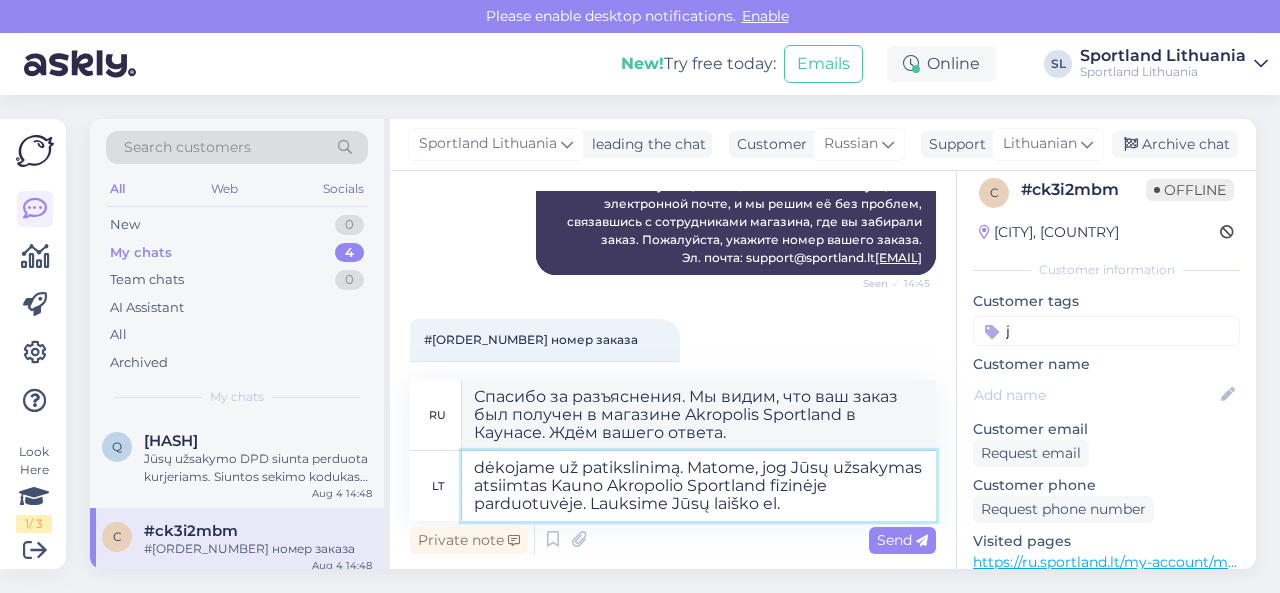 type on "dėkojame už patikslinimą. Matome, jog Jūsų užsakymas atsiimtas Kauno Akropolio Sportland fizinėje parduotuvėje. Lauksime Jūsų laiško el. p" 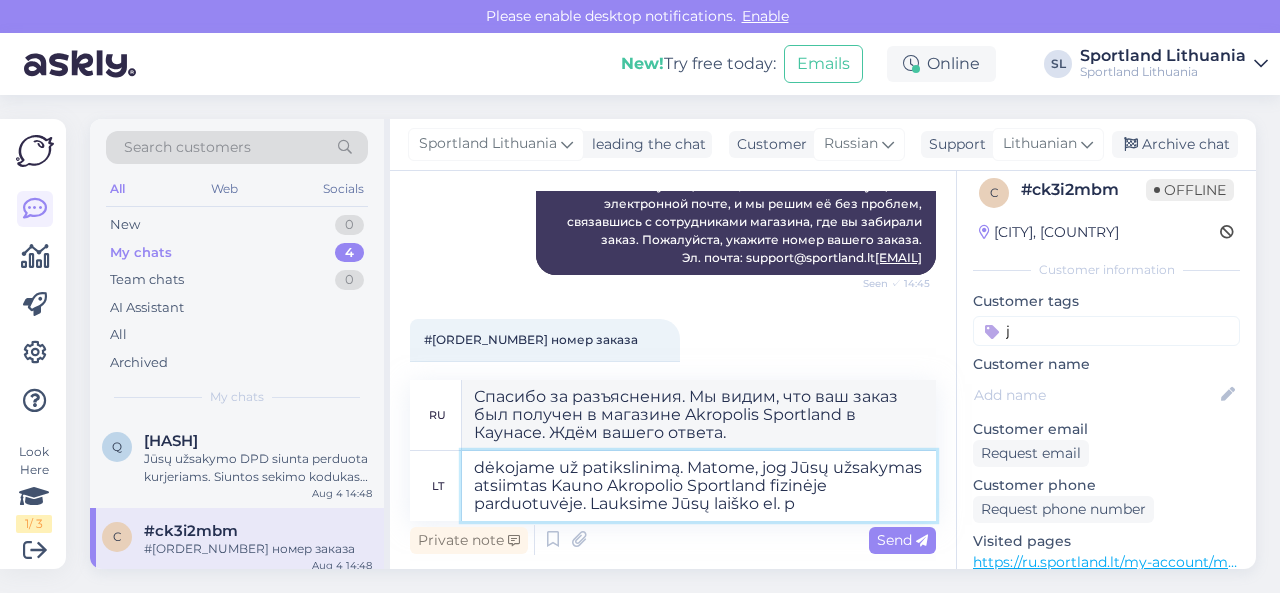 type on "Спасибо за разъяснения. Мы видим, что ваш заказ был получен в магазине Akropolis Sportland в Каунасе. Ждём вашего ответа по электронной почте." 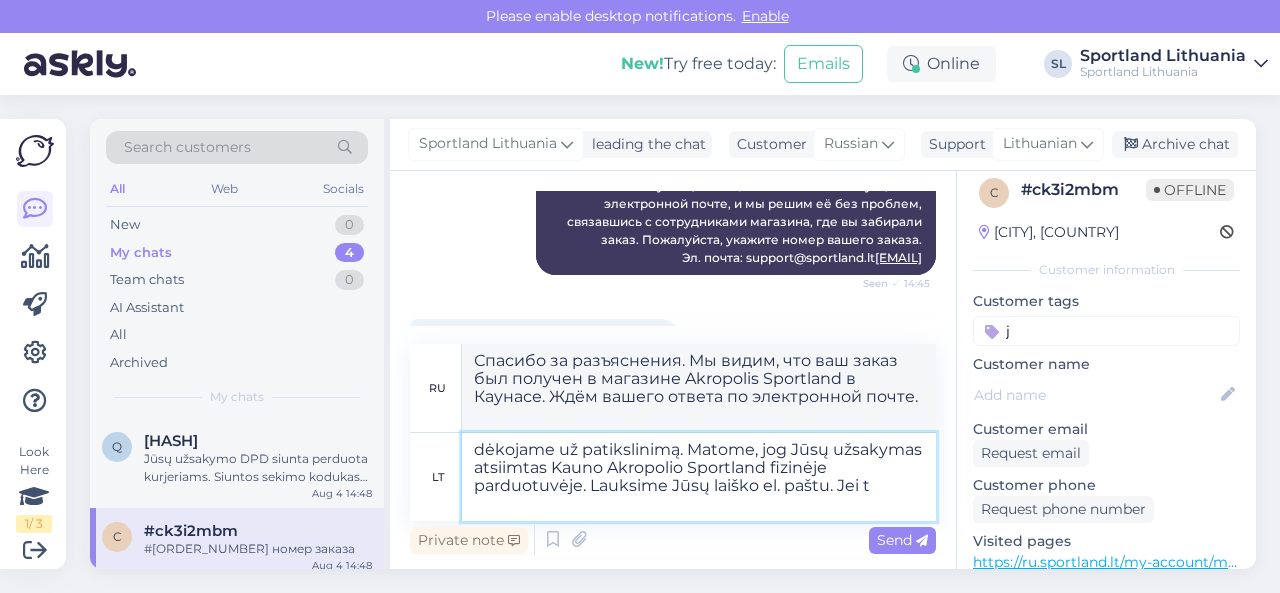 type on "dėkojame už patikslinimą. Matome, jog Jūsų užsakymas atsiimtas Kauno Akropolio Sportland fizinėje parduotuvėje. Lauksime Jūsų laiško el. paštu. Jei tik turite galimybę atsiųskite prekės būklės nuotrauką." 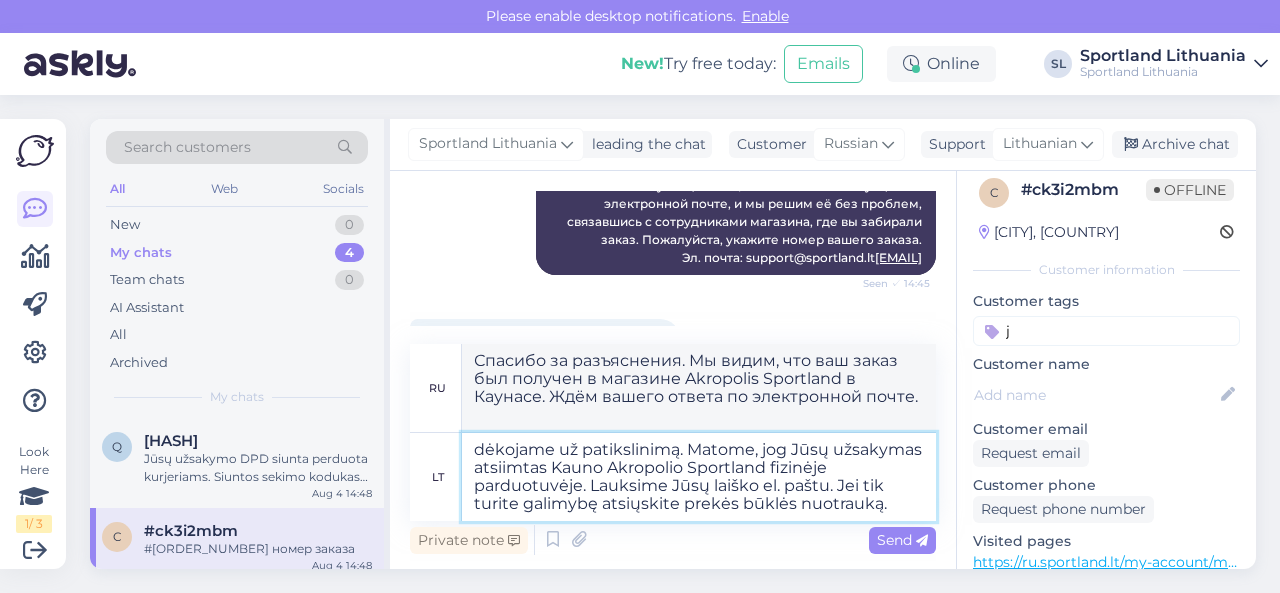 type on "Спасибо за разъяснения. Мы видим, что ваш заказ был получен в магазине Akropolis Sportland в Каунасе. Будем ждать вашего письма по электронной почте. Если у вас есть возможность, пожалуйста, пришлите фотографию состояния товара." 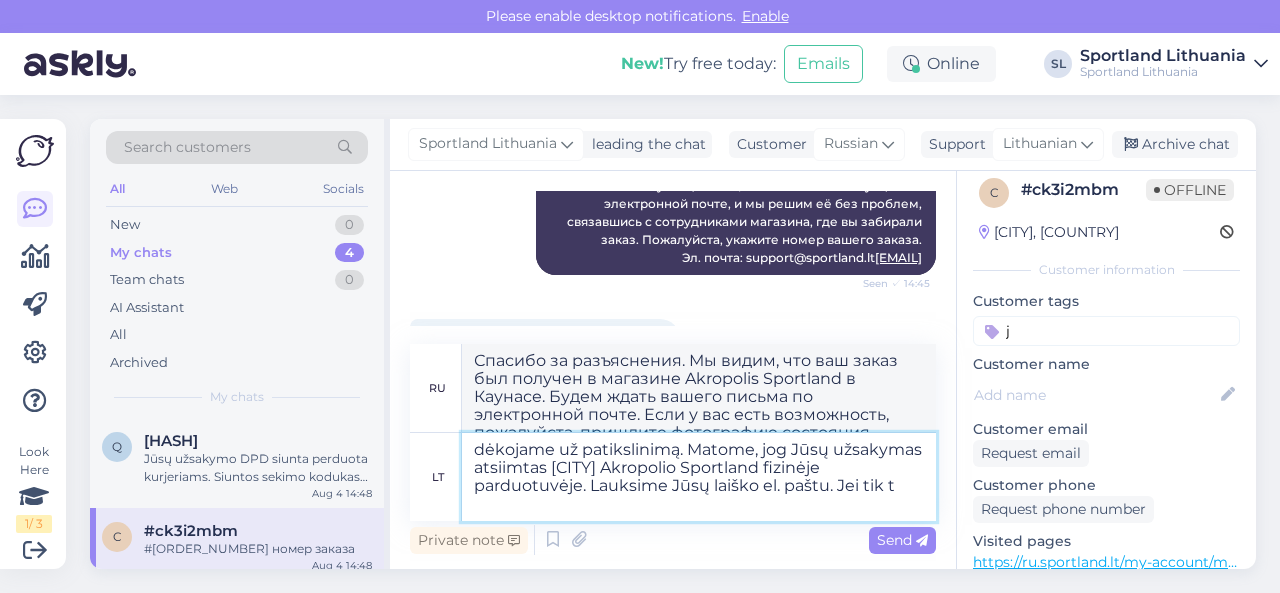 type on "dėkojame už patikslinimą. Matome, jog Jūsų užsakymas atsiimtas Kauno Akropolio Sportland fizinėje parduotuvėje. Lauksime Jūsų laiško el. paštu. Jei tik turite galimybę atsiųskite prekės būklės nuotrauką" 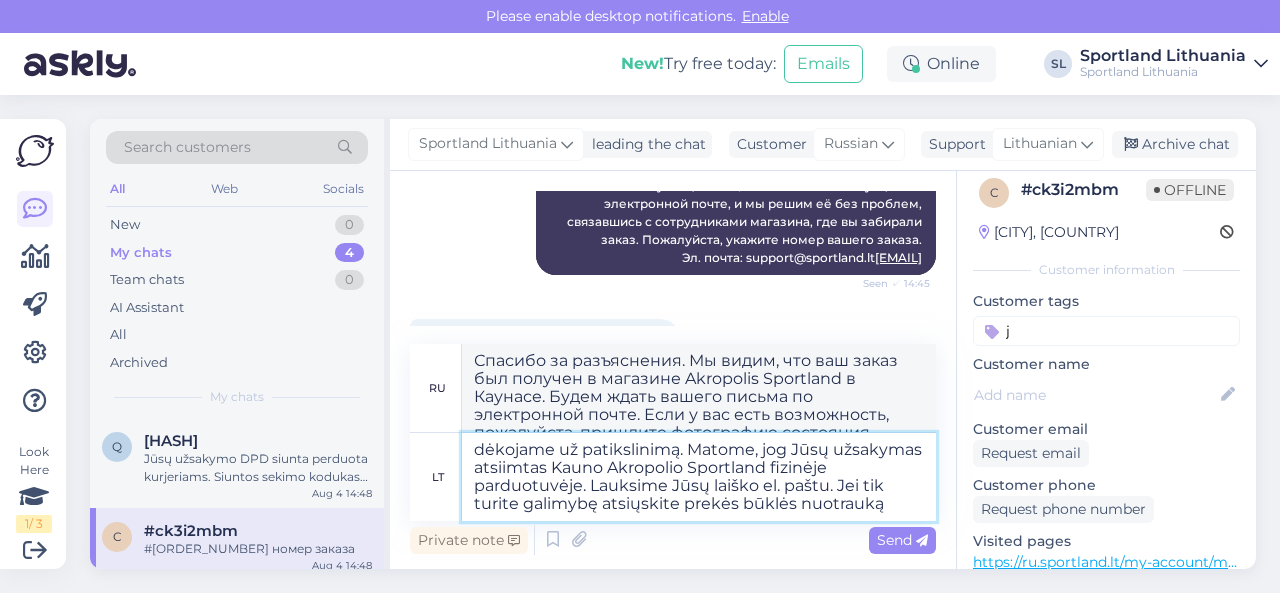 type on "Спасибо за разъяснения. Мы видим, что ваш заказ был получен в магазине Akropolis Sportland в Каунасе. Будем ждать вашего письма по электронной почте. Если только…" 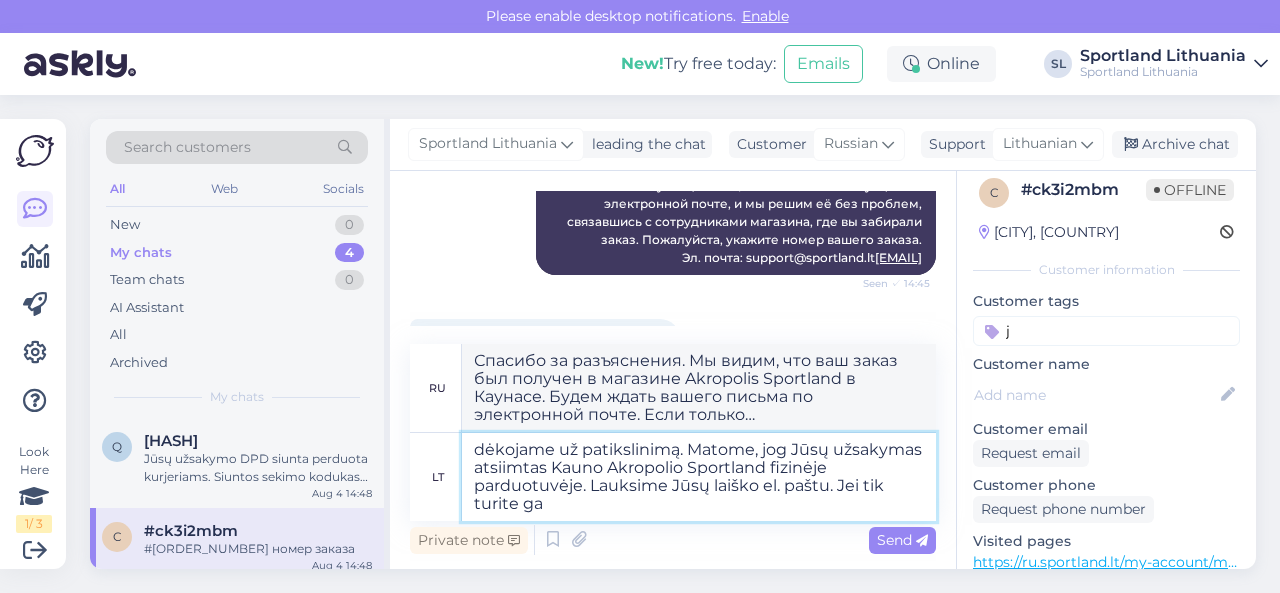 type on "dėkojame už patikslinimą. Matome, jog Jūsų užsakymas atsiimtas Kauno Akropolio Sportland fizinėje parduotuvėje. Lauksime Jūsų laiško el. paštu. Jei tik turite gal" 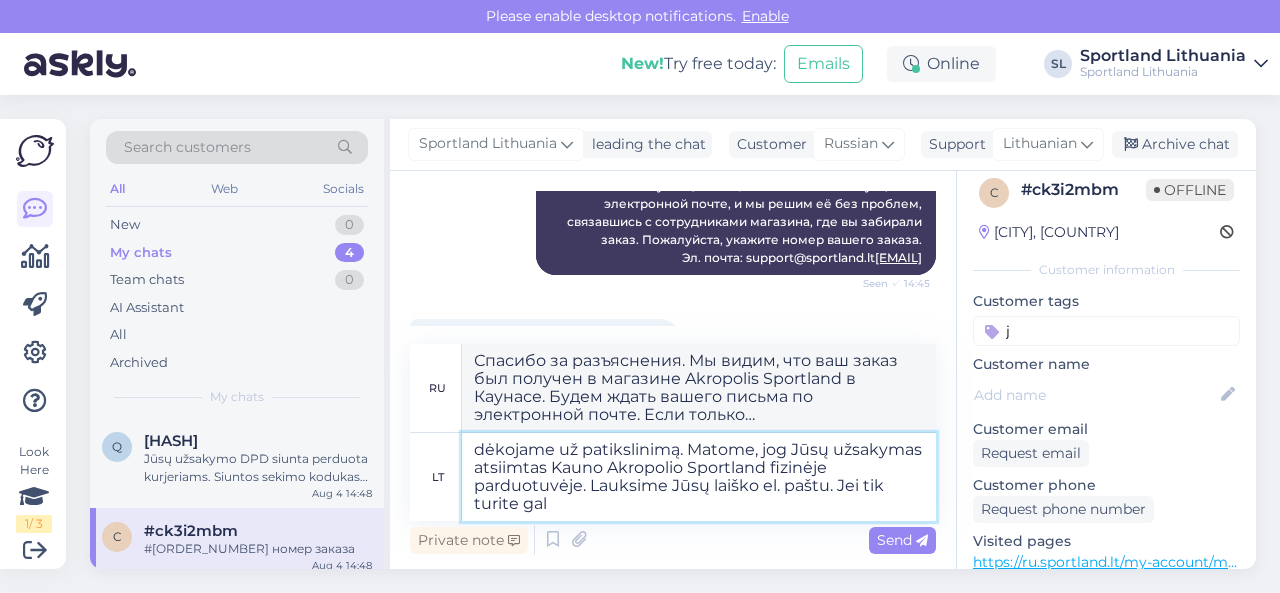 type on "Спасибо за разъяснения. Мы видим, что ваш заказ был получен в магазине Akropolis Sportland в Каунасе. Мы будем ждать вашего письма по электронной почте. Если у вас есть" 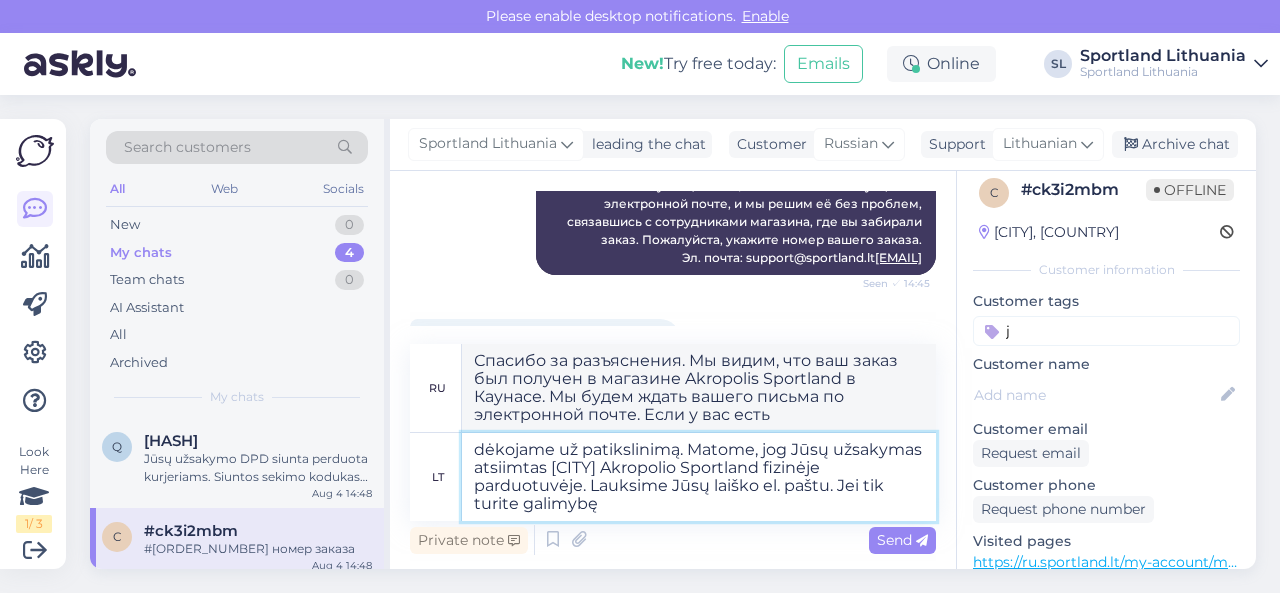 type on "dėkojame už patikslinimą. Matome, jog Jūsų užsakymas atsiimtas Kauno Akropolio Sportland fizinėje parduotuvėje. Lauksime Jūsų laiško el. paštu. Jei tik turite galimybę a" 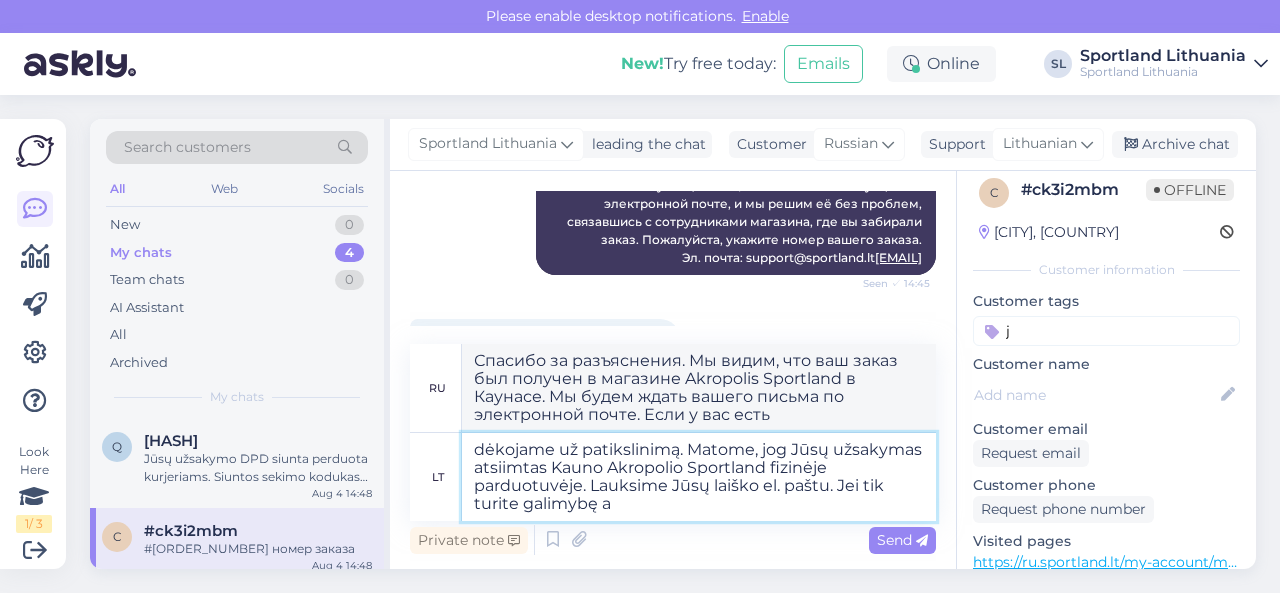 type on "Спасибо за разъяснения. Мы видим, что ваш заказ был получен в магазине Akropolis Sportland в Каунасе. Будем ждать вашего письма по электронной почте. Если у вас есть возможность…" 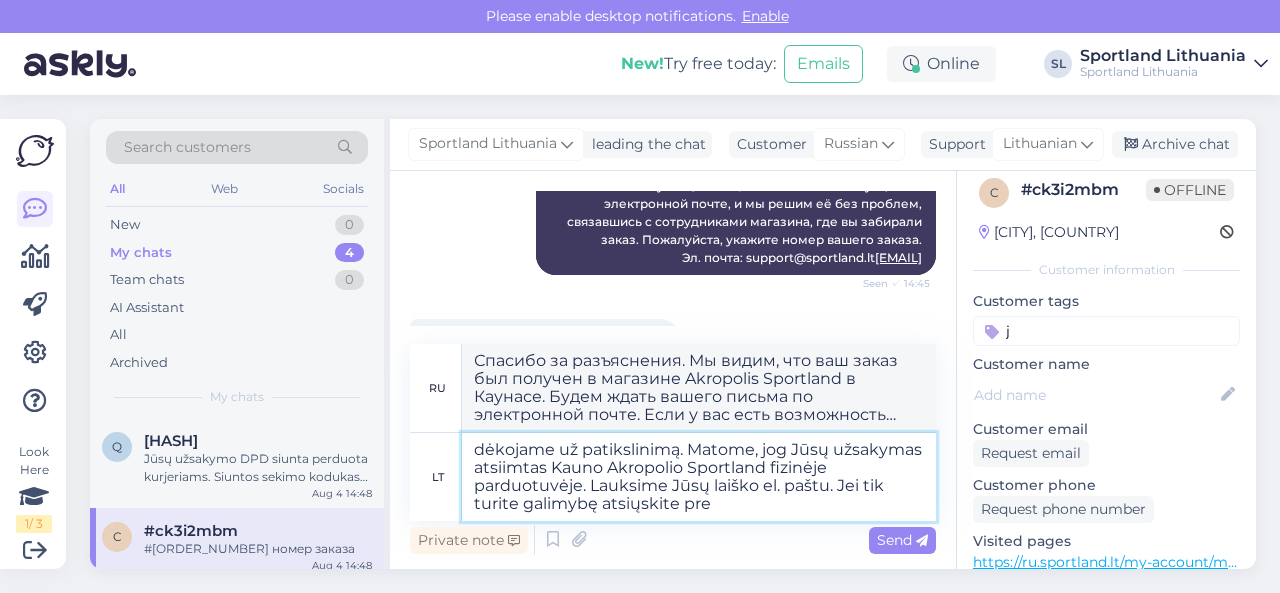 type on "dėkojame už patikslinimą. Matome, jog Jūsų užsakymas atsiimtas Kauno Akropolio Sportland fizinėje parduotuvėje. Lauksime Jūsų laiško el. paštu. Jei tik turite galimybę atsiųskite prekės būklės nuotrauką." 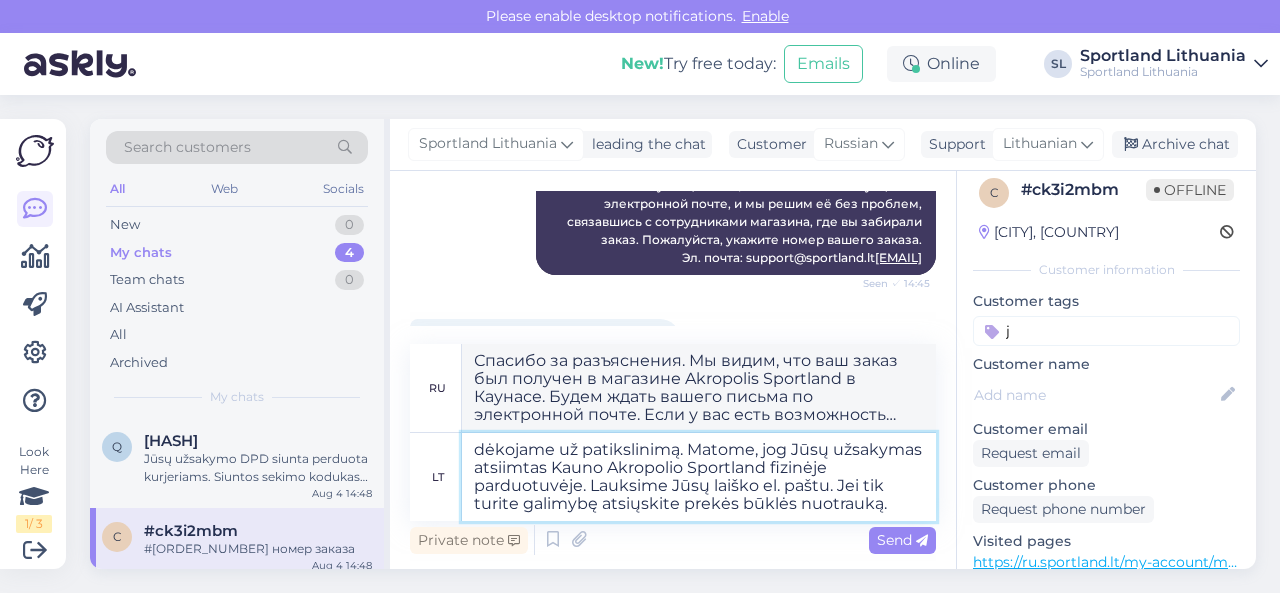 type on "Спасибо за разъяснения. Мы видим, что ваш заказ был забран в магазине Akropolis Sportland в Каунасе. Мы будем ждать вашего письма по электронной почте. Если у вас есть возможность, пожалуйста, отправьте его." 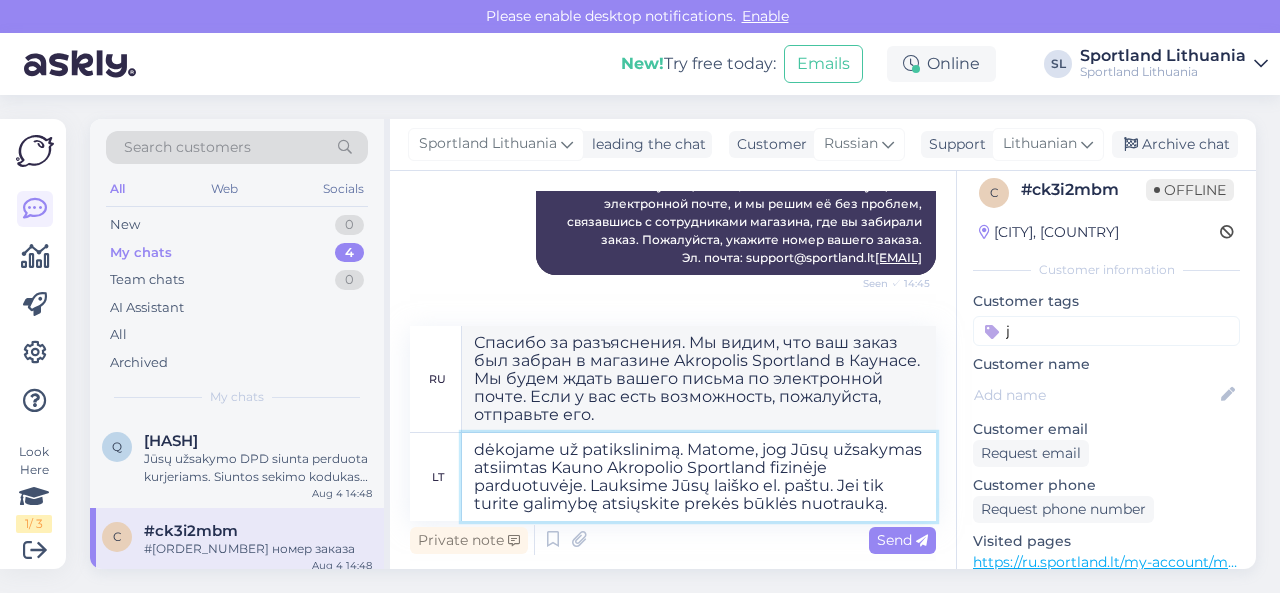 type on "dėkojame už patikslinimą. Matome, jog Jūsų užsakymas atsiimtas Kauno Akropolio Sportland fizinėje parduotuvėje. Lauksime Jūsų laiško el. paštu. Jei tik turite galimybę atsiųskite prekės būklės nuotrauką." 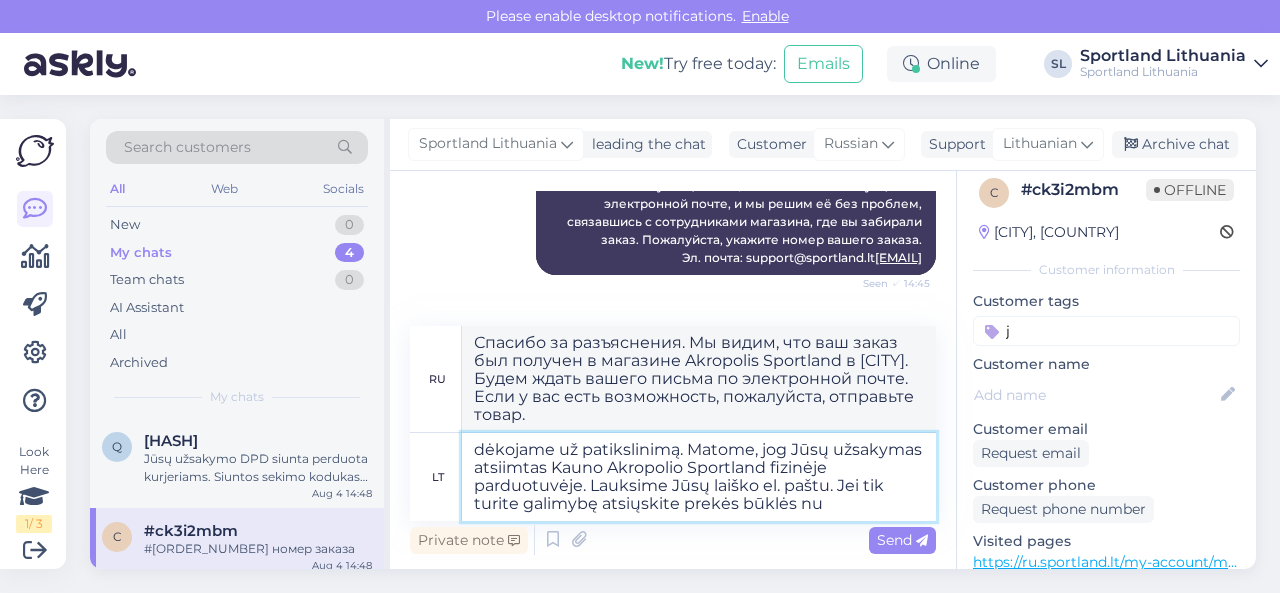 type on "dėkojame už patikslinimą. Matome, jog Jūsų užsakymas atsiimtas Kauno Akropolio Sportland fizinėje parduotuvėje. Lauksime Jūsų laiško el. paštu. Jei tik turite galimybę atsiųskite prekės būklės nuo" 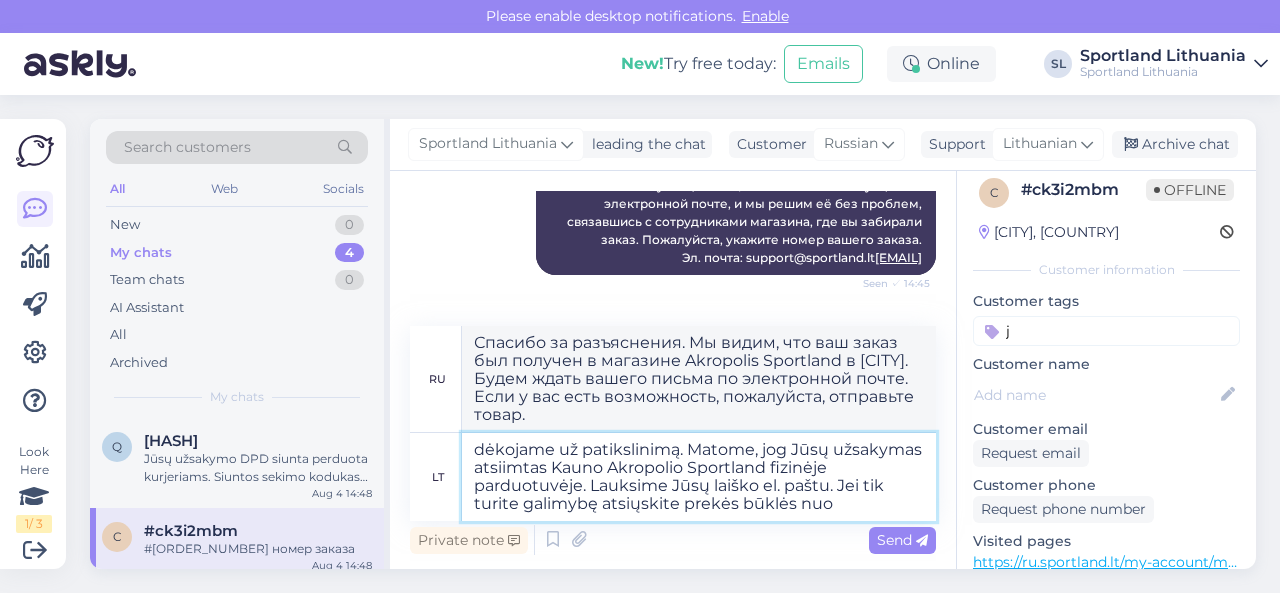 type on "Спасибо за разъяснения. Мы видим, что ваш заказ был забран в магазине Akropolis Sportland в Каунасе. Мы будем ждать вашего письма по электронной почте. Если у вас есть возможность, пожалуйста, отправьте нам информацию о состоянии товара." 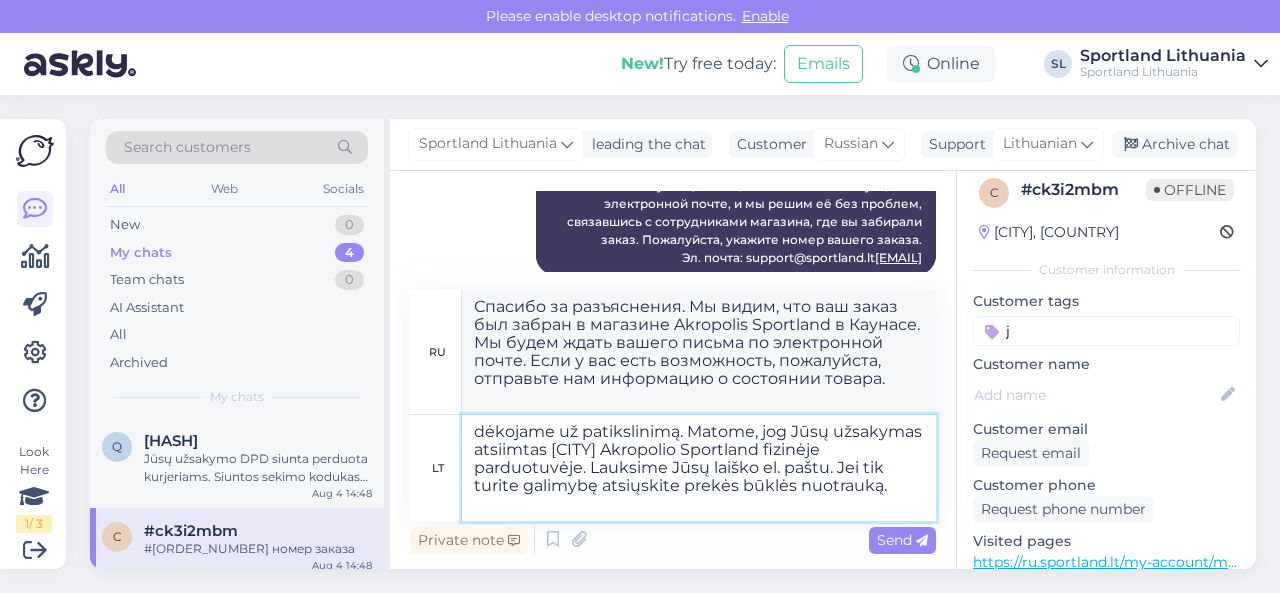 type on "dėkojame už patikslinimą. Matome, jog Jūsų užsakymas atsiimtas [CITY] Akropolio Sportland fizinėje parduotuvėje. Lauksime Jūsų laiško el. paštu. Jei tik turite galimybę atsiųskite prekės būklės nuotrauką." 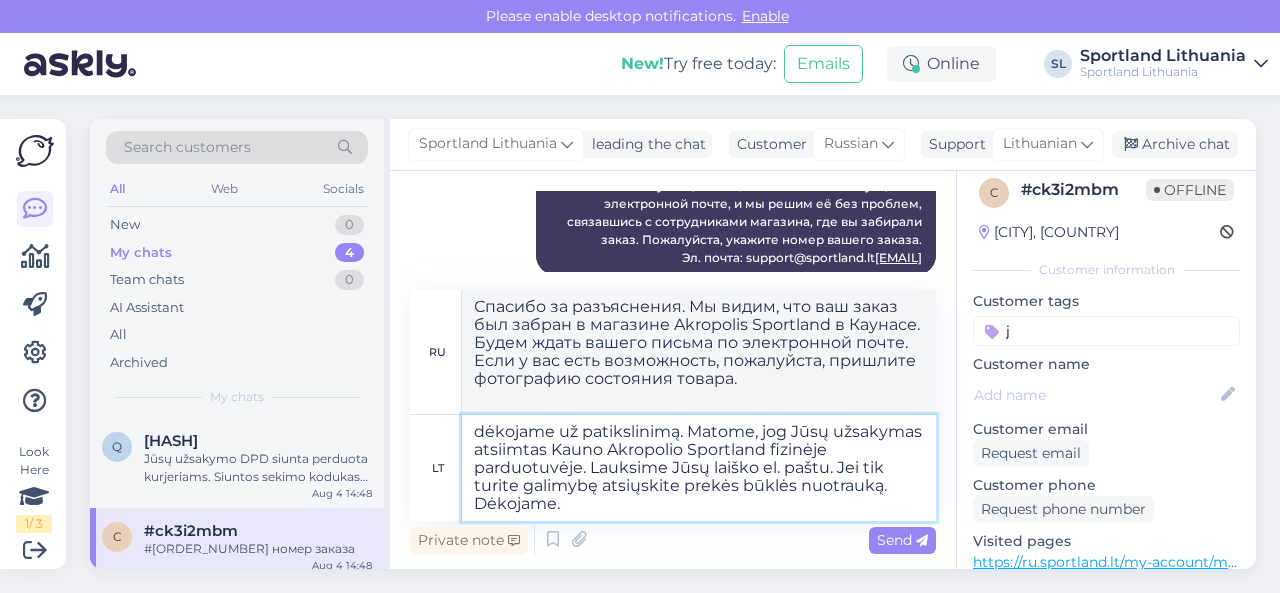 type on "dėkojame už patikslinimą. Matome, jog Jūsų užsakymas atsiimtas Kauno Akropolio Sportland fizinėje parduotuvėje. Lauksime Jūsų laiško el. paštu. Jei tik turite galimybę atsiųskite prekės būklės nuotrauką. Dėkojame." 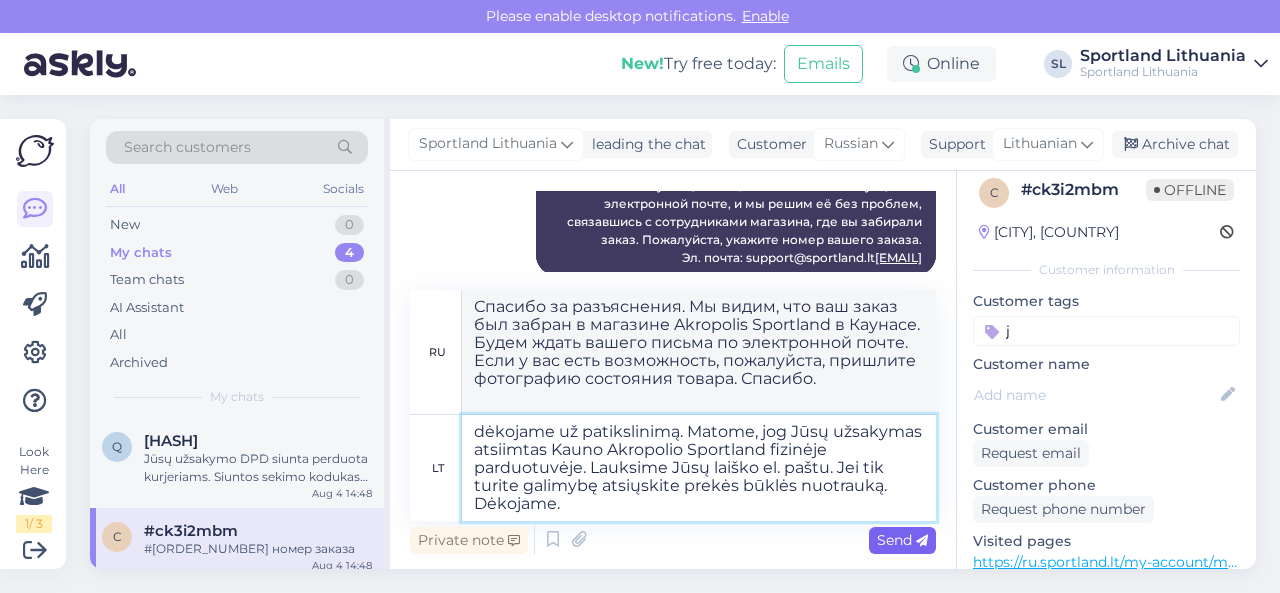 type on "dėkojame už patikslinimą. Matome, jog Jūsų užsakymas atsiimtas Kauno Akropolio Sportland fizinėje parduotuvėje. Lauksime Jūsų laiško el. paštu. Jei tik turite galimybę atsiųskite prekės būklės nuotrauką. Dėkojame." 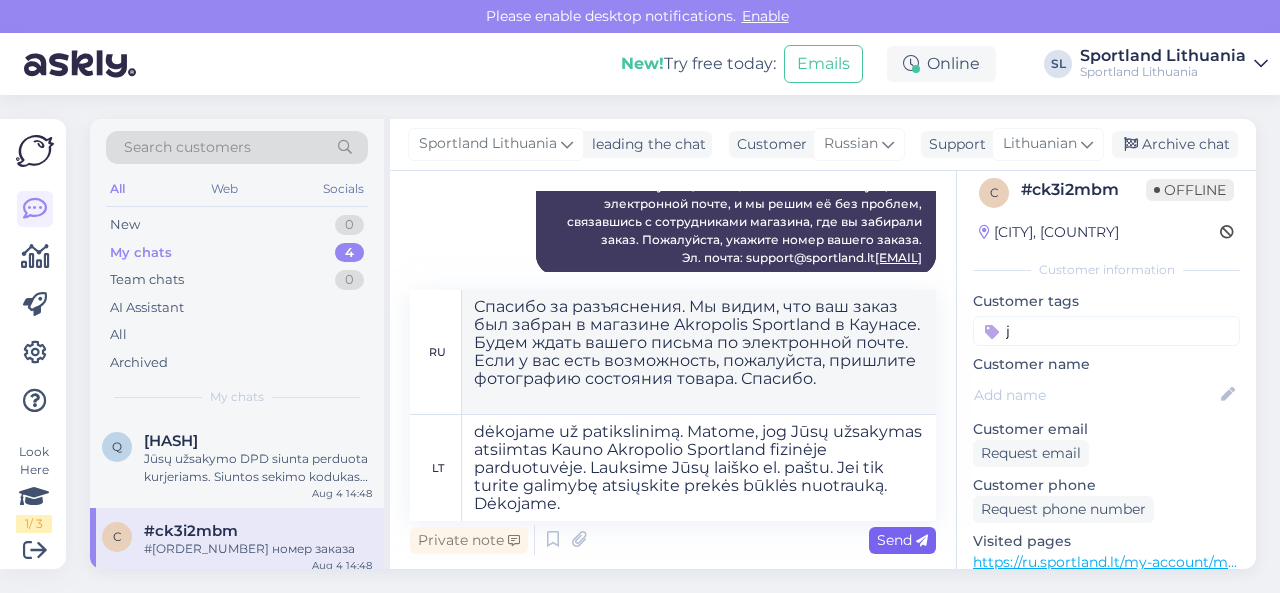click on "Send" at bounding box center [902, 540] 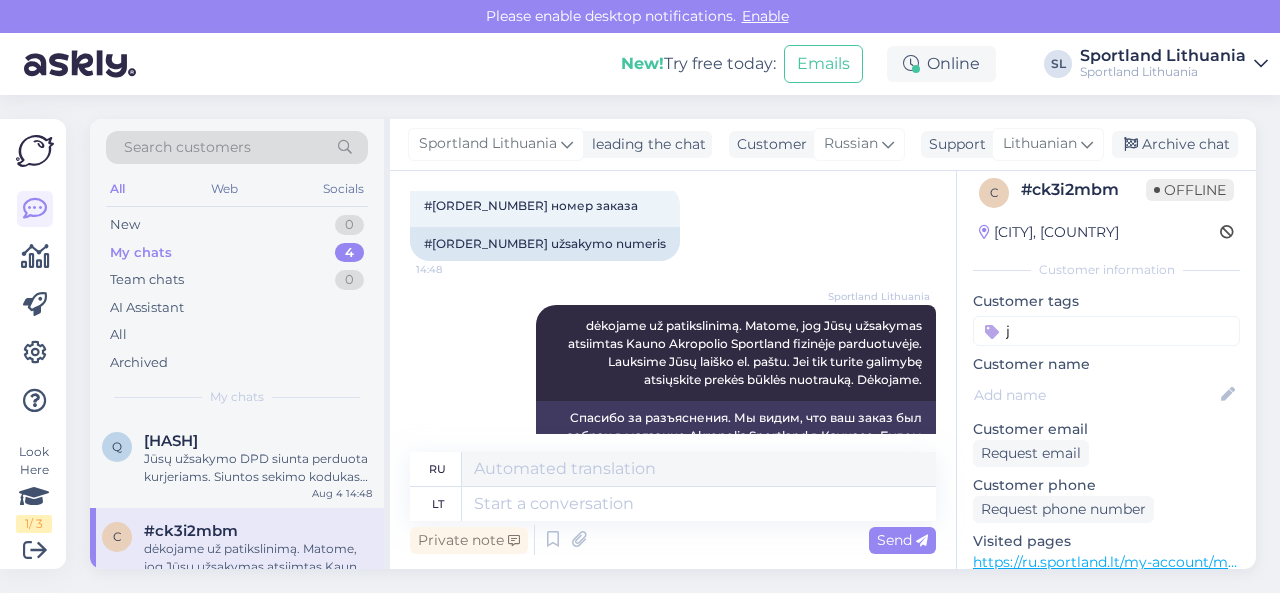 scroll, scrollTop: 2688, scrollLeft: 0, axis: vertical 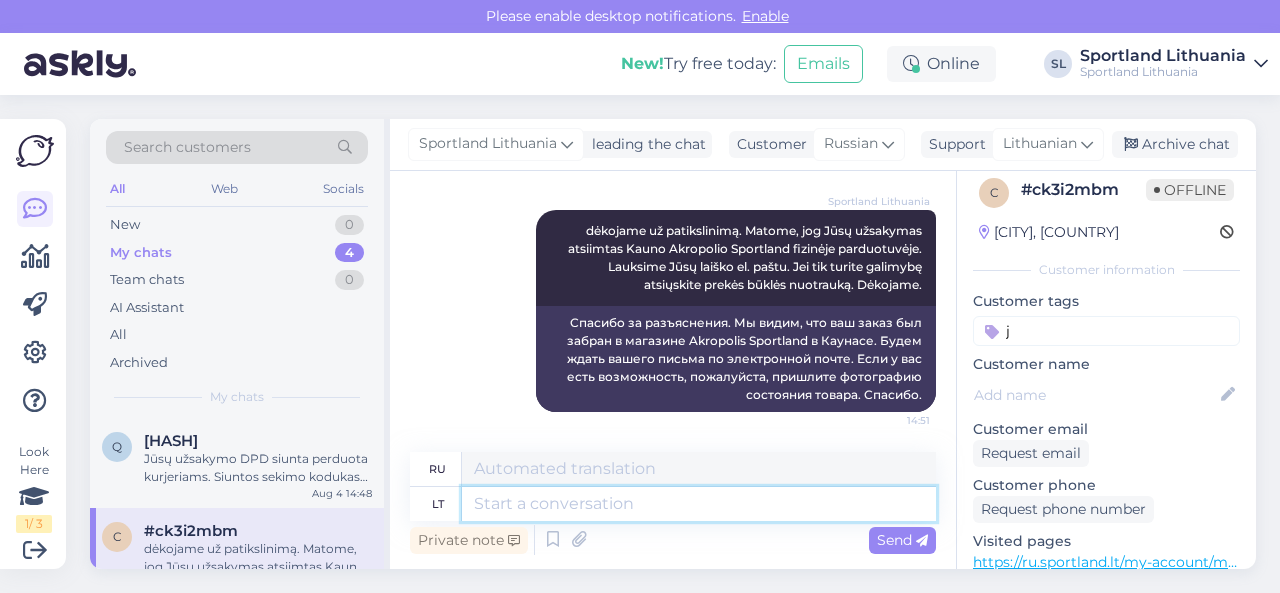 click at bounding box center (699, 504) 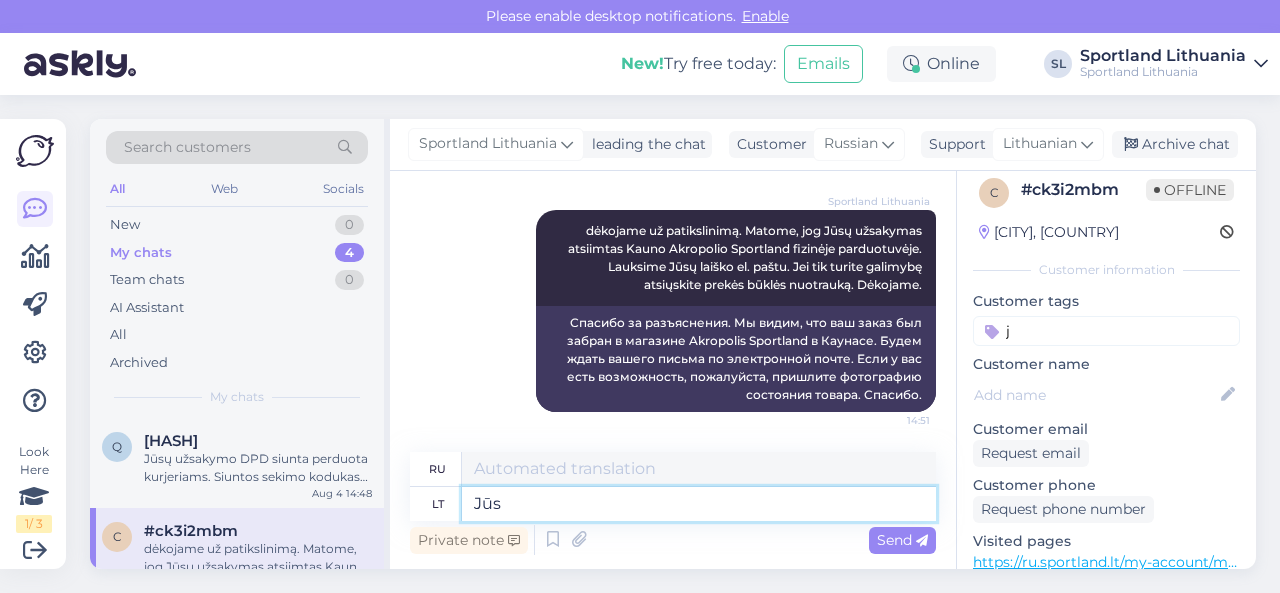 type on "Jūs" 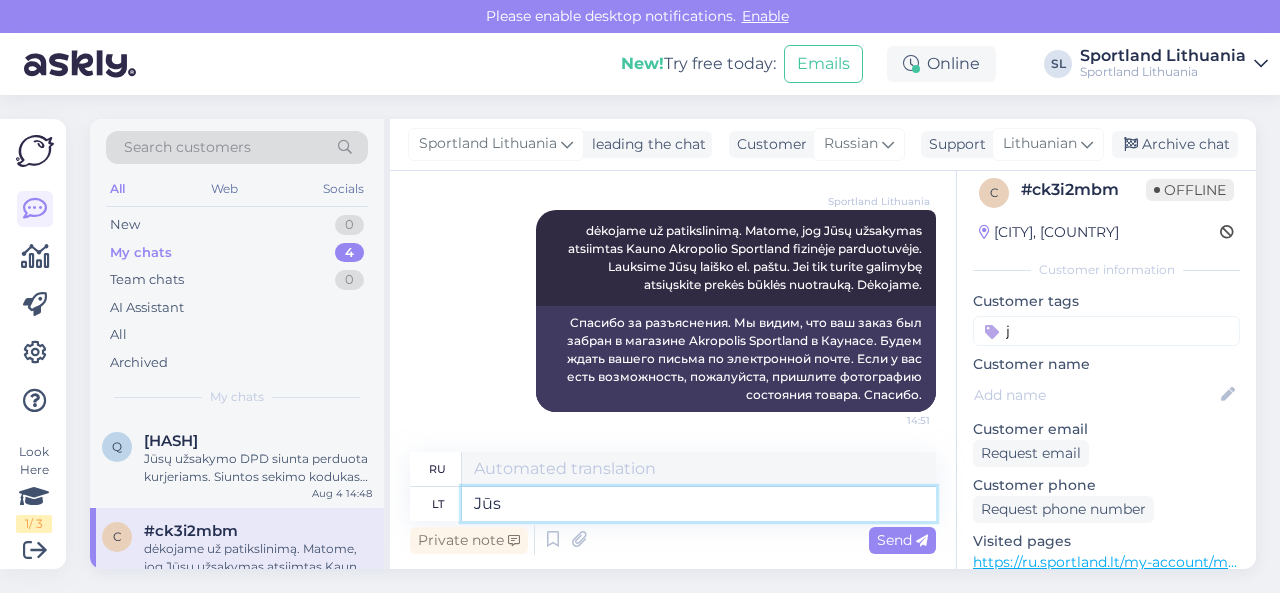 type on "Ты" 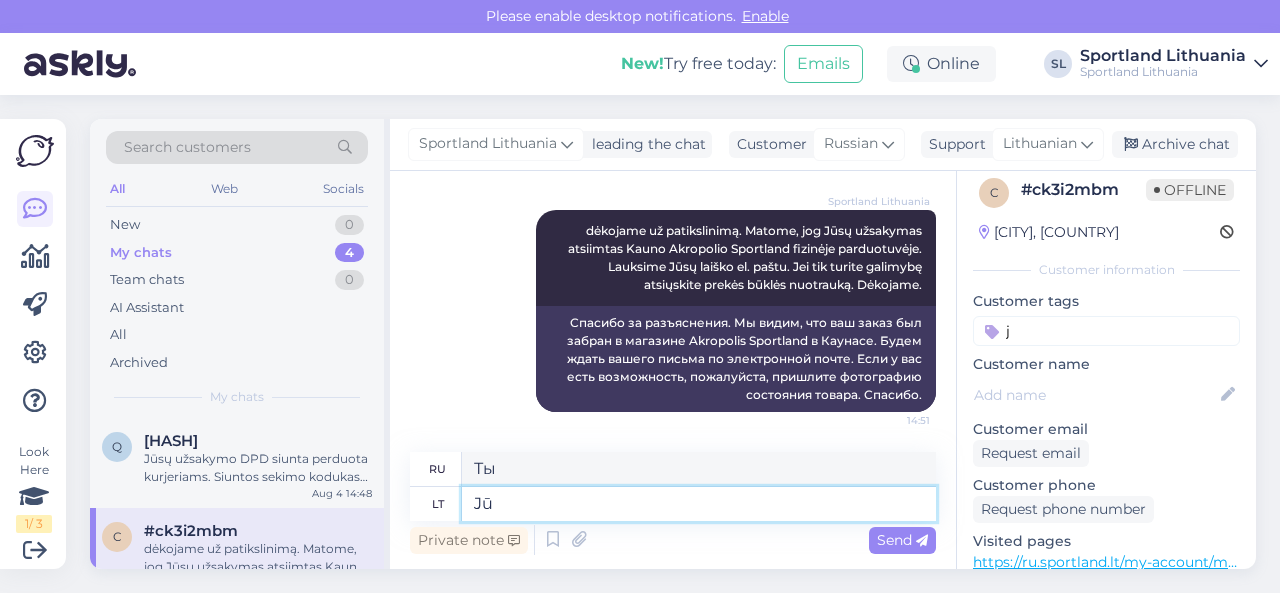 type on "J" 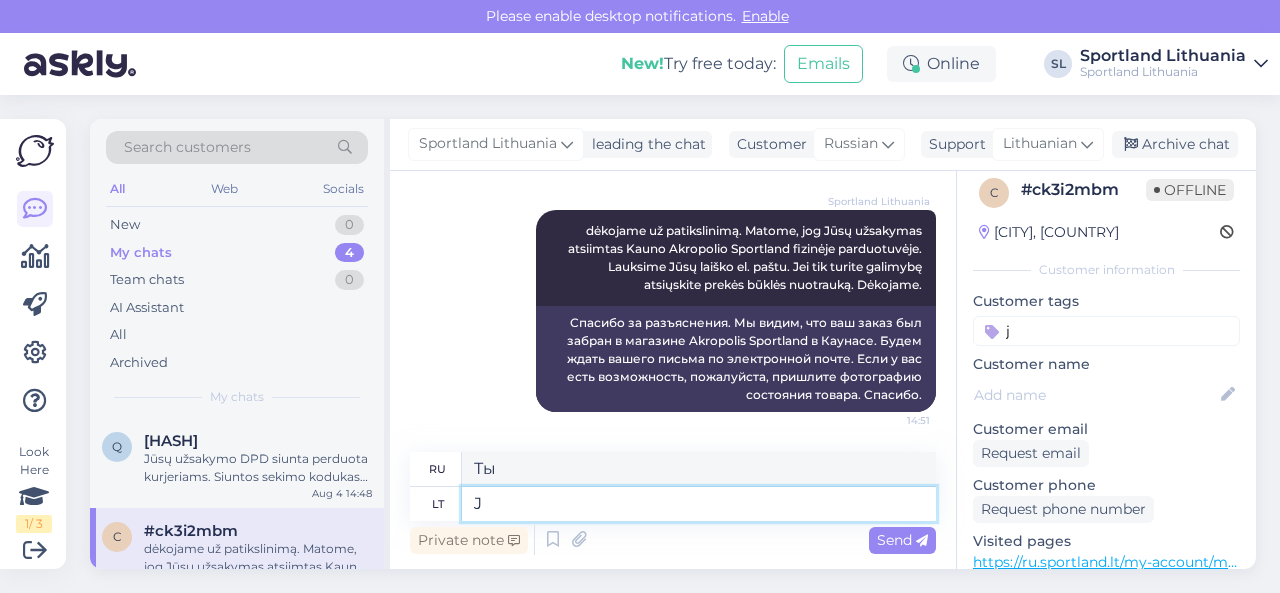 type 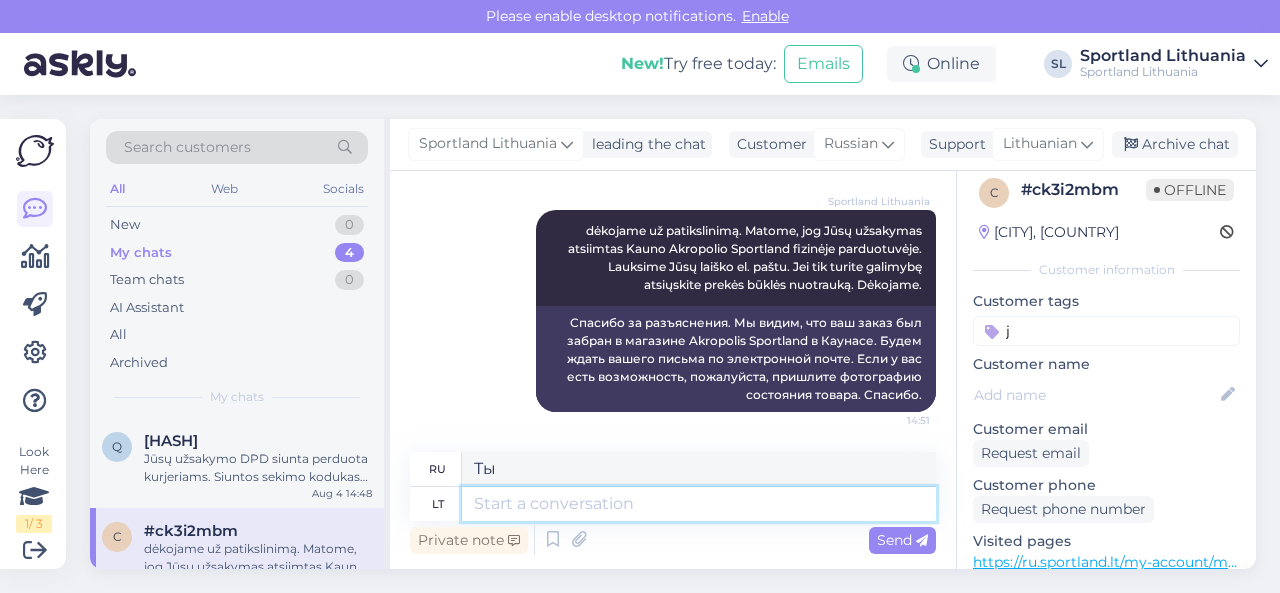 type 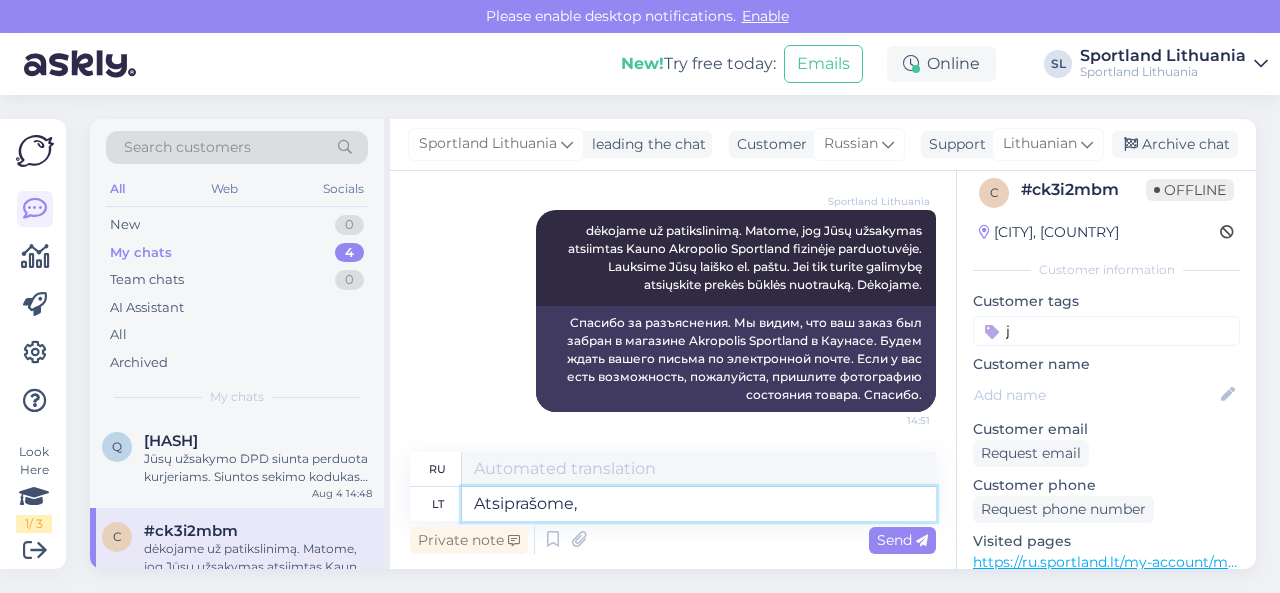 type on "Atsiprašome," 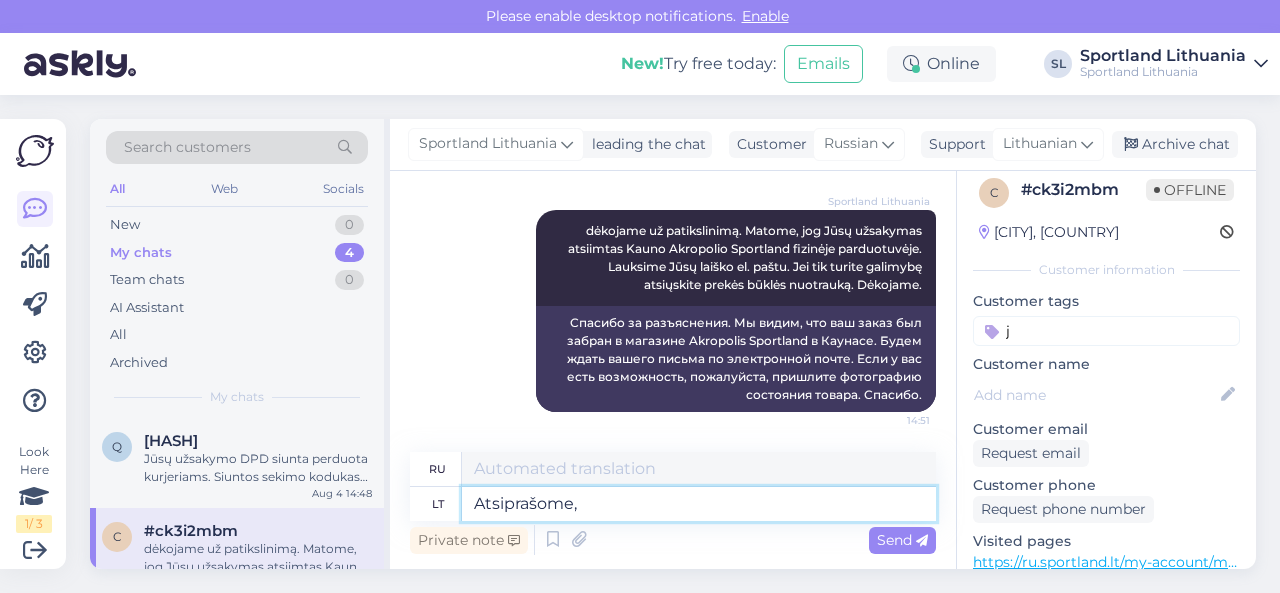 type on "Извини," 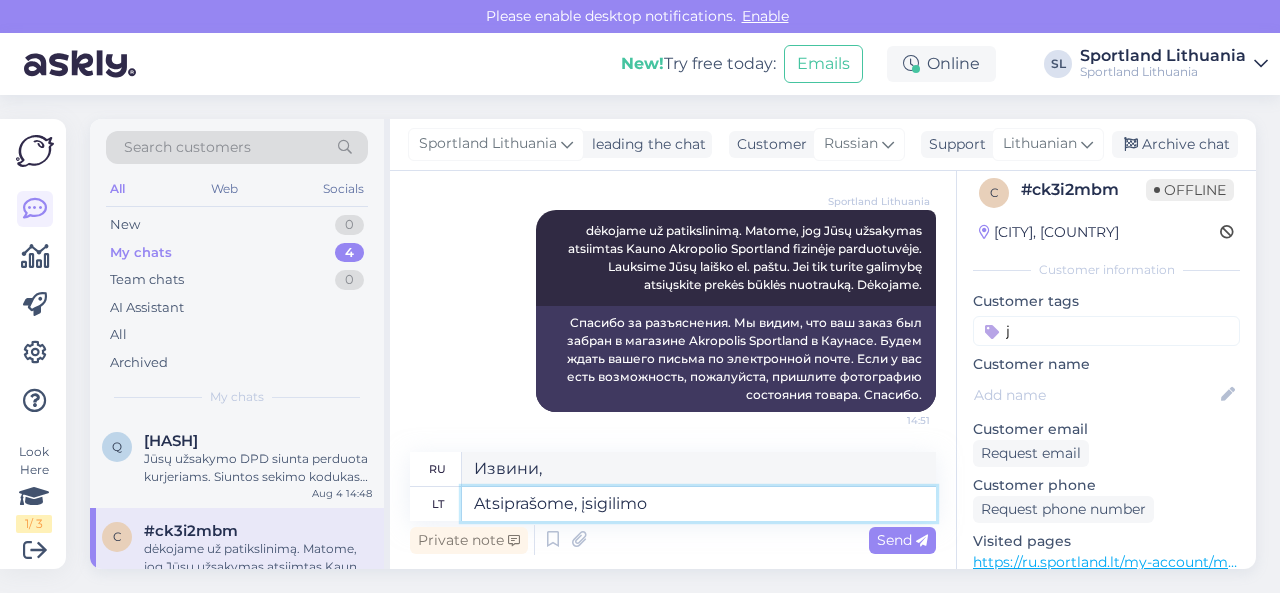 type on "Atsiprašome, įsigilim" 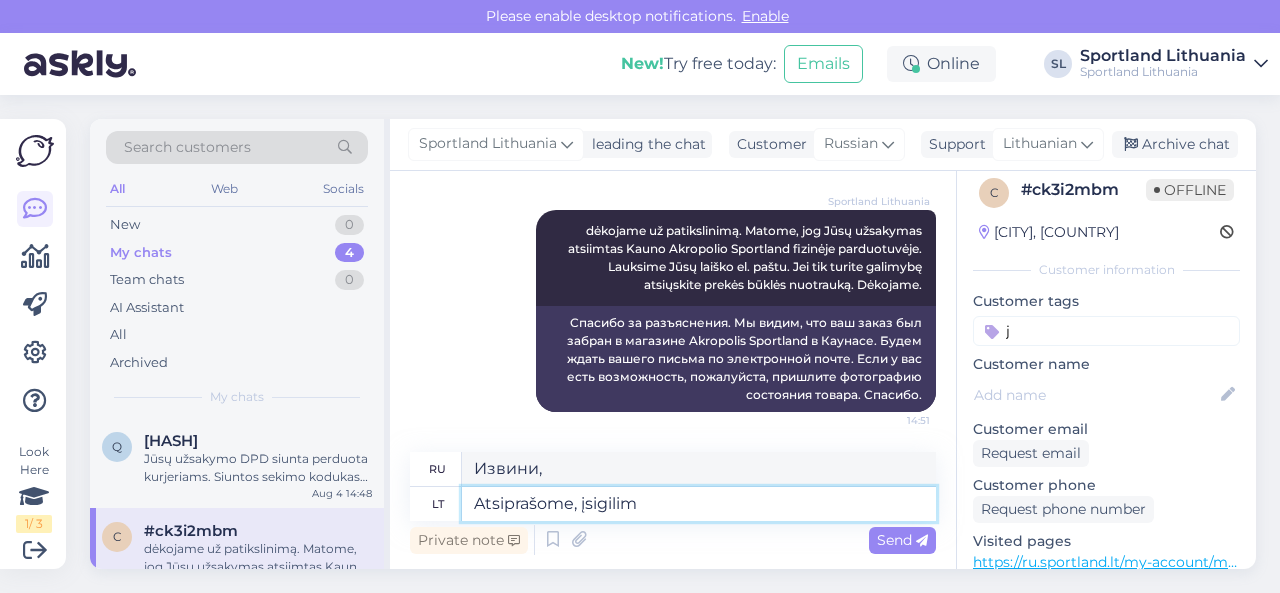type on "Извините, подробно" 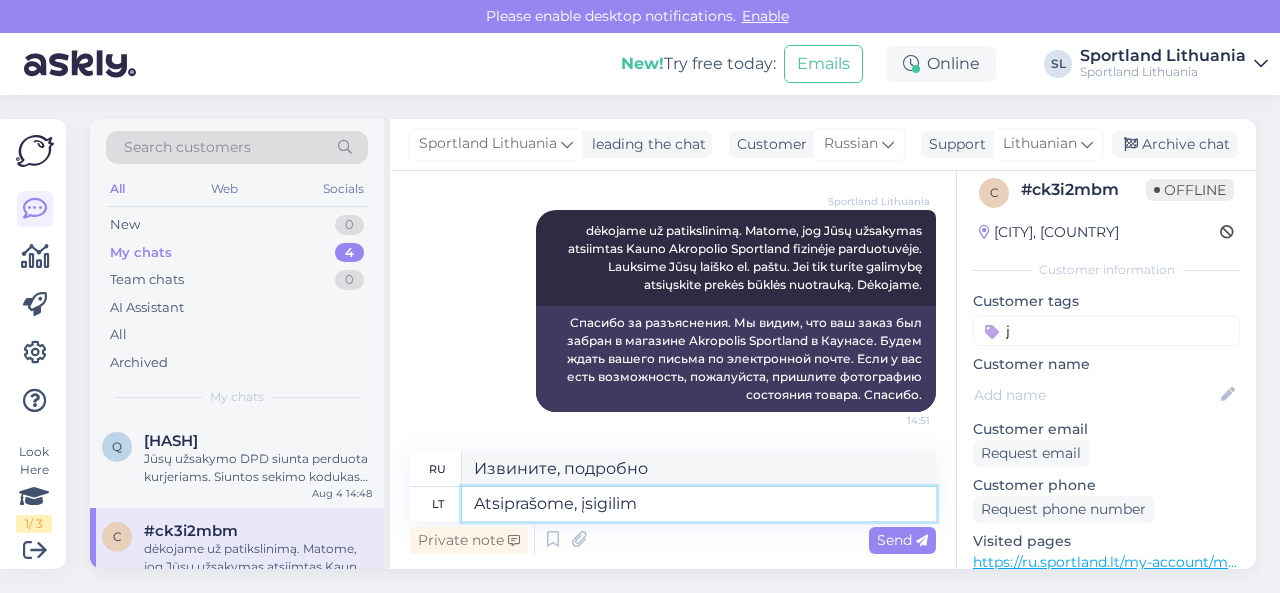 type on "Atsiprašome, įsigili" 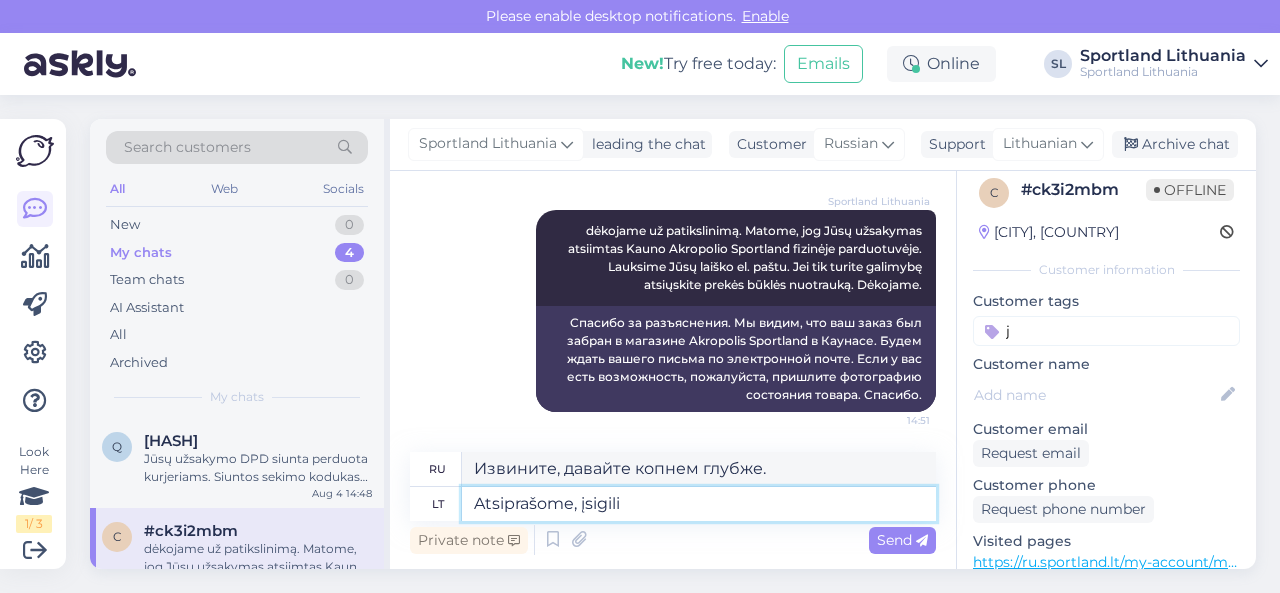 type on "Извините, пожалуйста, расскажите подробнее." 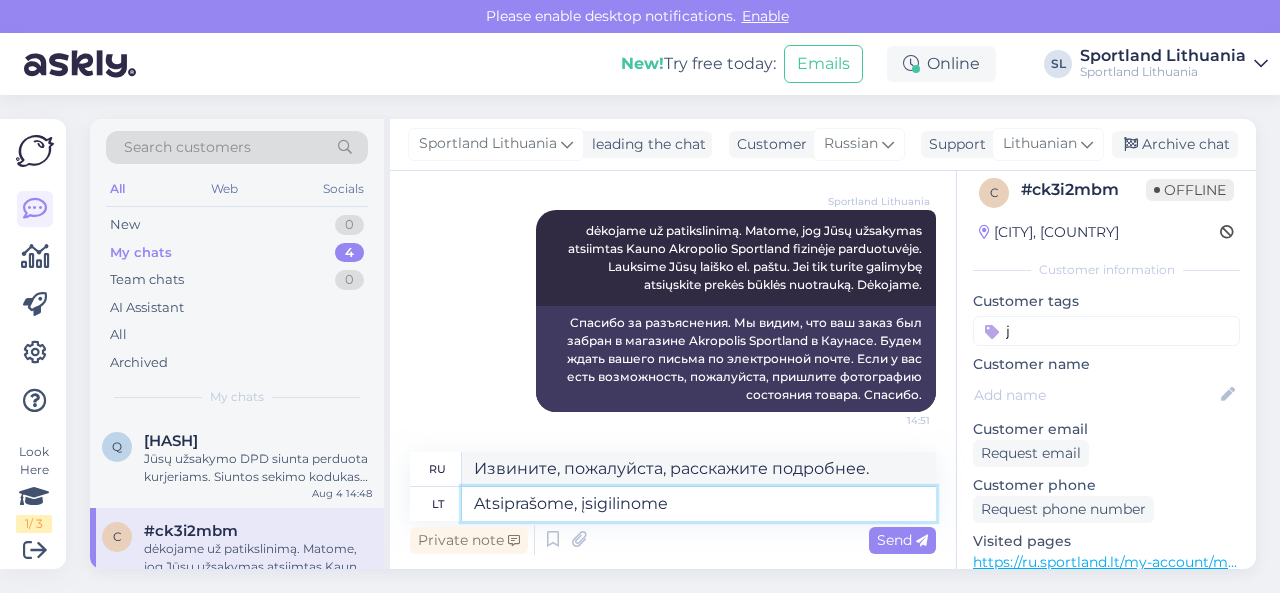 type on "Atsiprašome, įsigilinome į" 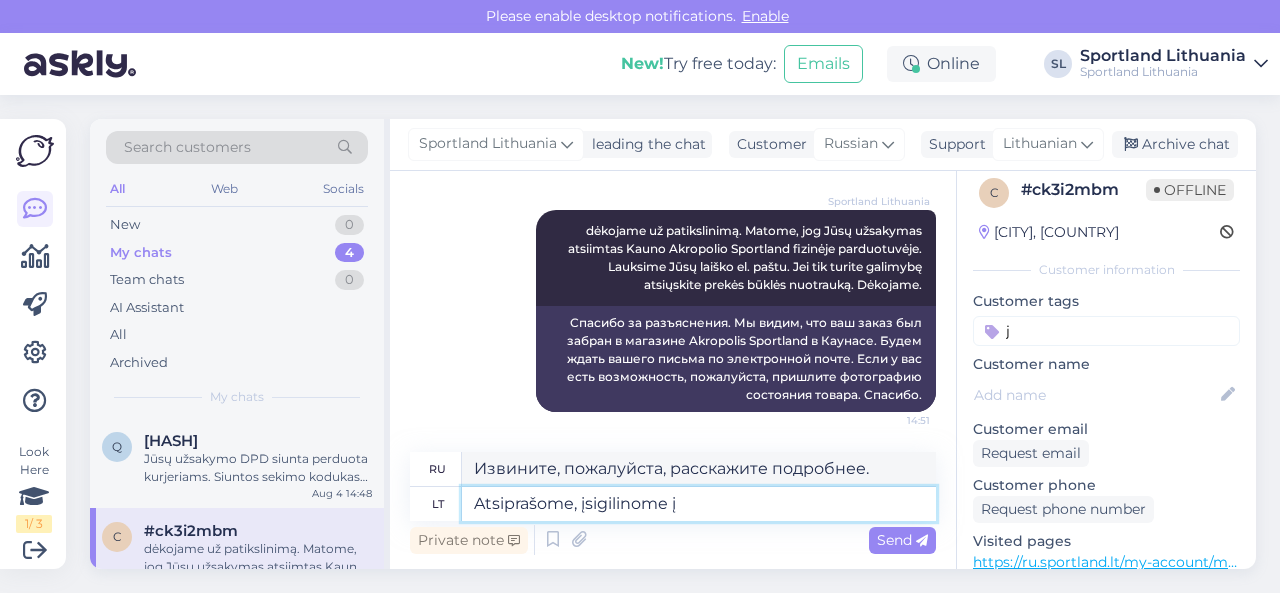type on "Извините, мы копаем глубже." 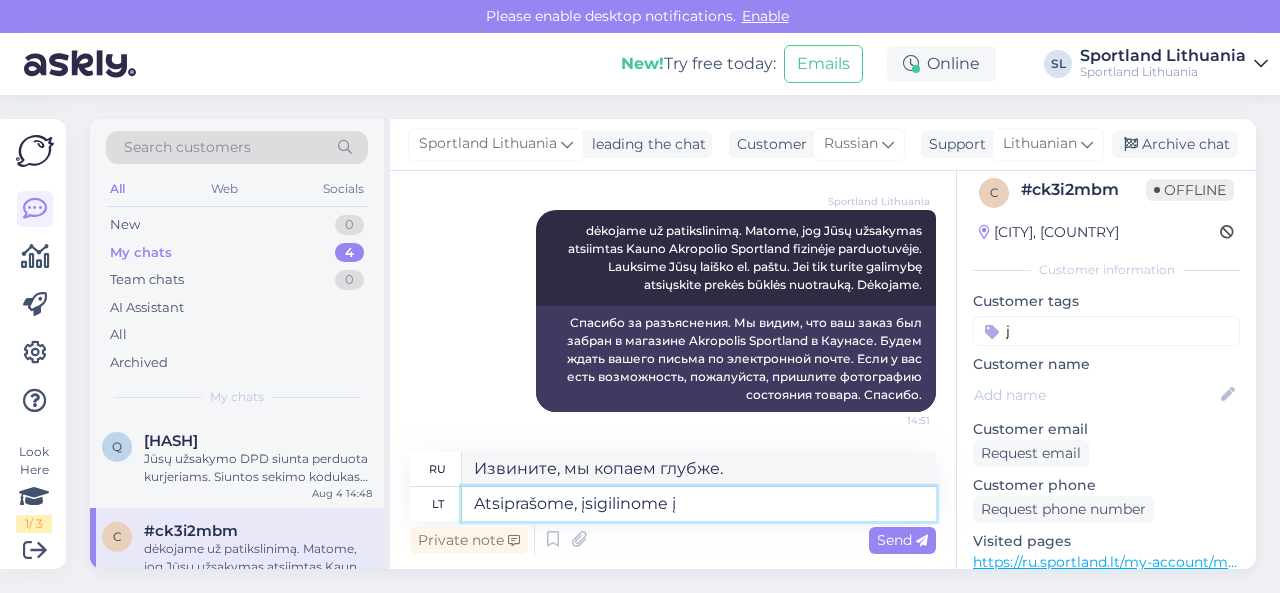 type on "Atsiprašome, įsigilinome į J" 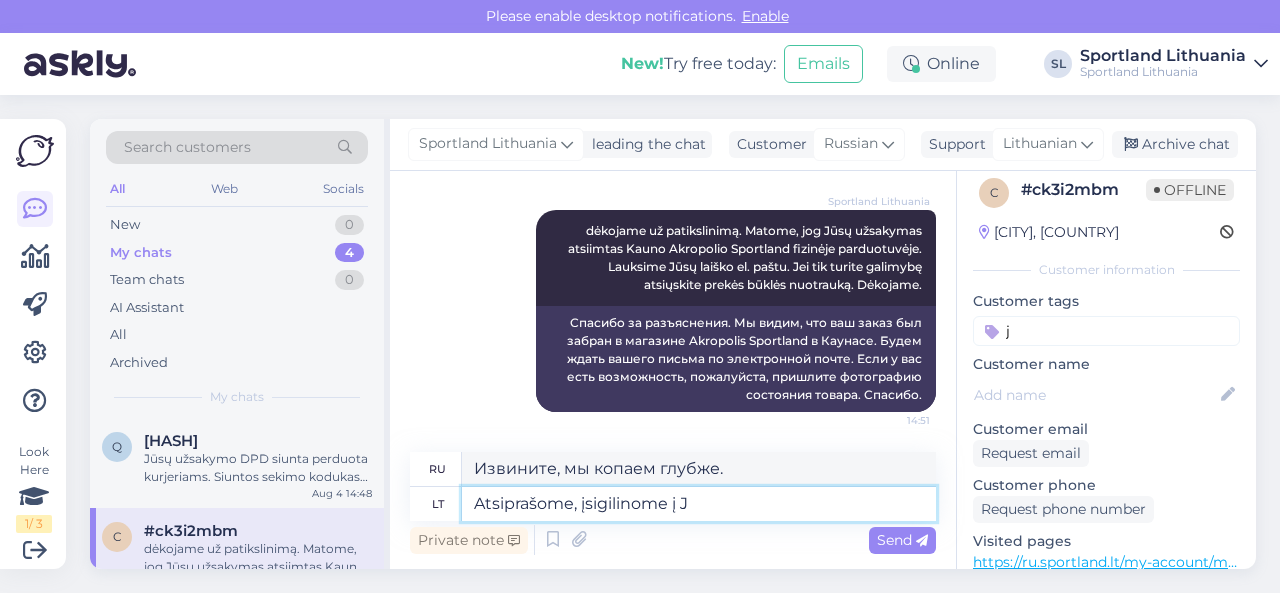 type on "Извините, мы вдавались в подробности." 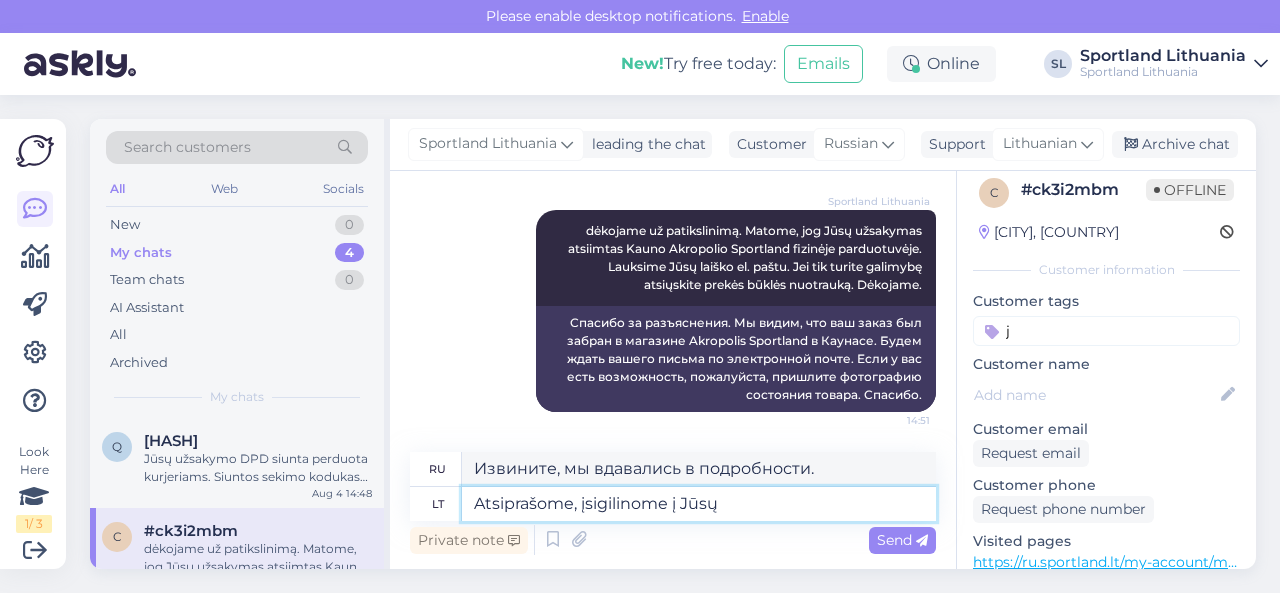 type on "Atsiprašome, įsigilinome į Jūsų" 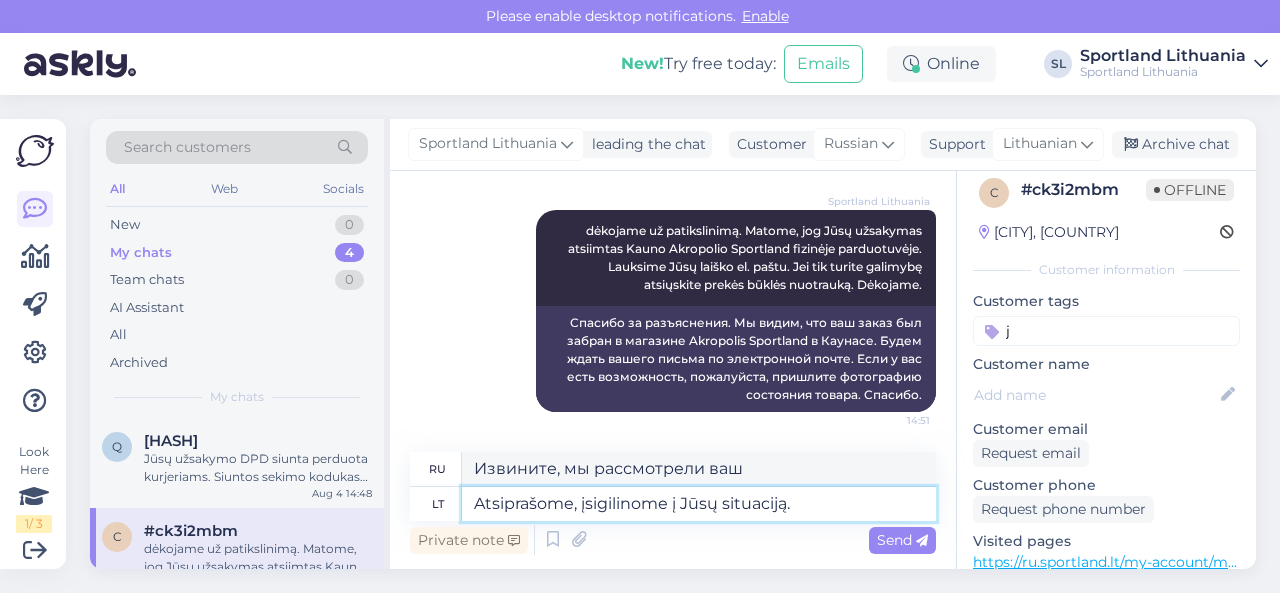 type on "Atsiprašome, įsigilinome į Jūsų situaciją. S" 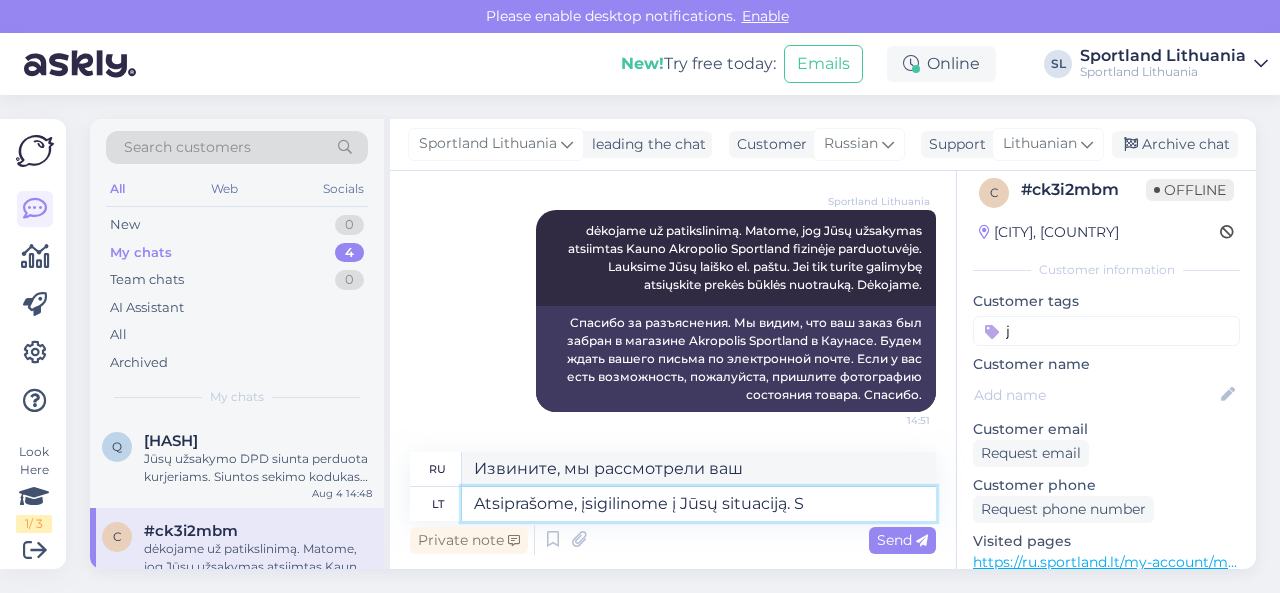type on "Приносим извинения. Мы разобрались в вашей ситуации." 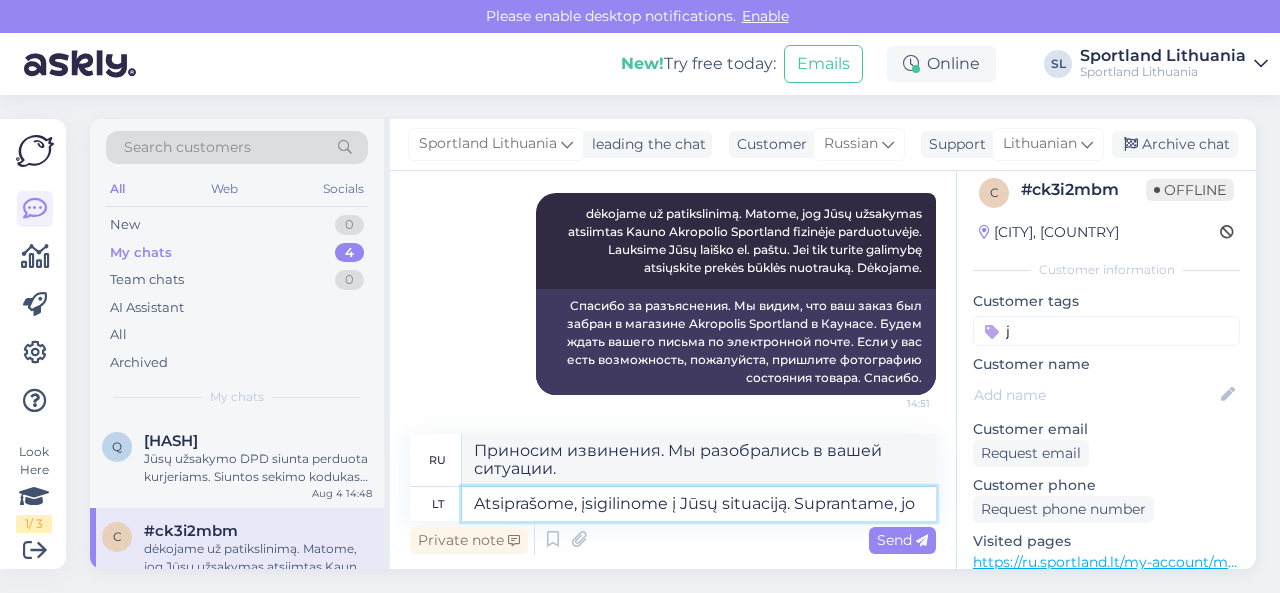 type on "Atsiprašome, įsigilinome į Jūsų situaciją. Suprantame, jog" 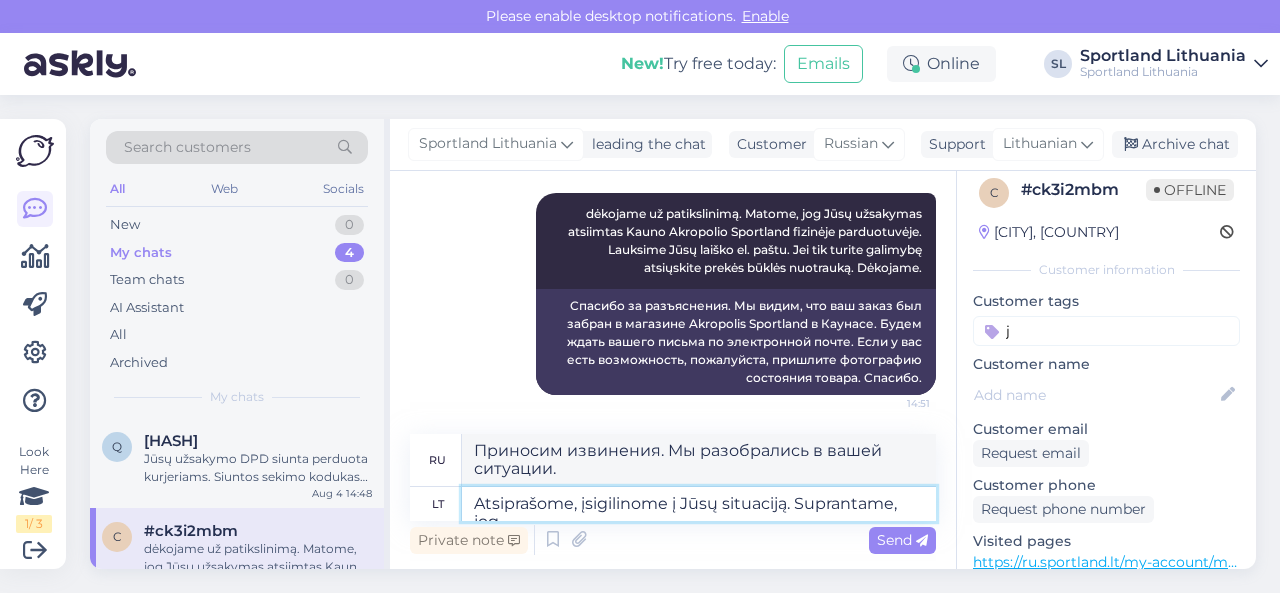 type on "Приносим извинения. Мы разобрались в вашей ситуации. Мы понимаем," 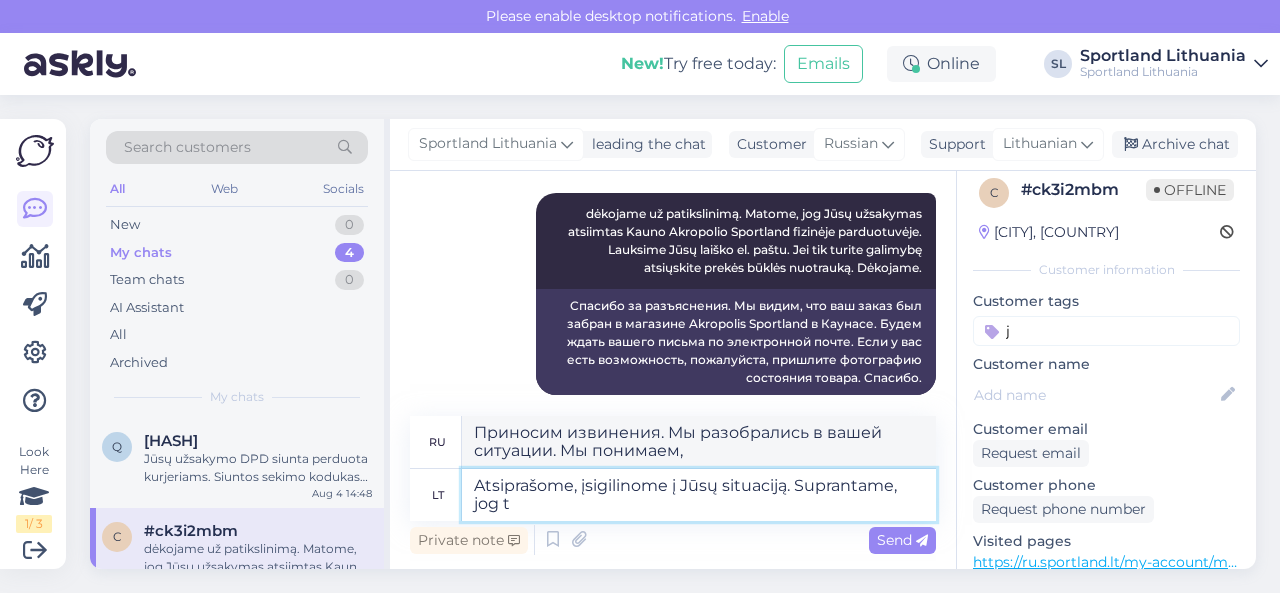 type on "Atsiprašome, įsigilinome į Jūsų situaciją. Suprantame, jog ta" 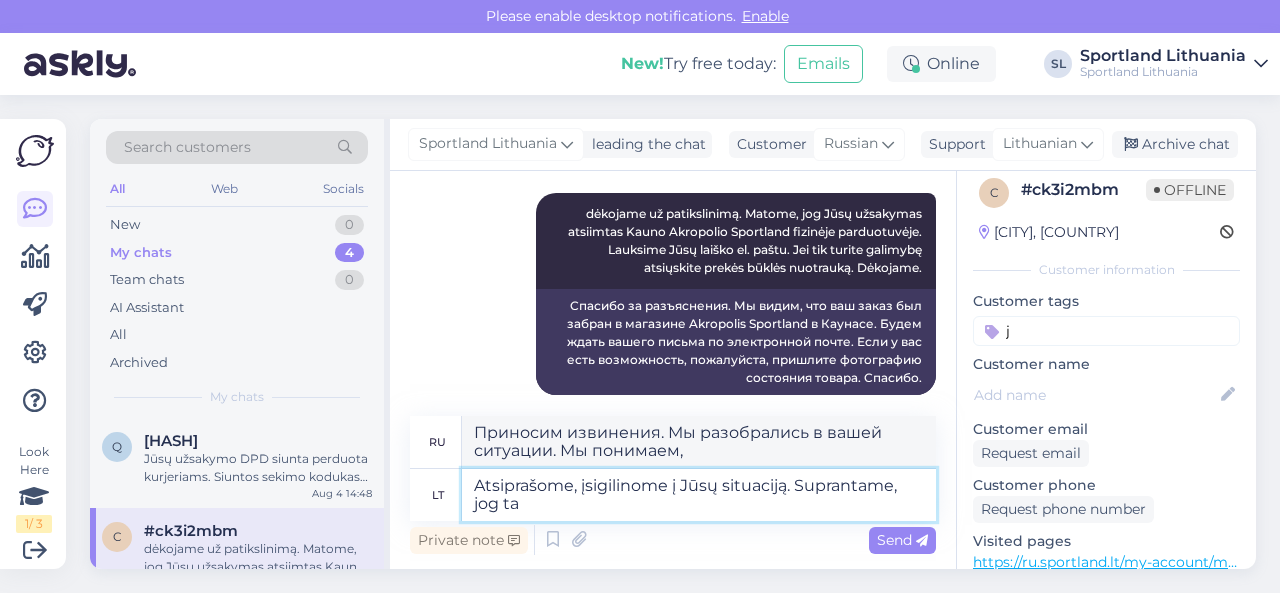 type on "Приносим извинения. Мы разобрались в вашей ситуации. Мы понимаем, что" 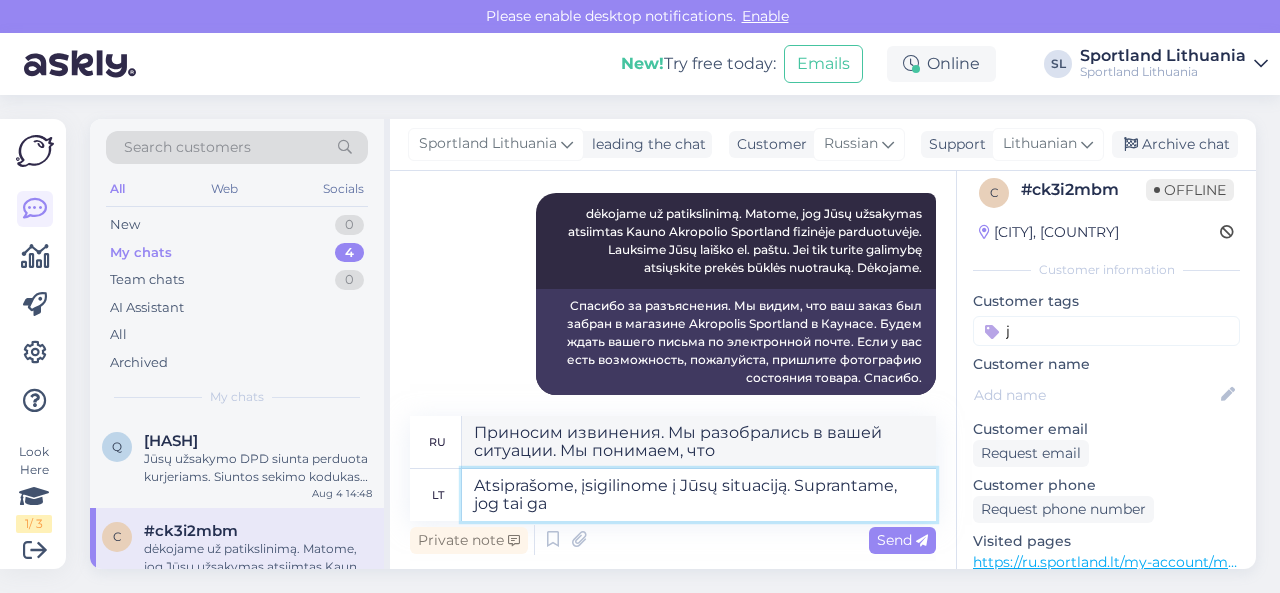 type on "Atsiprašome, įsigilinome į Jūsų situaciją. Suprantame, jog tai gal" 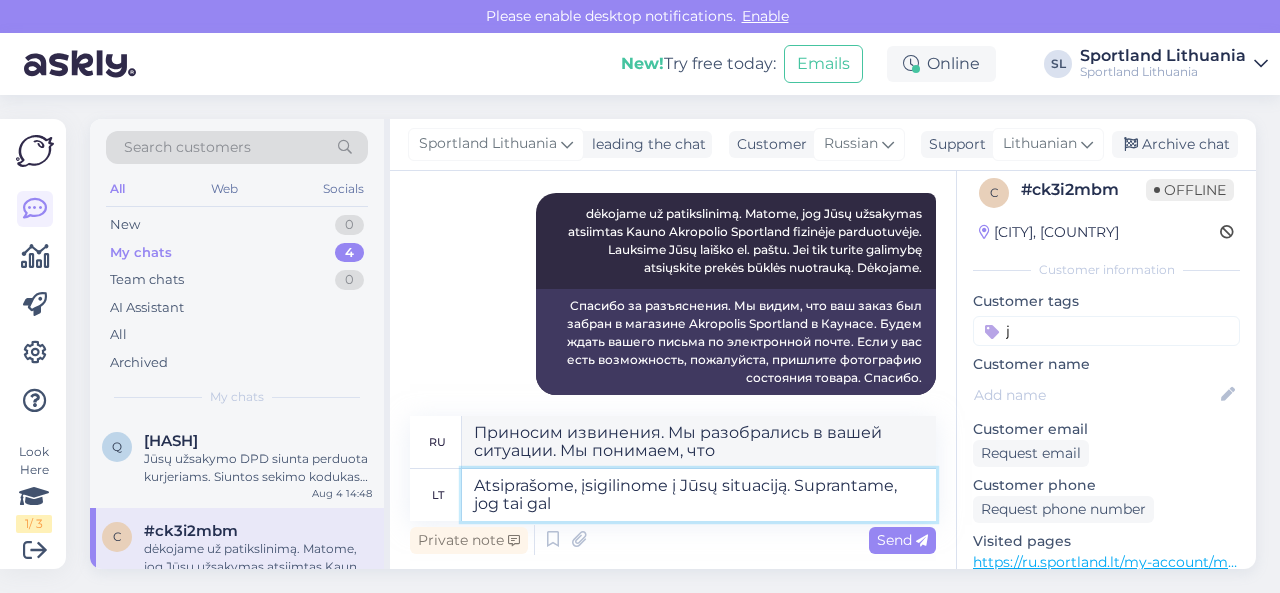 type on "Приносим извинения. Мы разобрались с вашей ситуацией. Мы понимаем, что это" 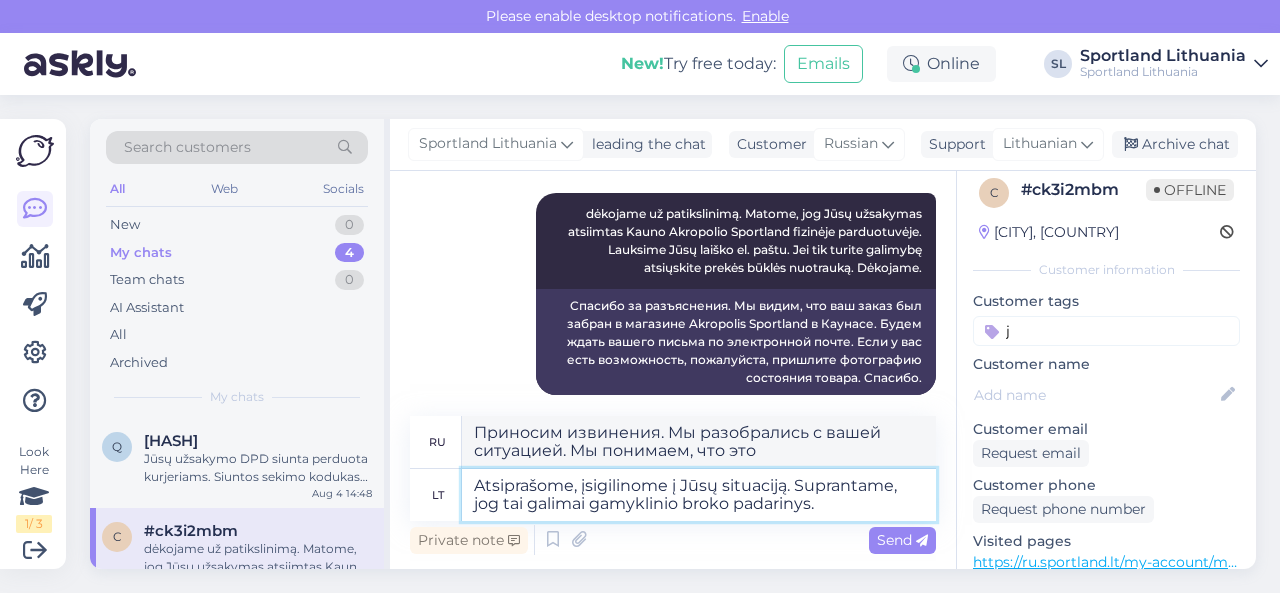 type on "Atsiprašome, įsigilinome į Jūsų situaciją. Suprantame, jog tai galimai g" 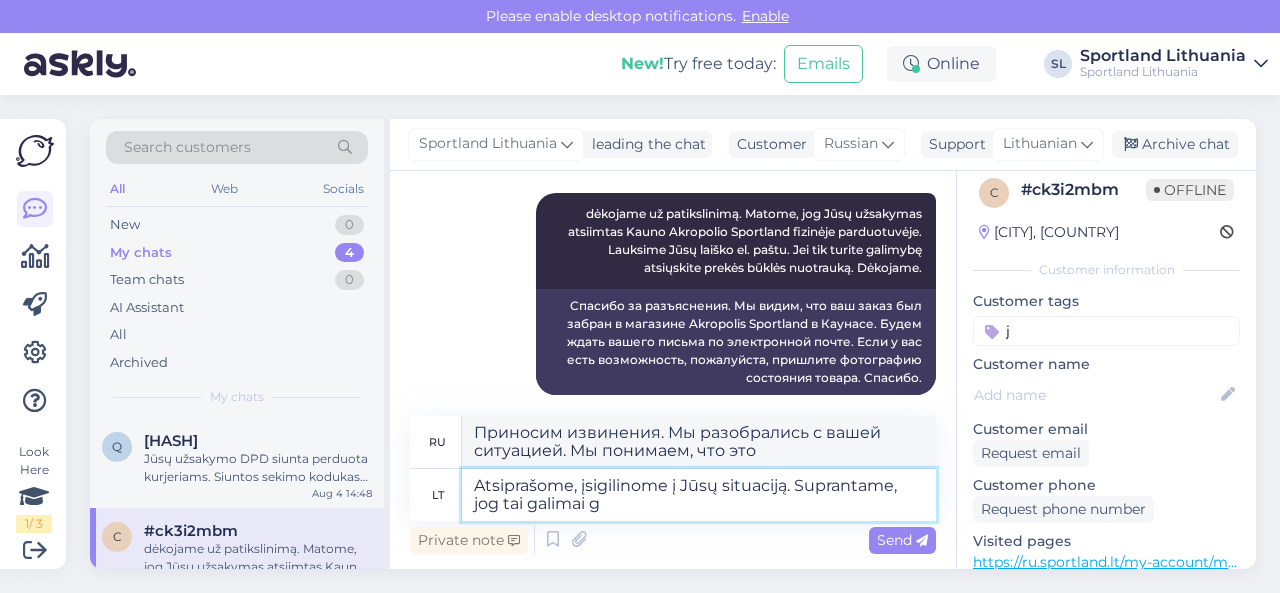 type on "Приносим извинения. Мы разобрались с вашей ситуацией. Мы понимаем, что это может быть" 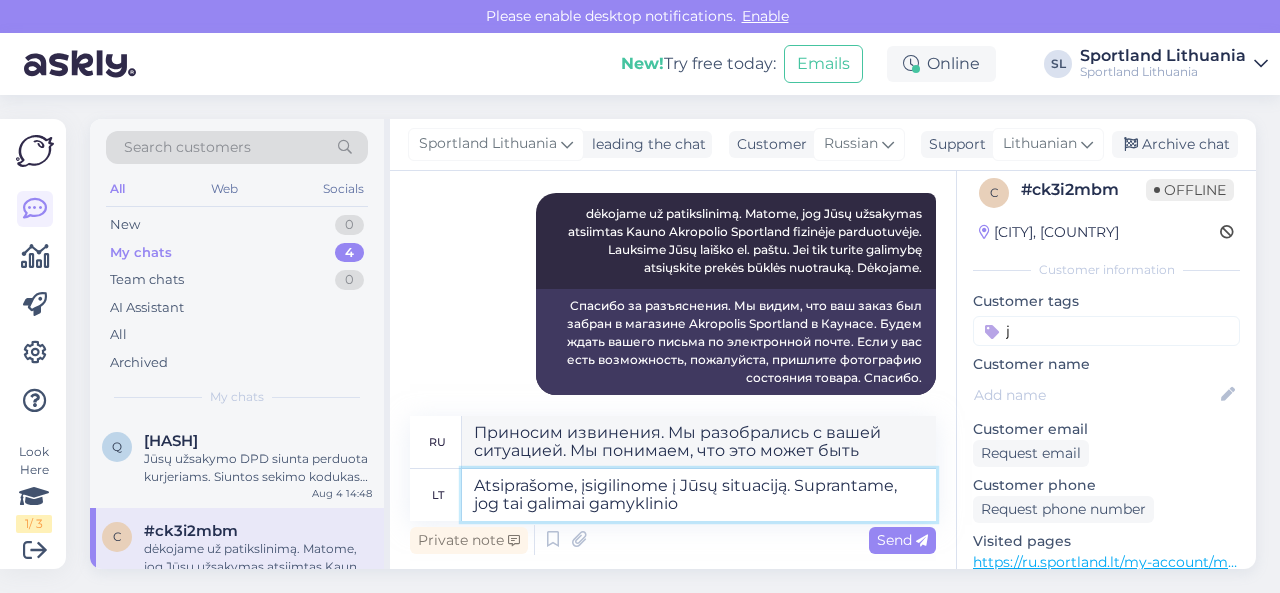 type on "Atsiprašome, įsigilinome į Jūsų situaciją. Suprantame, jog tai galimai gamyklinio b" 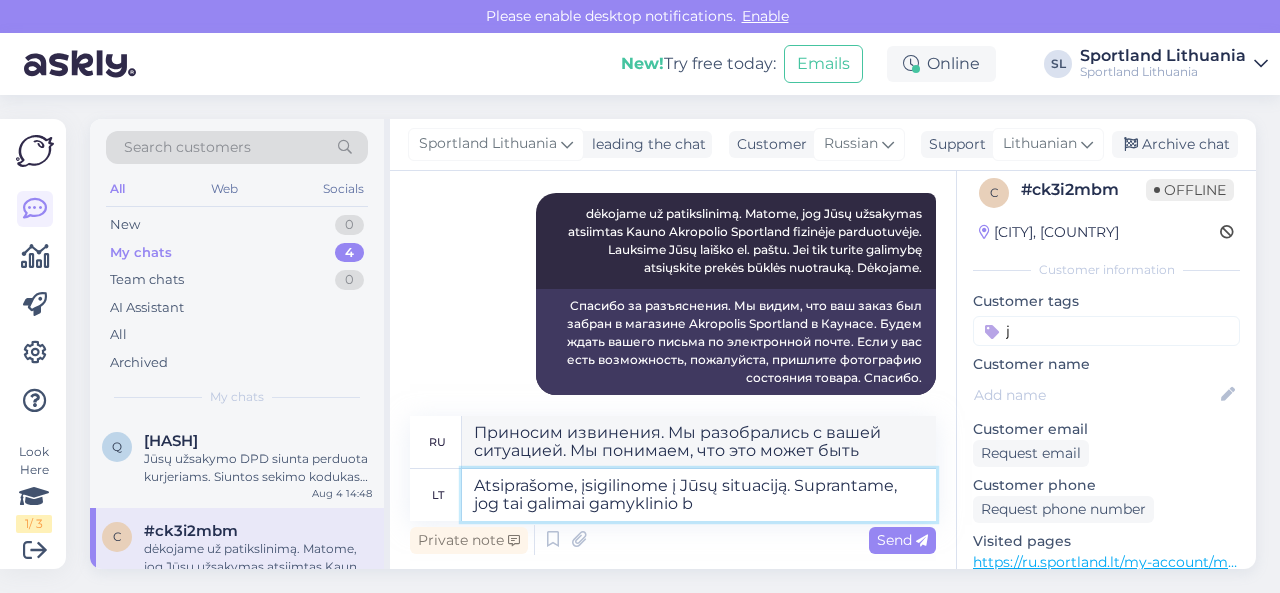 type on "Приносим извинения. Мы разобрались в вашей ситуации. Мы понимаем, что это, скорее всего, заводской дефект." 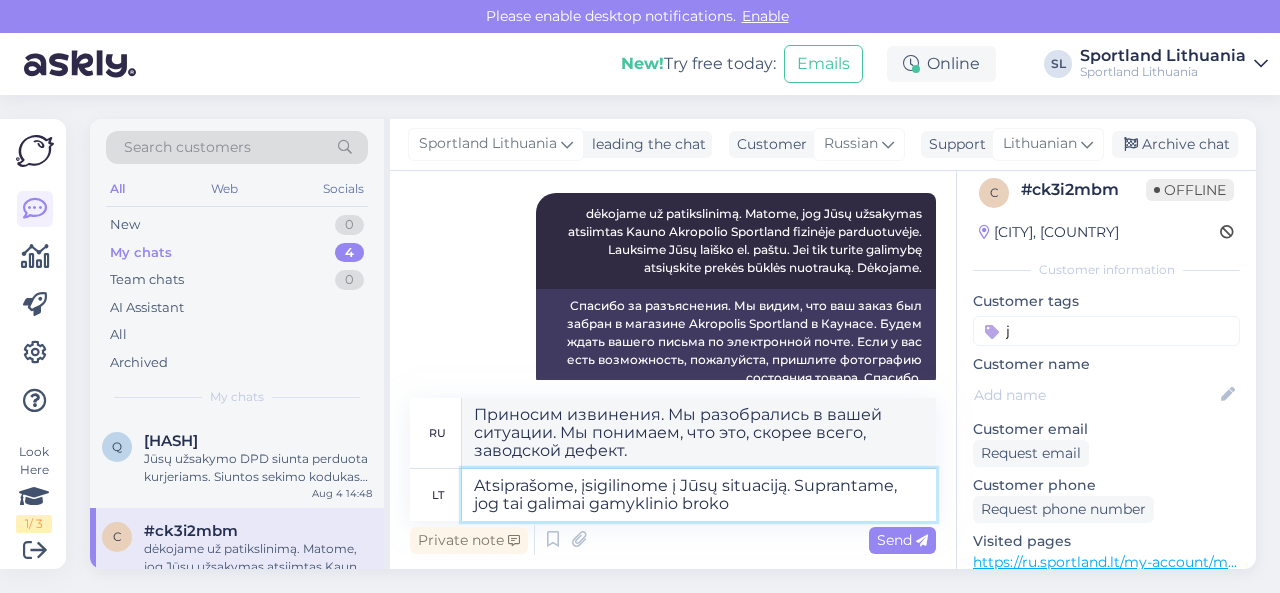 type on "Atsiprašome, įsigilinome į Jūsų situaciją. Suprantame, jog tai galimai gamyklinio broko" 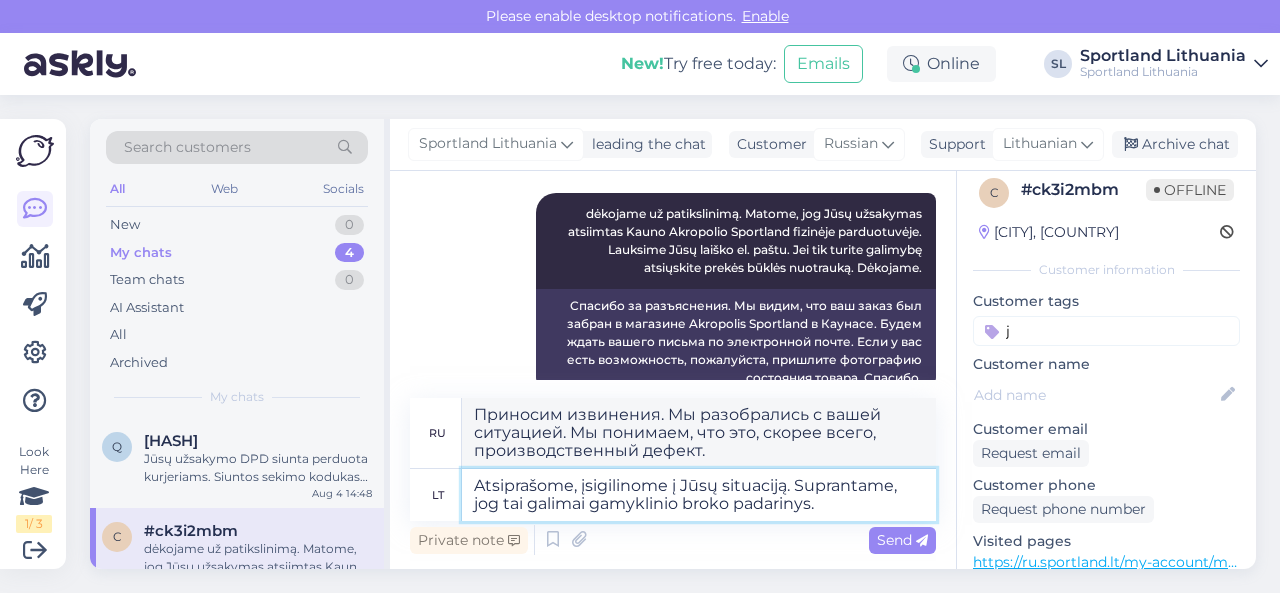 type on "Atsiprašome, įsigilinome į Jūsų situaciją. Suprantame, jog tai galimai gamyklinio broko padarinys." 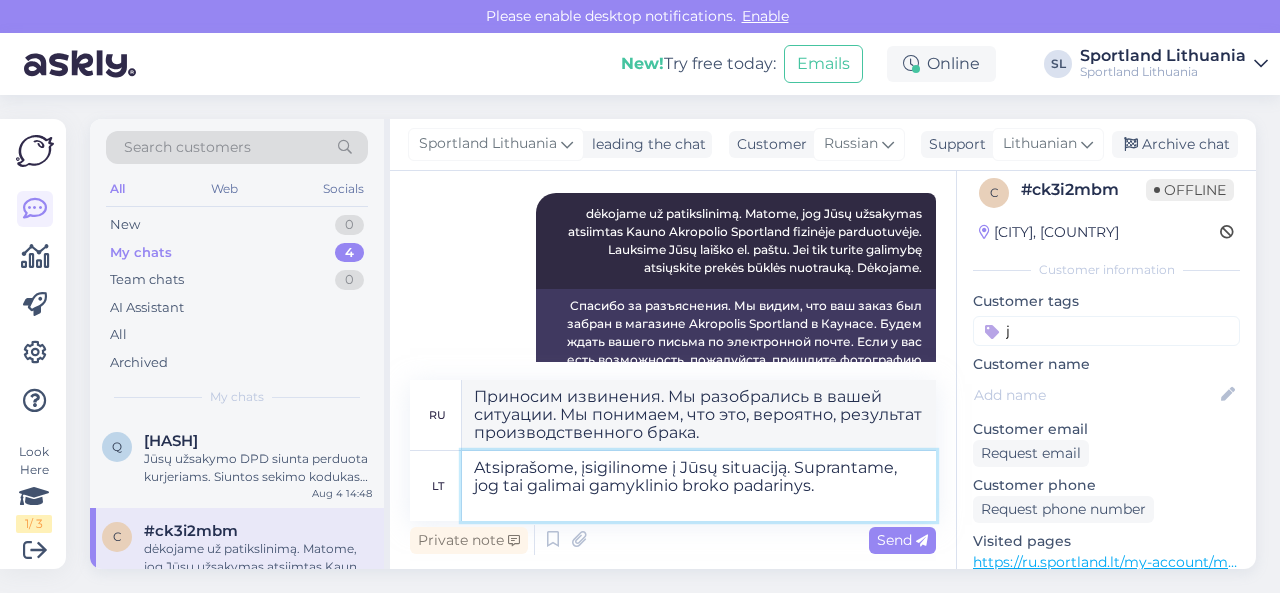 paste on "Maloniai prašome prekę pateikti gamyklinio broko vertinimui. Tai padaryti galite atnešę prekę į fizinę Sportland parduotuvę. Tinka bet kuri Jums artimiausia parduotuvė ( išskyrus [CITY] bei [CITY]) Su savimi reikėtų turėti prekę ir pirkimo kvitą arba banko išrašo kopiją. Gamyklinio broko vertinimas trunka 14 dienų. Po šio laikotarpio su Jumis bus susisiekiama dėl atsakymo.
Jeigu dar kils klausimų, maloniai prašome su mumis susisiekti. Dėkojame." 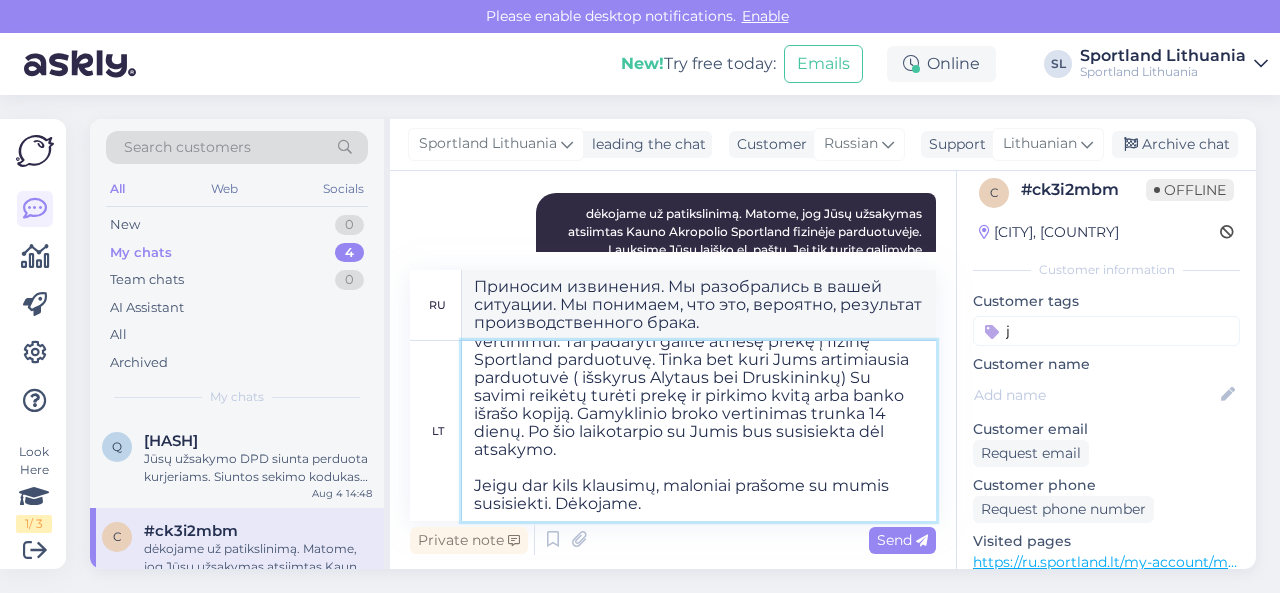 scroll, scrollTop: 0, scrollLeft: 0, axis: both 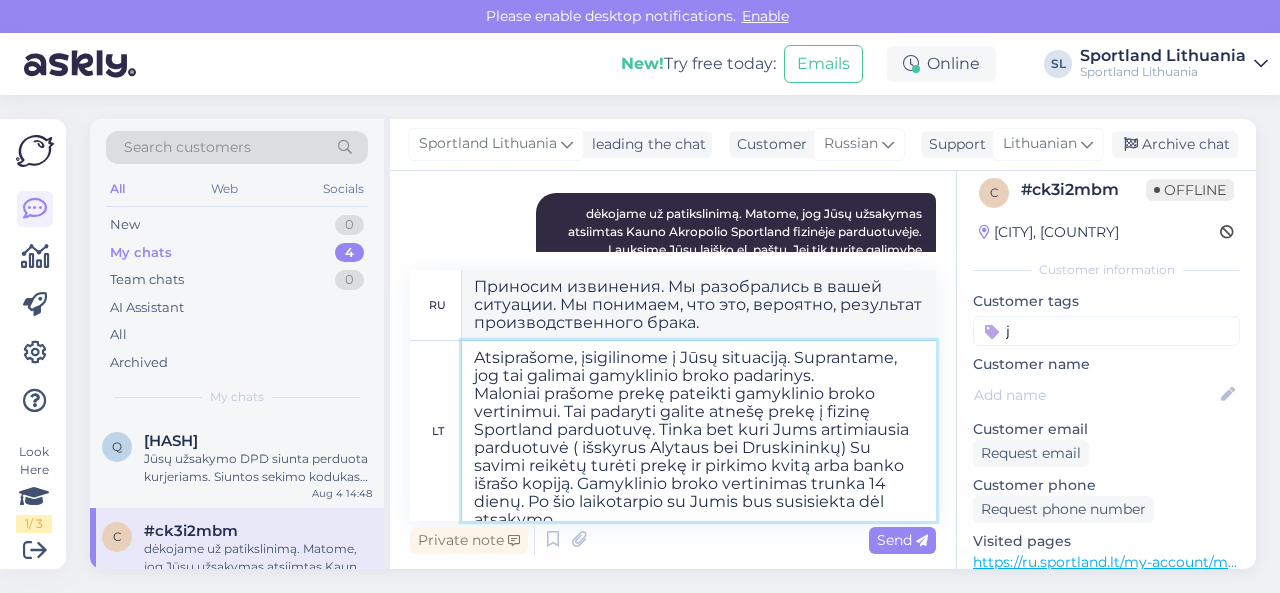 type on "Приносим извинения. Мы разобрались с вашей ситуацией. Мы понимаем, что это может быть следствием производственного брака.
Просим вас предоставить товар на оценку производственного брака. Вы можете сделать это, принеся его в магазин Sportland. Любой ближайший к вам магазин подходит (кроме Алитуса и Друскининкая). При себе необходимо иметь товар и копию чека или выписки из банка. Оценка производственного брака занимает 14 дней. По истечении этого срока с вами свяжутся для ответа.
Если у вас остались вопросы, пожалуйста, свяжитесь с нами. Спасибо." 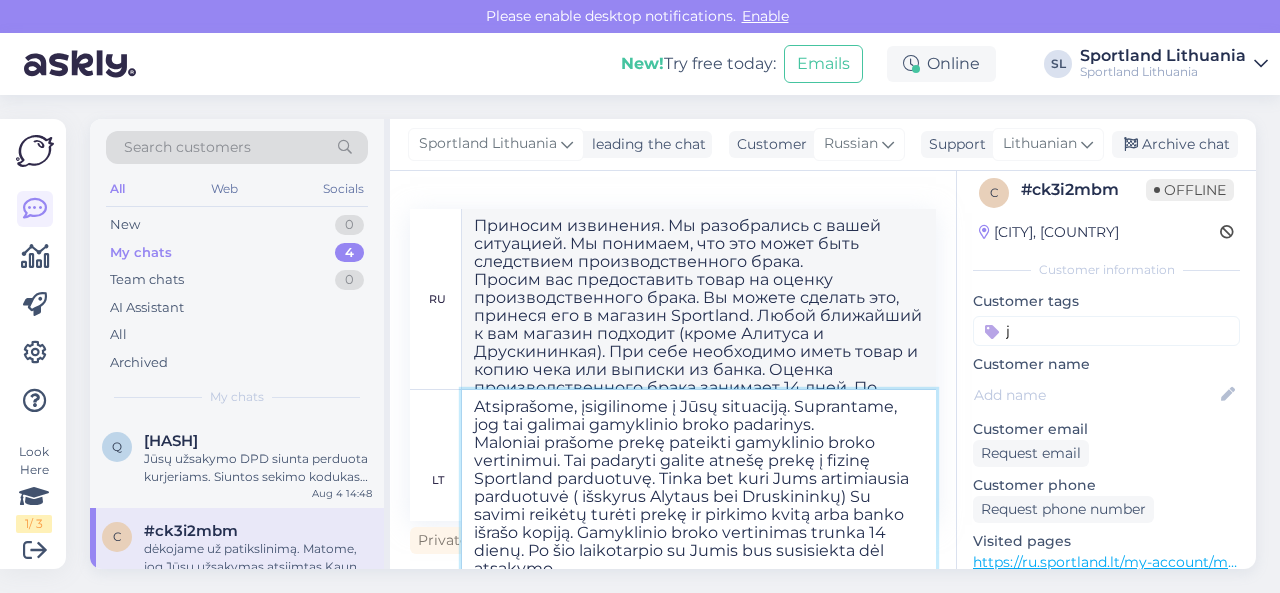 drag, startPoint x: 742, startPoint y: 497, endPoint x: 580, endPoint y: 513, distance: 162.78821 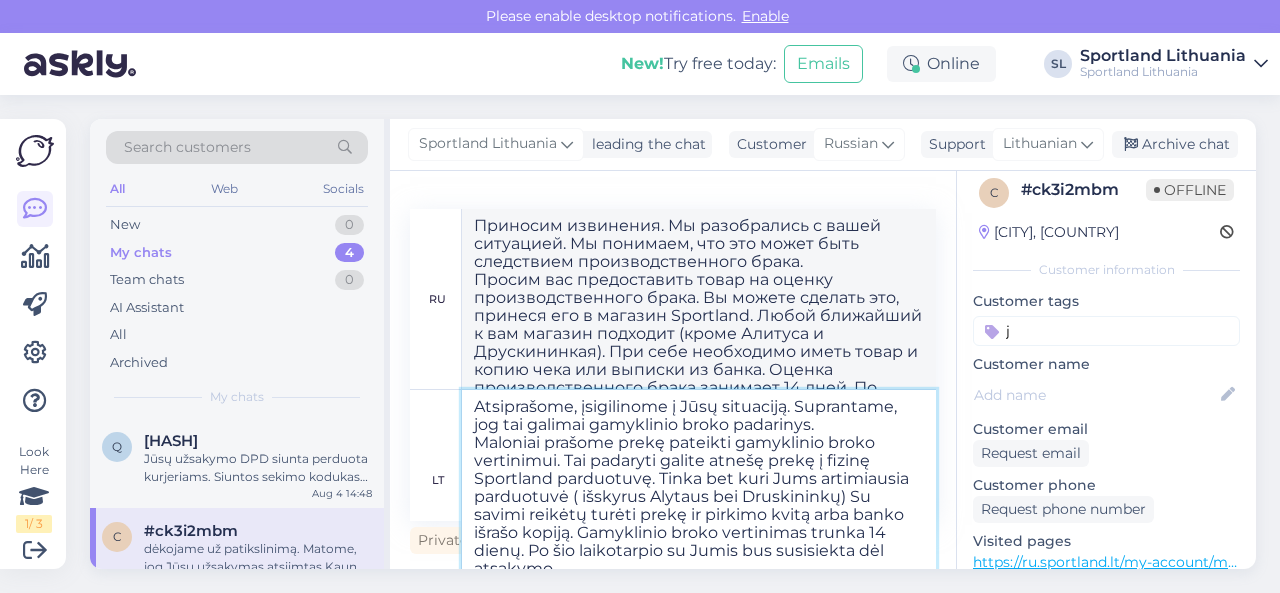 click on "Atsiprašome, įsigilinome į Jūsų situaciją. Suprantame, jog tai galimai gamyklinio broko padarinys.
Maloniai prašome prekę pateikti gamyklinio broko vertinimui. Tai padaryti galite atnešę prekę į fizinę Sportland parduotuvę. Tinka bet kuri Jums artimiausia parduotuvė ( išskyrus Alytaus bei Druskininkų) Su savimi reikėtų turėti prekę ir pirkimo kvitą arba banko išrašo kopiją. Gamyklinio broko vertinimas trunka 14 dienų. Po šio laikotarpio su Jumis bus susisiekta dėl atsakymo.
Jeigu dar kils klausimų, maloniai prašome su mumis susisiekti. Dėkojame." at bounding box center [699, 480] 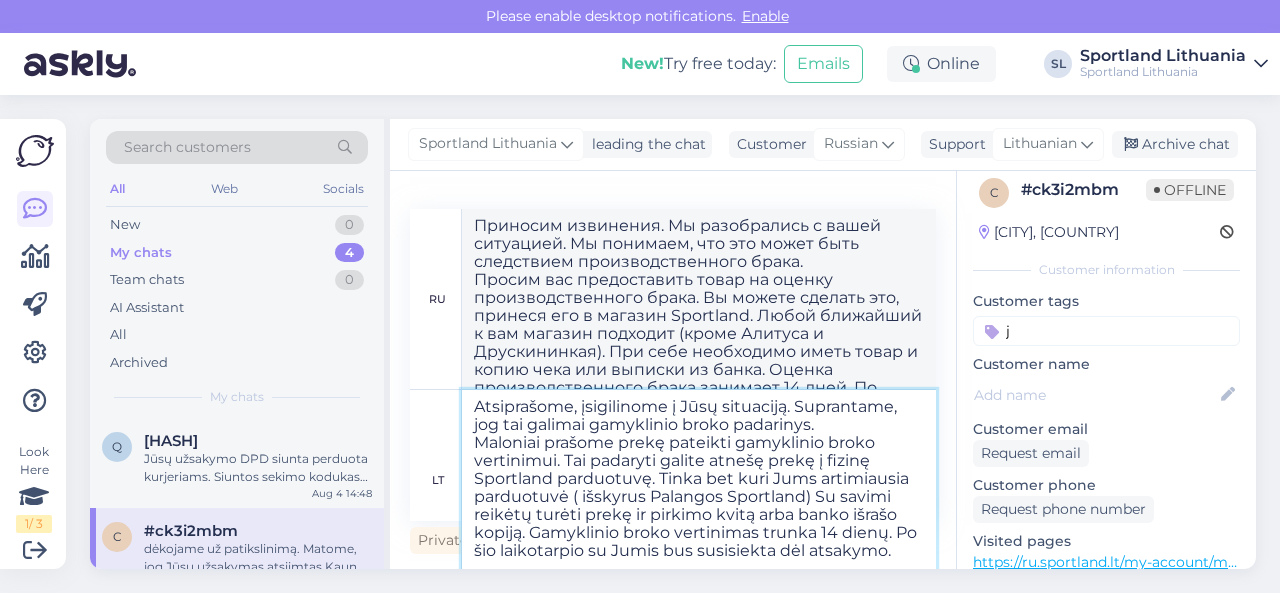 type on "Atsiprašome, įsigilinome į Jūsų situaciją. Suprantame, jog tai galimai gamyklinio broko padarinys.
Maloniai prašome prekę pateikti gamyklinio broko vertinimui. Tai padaryti galite atnešę prekę į fizinę Sportland parduotuvę. Tinka bet kuri Jums artimiausia parduotuvė ( išskyrus Palangos Sportland) Su savimi reikėtų turėti prekę ir pirkimo kvitą arba banko išrašo kopiją. Gamyklinio broko vertinimas trunka 14 dienų. Po šio laikotarpio su Jumis bus susisiekta dėl atsakymo.
Jeigu dar kils klausimų, maloniai prašome su mumis susisiekti. Dėkojame." 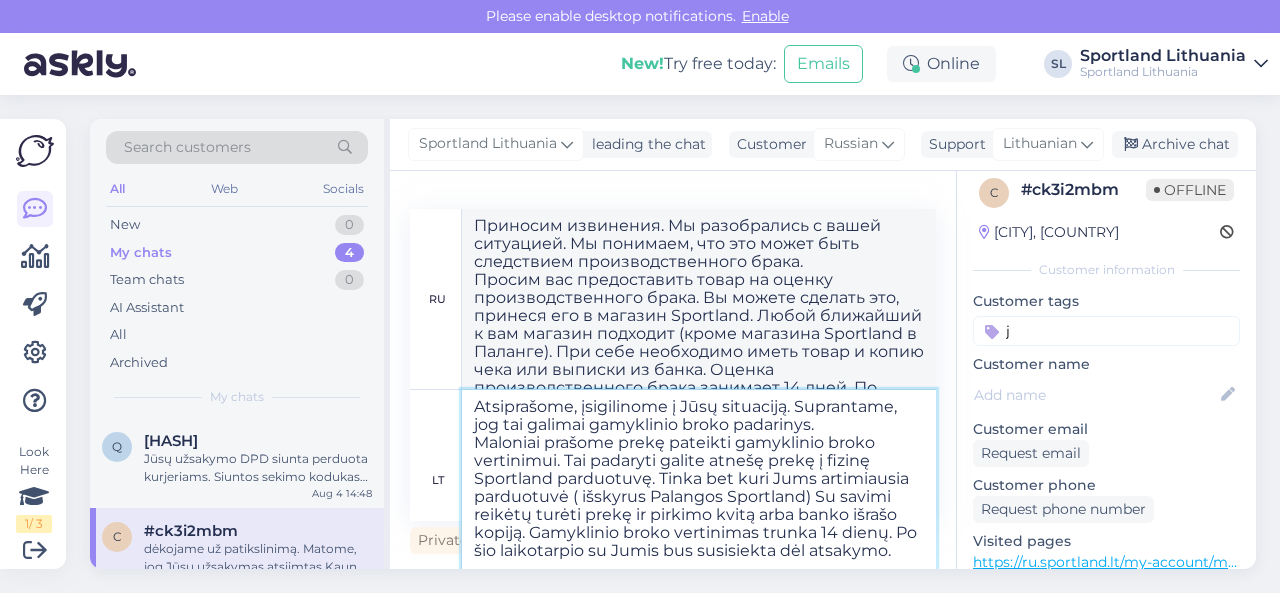 drag, startPoint x: 712, startPoint y: 517, endPoint x: 631, endPoint y: 531, distance: 82.20097 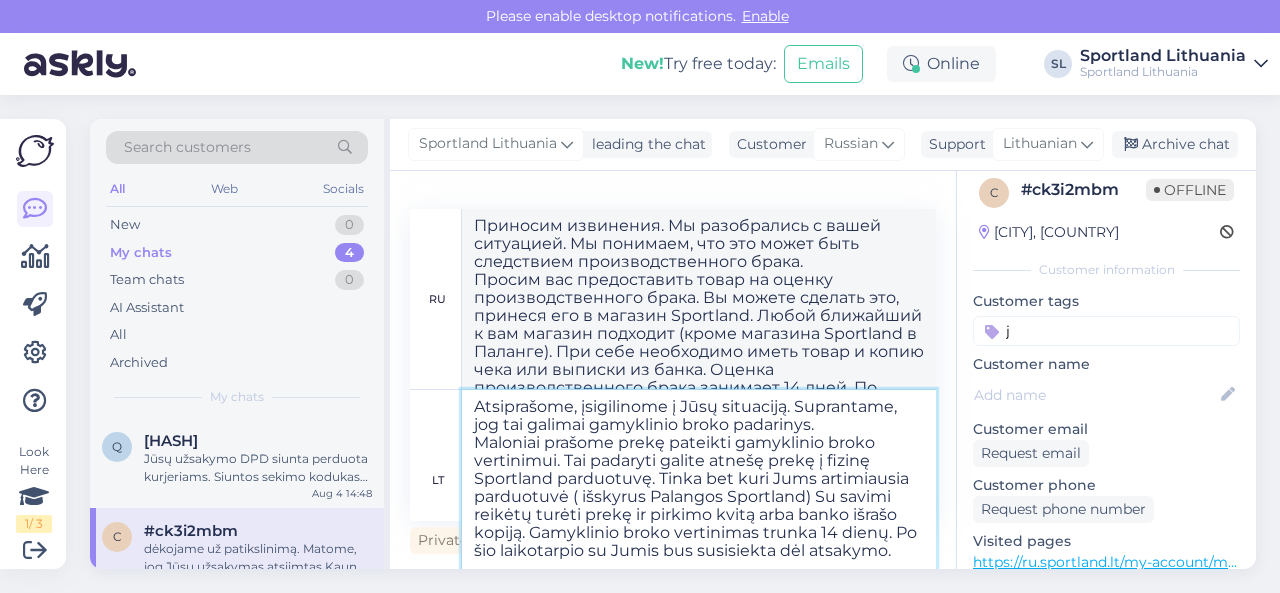 click on "Atsiprašome, įsigilinome į Jūsų situaciją. Suprantame, jog tai galimai gamyklinio broko padarinys.
Maloniai prašome prekę pateikti gamyklinio broko vertinimui. Tai padaryti galite atnešę prekę į fizinę Sportland parduotuvę. Tinka bet kuri Jums artimiausia parduotuvė ( išskyrus Palangos Sportland) Su savimi reikėtų turėti prekę ir pirkimo kvitą arba banko išrašo kopiją. Gamyklinio broko vertinimas trunka 14 dienų. Po šio laikotarpio su Jumis bus susisiekta dėl atsakymo.
Jeigu dar kils klausimų, maloniai prašome su mumis susisiekti. Dėkojame." at bounding box center (699, 480) 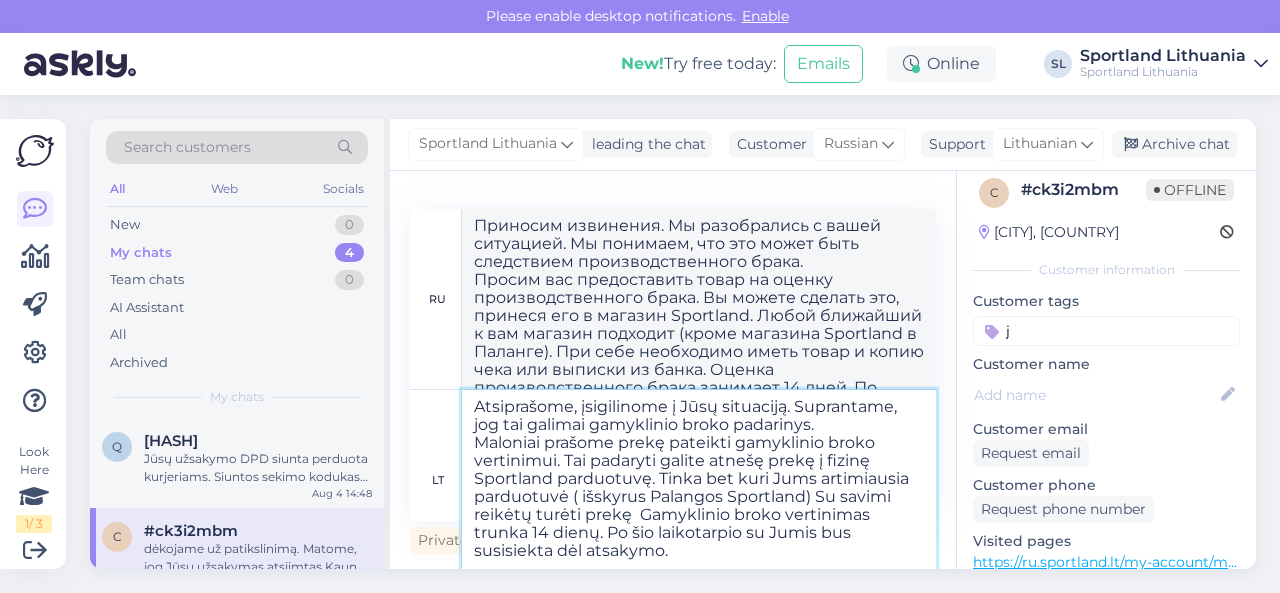 type on "Atsiprašome, įsigilinome į Jūsų situaciją. Suprantame, jog tai galimai gamyklinio broko padarinys.
Maloniai prašome prekę pateikti gamyklinio broko vertinimui. Tai padaryti galite atnešę prekę į fizinę Sportland parduotuvę. Tinka bet kuri Jums artimiausia parduotuvė ( išskyrus Palangos Sportland) Su savimi reikėtų turėti prekę i Gamyklinio broko vertinimas trunka 14 dienų. Po šio laikotarpio su Jumis bus susisiektadėl atsakymo.
Jeigu dar kils klausimų, maloniai prašome su mumis susisiekti. Dėkojame." 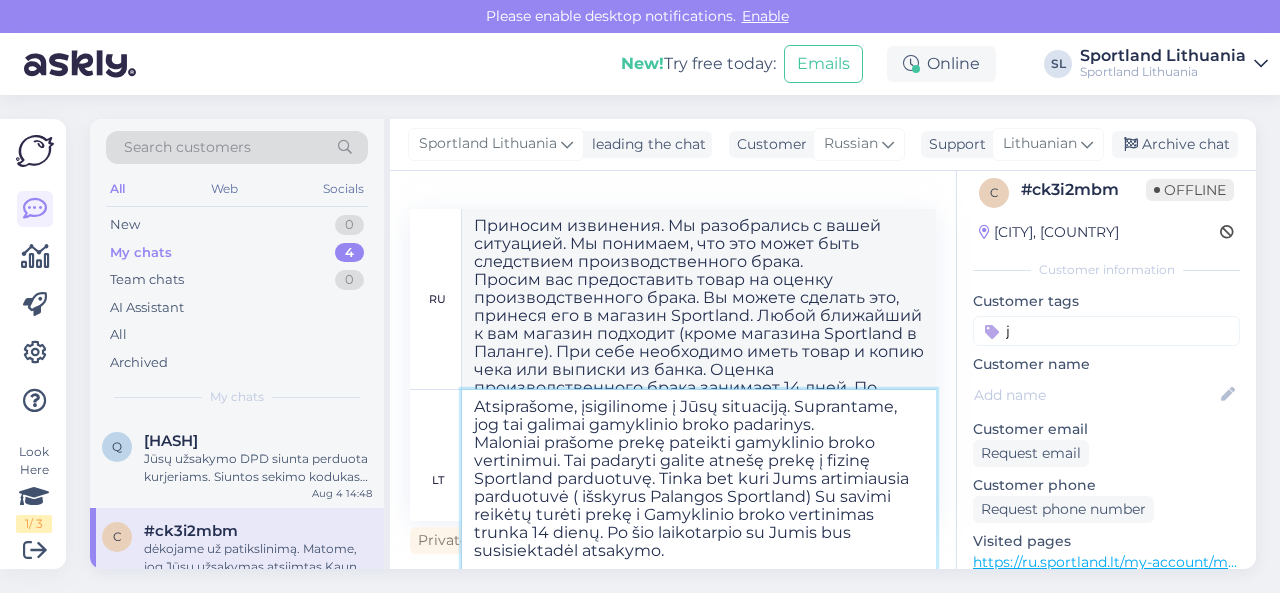 type on "Приносим извинения. Мы разобрались с вашей ситуацией. Мы понимаем, что это может быть следствием производственного брака.
Просим вас предоставить товар на оценку производственного брака. Вы можете сделать это, принеся товар в магазин Sportland. Любой ближайший к вам магазин (кроме Palanga Sportland). Товар должен быть при вас. Оценка производственного брака длится 14 дней. По истечении этого срока с вами свяжутся для ответа.
Если у вас остались вопросы, свяжитесь с нами. Спасибо." 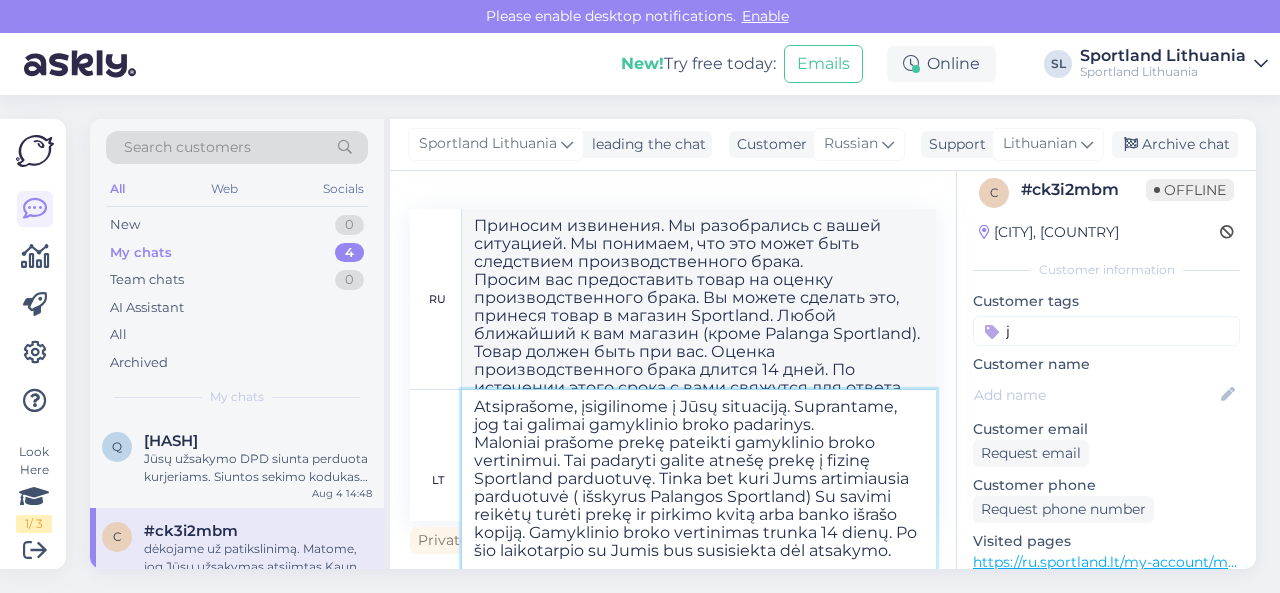 type on "Atsiprašome, įsigilinome į Jūsų situaciją. Suprantame, jog tai galimai gamyklinio broko padarinys.
Maloniai prašome prekę pateikti gamyklinio broko vertinimui. Tai padaryti galite atnešę prekę į fizinę Sportland parduotuvę. Tinka bet kuri Jums artimiausia parduotuvė ( išskyrus Palangos Sportland) Su savimi reikėtų turėti prekę ir u Gamyklinio broko vertinimas trunka 14 dienų. Po šio laikotarpio su Jumis bus susiekta dėl atsakymo.
Jeigu dar kils klausimų, maloniai prašome su mumis susisiekti. Dėkojame." 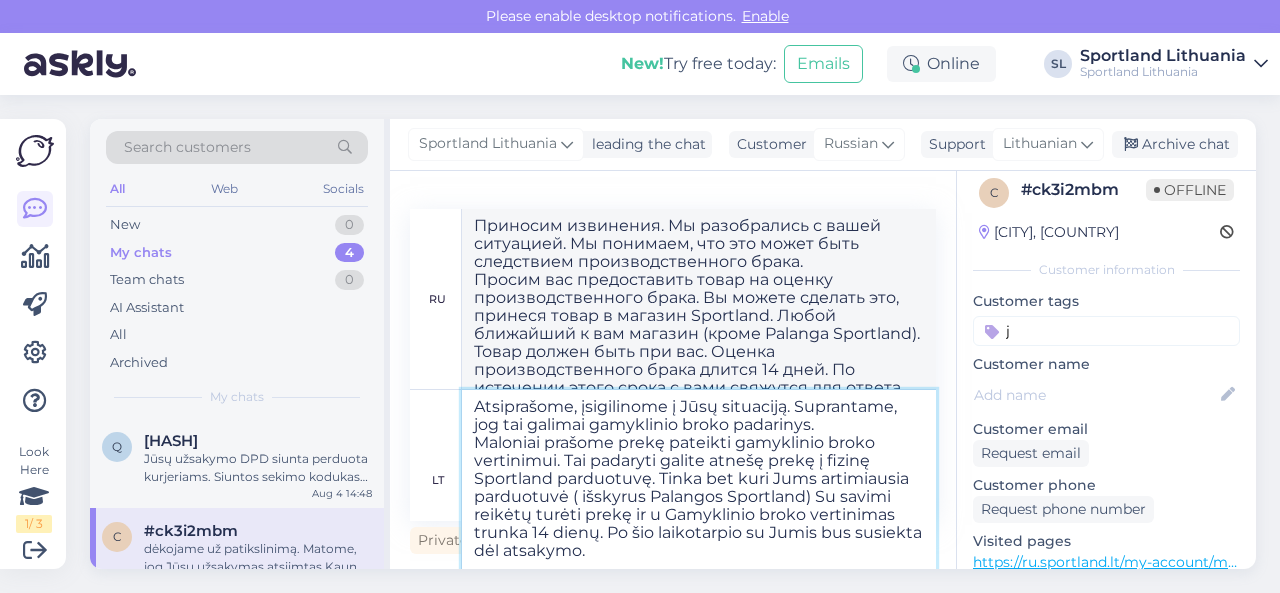 type on "Просим извинения. Мы разобрались с вашей ситуацией. Мы понимаем, что это может быть следствием производственного брака.
Просим вас предоставить товар на оценку производственного брака. Вы можете сделать это, принеся его в магазин Sportland. Любой ближайший к вам магазин подходит (кроме Palanga Sportland). Товар должен быть при вас. Оценка производственного брака занимает 14 дней. По истечении этого срока с вами свяжутся для ответа.
Если у вас возникнут дополнительные вопросы, пожалуйста, свяжитесь с нами. Спасибо." 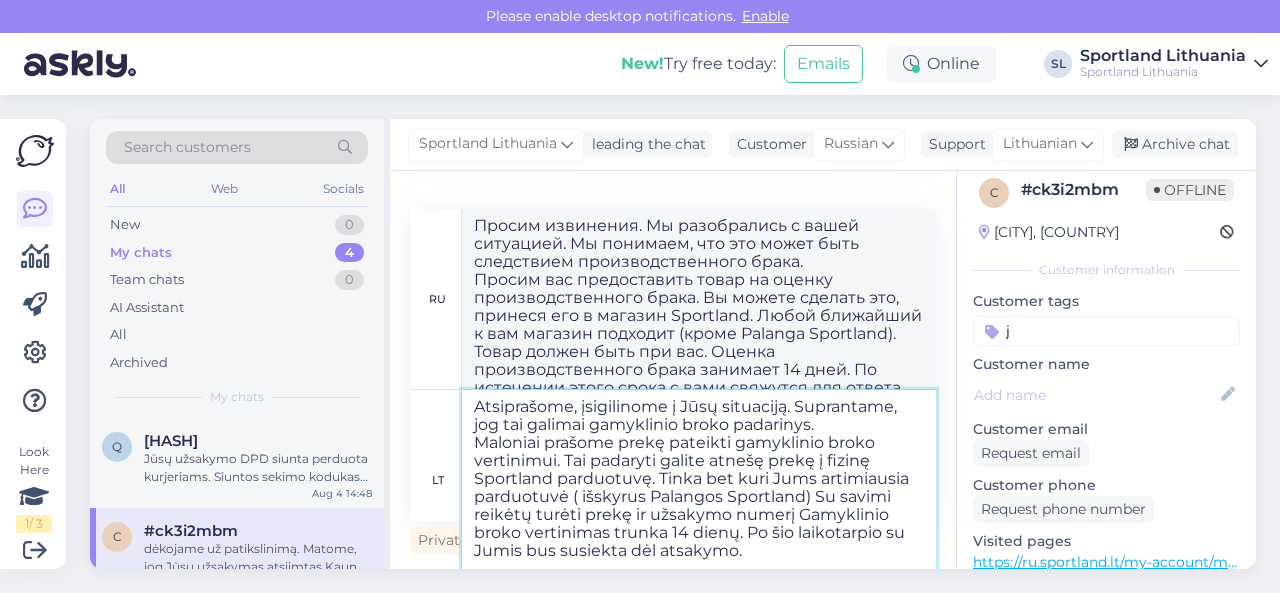 type on "Atsiprašome, įsigilinome į Jūsų situaciją. Suprantame, jog tai galimai gamyklinio broko padarinys.
Maloniai prašome prekę pateikti gamyklinio broko vertinimui. Tai padaryti galite atnešę prekę į fizinę Sportland parduotuvę. Tinka bet kuri Jums artimiausia parduotuvė ( išskyrus Palangos Sportland) Su savimi reikėtų turėti prekę ir užsakymo numerį. Gamyklinio broko vertinimas trunka 14 dienų. Po šio laikotarpio su Jumis bus susisiekta dėl atsakymo.
Jeigu dar kils klausimų, maloniai prašome su mumis susisiekti. Dėkojame." 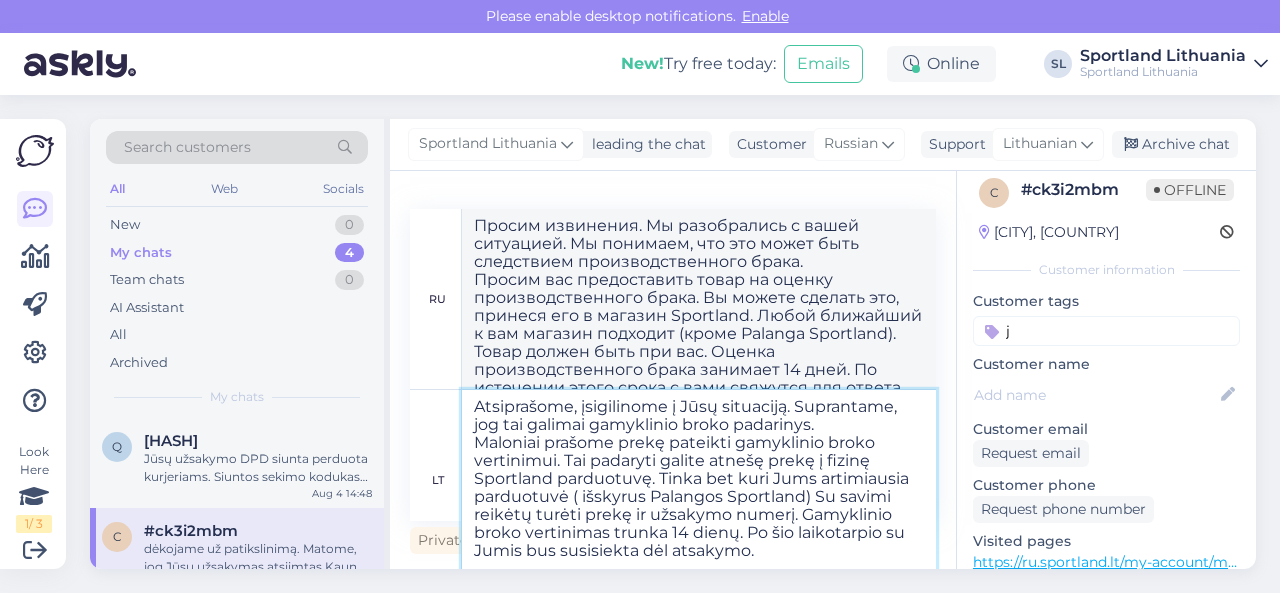 type on "Приносим извинения. Мы разобрались с вашей ситуацией. Мы понимаем, что это может быть следствием производственного брака.
Просим вас предоставить товар на оценку производственного брака. Вы можете сделать это, принеся его в магазин Sportland. Любой ближайший к вам магазин подходит (кроме Palanga Sportland). При себе необходимо иметь номер товара и заказа. Оценка производственного брака занимает 14 дней. По истечении этого срока с вами свяжутся для ответа.
Если у вас возникнут дополнительные вопросы, пожалуйста, свяжитесь с нами. Спасибо." 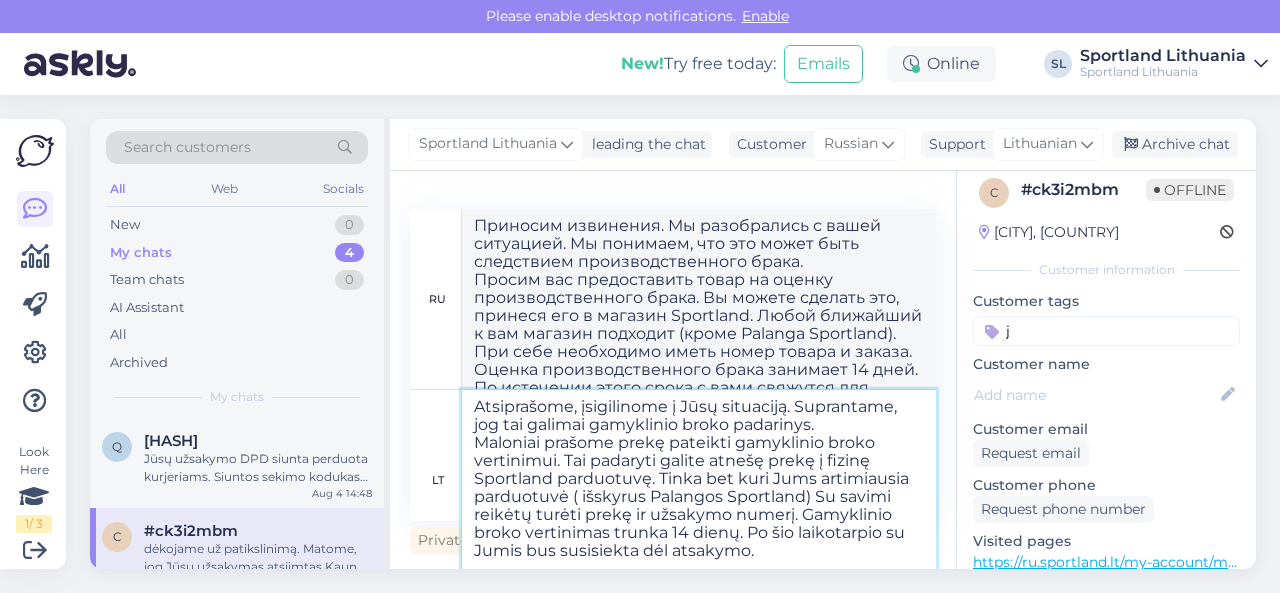 scroll, scrollTop: 70, scrollLeft: 0, axis: vertical 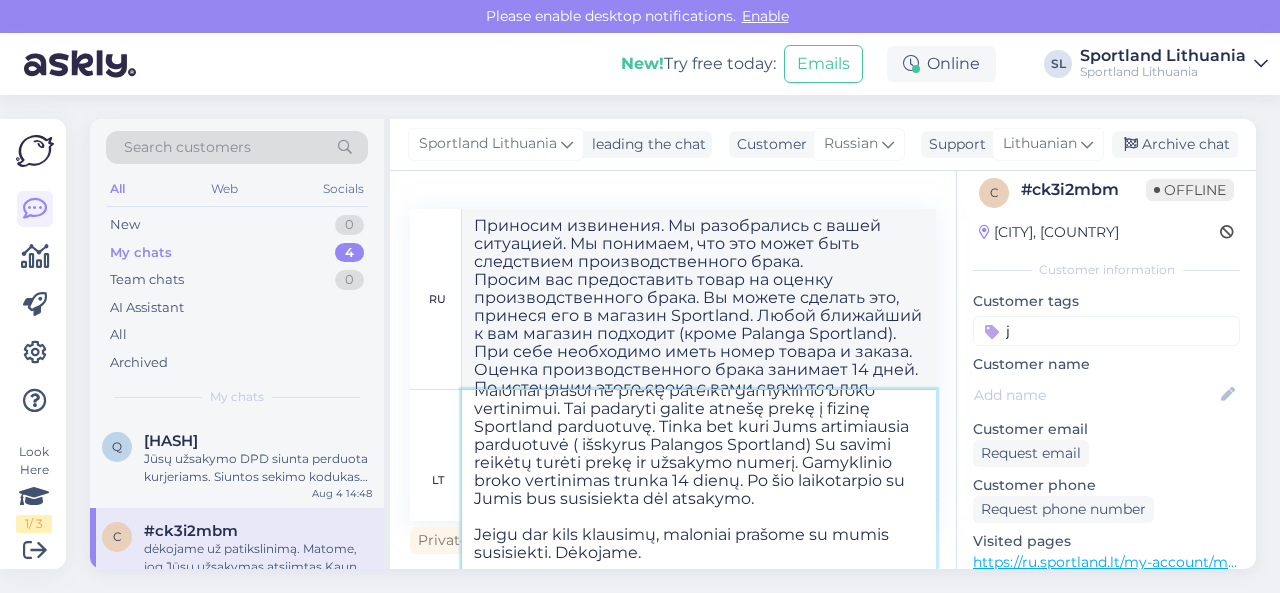 click on "Atsiprašome, įsigilinome į Jūsų situaciją. Suprantame, jog tai galimai gamyklinio broko padarinys.
Maloniai prašome prekę pateikti gamyklinio broko vertinimui. Tai padaryti galite atnešę prekę į fizinę Sportland parduotuvę. Tinka bet kuri Jums artimiausia parduotuvė ( išskyrus Palangos Sportland) Su savimi reikėtų turėti prekę ir užsakymo numerį. Gamyklinio broko vertinimas trunka 14 dienų. Po šio laikotarpio su Jumis bus susisiekta dėl atsakymo.
Jeigu dar kils klausimų, maloniai prašome su mumis susisiekti. Dėkojame." at bounding box center (699, 480) 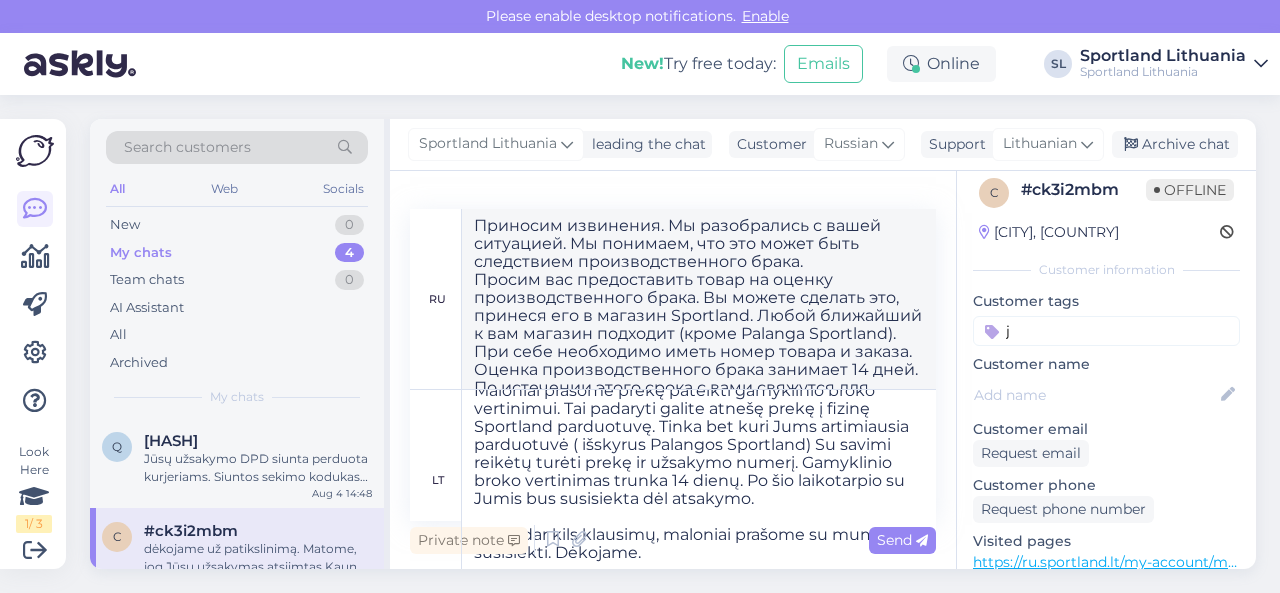 click on "Chat started Feb 8 2025 Добрый день. извините, но я хотел бы отменить свой заказ :( 9:07  Laba diena. Atsiprašau, bet noriu atšaukti savo užsakymą :( Добрый день. извините, но я хотел бы отменить свой заказ :( 10:01  Laba diena. Atsiprašau, bet noriu atšaukti savo užsakymą :( Sportland Lithuania Sveiki, dėkojame už Jūsų žinutę. Maloniai prašome nurodykite savo užsakymo numerį. Patikrinsime užsakymo statusą.  Seen ✓ 10:04  Здравствуйте, спасибо за ваше сообщение. Пожалуйста, укажите номер вашего заказа. Мы проверим статус заказа. [ORDER_NUMBER] 10:28  [ORDER_NUMBER] Sportland Lithuania ANTON LUKIMSKYI, taip? Seen ✓ 10:33  АНТОН ЛУКИМСКИЙ, да? да 10:34  Taip Sportland Lithuania Dėkojame, Jūsų užsakymas bus atšauktas. Bus atliktas pinigų grąžinimas. Seen ✓ 10:37  Sportland Lithuania Aug 1 2025" at bounding box center [673, 370] 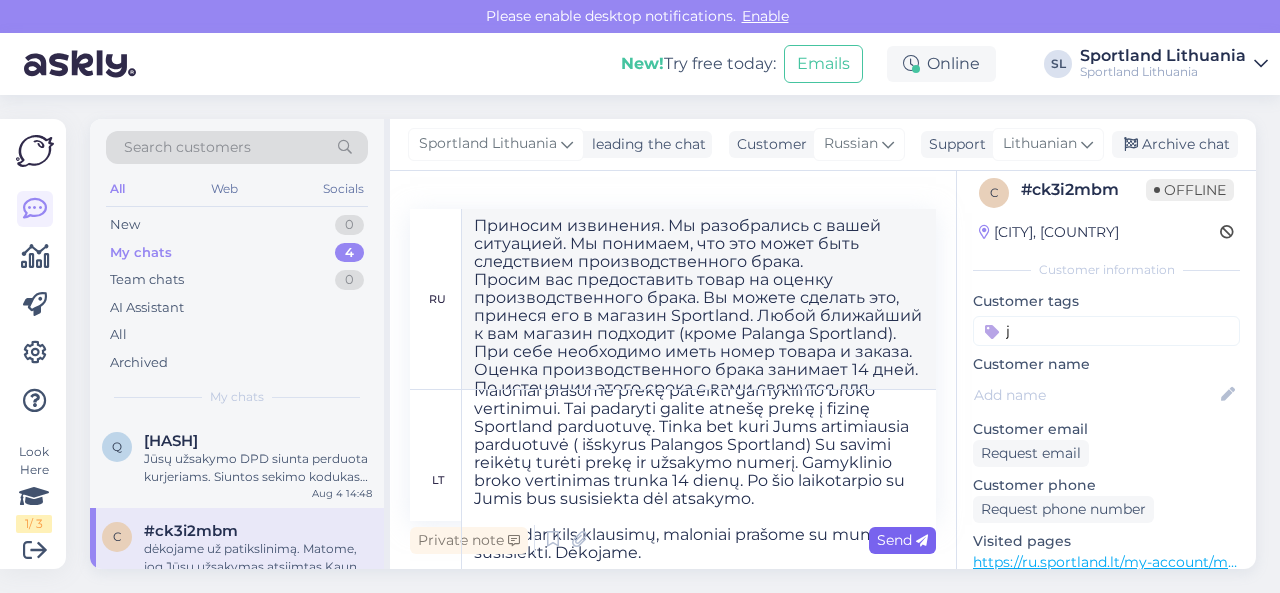 click on "Send" at bounding box center [902, 540] 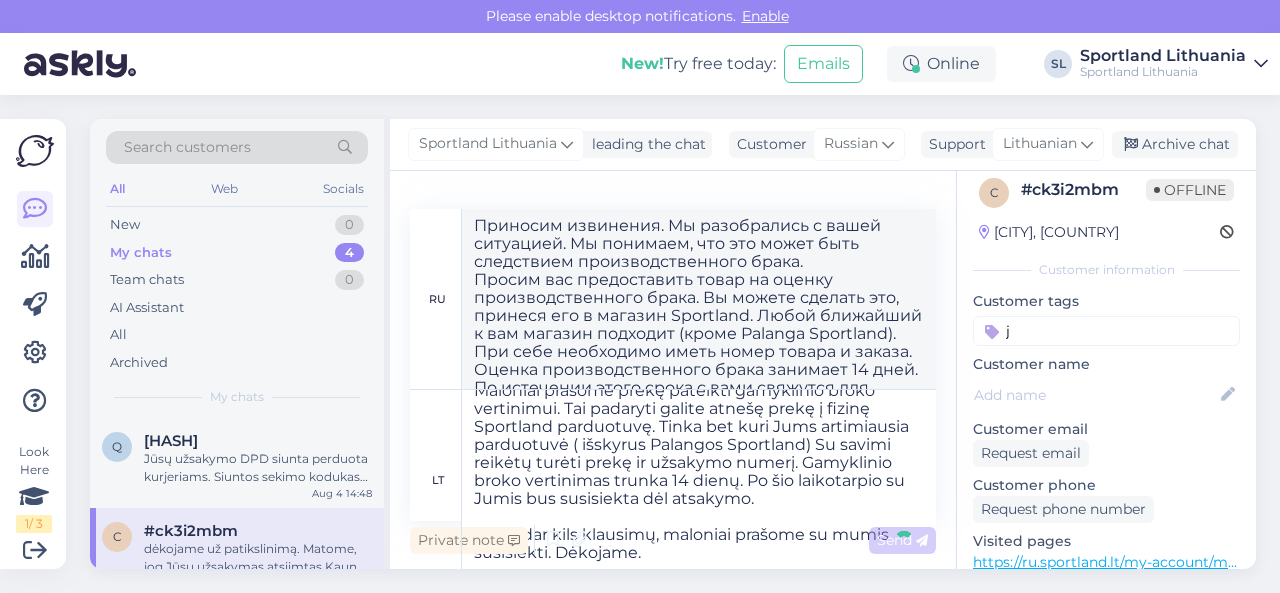 type 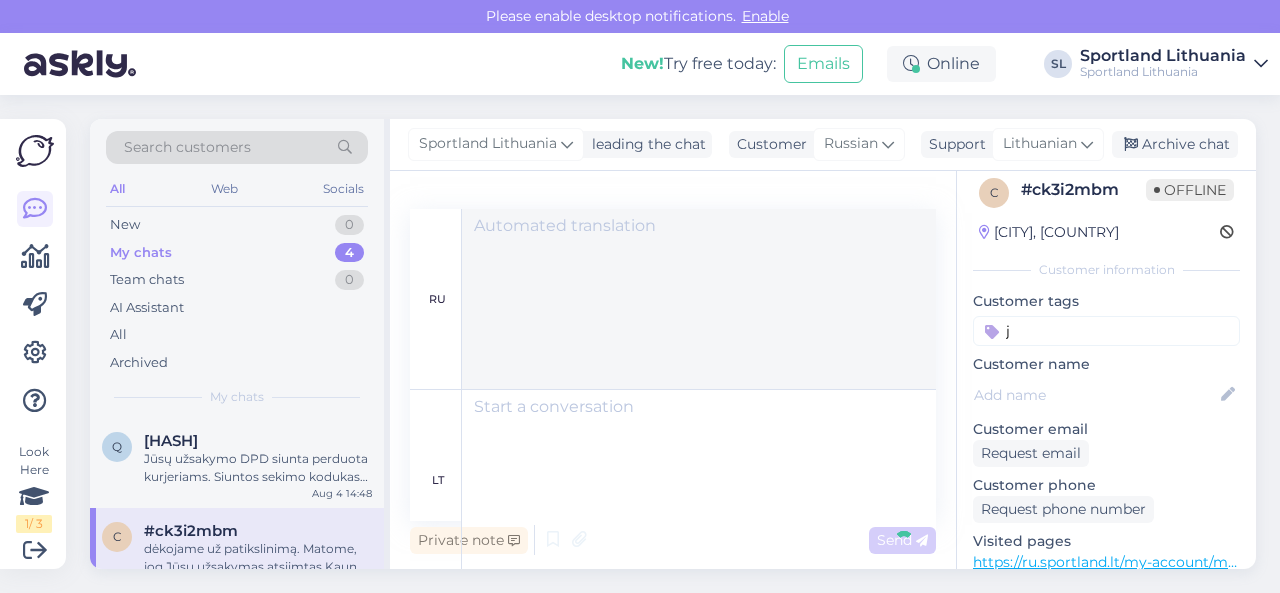 scroll, scrollTop: 3222, scrollLeft: 0, axis: vertical 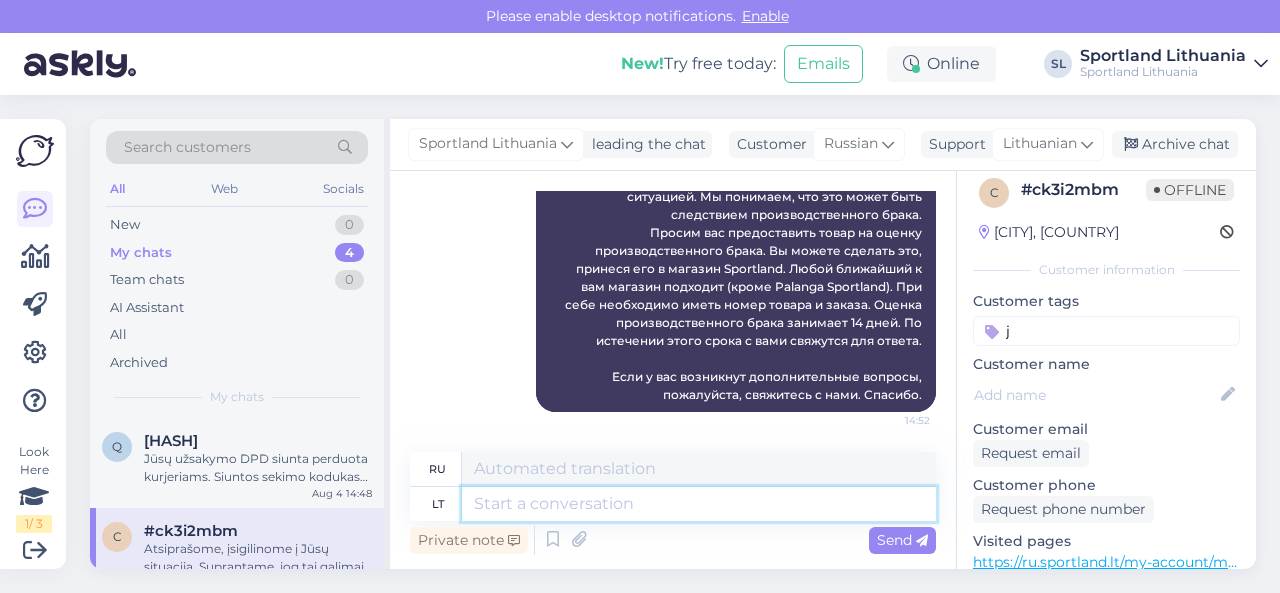 click at bounding box center [699, 504] 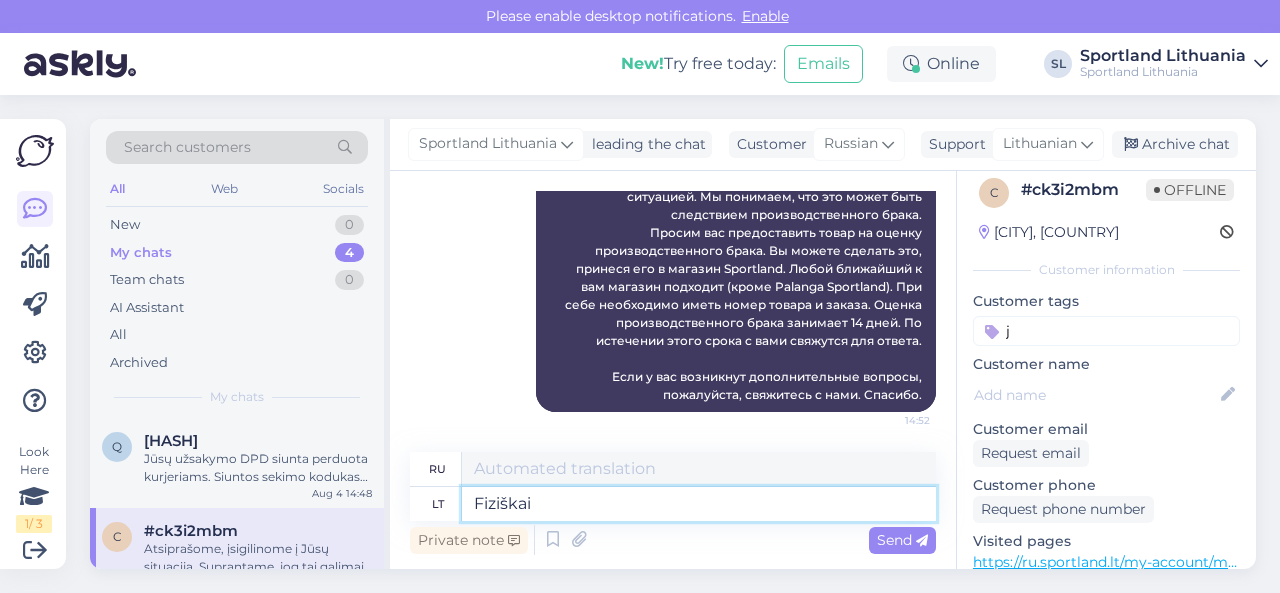 type on "Fiziškai r" 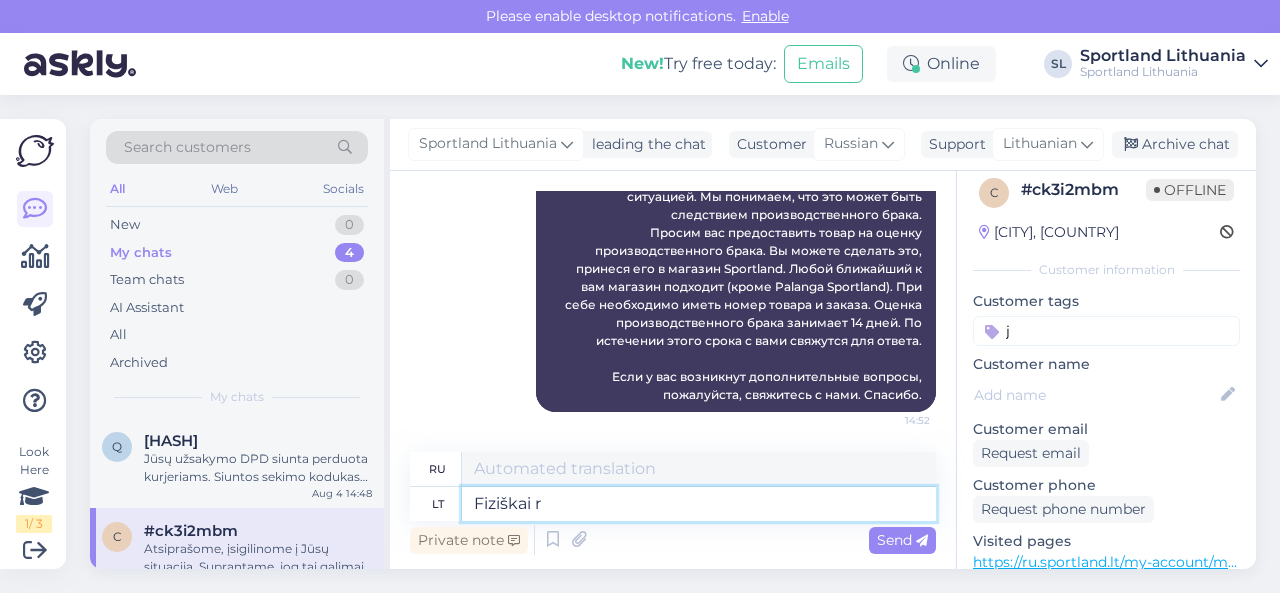 type on "Физически" 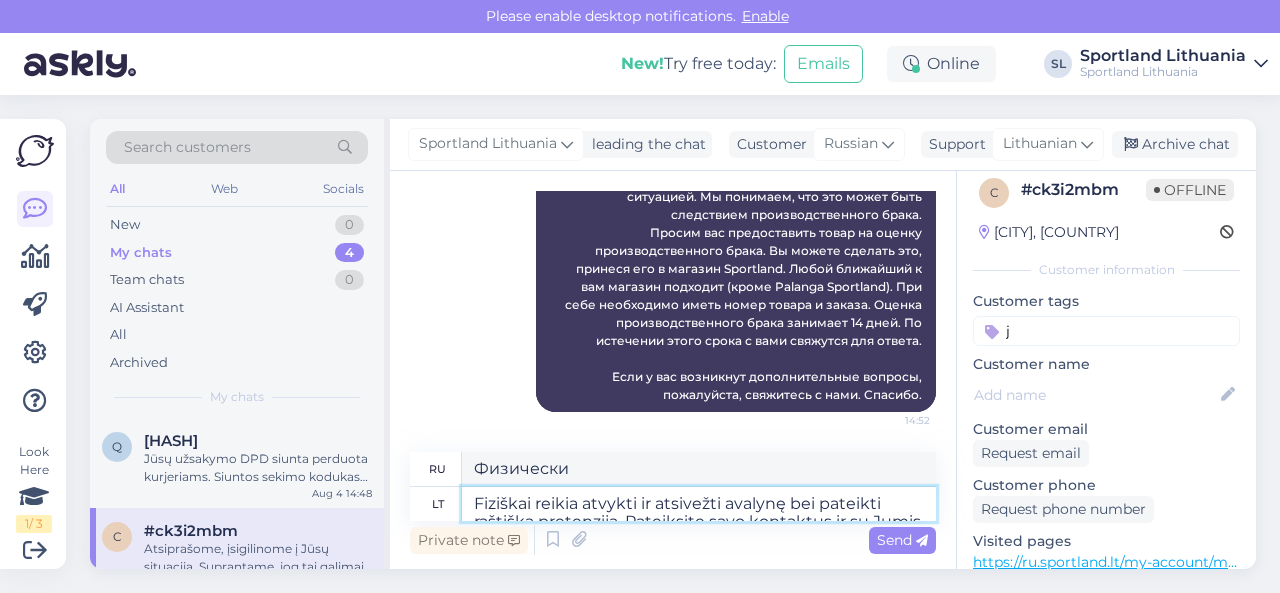 type on "Fiziškai reikia at" 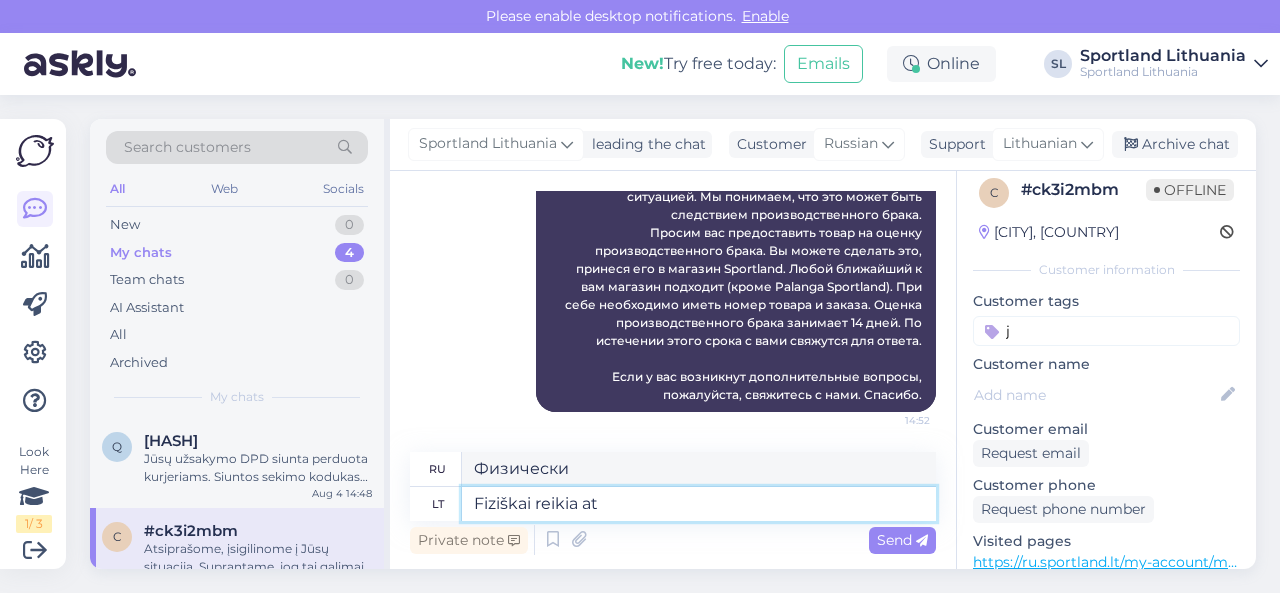 type on "Физически необходимо" 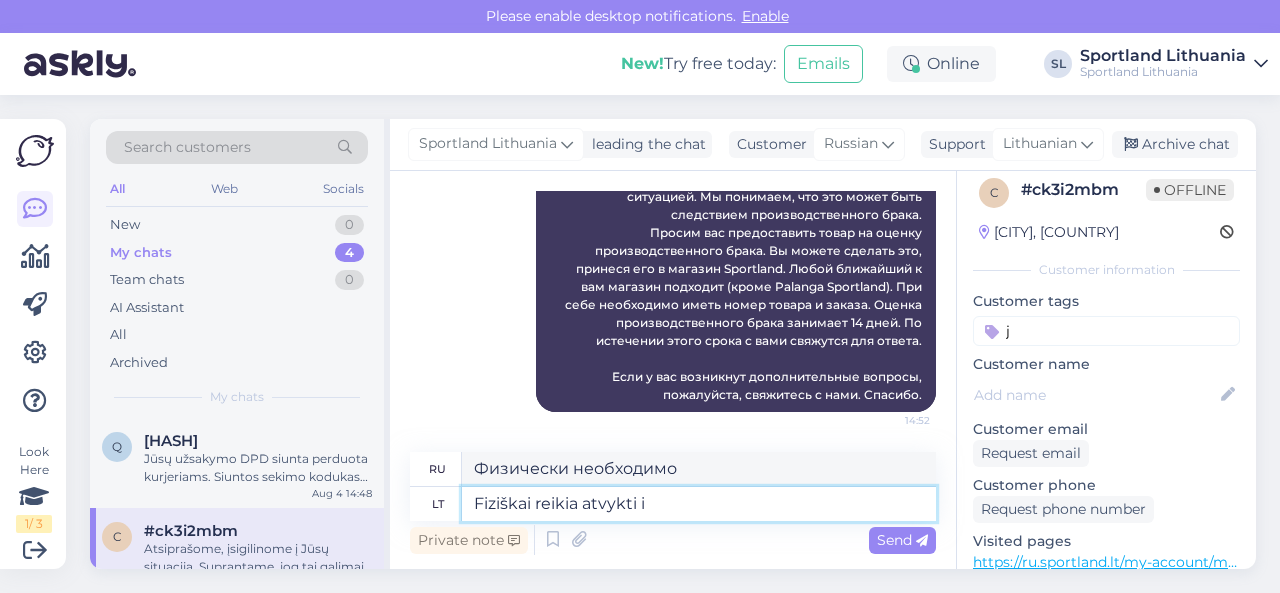 type on "Fiziškai reikia atvykti ir" 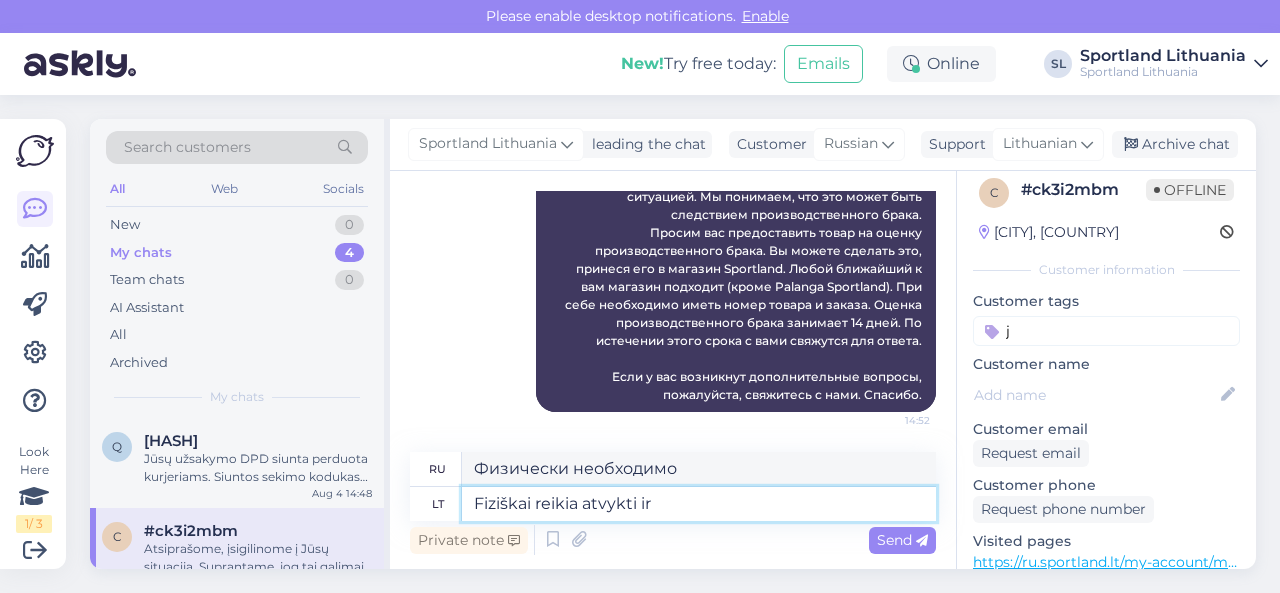 type on "Требуется физическое присутствие" 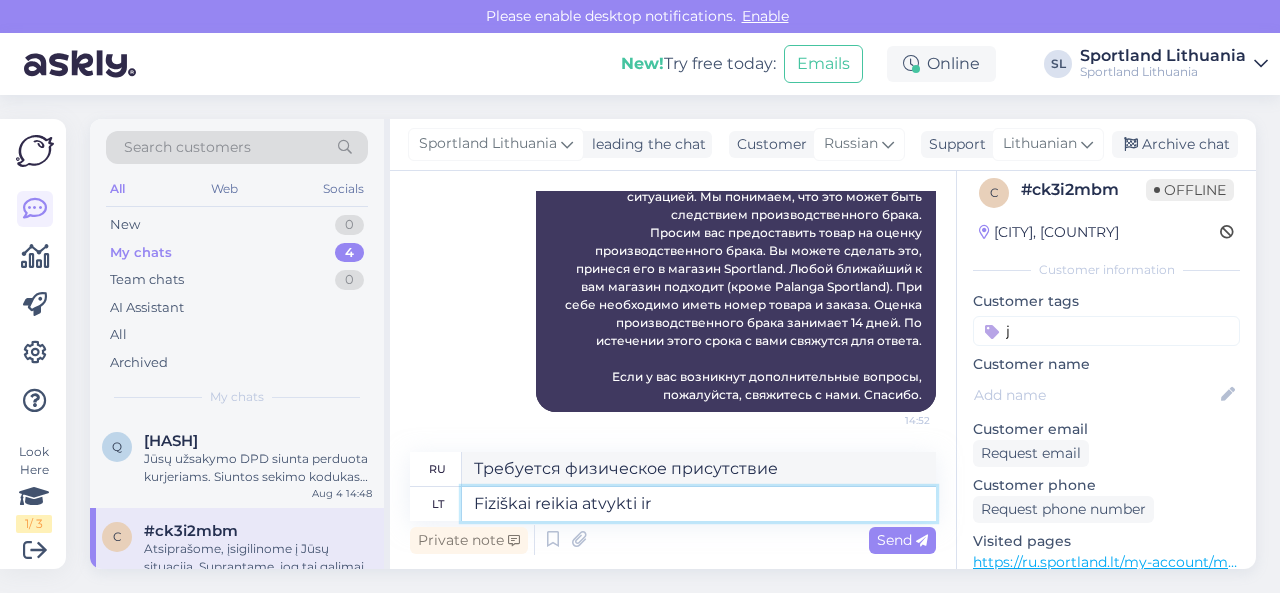 type on "Fiziškai reikia atvykti ir" 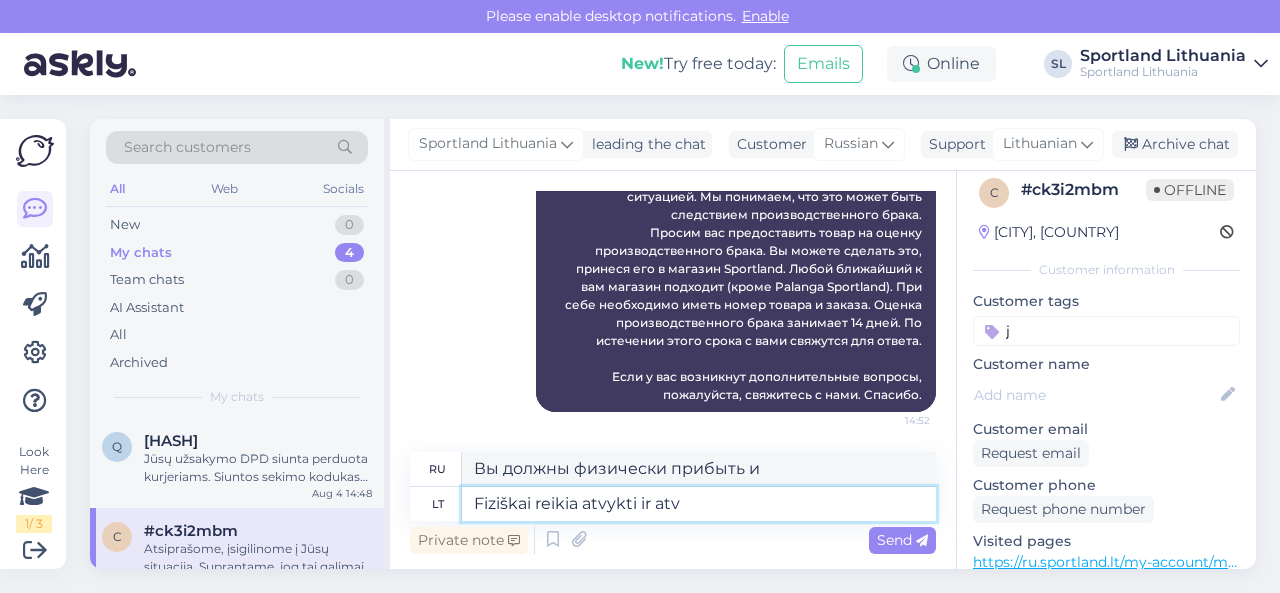 type on "Fiziškai reikia atvykti ir atvi" 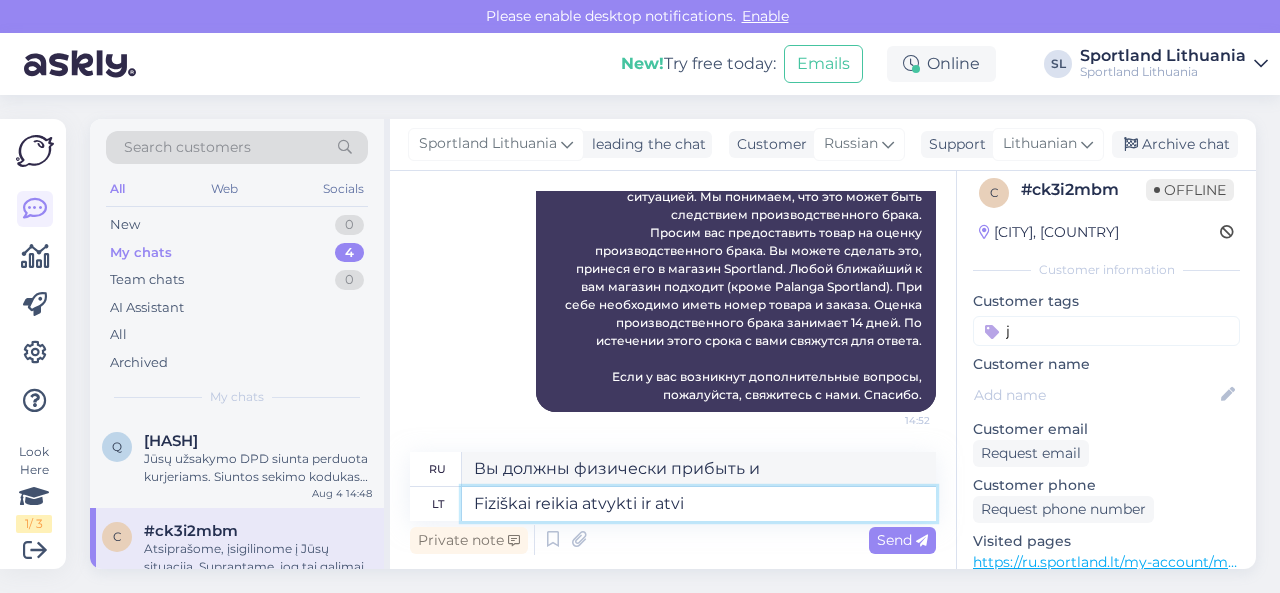 type on "Вам необходимо физически прибыть и уехать." 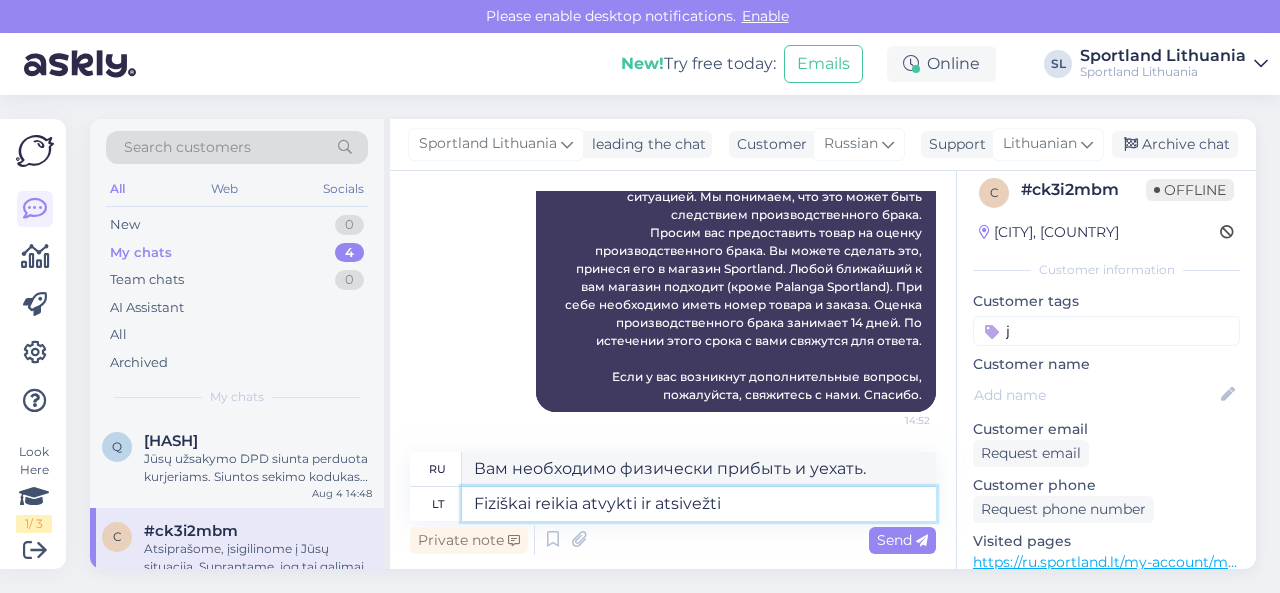 type on "Fiziškai reikia atvykti ir atsivežti a" 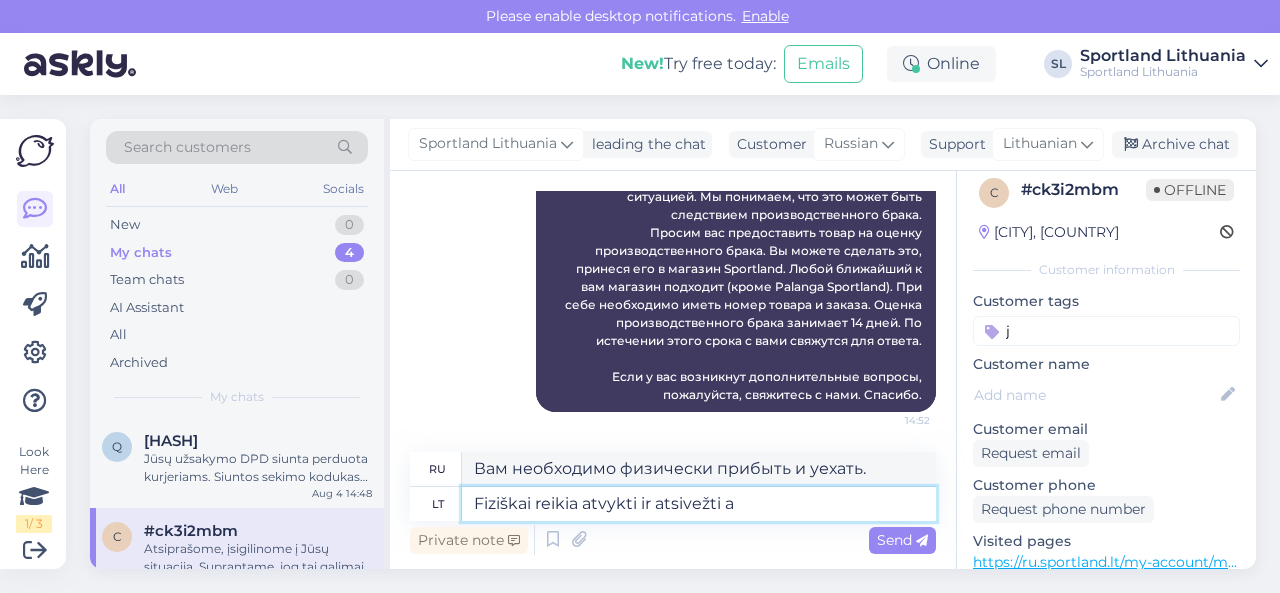 type on "Вам необходимо лично приехать и забрать товар." 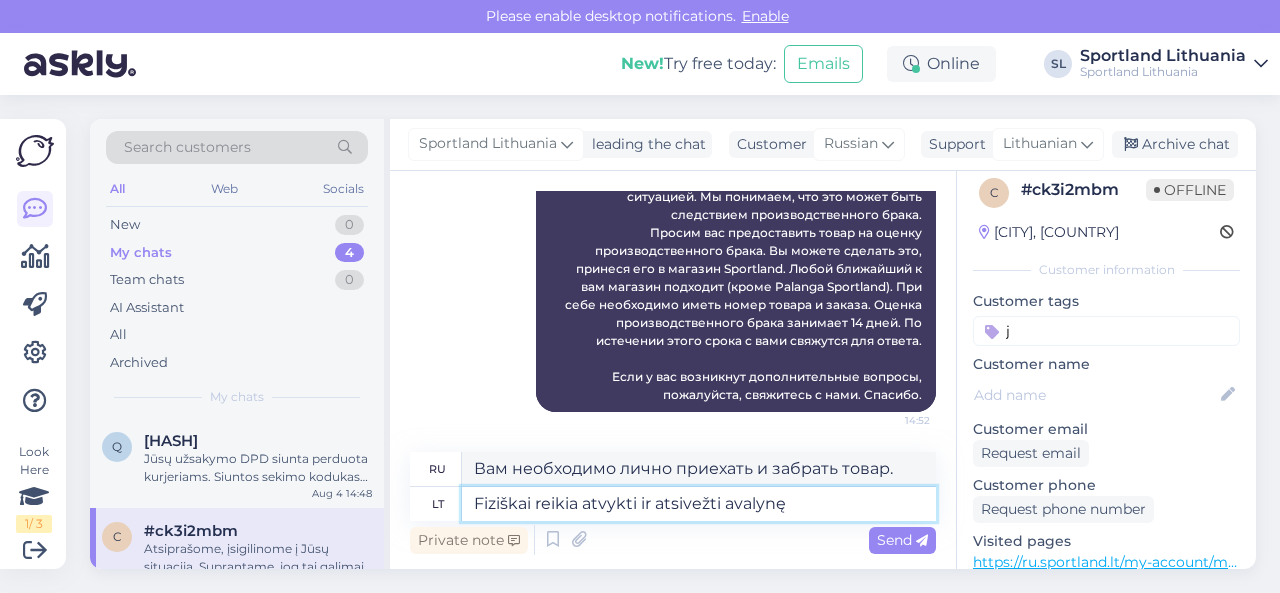 type on "Fiziškai reikia atvykti ir atsivežti avalynę" 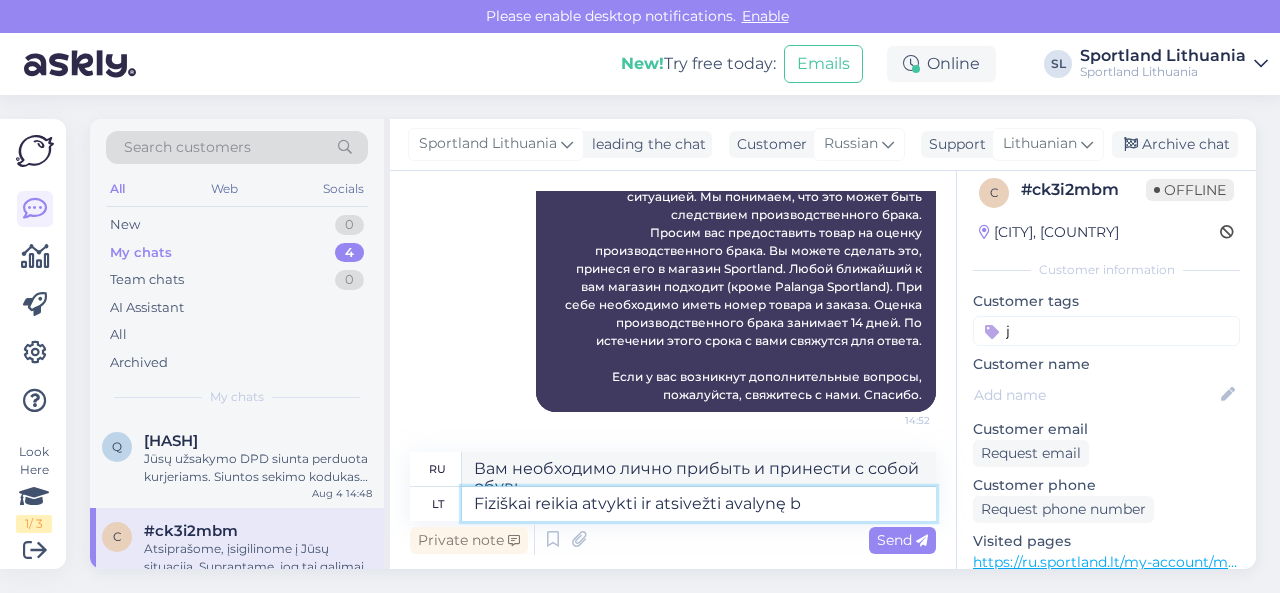 scroll, scrollTop: 3240, scrollLeft: 0, axis: vertical 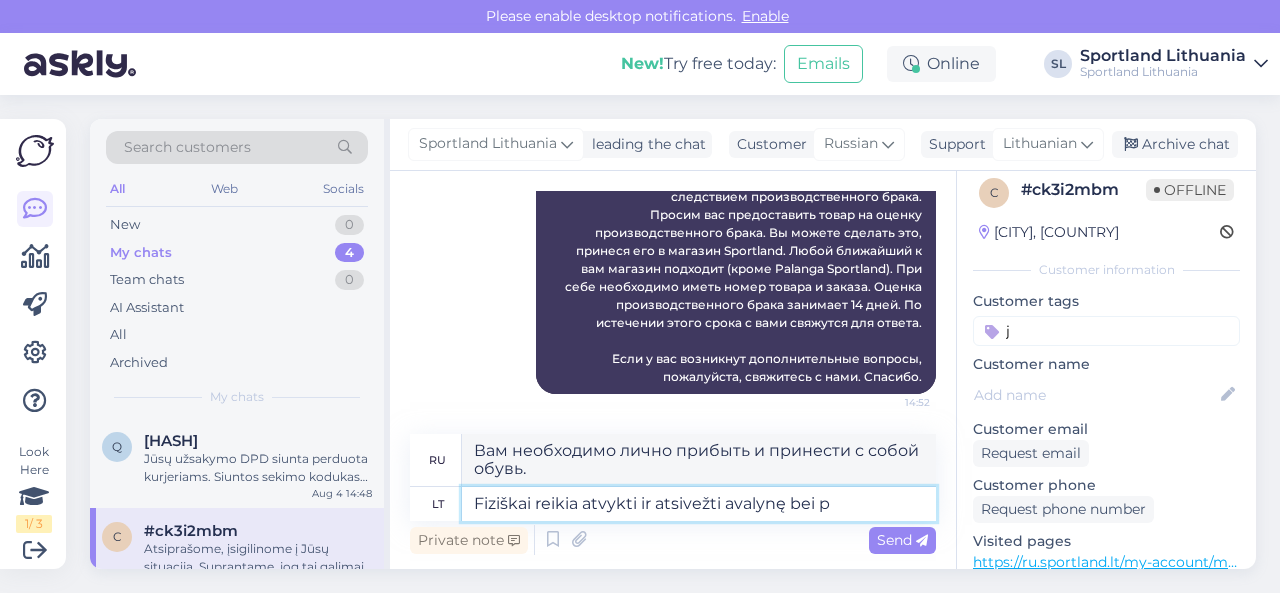 type on "Fiziškai reikia atvykti ir atsivežti avalynę bei pa" 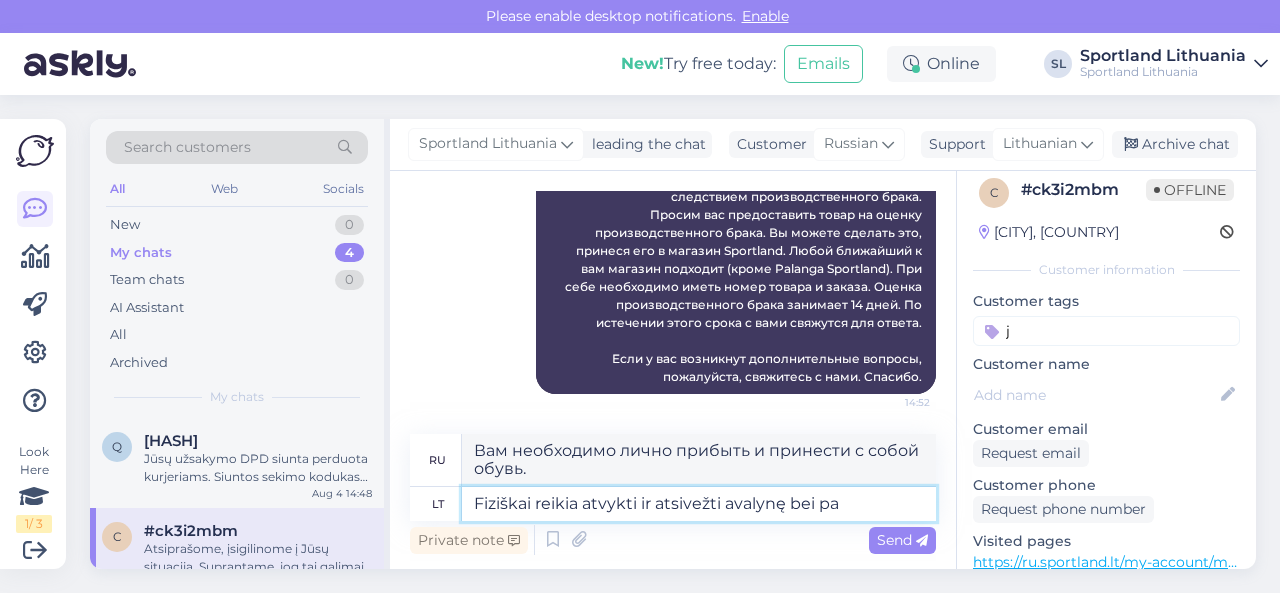 type on "Вы должны лично прибыть и принести с собой обувь и" 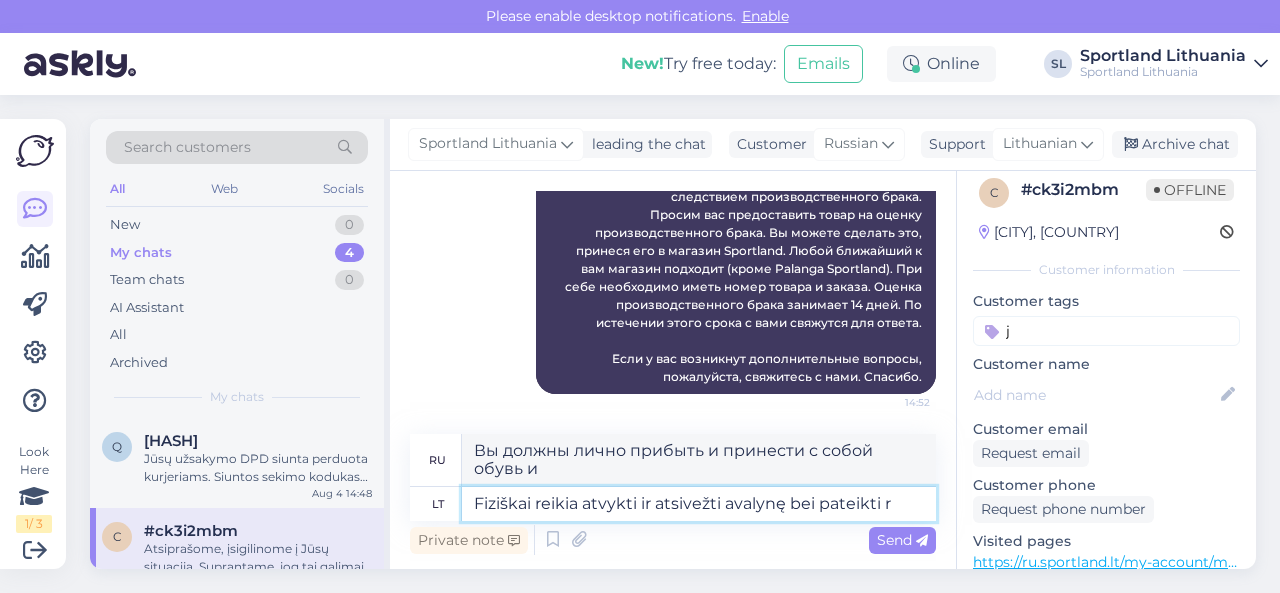 type on "Fiziškai reikia atvykti ir atsivežti avalynę bei pateikti ra" 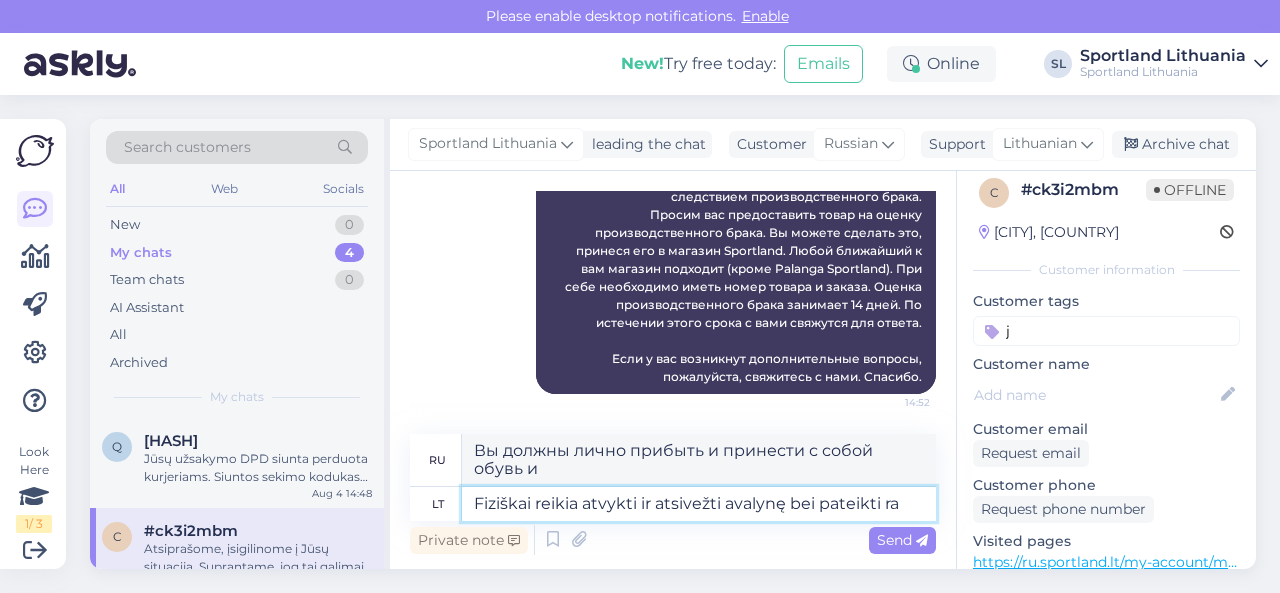 type on "Вам необходимо лично приехать, принести и сдать свою обувь." 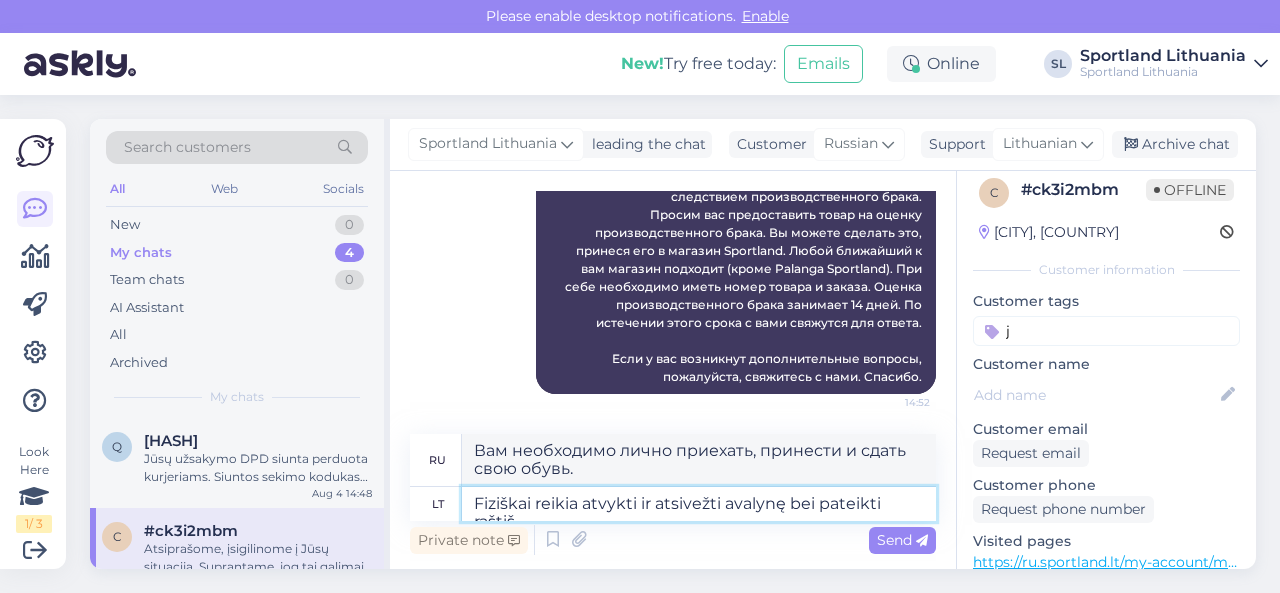 scroll, scrollTop: 3258, scrollLeft: 0, axis: vertical 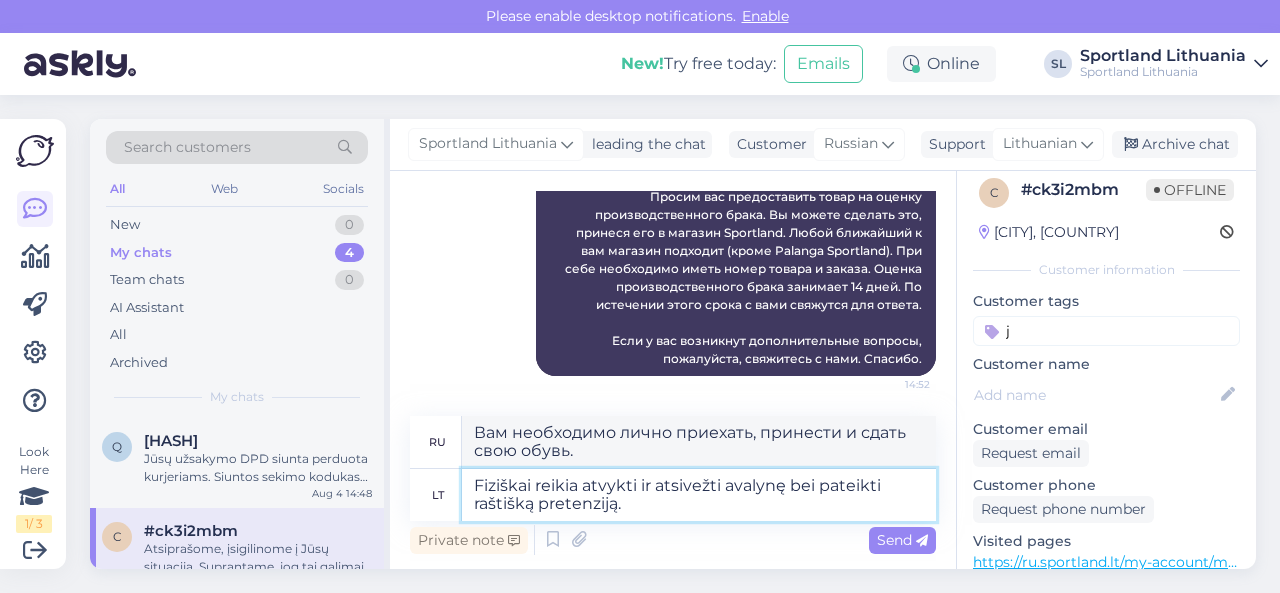 type on "Fiziškai reikia atvykti ir atsivežti avalynę bei pateikti raštišką pretenziją." 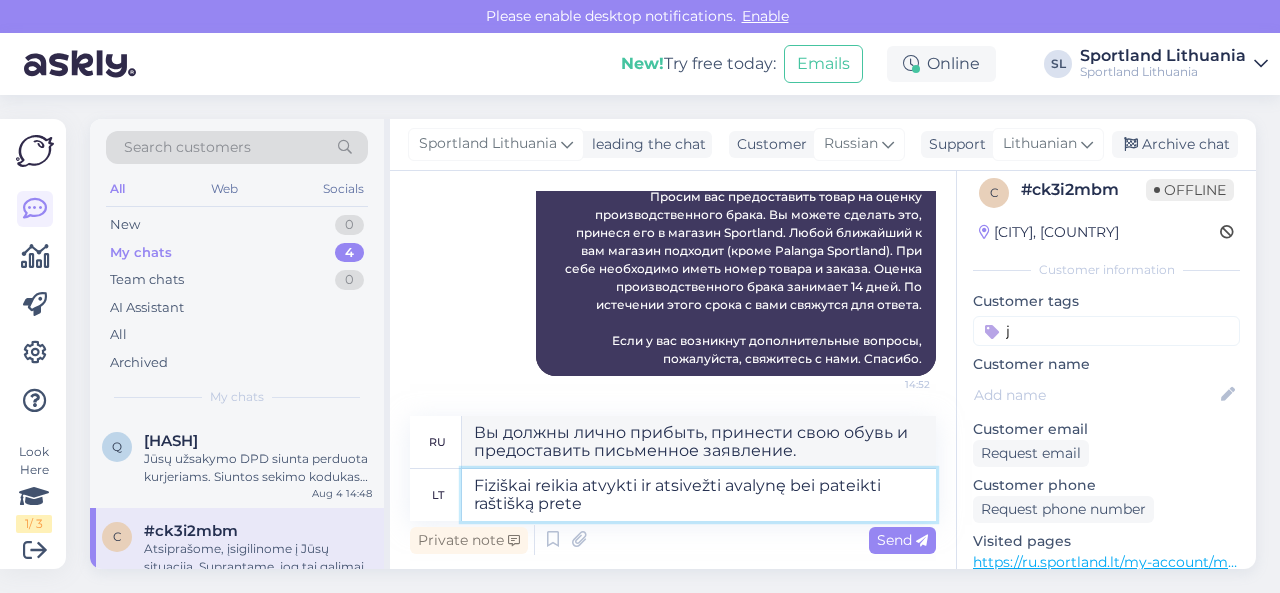 type on "Fiziškai reikia atvykti ir atsivežti avalynę bei pateikti raštišką preten" 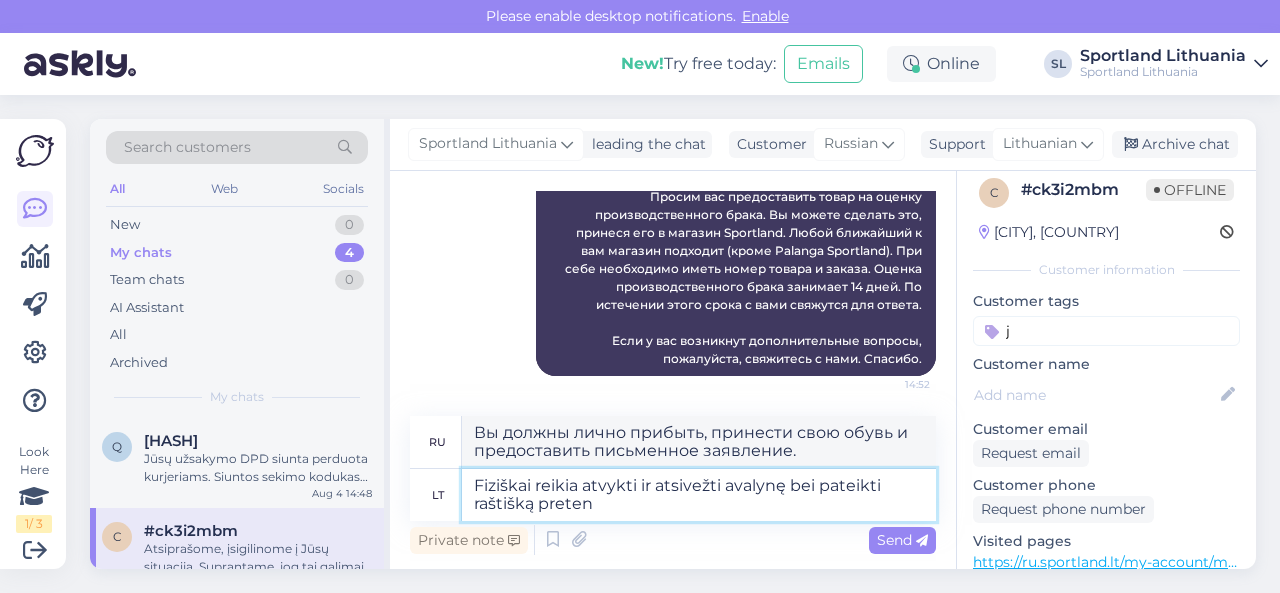 type on "Вам необходимо лично прибыть, принести с собой обувь и подать письменное заявление." 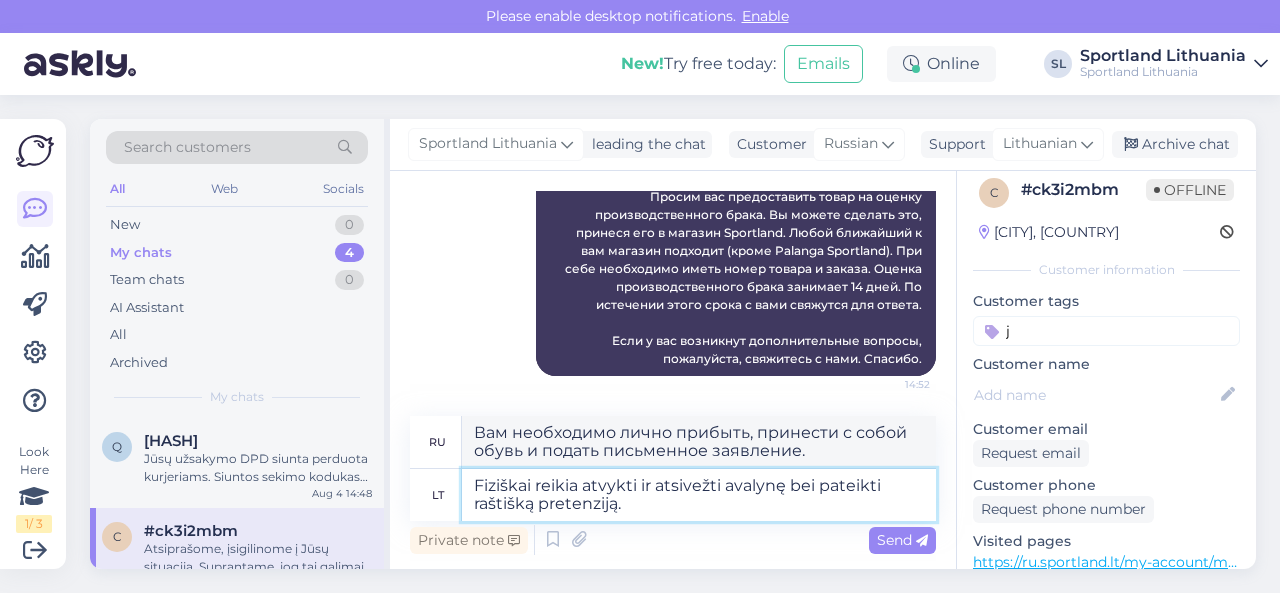 type on "Fiziškai reikia atvykti ir atsivežti avalynę bei pateikti raštišką pretenziją." 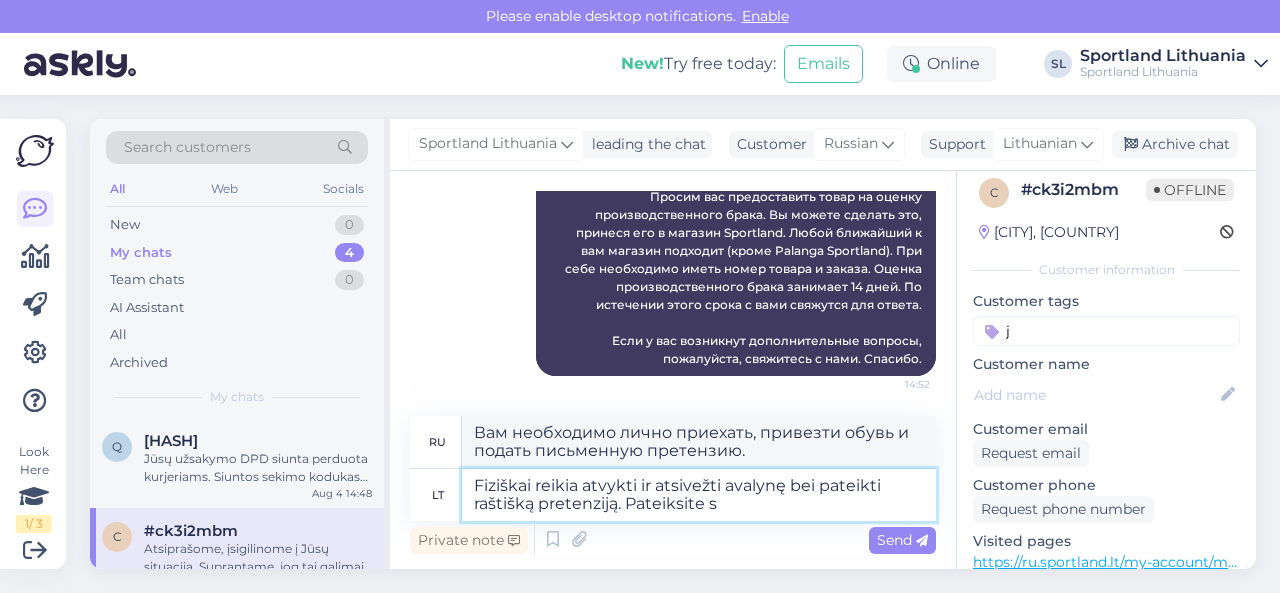 type on "Fiziškai reikia atvykti ir atsivežti avalynę bei pateikti raštišką pretenziją. Pateiksite sa" 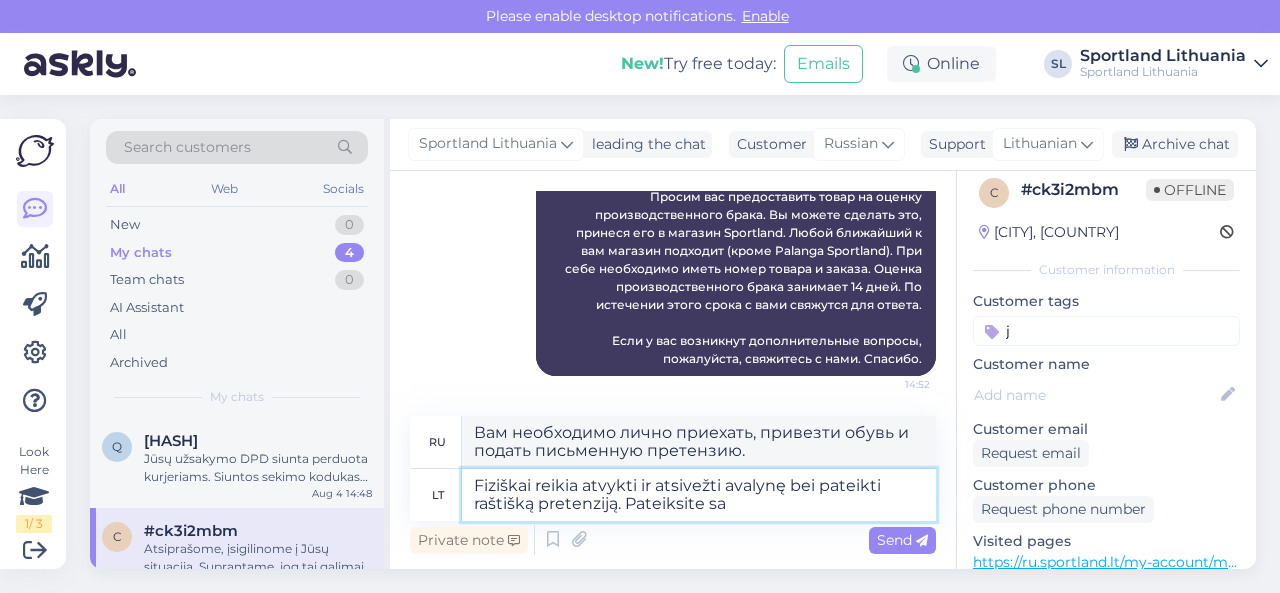 type on "Вам необходимо лично приехать, принести обувь и подать письменную претензию." 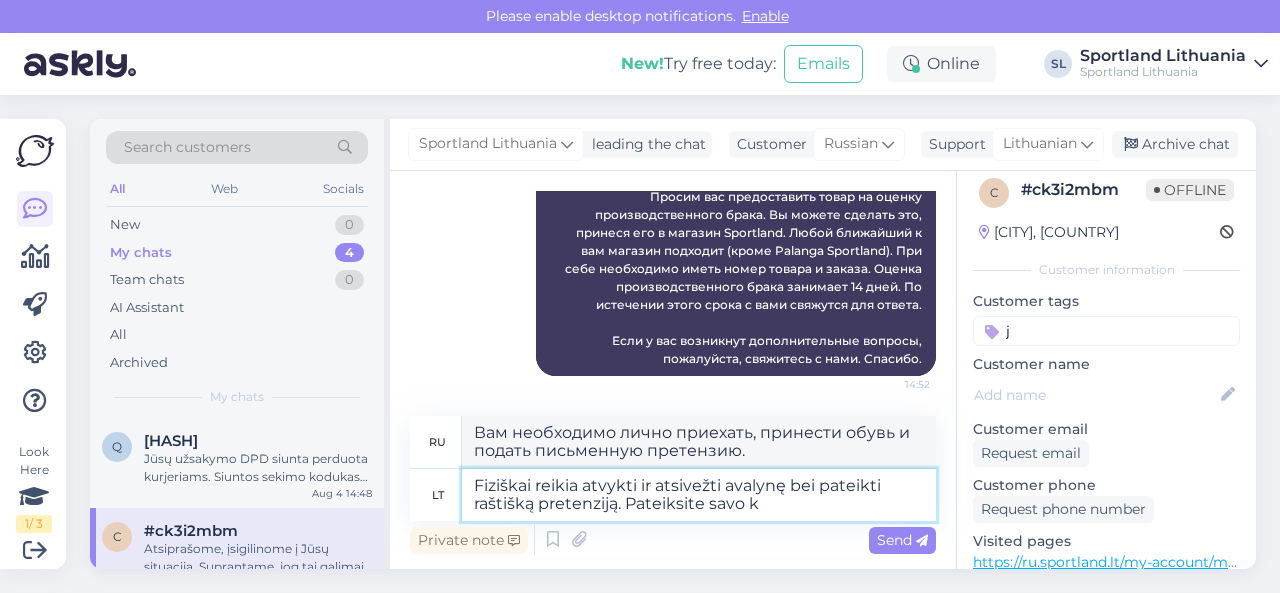 type on "Fiziškai reikia atvykti ir atsivežti avalynę bei pateikti raštišką pretenziją. Pateiksite savo ko" 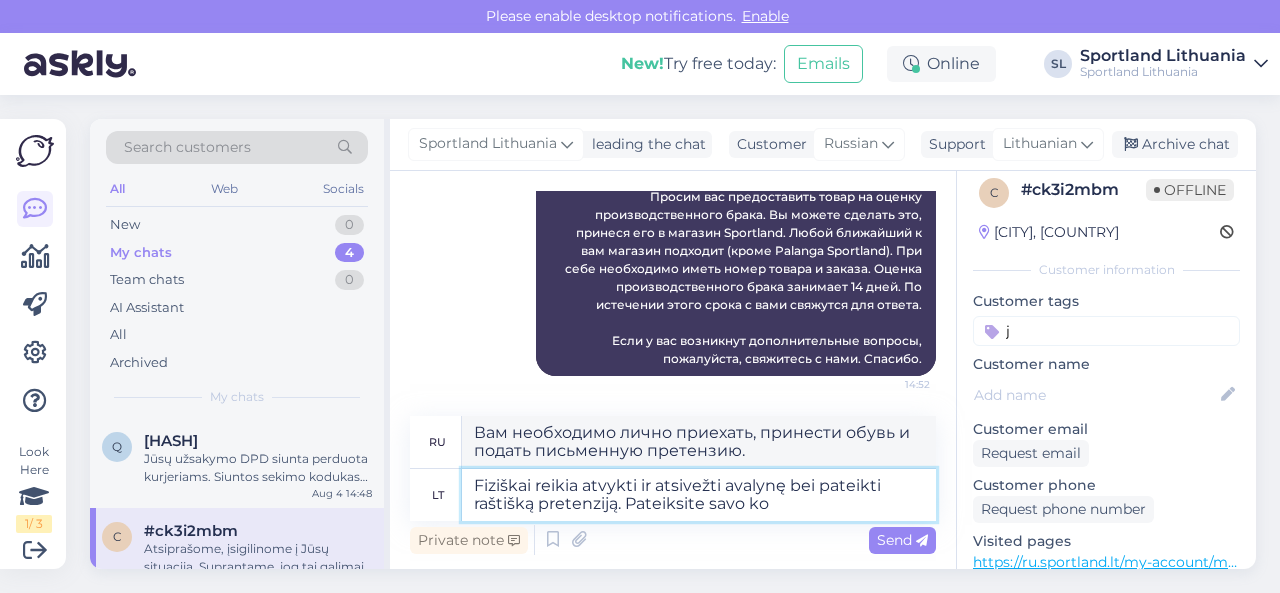 type on "Вам необходимо лично приехать, принести с собой обувь и подать письменную претензию. Вы подаёте свою претензию." 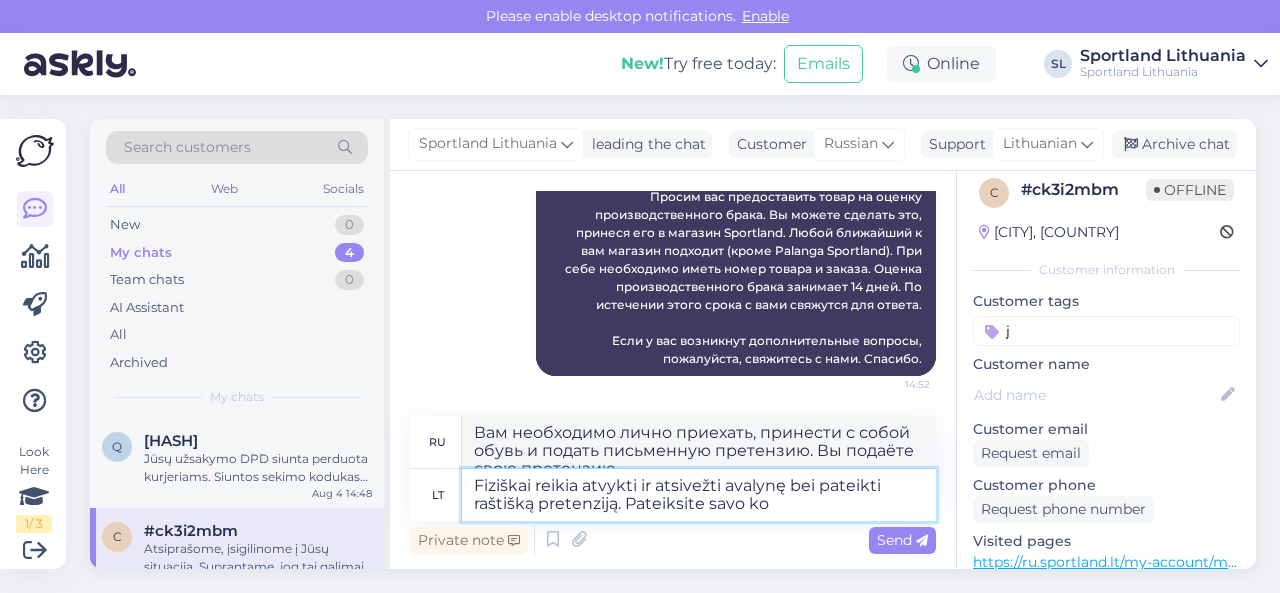 scroll, scrollTop: 3276, scrollLeft: 0, axis: vertical 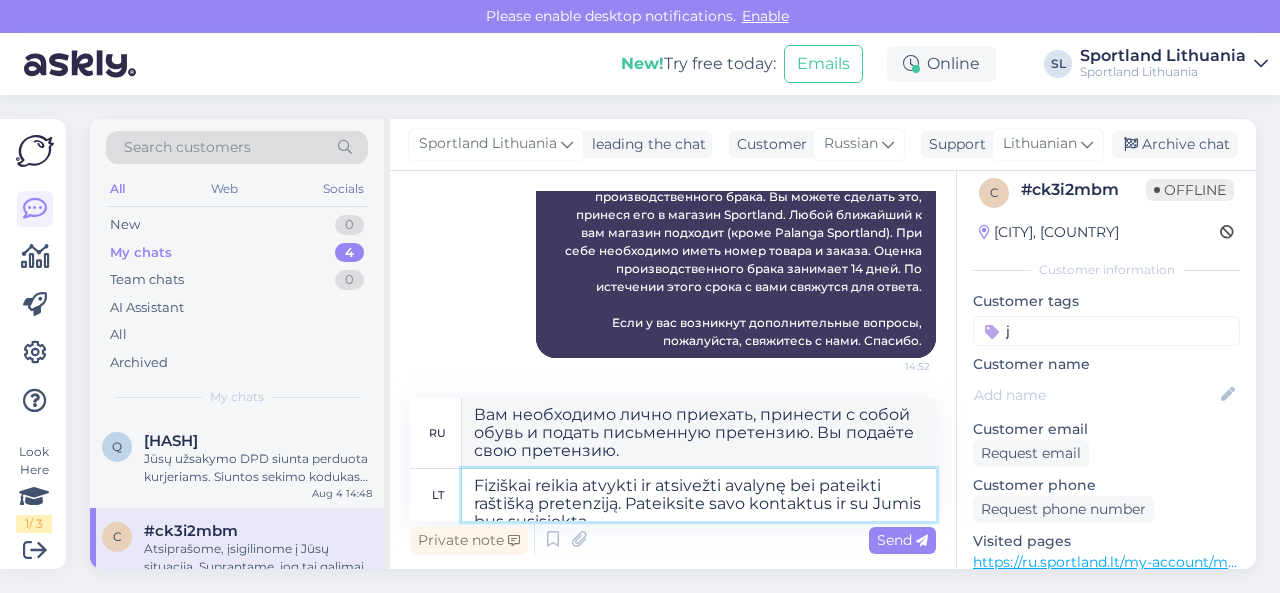 type on "Fiziškai reikia atvykti ir atsivežti avalynę bei pateikti raštišką pretenziją. Pateiksite savo kontaktus ir" 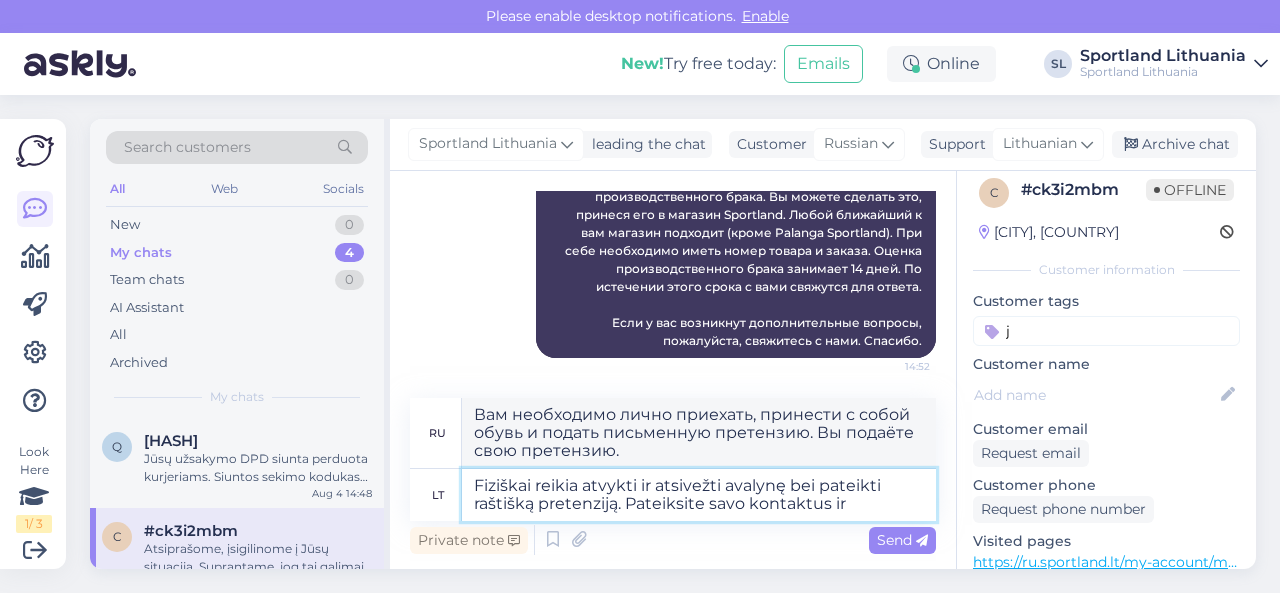 type on "Вам необходимо лично приехать, принести обувь и подать письменную претензию. Необходимо предоставить свои контактные данные." 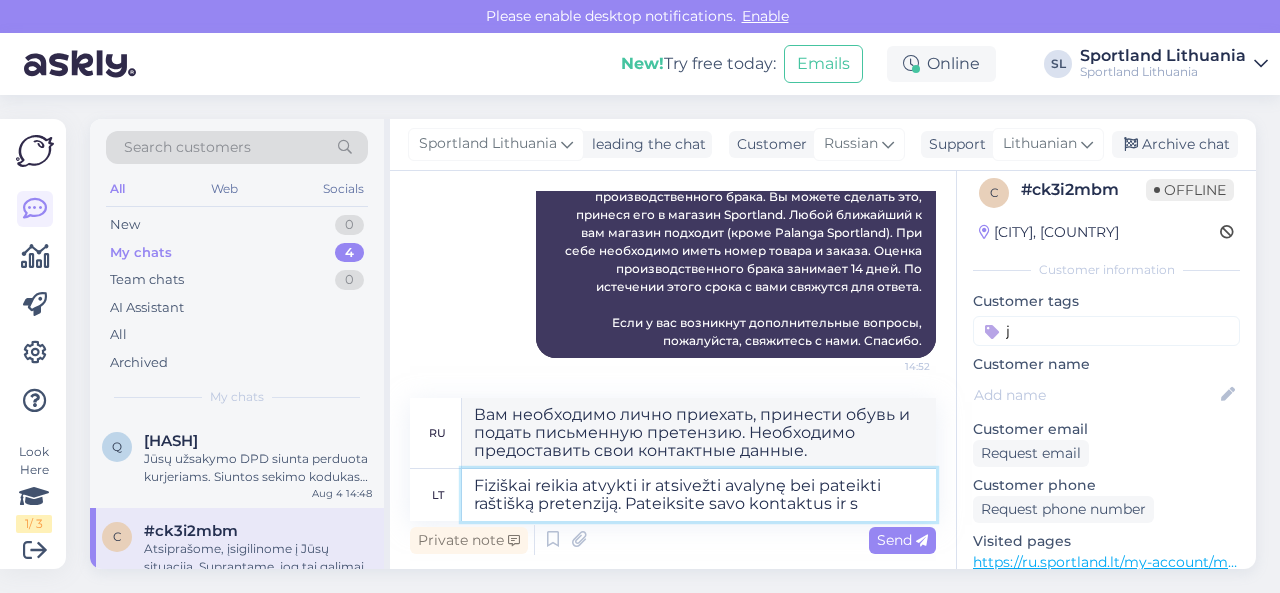 type on "Fiziškai reikia atvykti ir atsivežti avalynę bei pateikti raštišką pretenziją. Pateiksite savo kontaktus ir su Jumis bus susisiekta." 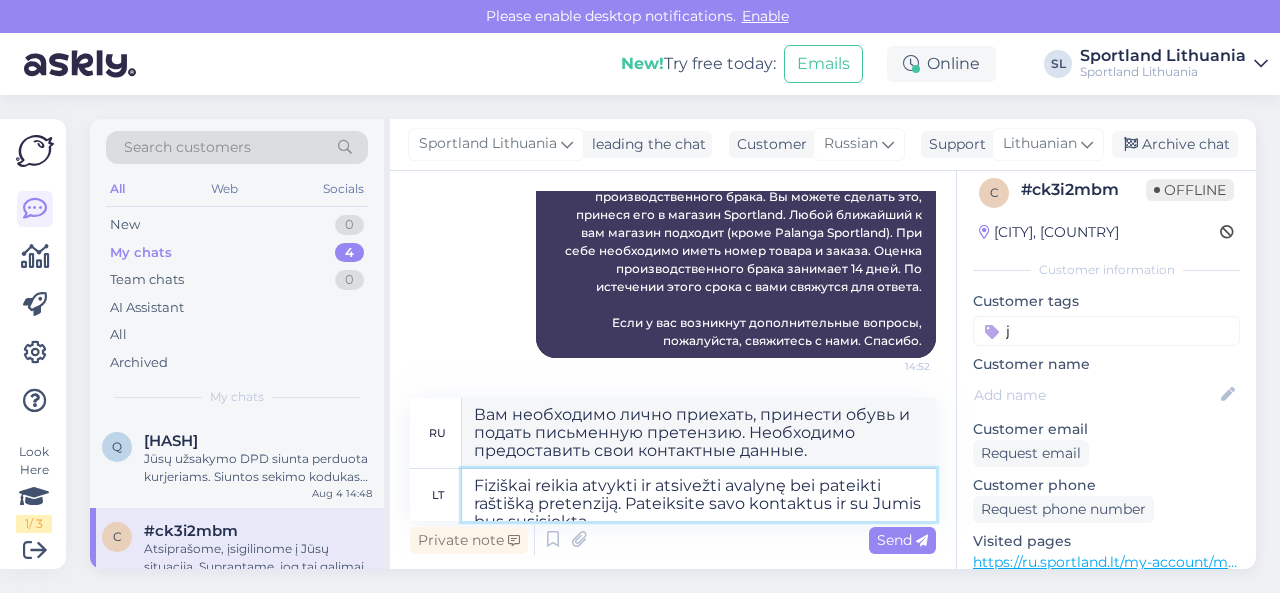 type on "Вам необходимо лично приехать, принести обувь и подать письменную претензию. Необходимо указать свои контактные данные и" 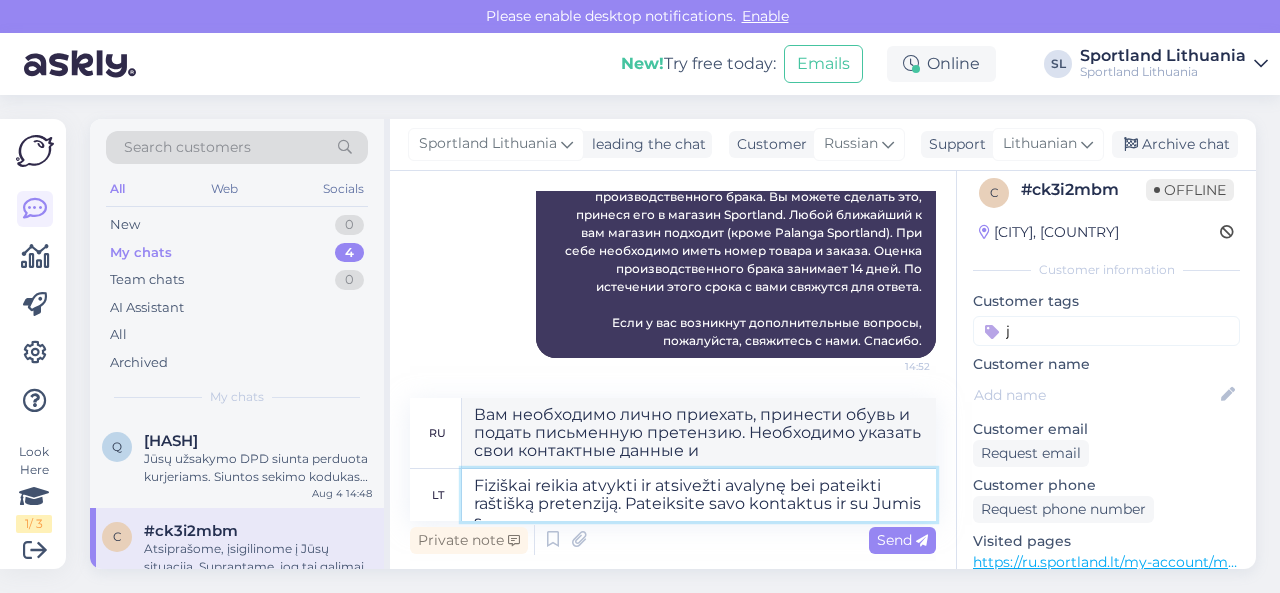scroll, scrollTop: 3294, scrollLeft: 0, axis: vertical 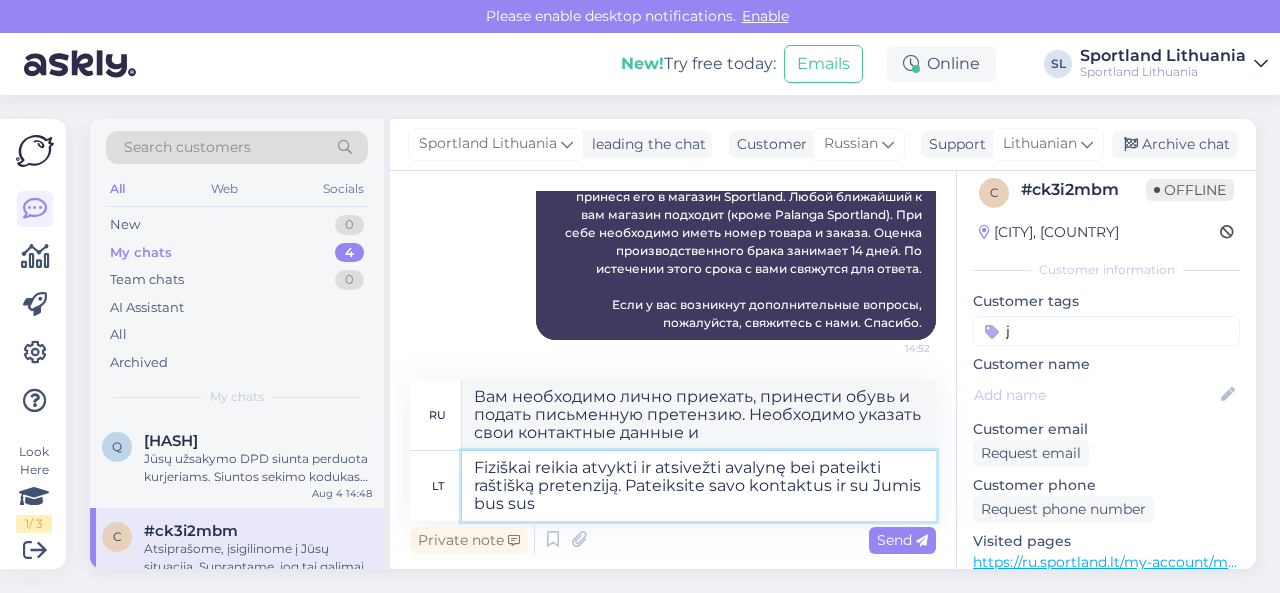 type on "Fiziškai reikia atvykti ir atsivežti avalynę bei pateikti raštišką pretenziją. Pateiksite savo kontaktus ir su Jumis bus susi" 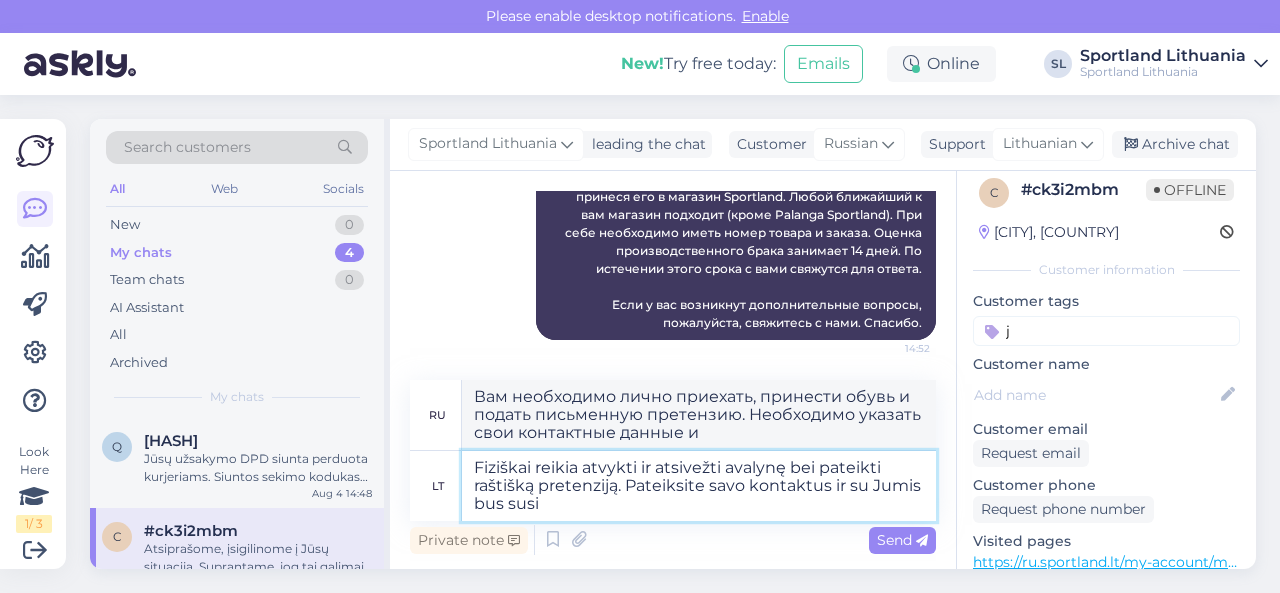 type on "Вам необходимо лично приехать, принести обувь и подать письменную претензию. Укажите свои контактные данные, и мы с вами свяжемся." 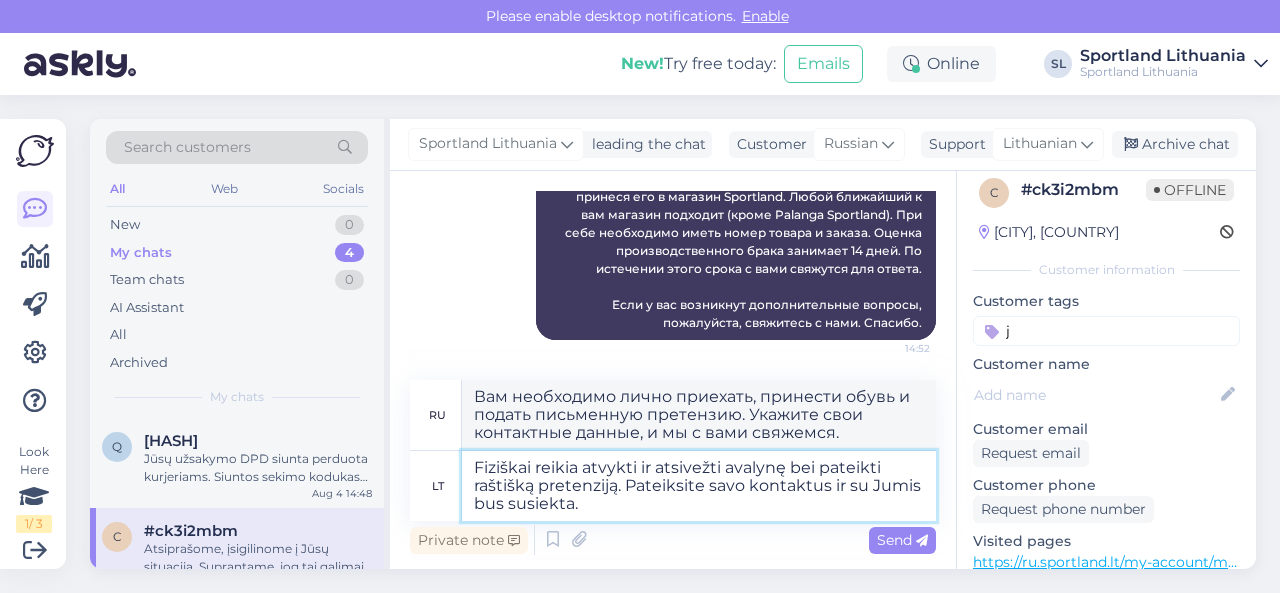 type on "Fiziškai reikia atvykti ir atsivežti avalynę bei pateikti raštišką pretenziją. Pateiksite savo kontaktus ir su Jumis bus susiekta." 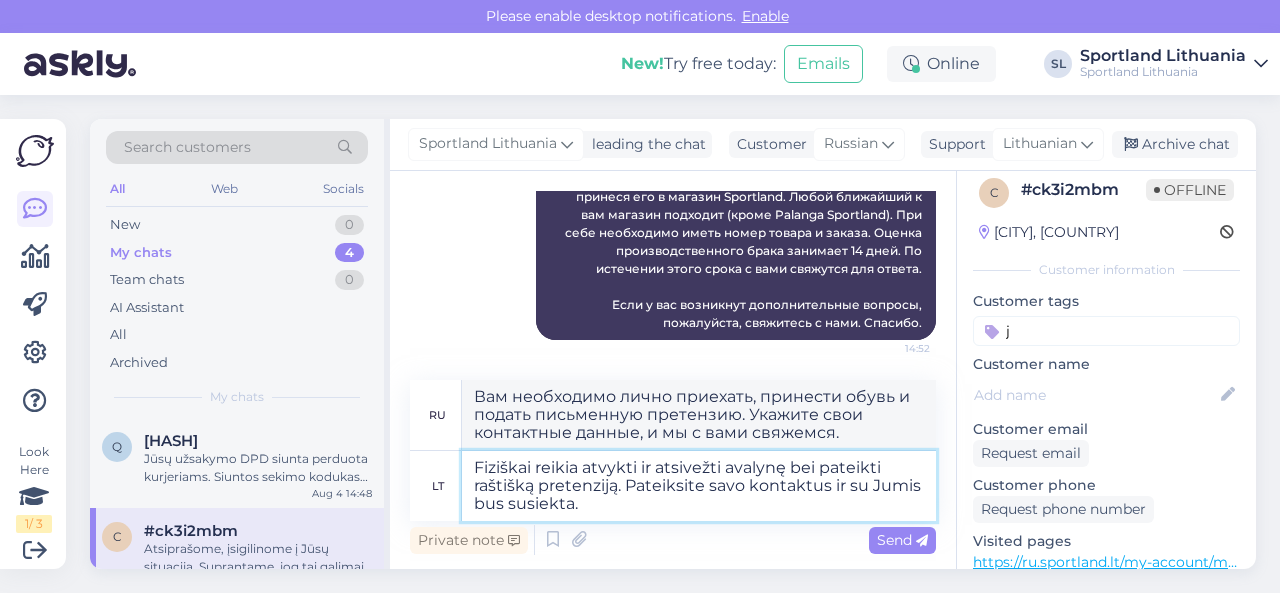 type on "Вам необходимо лично приехать, принести обувь и подать письменную претензию. Укажите свои контактные данные, и мы свяжемся с вами." 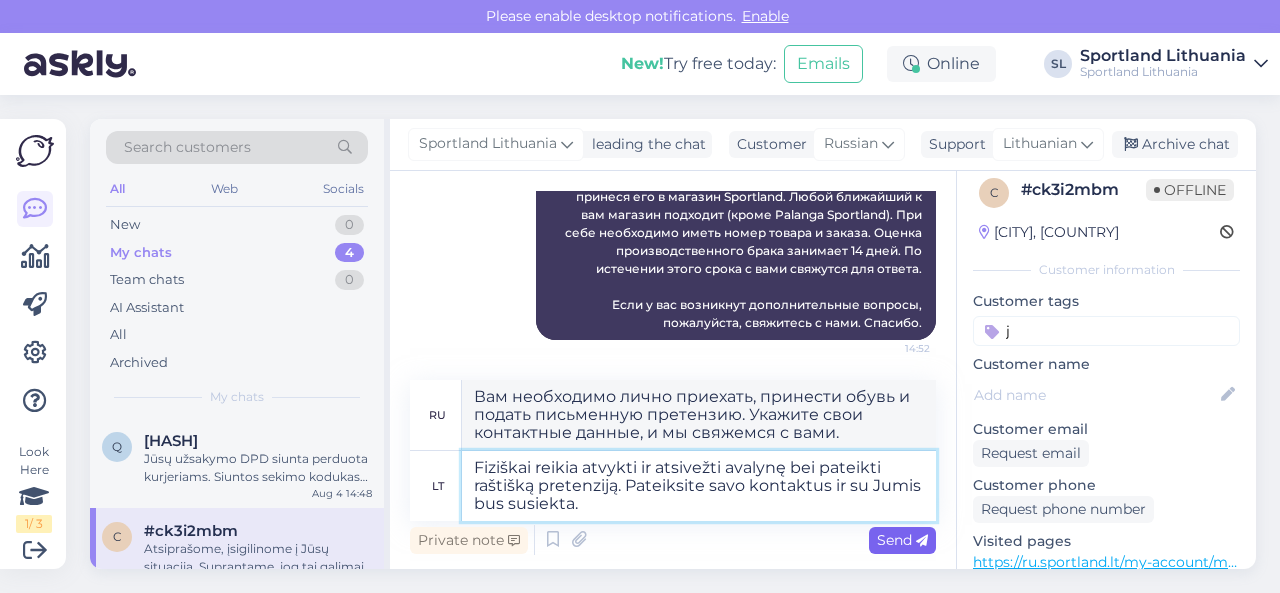 type on "Fiziškai reikia atvykti ir atsivežti avalynę bei pateikti raštišką pretenziją. Pateiksite savo kontaktus ir su Jumis bus susiekta." 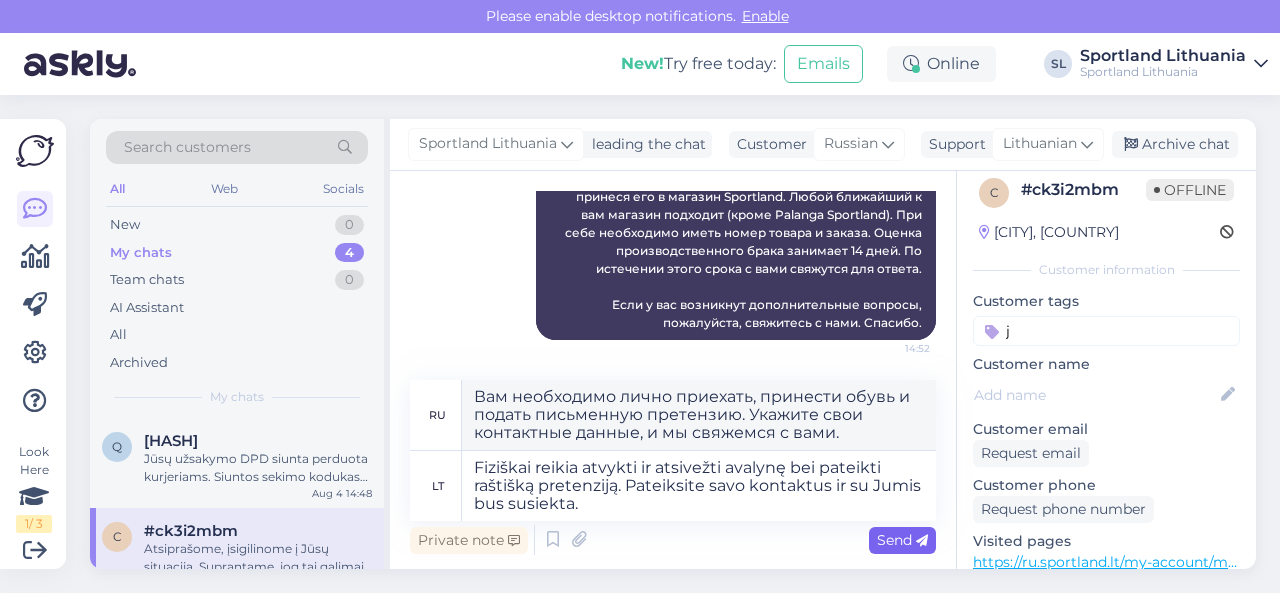 click on "Send" at bounding box center [902, 540] 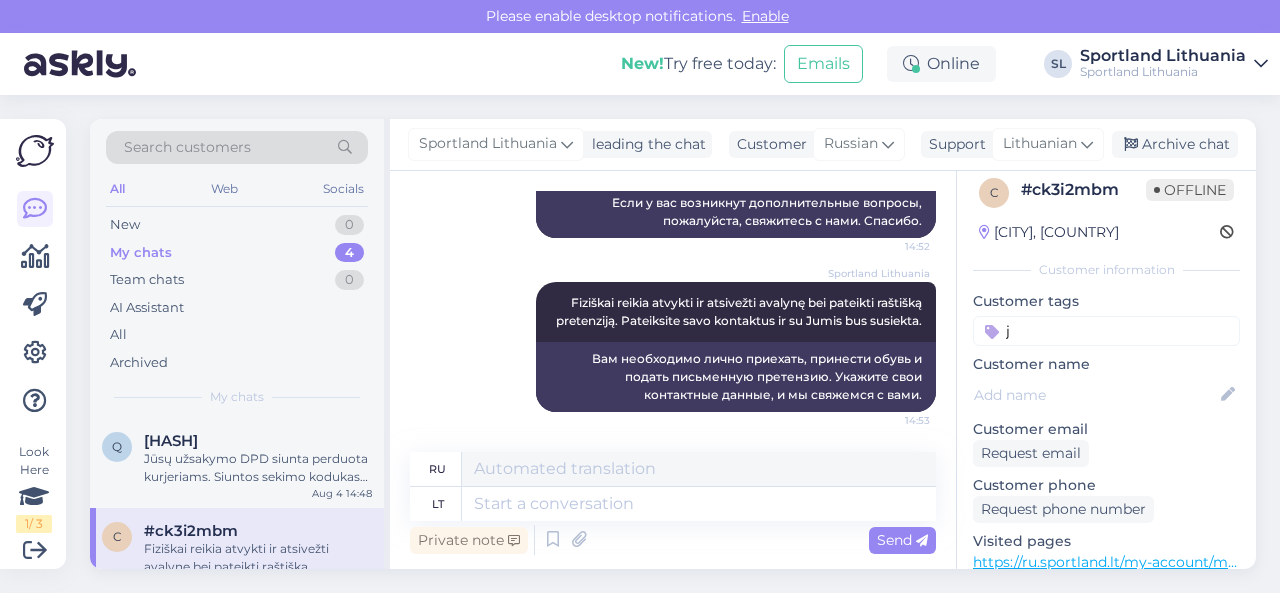 scroll, scrollTop: 3414, scrollLeft: 0, axis: vertical 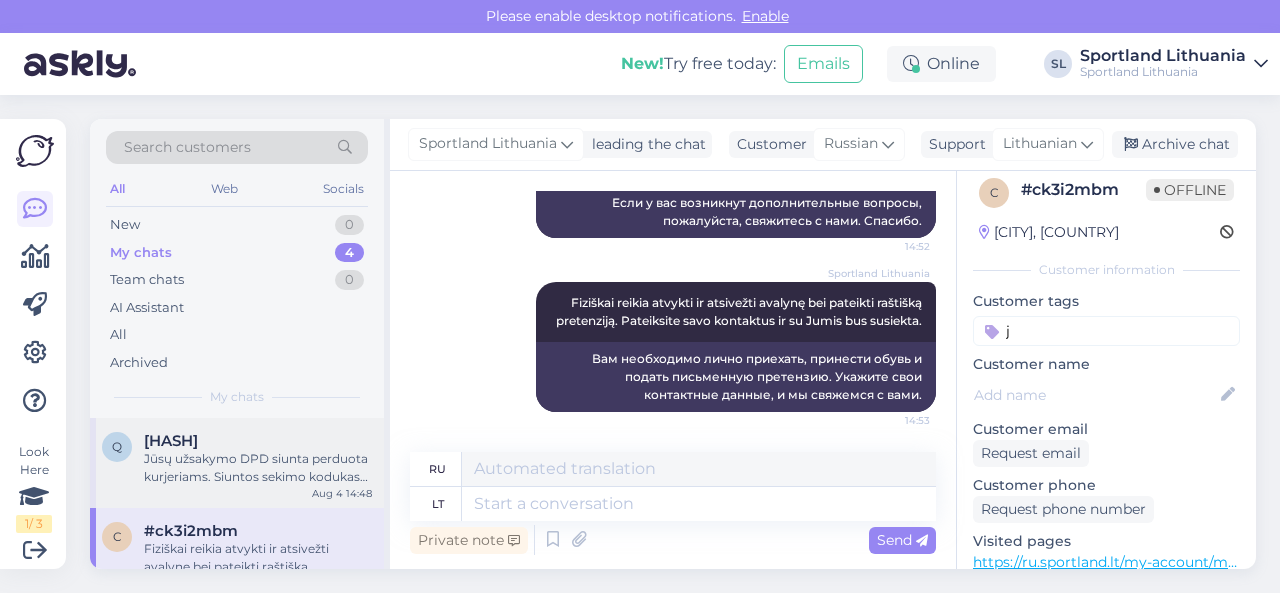 click on "Jūsų užsakymo DPD siunta perduota kurjeriams. Siuntos sekimo kodukas 	[TRACKING_CODE]
per 1-2 d.d. užsakymo antra dalis bus pristatyta. atsiprašome už nepatogumus." at bounding box center [258, 468] 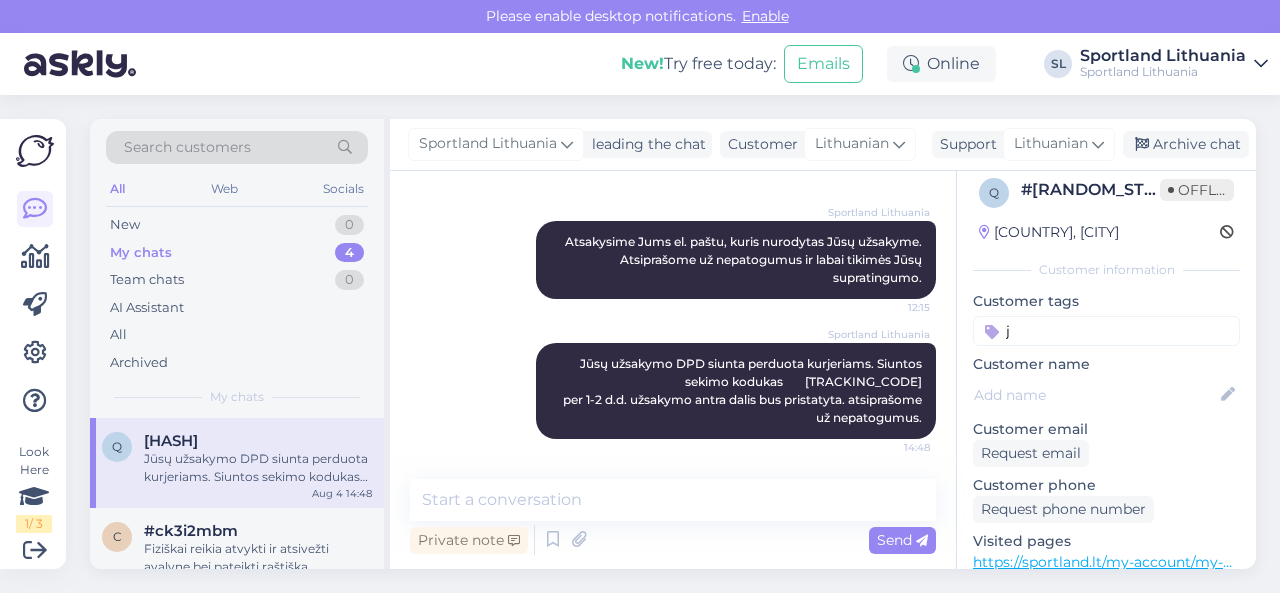 scroll, scrollTop: 821, scrollLeft: 0, axis: vertical 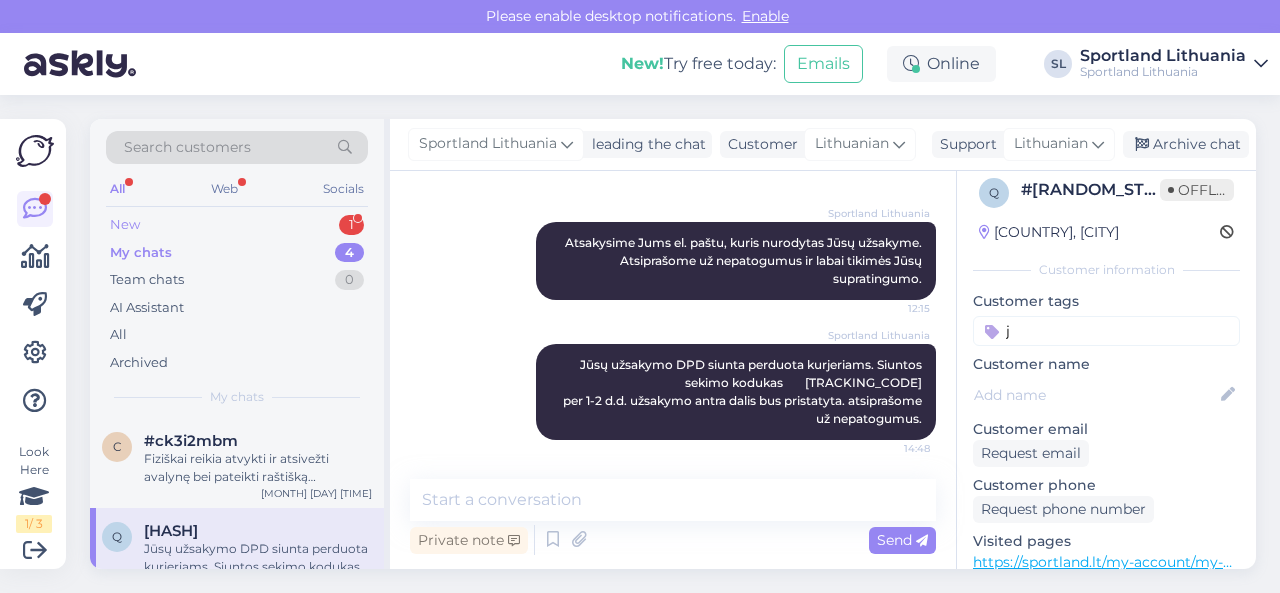 click on "New 1" at bounding box center (237, 225) 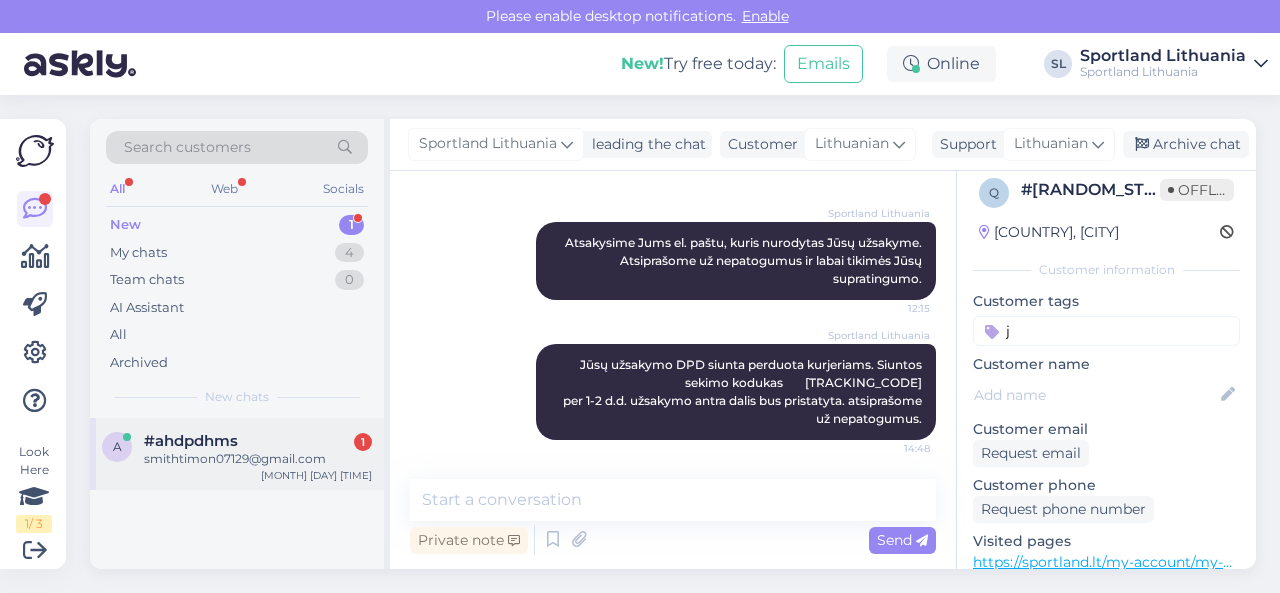 click on "smithtimon07129@gmail.com" at bounding box center [258, 459] 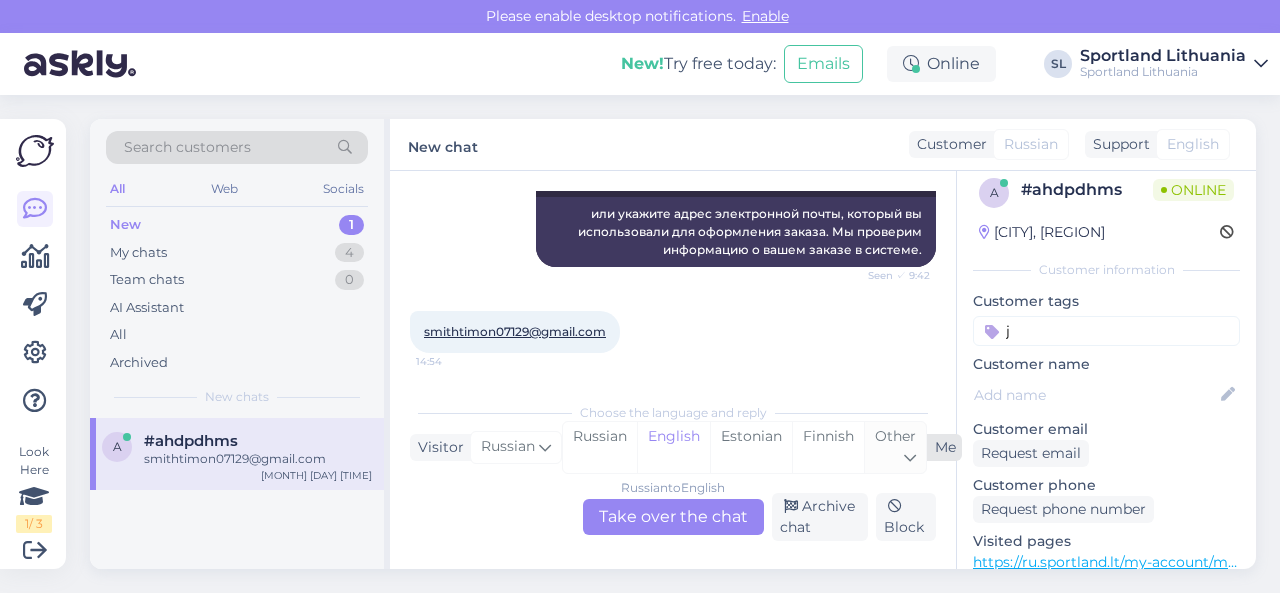 click on "Other" at bounding box center [895, 436] 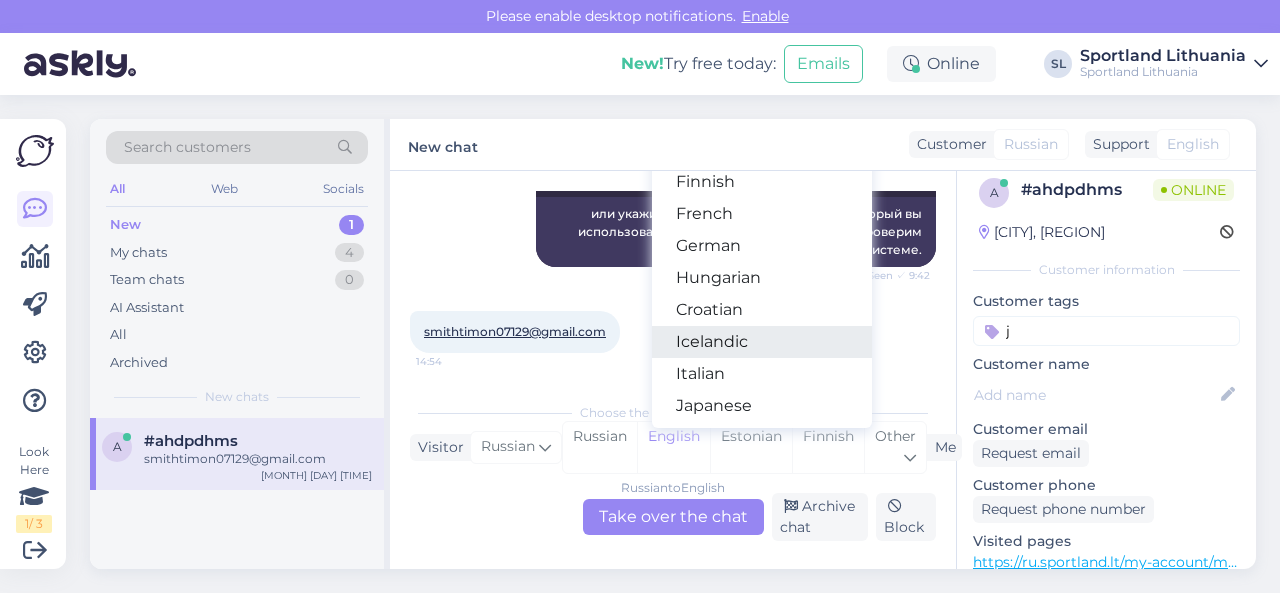 scroll, scrollTop: 400, scrollLeft: 0, axis: vertical 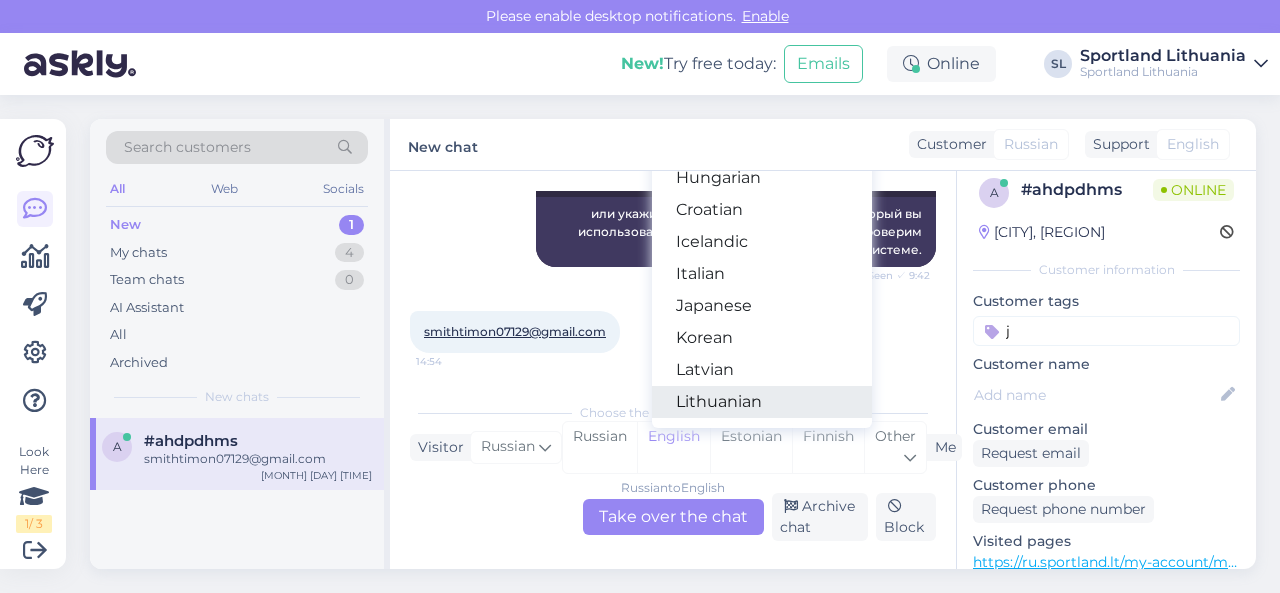 click on "Lithuanian" at bounding box center (762, 402) 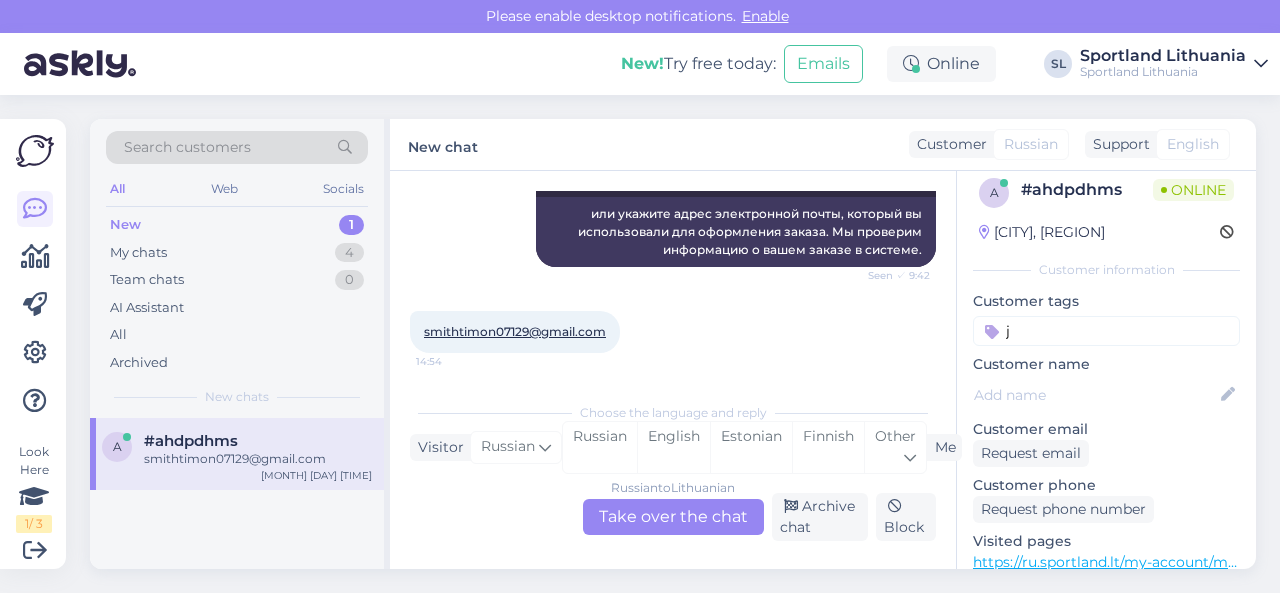 click on "Russian to Lithuanian Take over the chat" at bounding box center [673, 517] 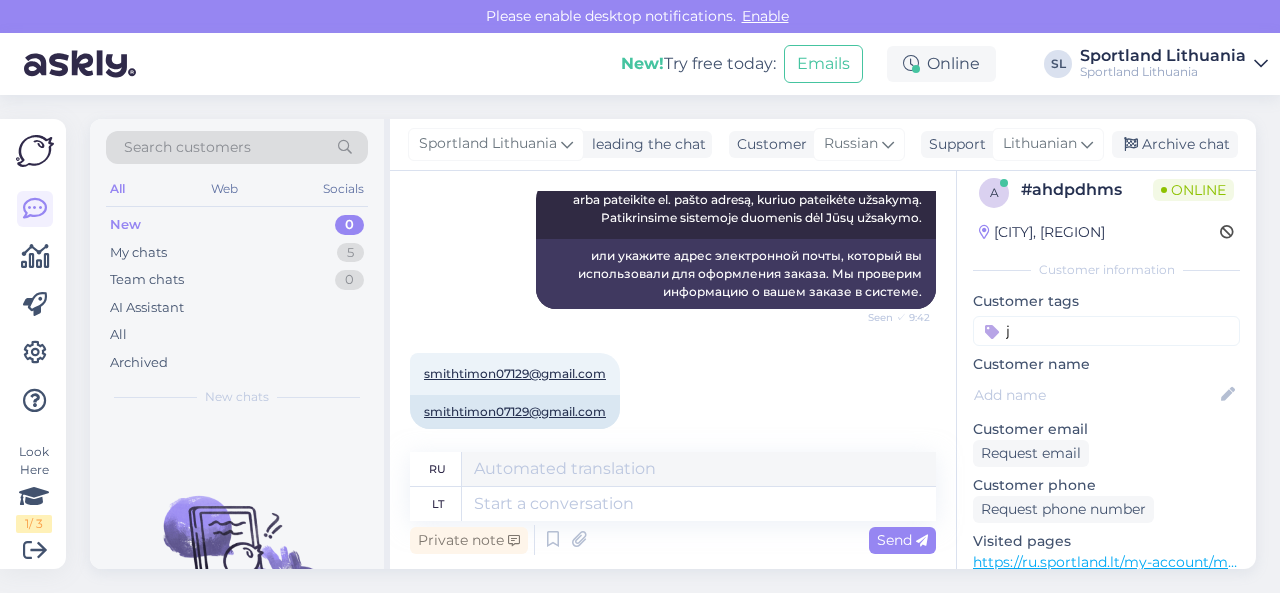 scroll, scrollTop: 686, scrollLeft: 0, axis: vertical 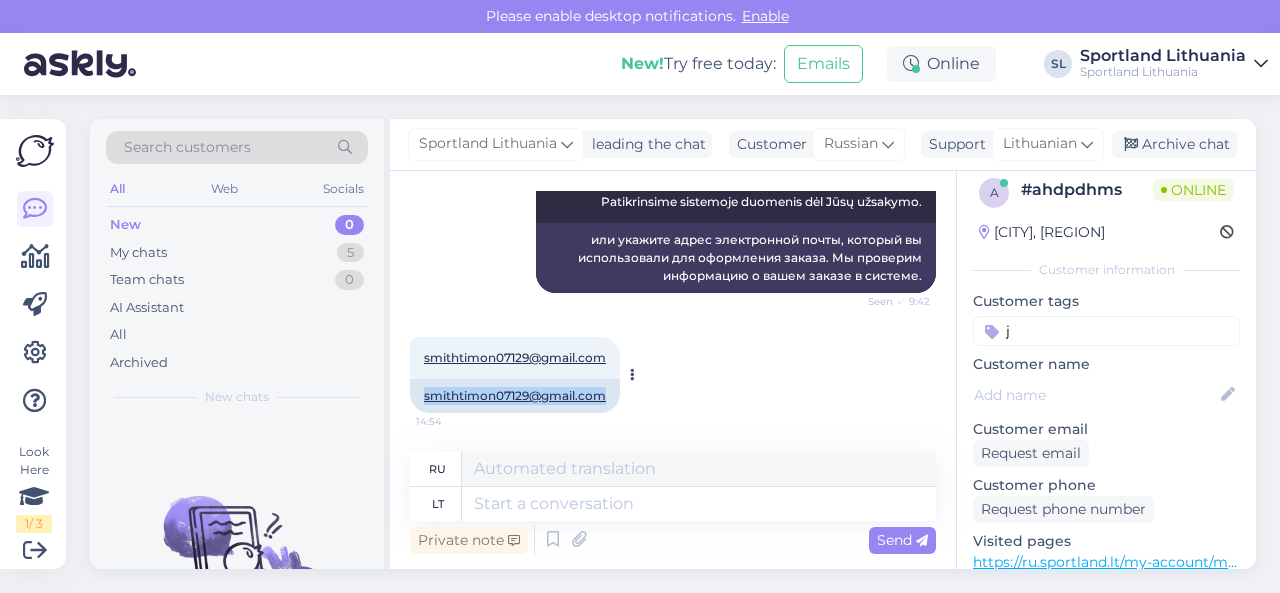 drag, startPoint x: 614, startPoint y: 395, endPoint x: 424, endPoint y: 390, distance: 190.06578 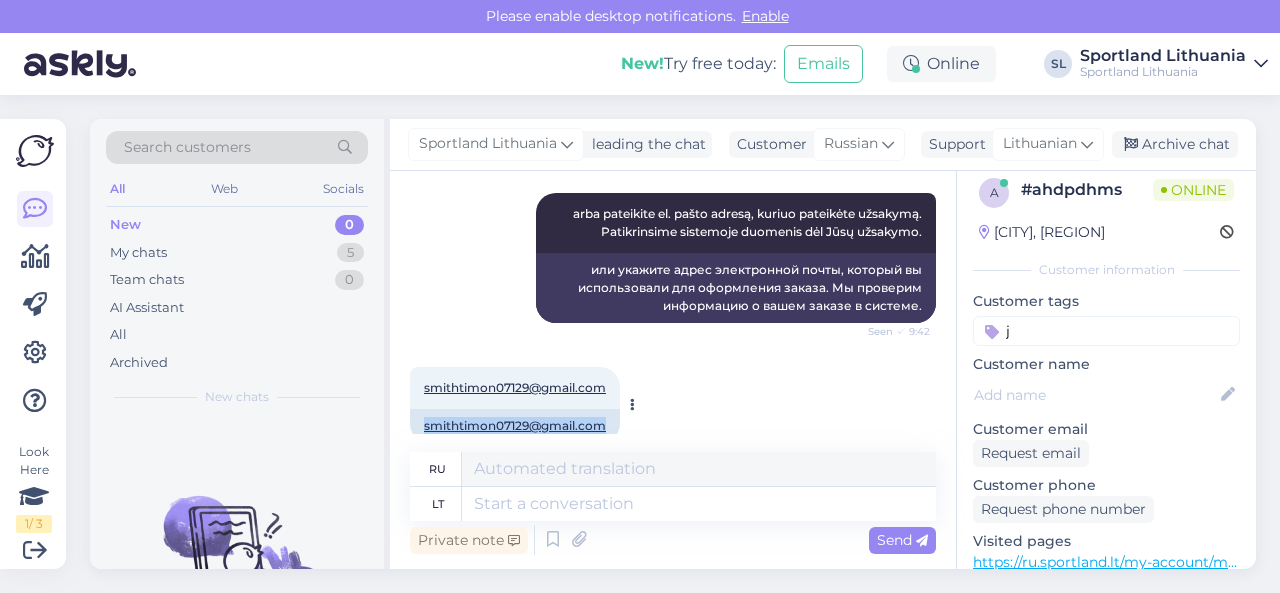 scroll, scrollTop: 686, scrollLeft: 0, axis: vertical 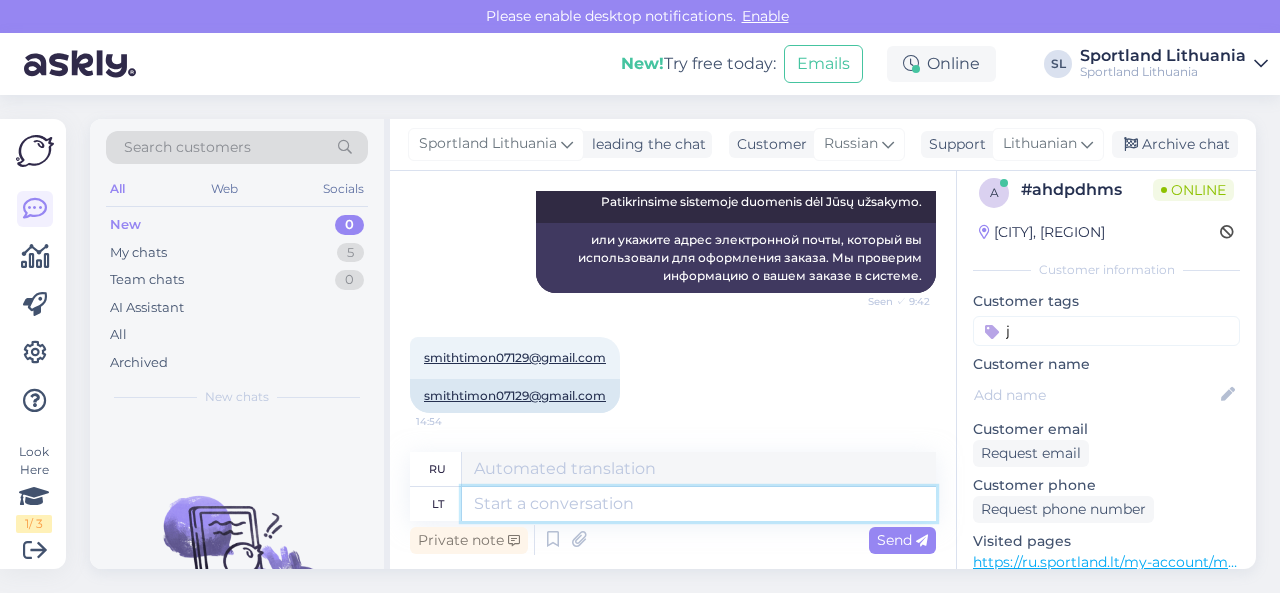 click at bounding box center (699, 504) 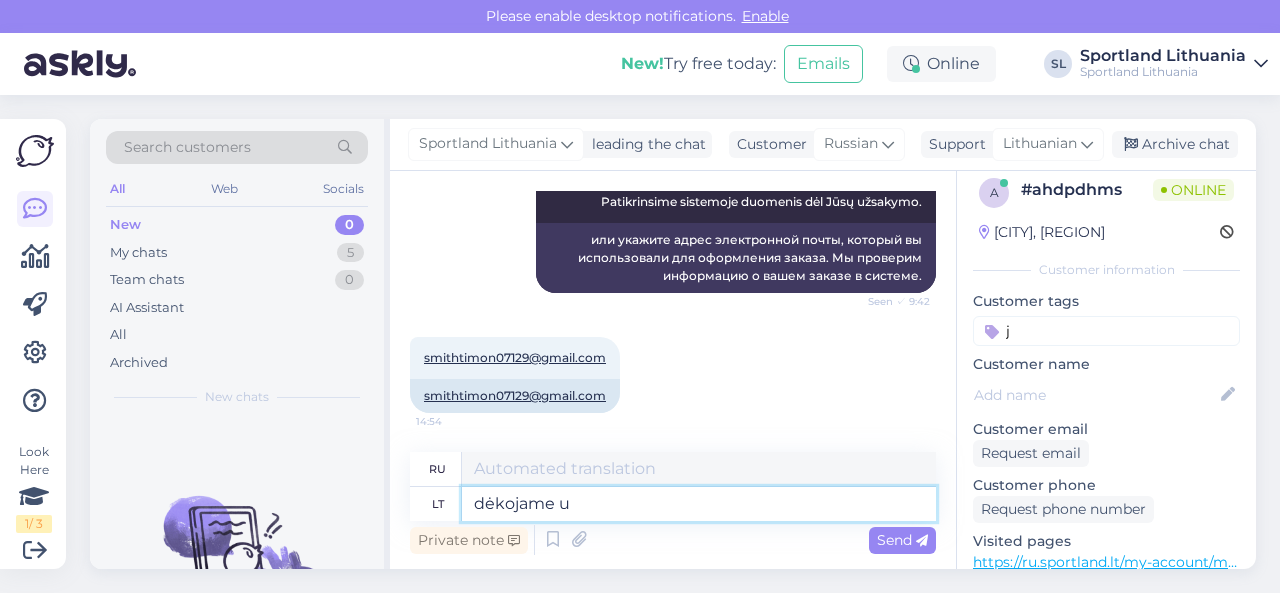 type on "dėkojame už" 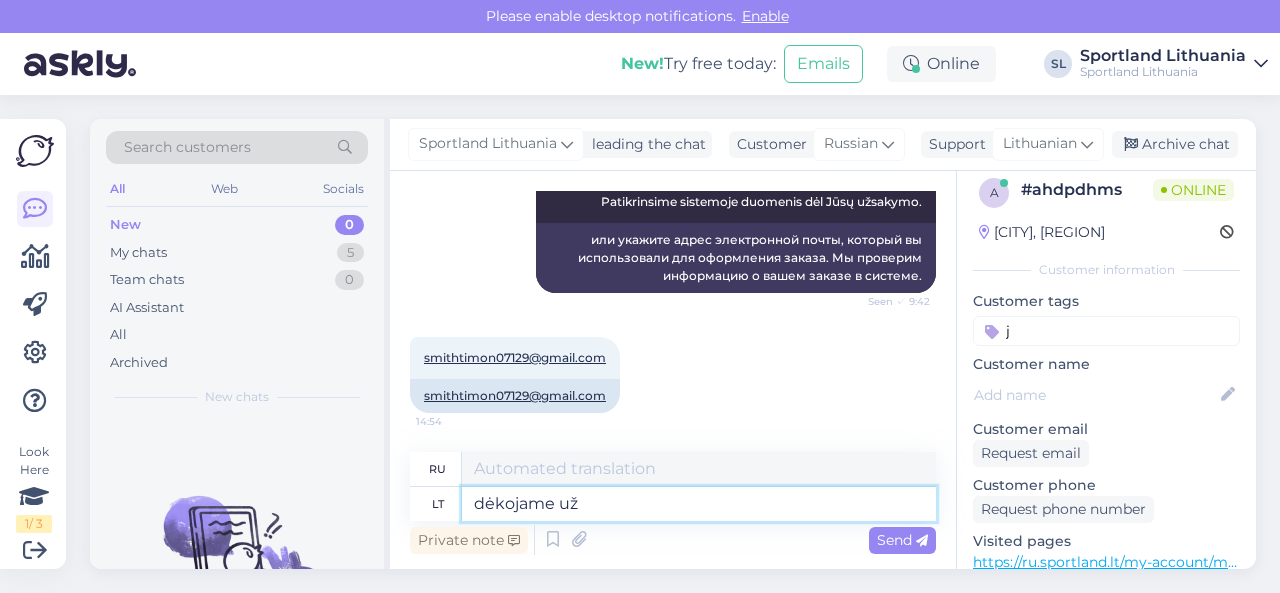 type on "Спасибо" 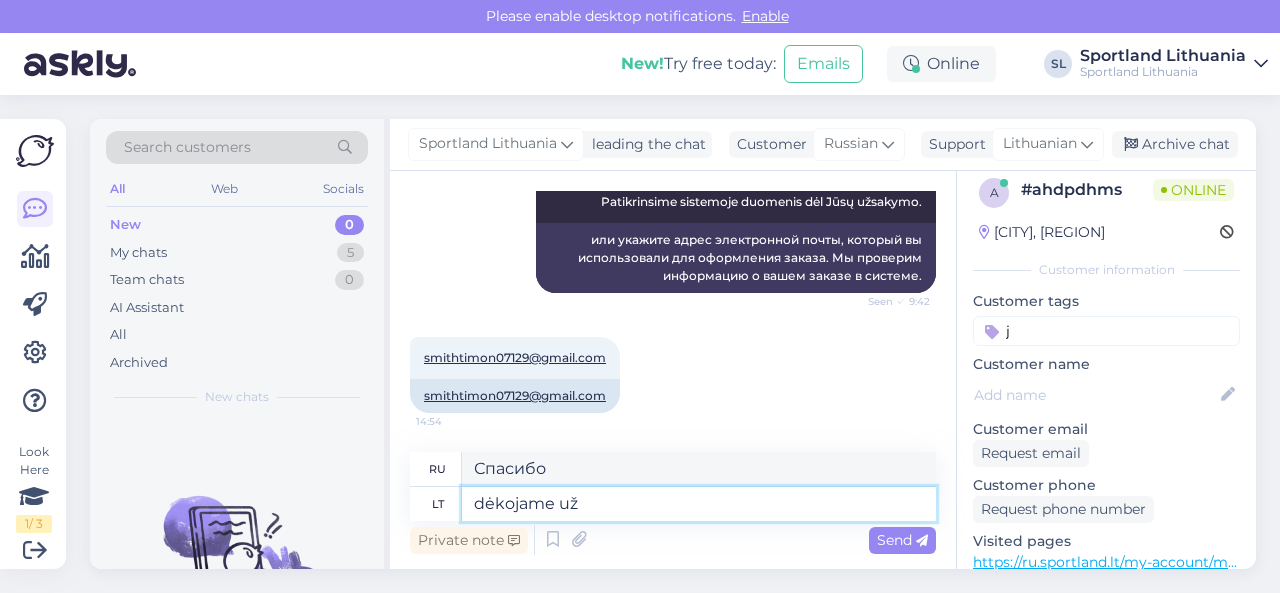 type on "dėkojame už p" 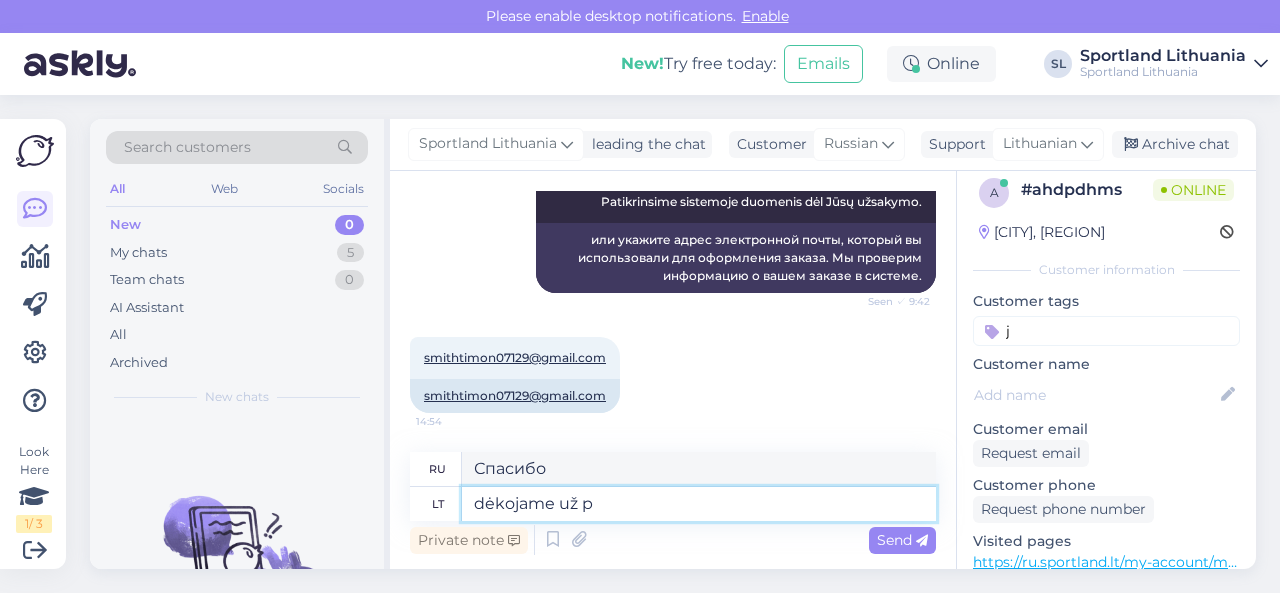 type on "спасибо за" 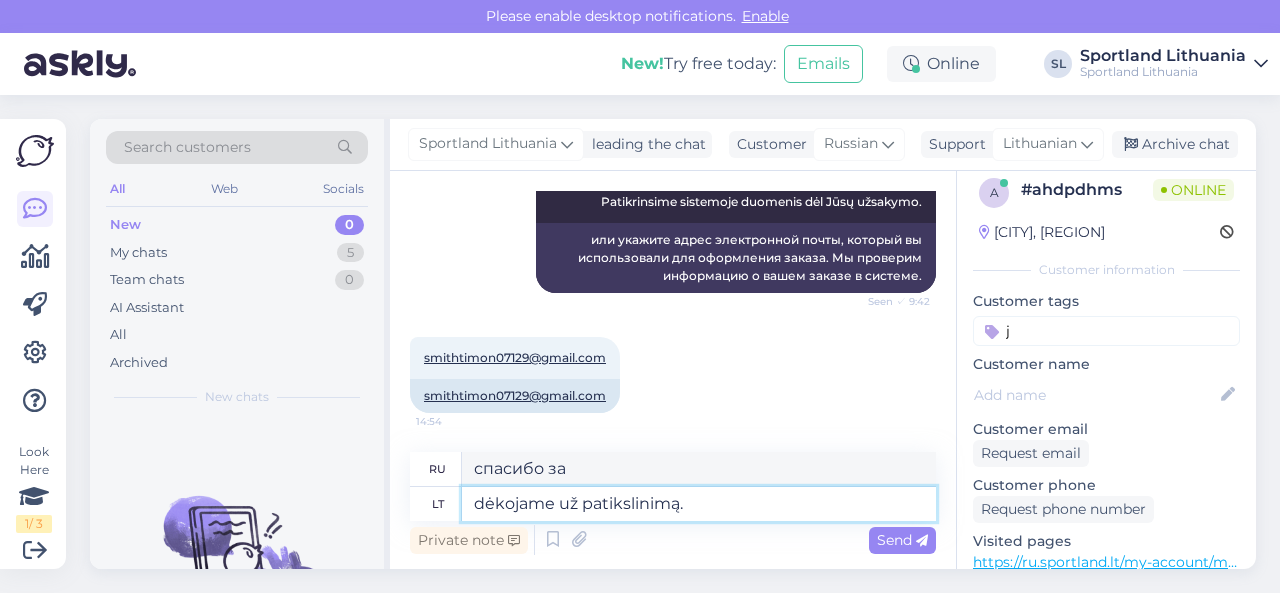 type on "dėkojame už patikslinimą." 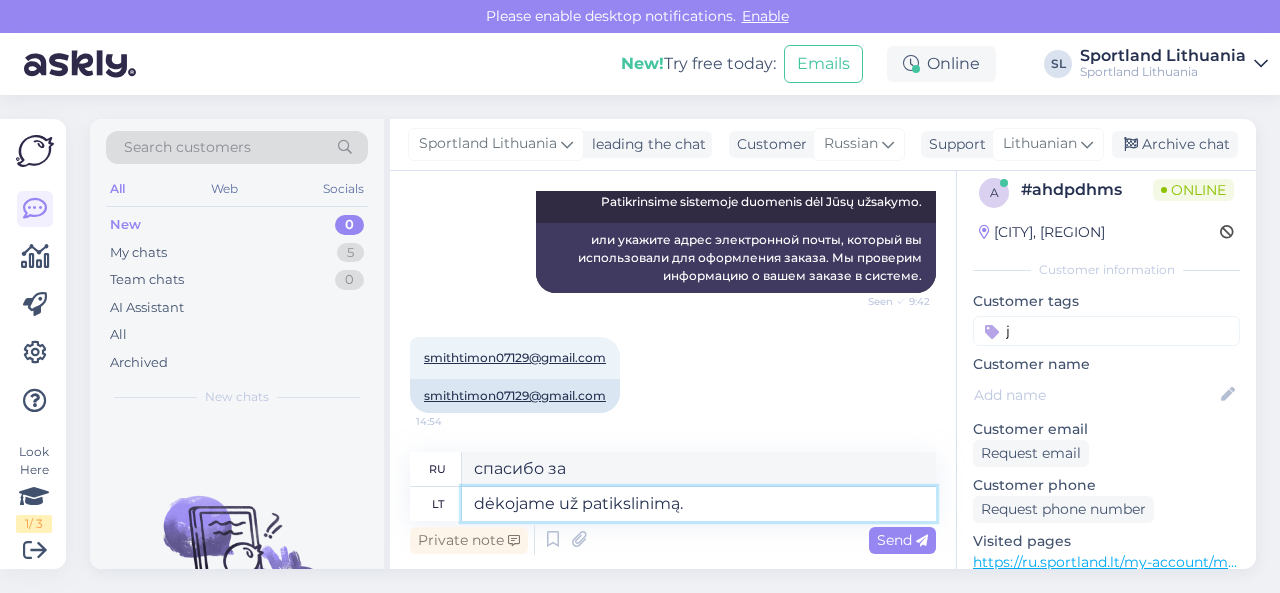 type on "Спасибо за разъяснения." 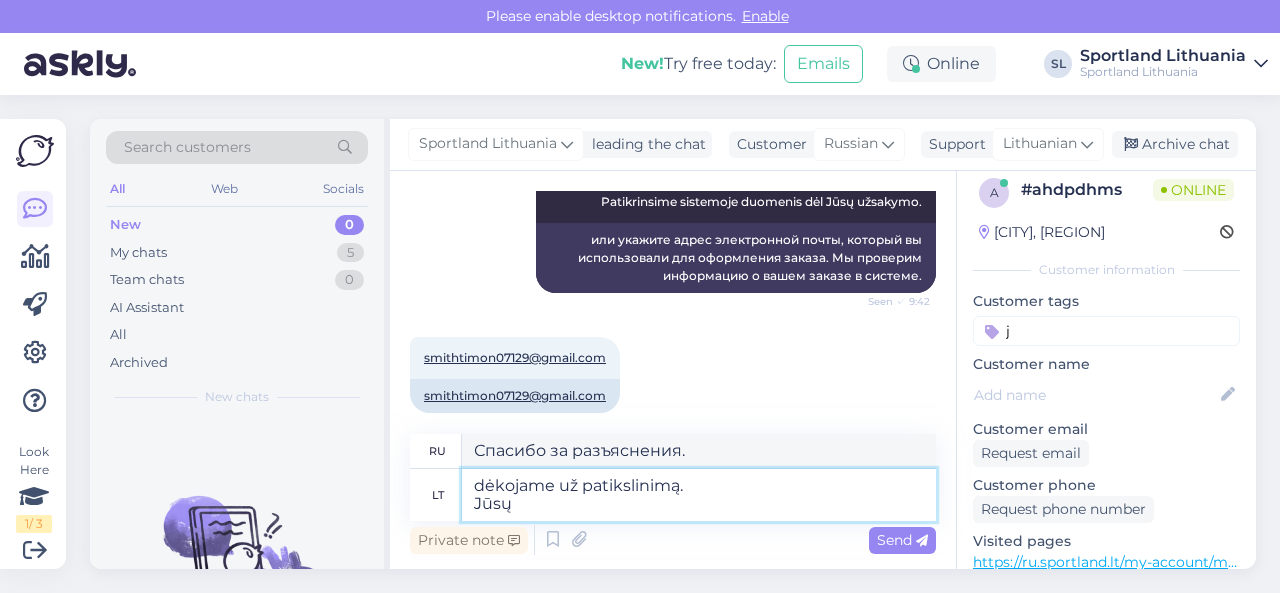 type 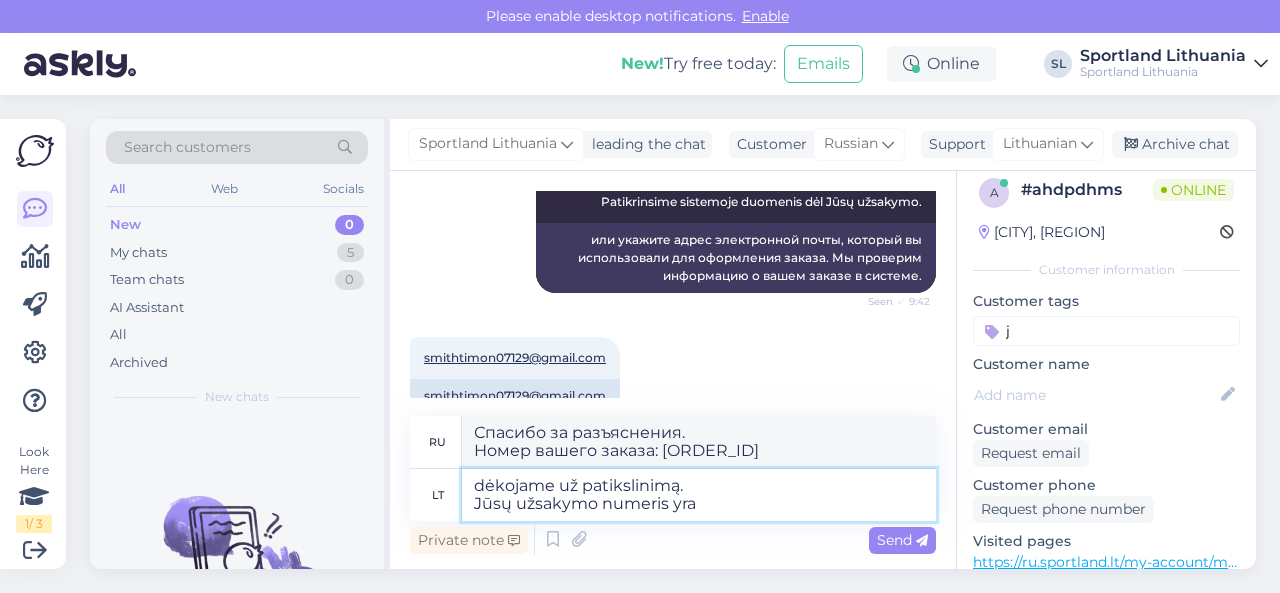 paste on "[ORDER_NUMBER]" 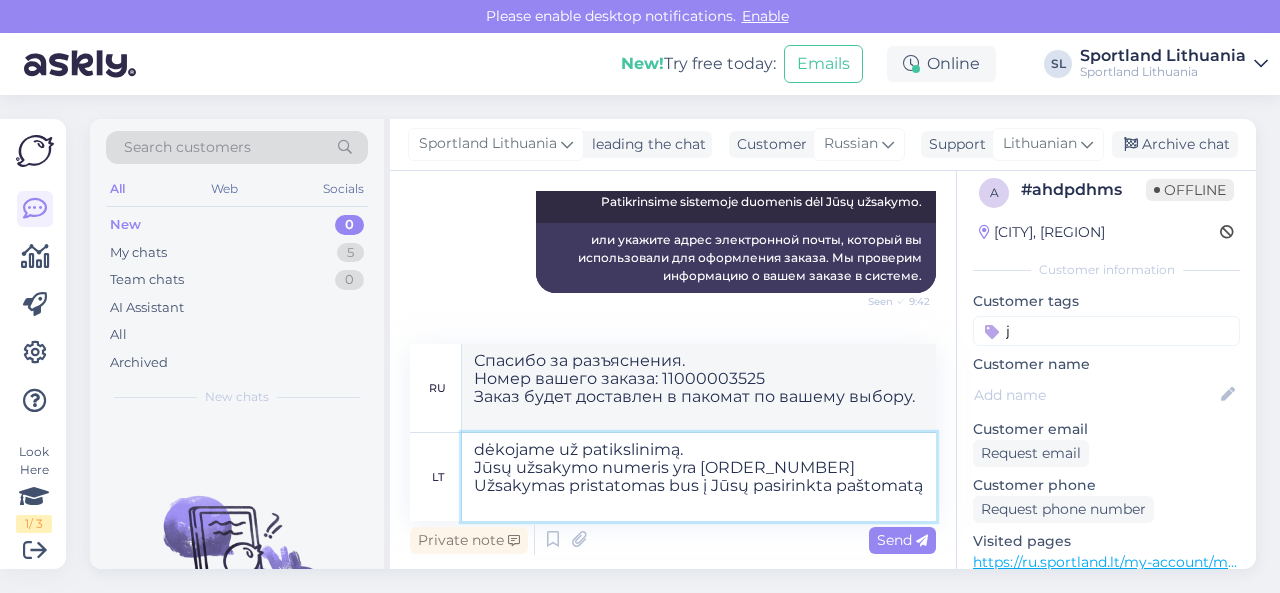 click on "dėkojame už patikslinimą.
Jūsų užsakymo numeris yra [ORDER_NUMBER]
Užsakymas pristatomas bus į Jūsų pasirinkta paštomatą" at bounding box center [699, 477] 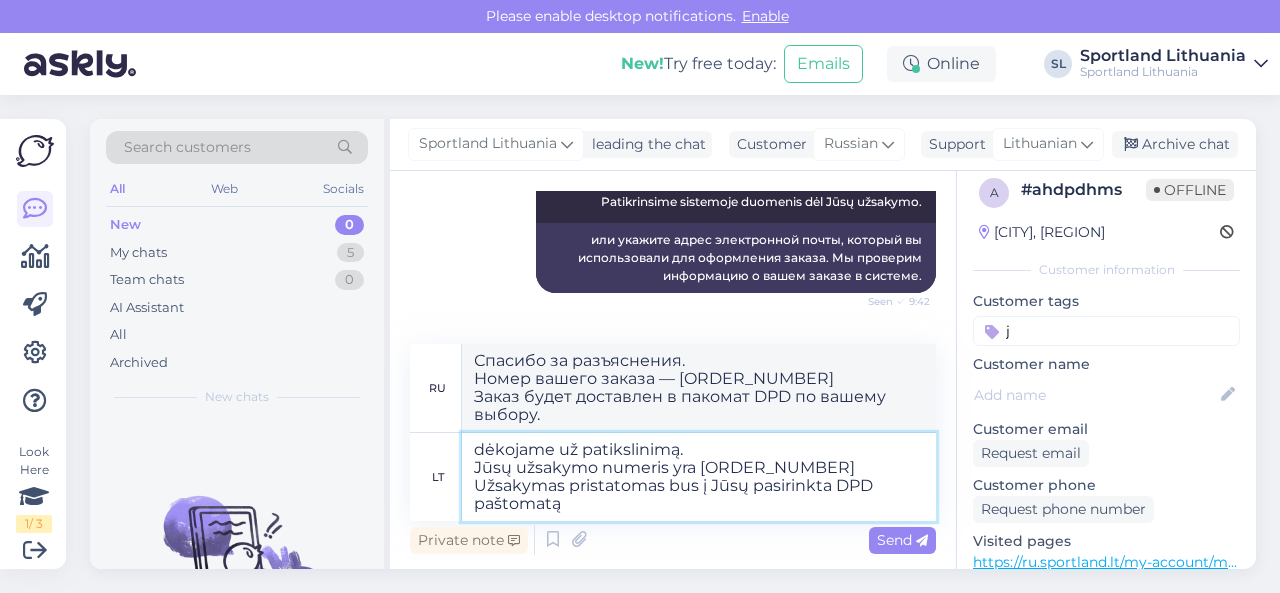 click on "dėkojame už patikslinimą.
Jūsų užsakymo numeris yra [ORDER_NUMBER]
Užsakymas pristatomas bus į Jūsų pasirinkta DPD paštomatą" at bounding box center [699, 477] 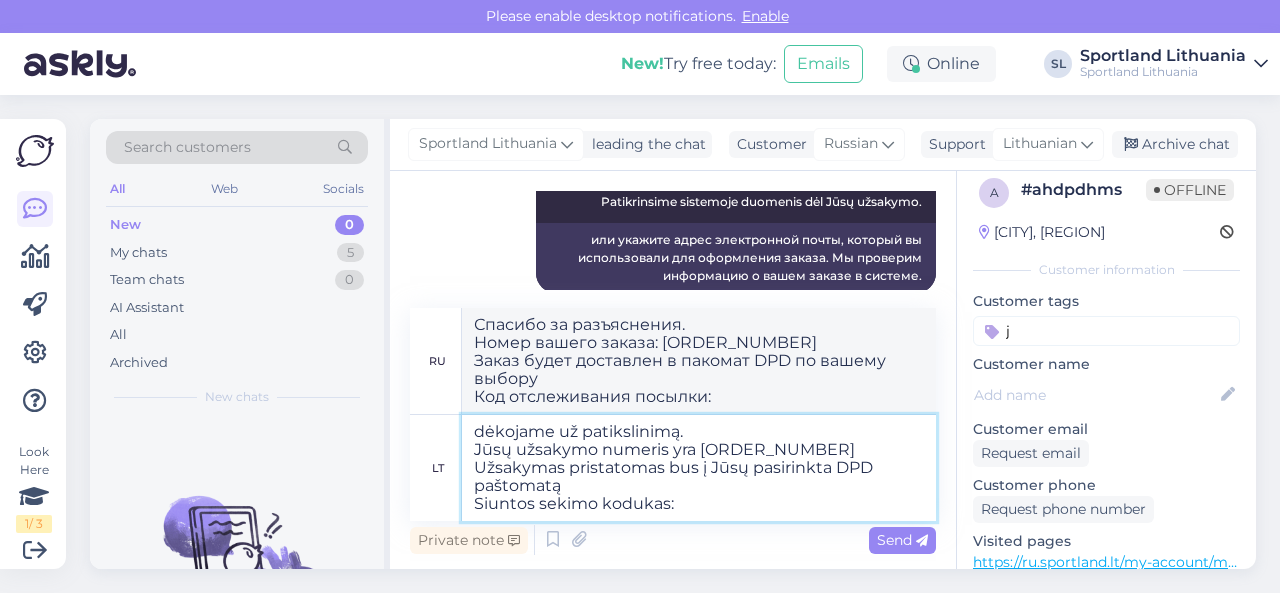 paste on "[TRACKING_CODE]" 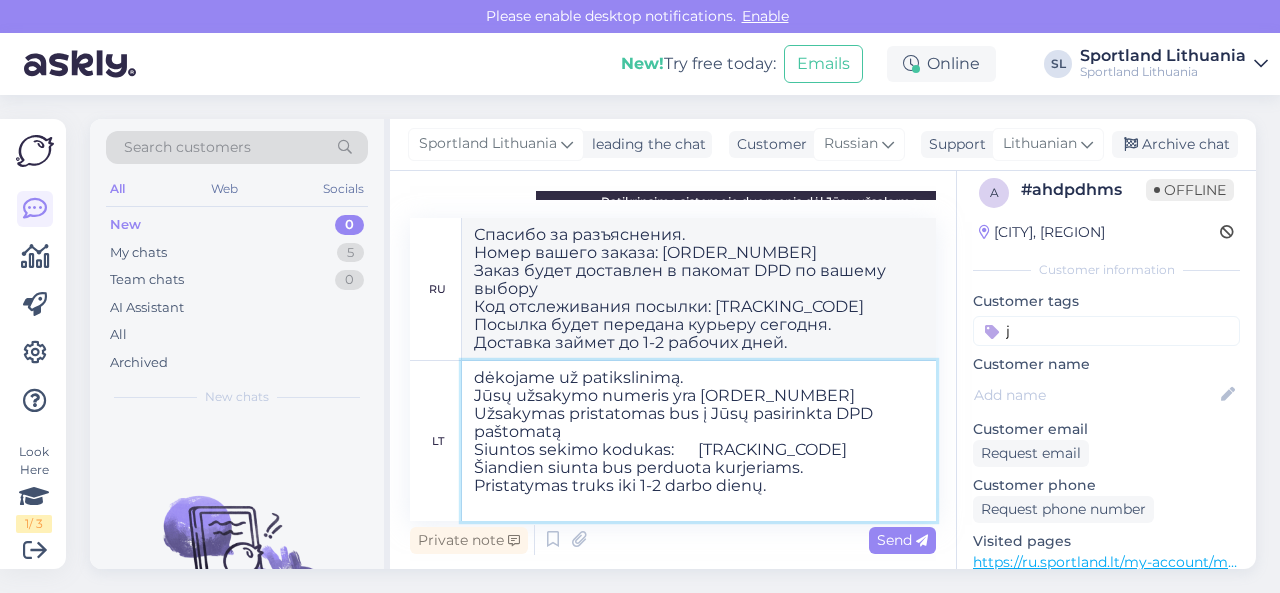 click on "dėkojame už patikslinimą.
Jūsų užsakymo numeris yra [ORDER_NUMBER]
Užsakymas pristatomas bus į Jūsų pasirinkta DPD paštomatą
Siuntos sekimo kodukas: 	[TRACKING_CODE]
Šiandien siunta bus perduota kurjeriams.
Pristatymas truks iki 1-2 darbo dienų." at bounding box center (699, 441) 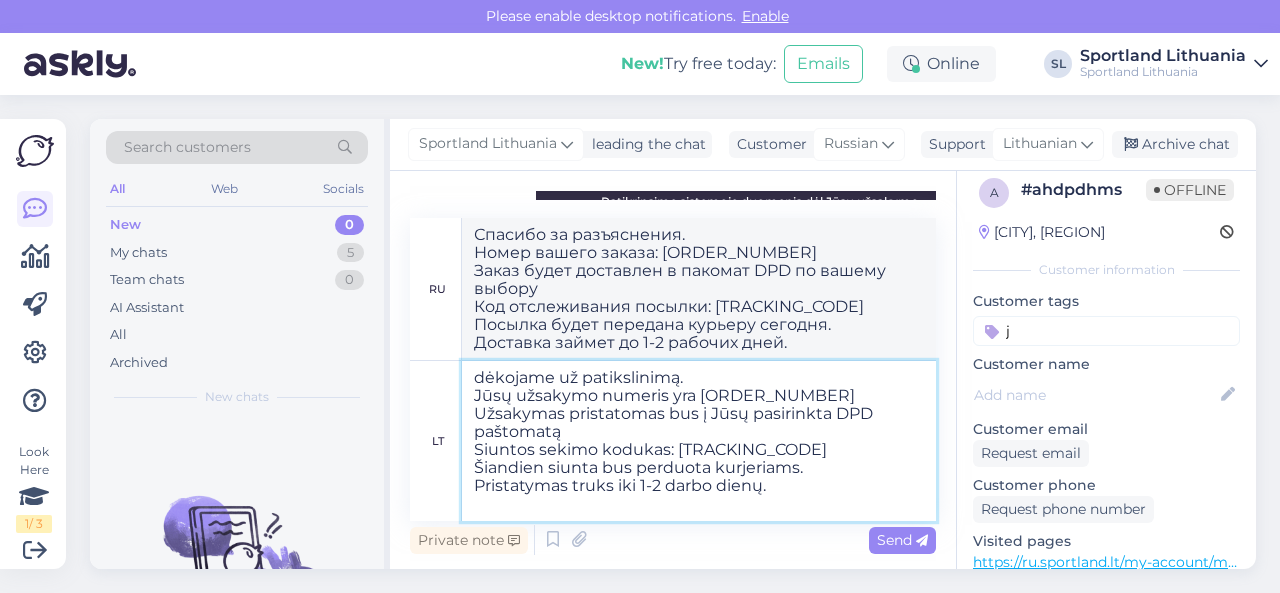 click on "dėkojame už patikslinimą.
Jūsų užsakymo numeris yra [ORDER_NUMBER]
Užsakymas pristatomas bus į Jūsų pasirinkta DPD paštomatą
Siuntos sekimo kodukas: [TRACKING_CODE]
Šiandien siunta bus perduota kurjeriams.
Pristatymas truks iki 1-2 darbo dienų." at bounding box center (699, 441) 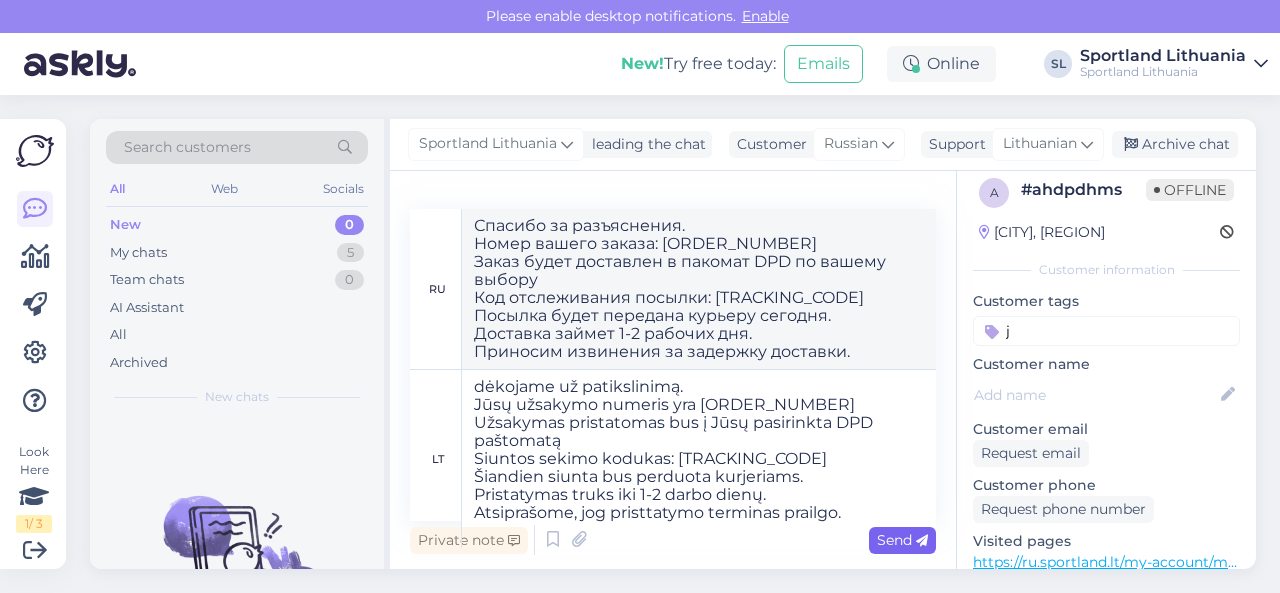 click on "Send" at bounding box center (902, 540) 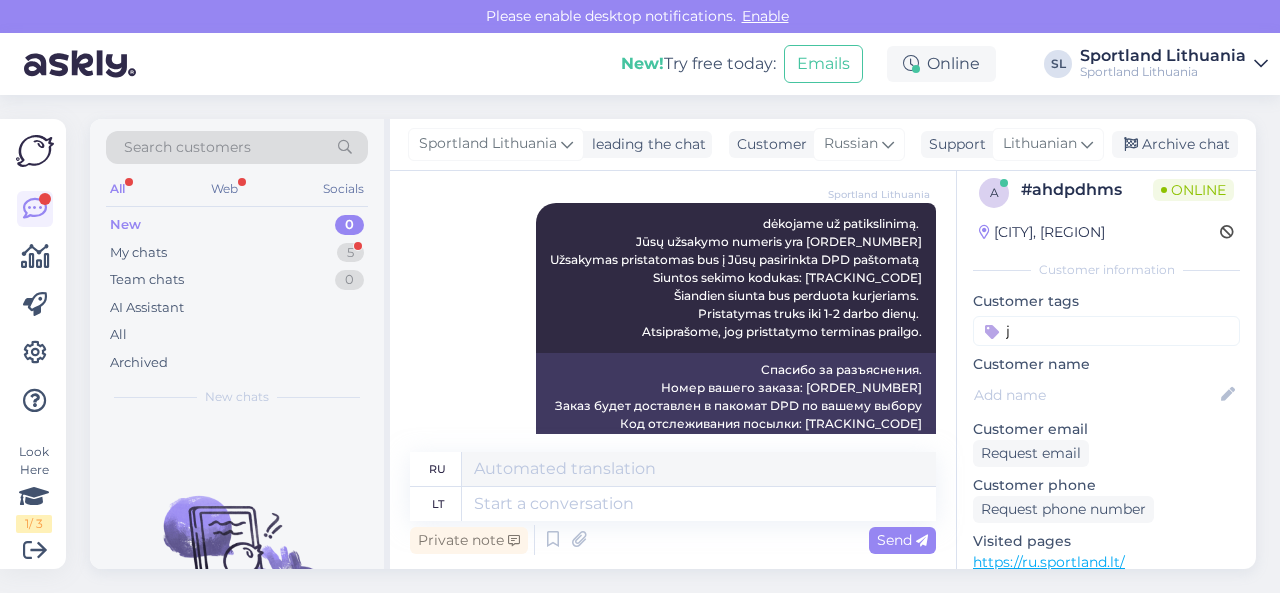 scroll, scrollTop: 1160, scrollLeft: 0, axis: vertical 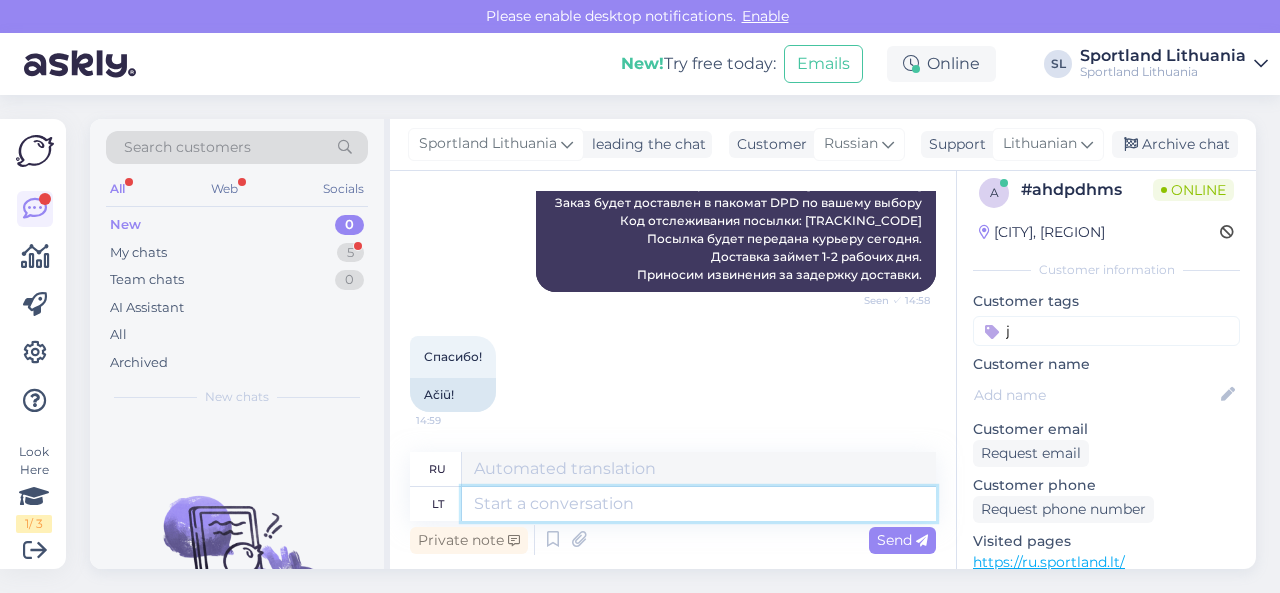 click at bounding box center [699, 504] 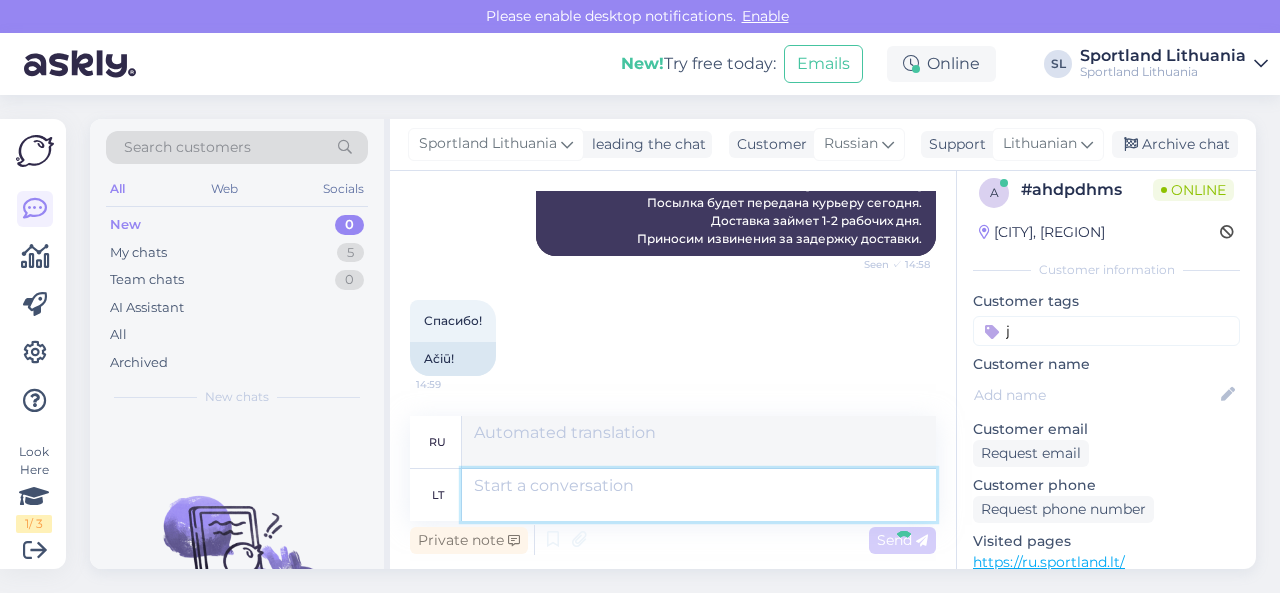 scroll, scrollTop: 1316, scrollLeft: 0, axis: vertical 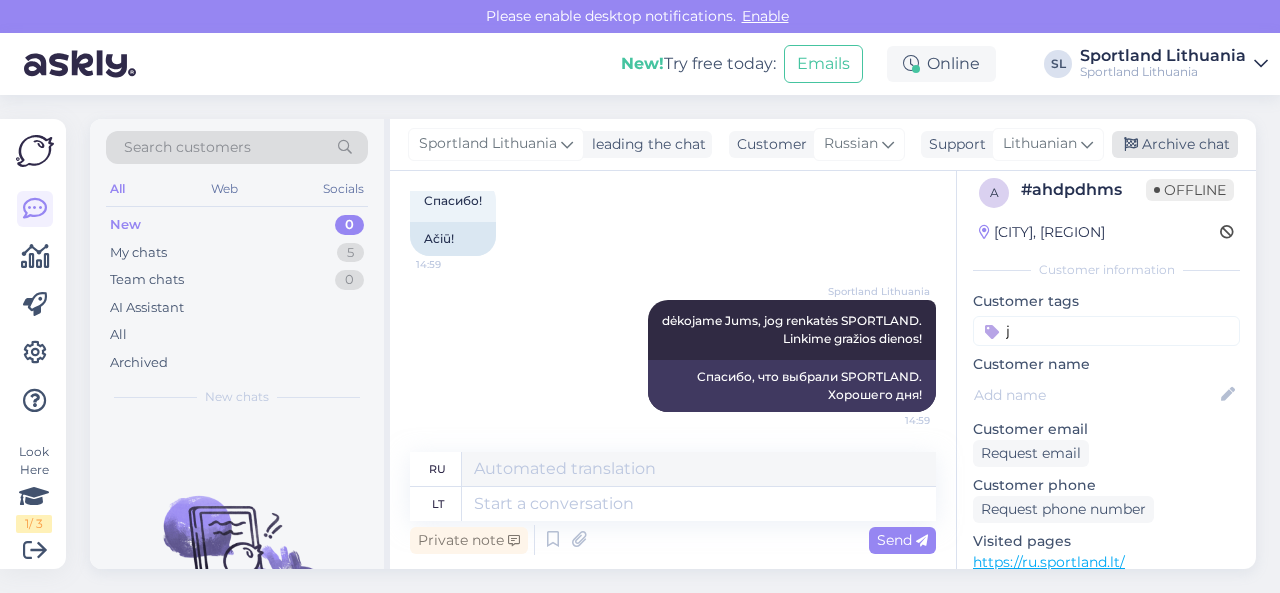 click on "Archive chat" at bounding box center [1175, 144] 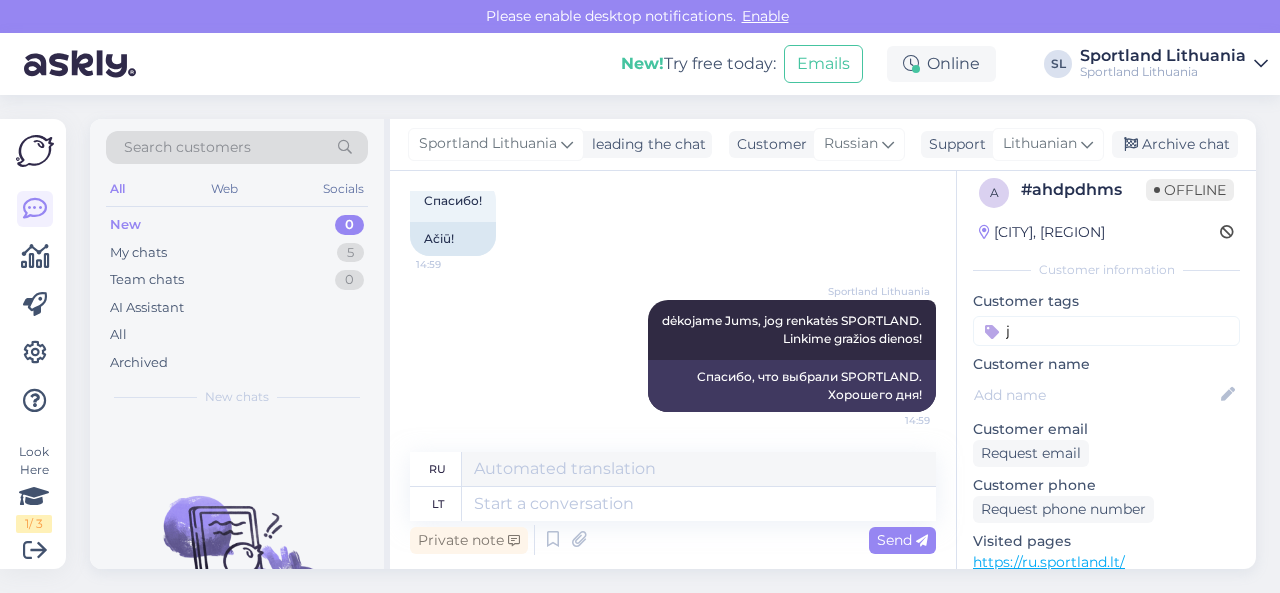 scroll, scrollTop: 1296, scrollLeft: 0, axis: vertical 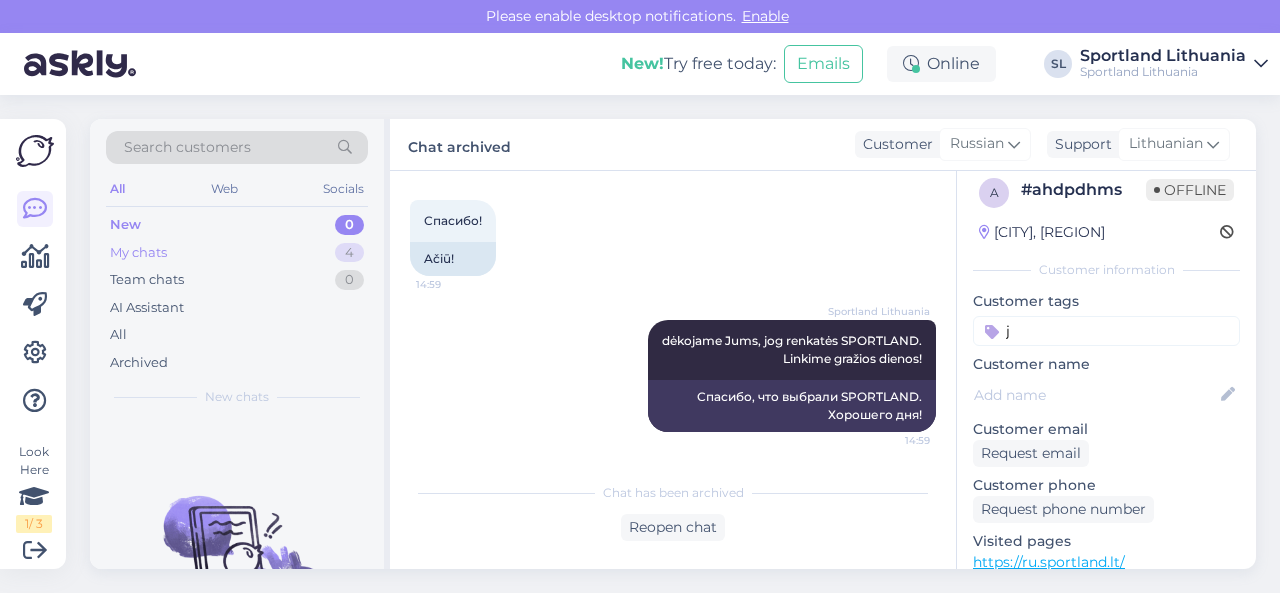 click on "My chats 4" at bounding box center (237, 253) 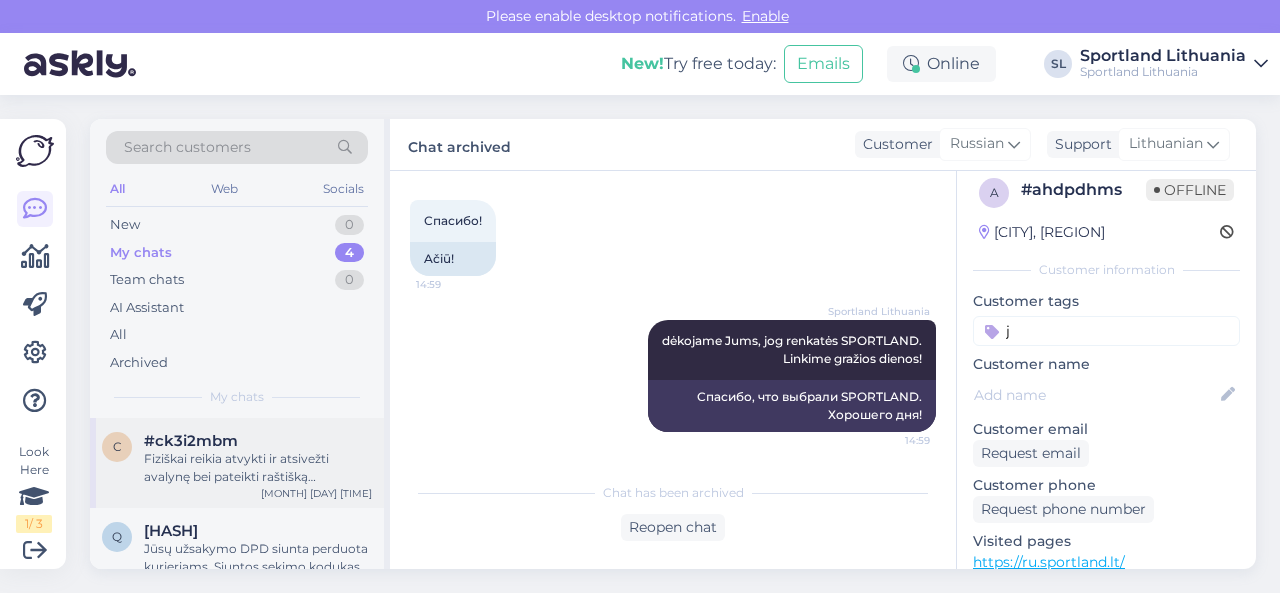 click on "Fiziškai reikia atvykti ir atsivežti avalynę bei pateikti raštišką pretenziją. Pateiksite savo kontaktus ir su Jumis bus susiekta." at bounding box center (258, 468) 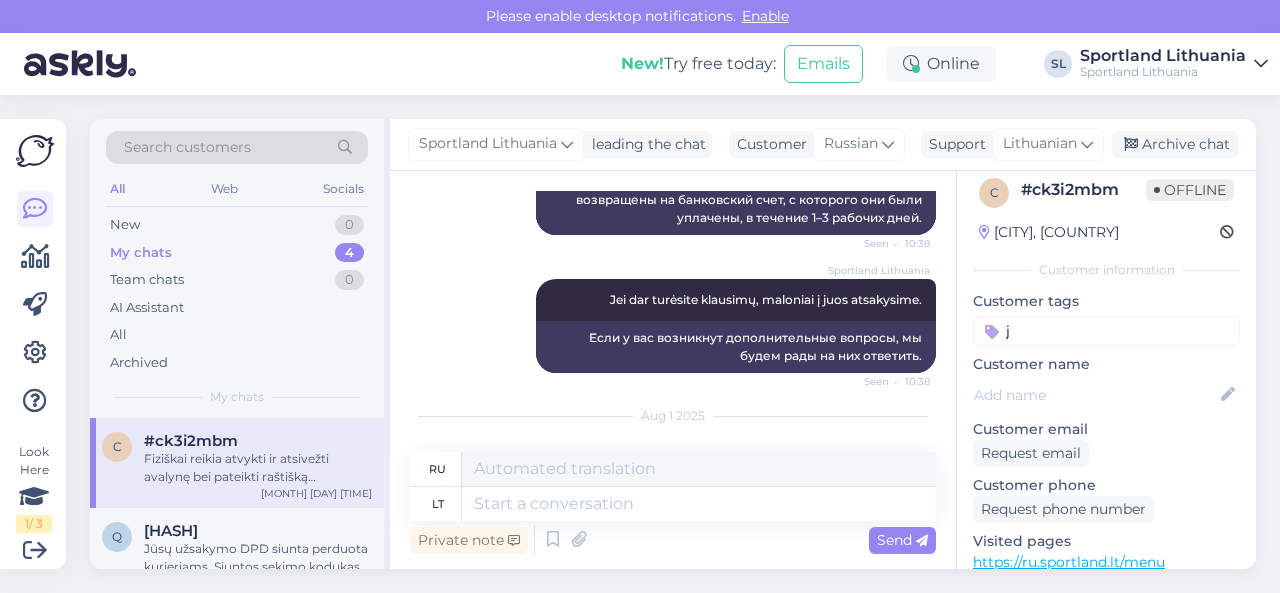 scroll, scrollTop: 3414, scrollLeft: 0, axis: vertical 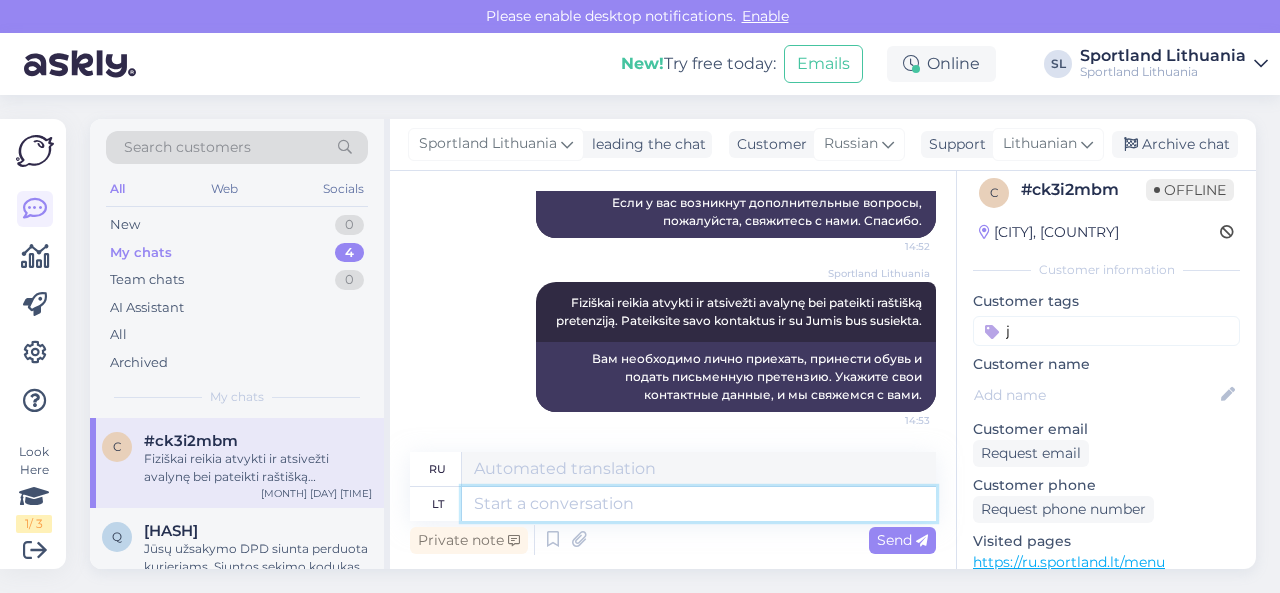 click at bounding box center (699, 504) 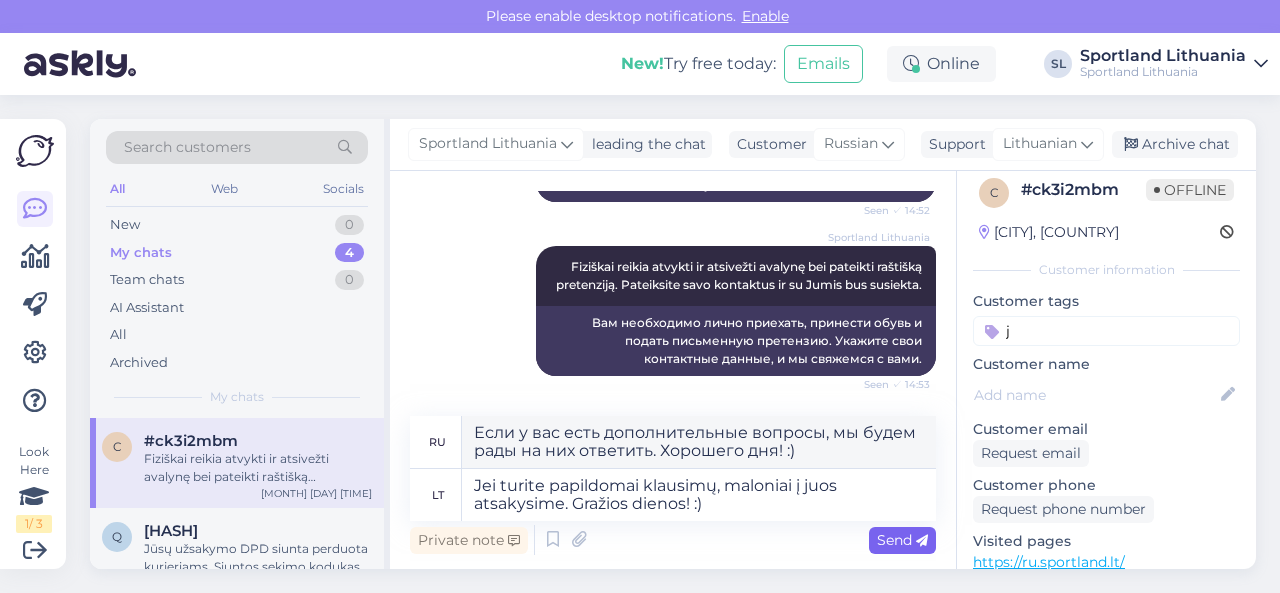 click on "Send" at bounding box center [902, 540] 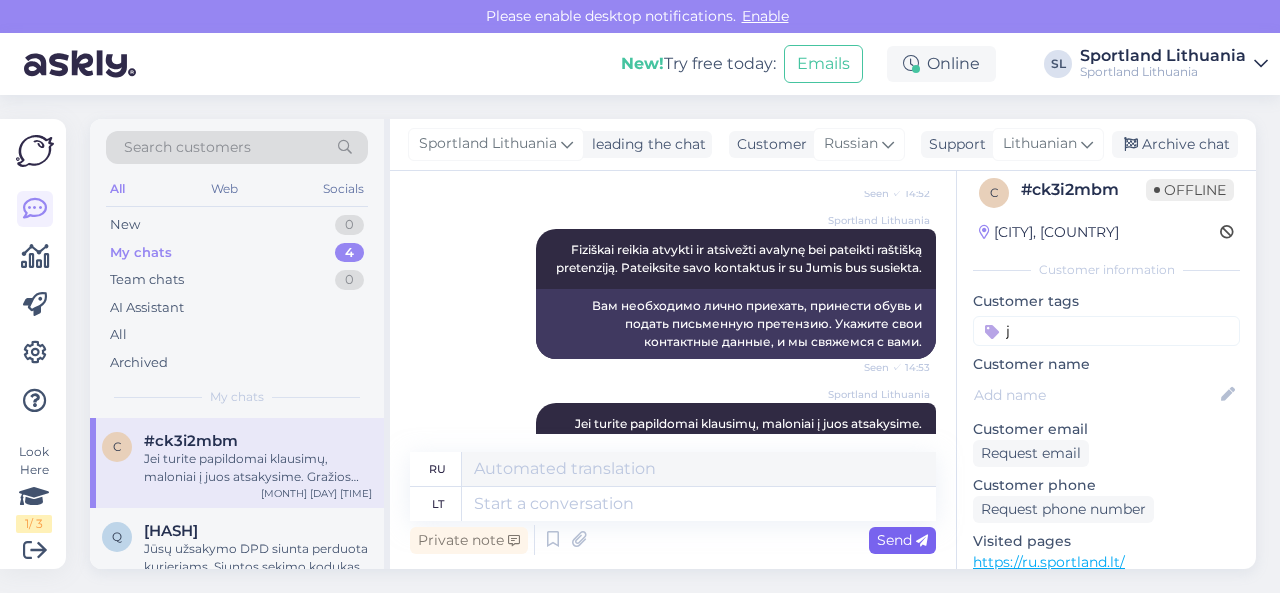 scroll, scrollTop: 3570, scrollLeft: 0, axis: vertical 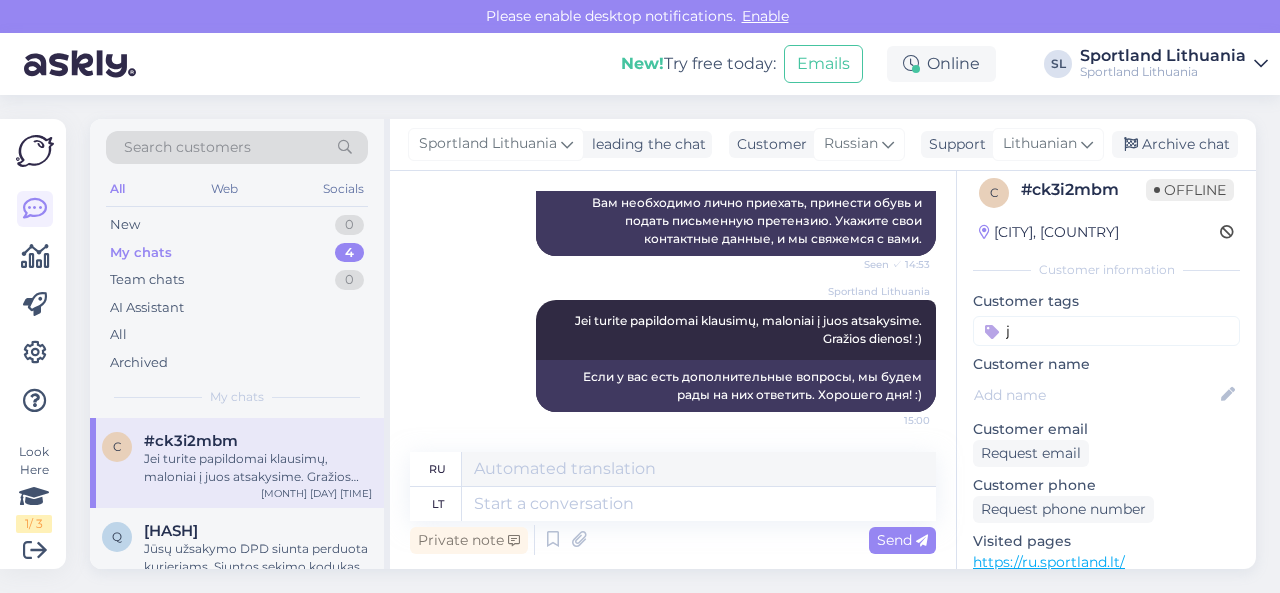 click on "Sportland Lithuania leading the chat Customer Russian Support Lithuanian Archive chat" at bounding box center [823, 145] 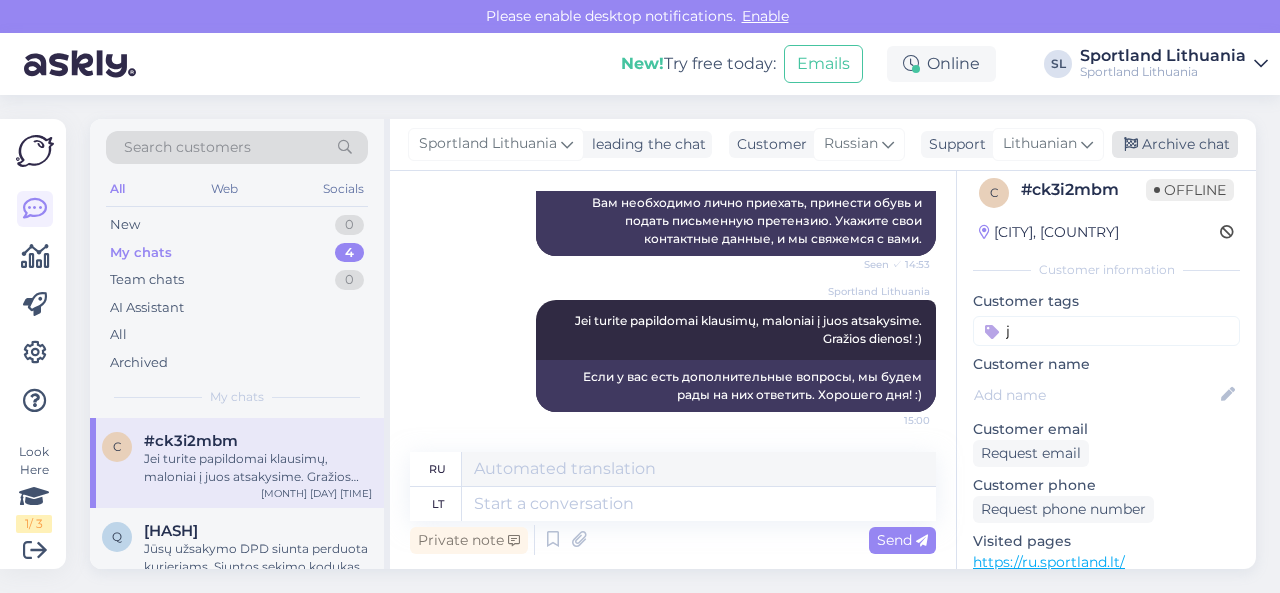 click on "Archive chat" at bounding box center [1175, 144] 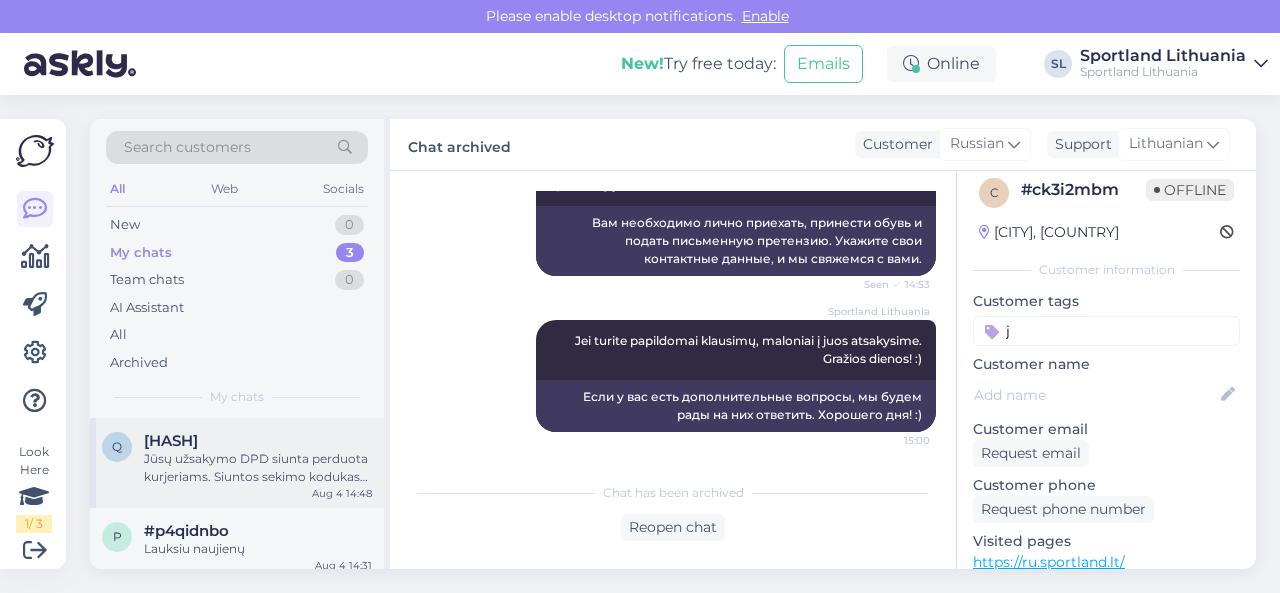 click on "Jūsų užsakymo DPD siunta perduota kurjeriams. Siuntos sekimo kodukas 	[TRACKING_CODE]
per 1-2 d.d. užsakymo antra dalis bus pristatyta. atsiprašome už nepatogumus." at bounding box center (258, 468) 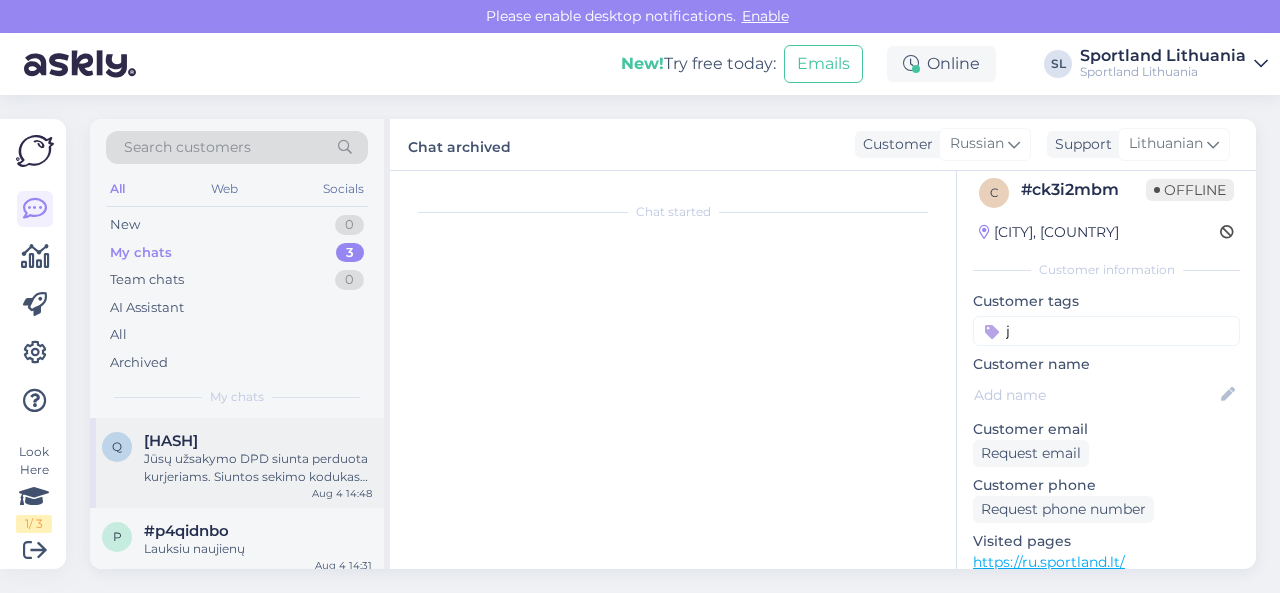 scroll, scrollTop: 821, scrollLeft: 0, axis: vertical 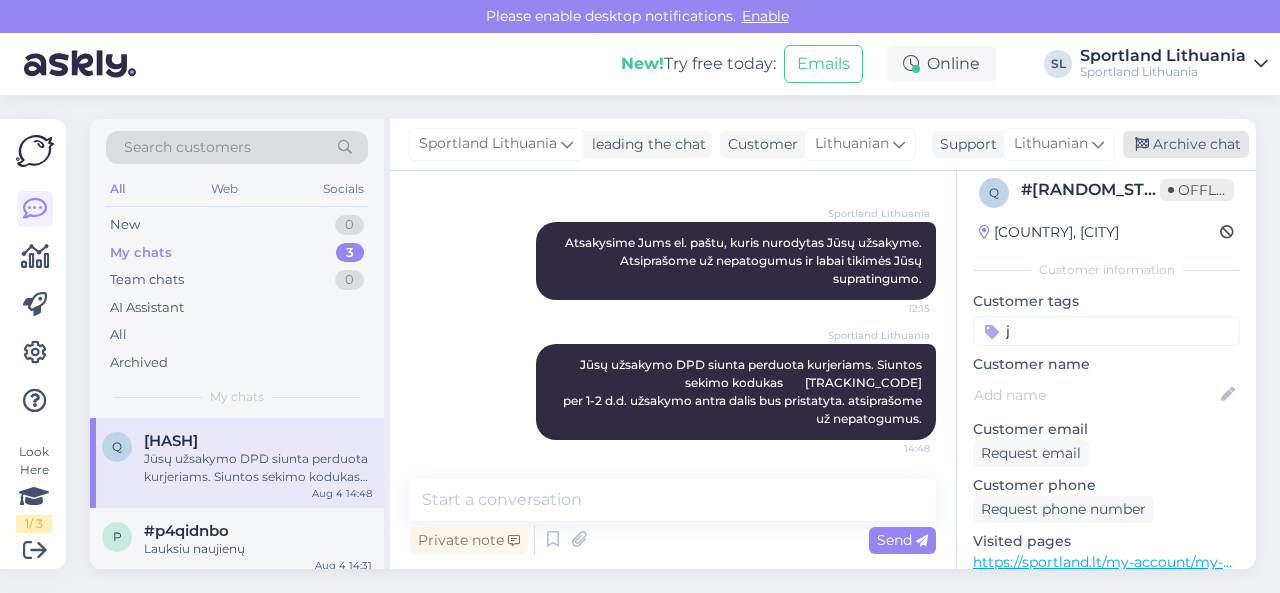 click on "Archive chat" at bounding box center (1186, 144) 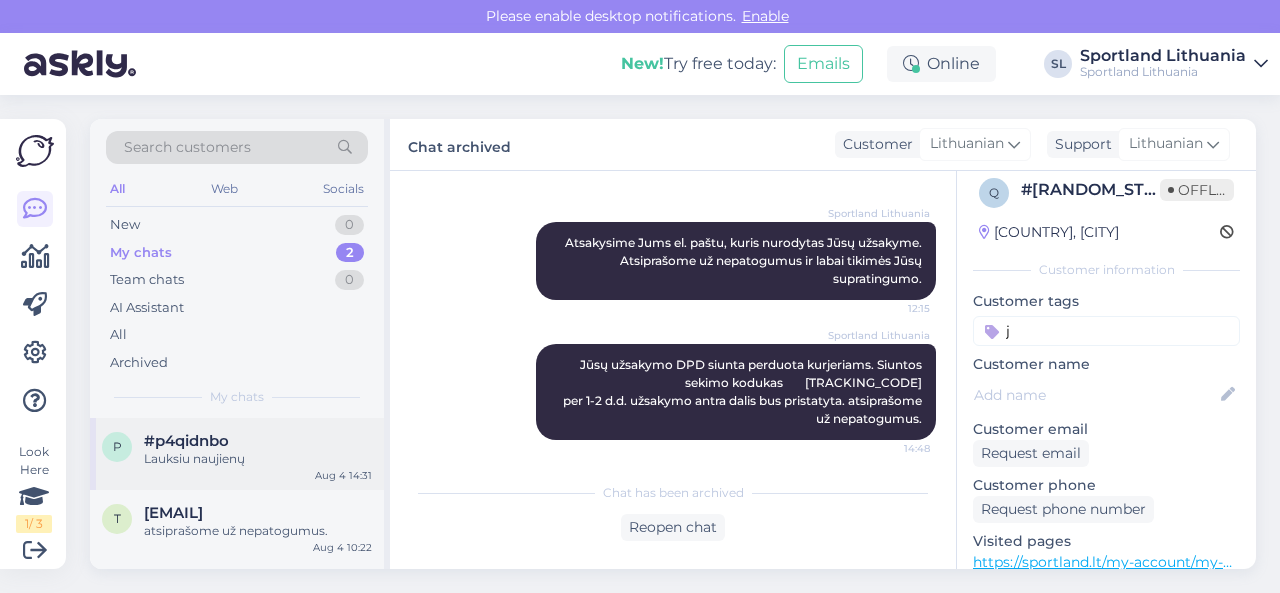 click on "Lauksiu naujienų" at bounding box center [258, 459] 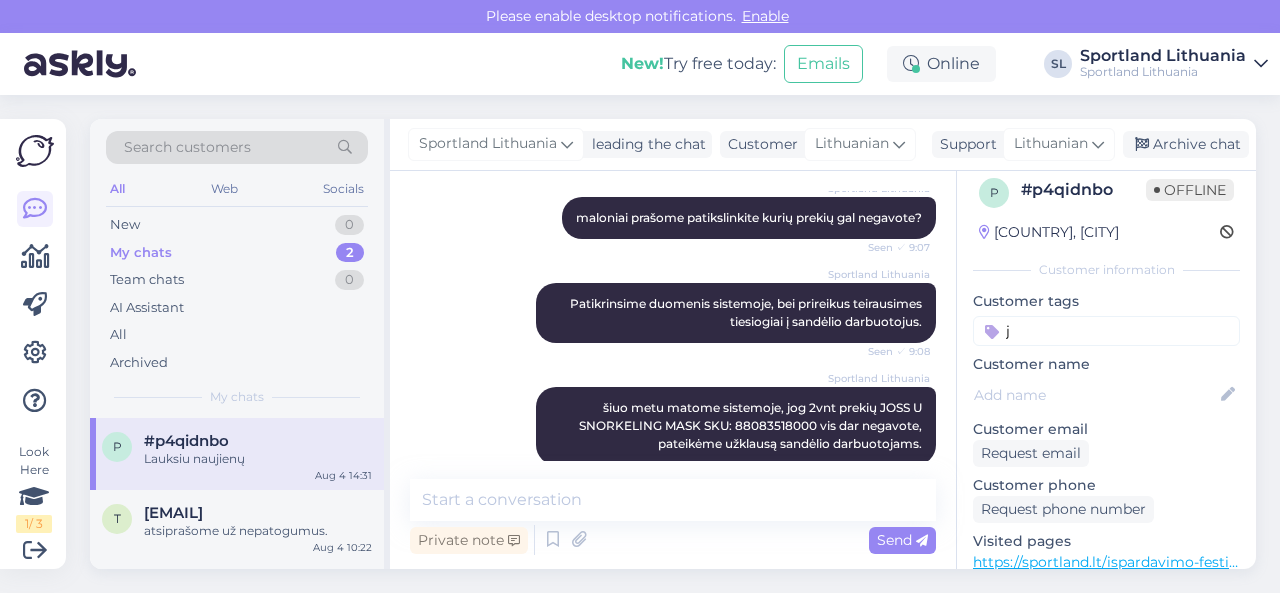 scroll, scrollTop: 1190, scrollLeft: 0, axis: vertical 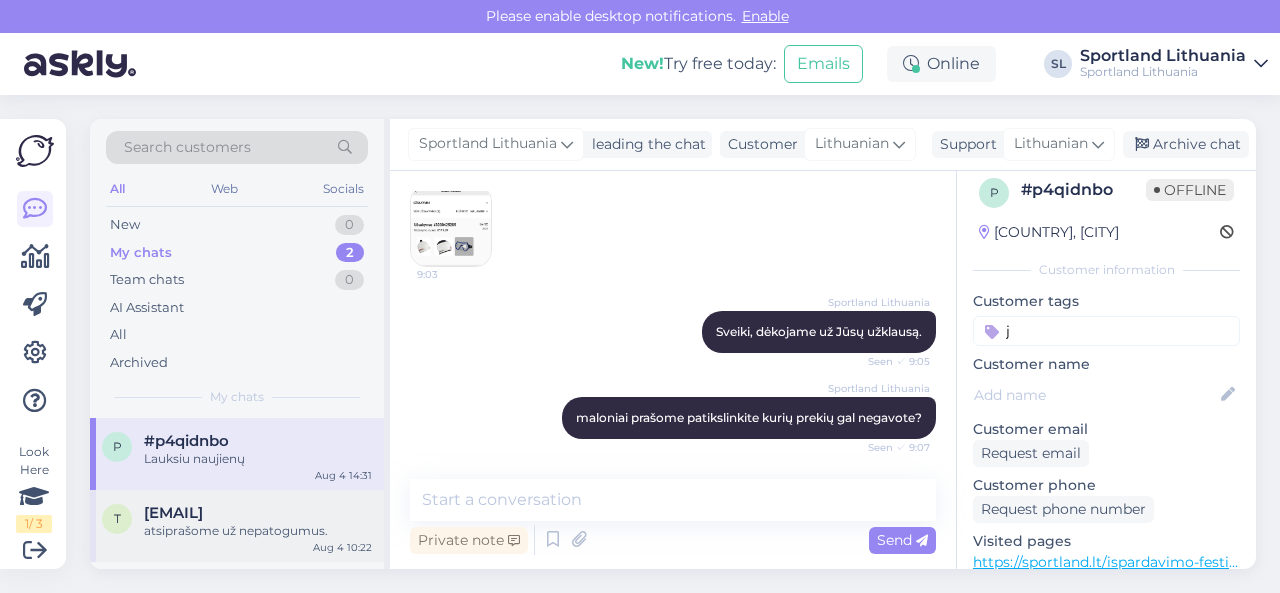 click on "[EMAIL]" at bounding box center [173, 513] 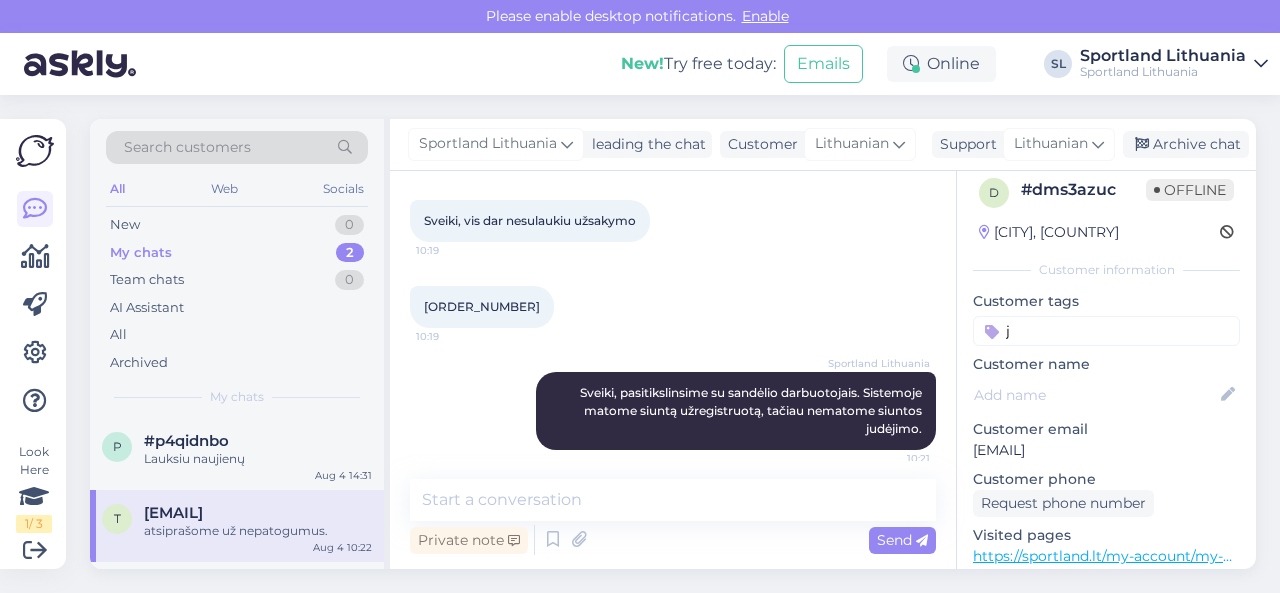 scroll, scrollTop: 401, scrollLeft: 0, axis: vertical 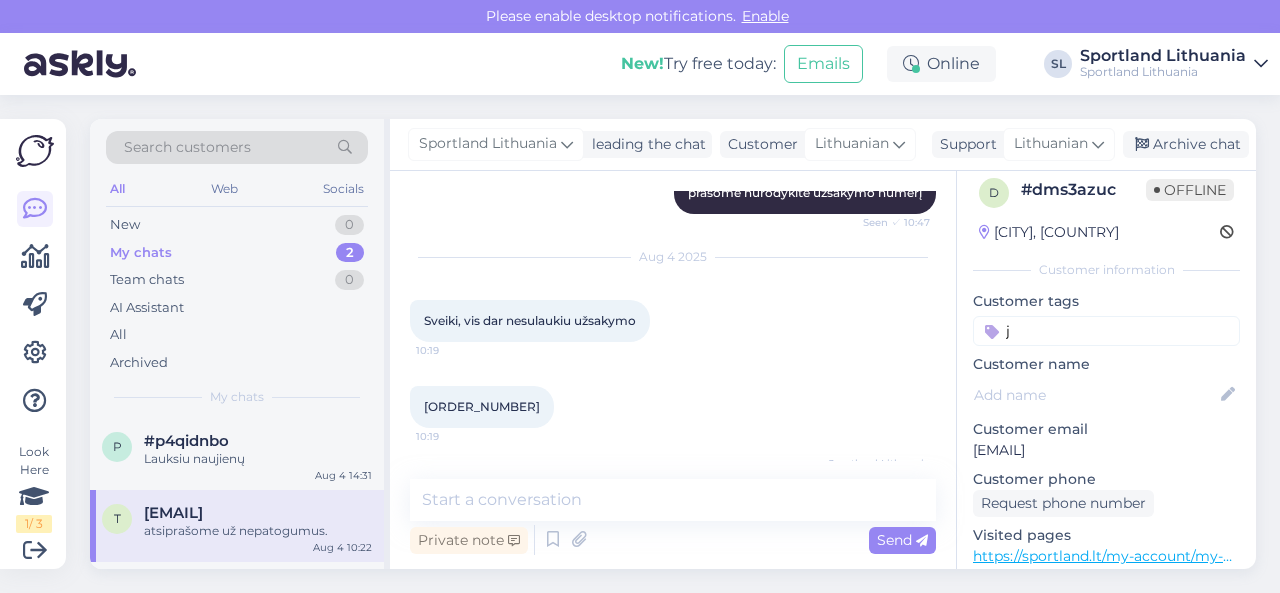click on "[ORDER_NUMBER]" at bounding box center (482, 406) 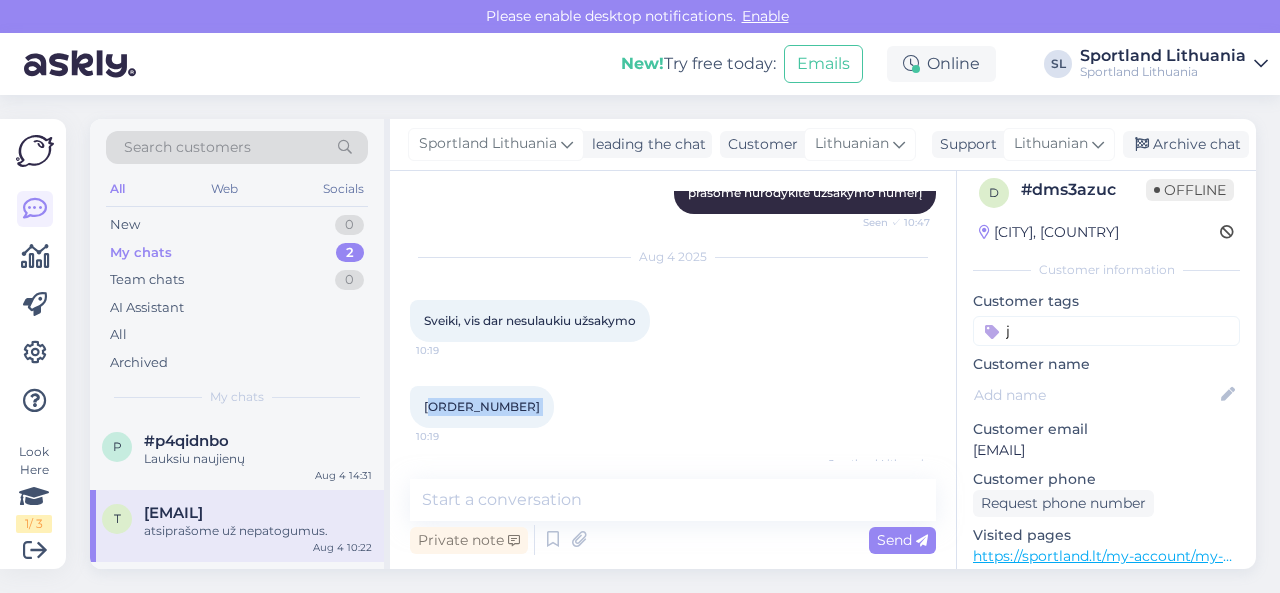 click on "[ORDER_NUMBER]" at bounding box center [482, 406] 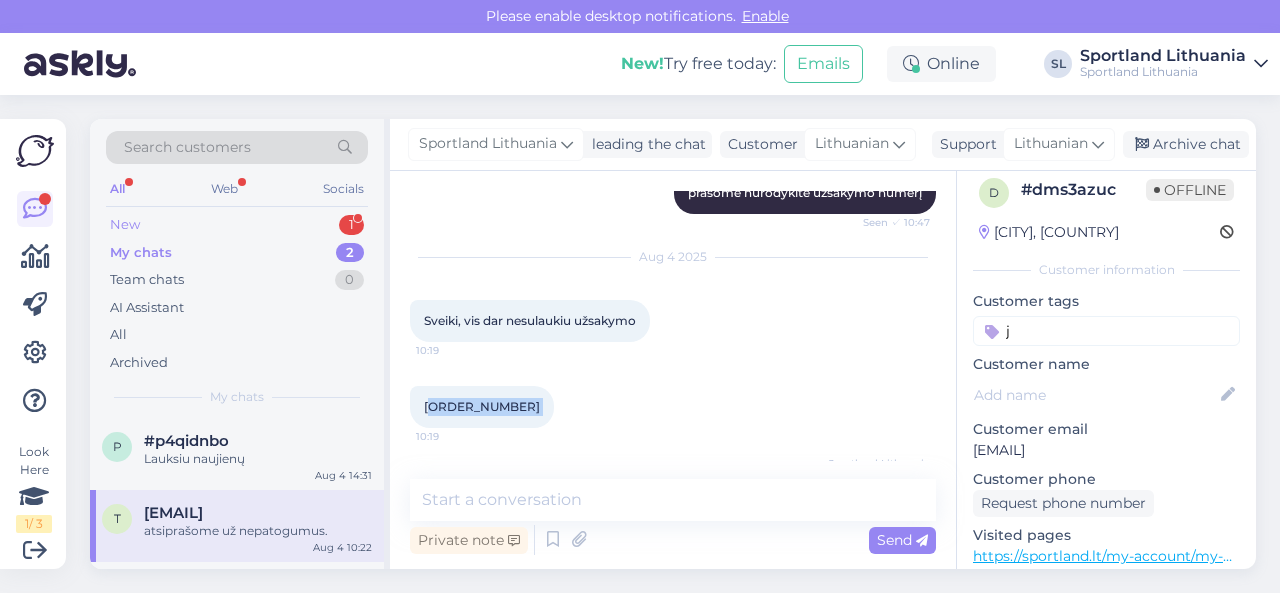 click on "New 1" at bounding box center [237, 225] 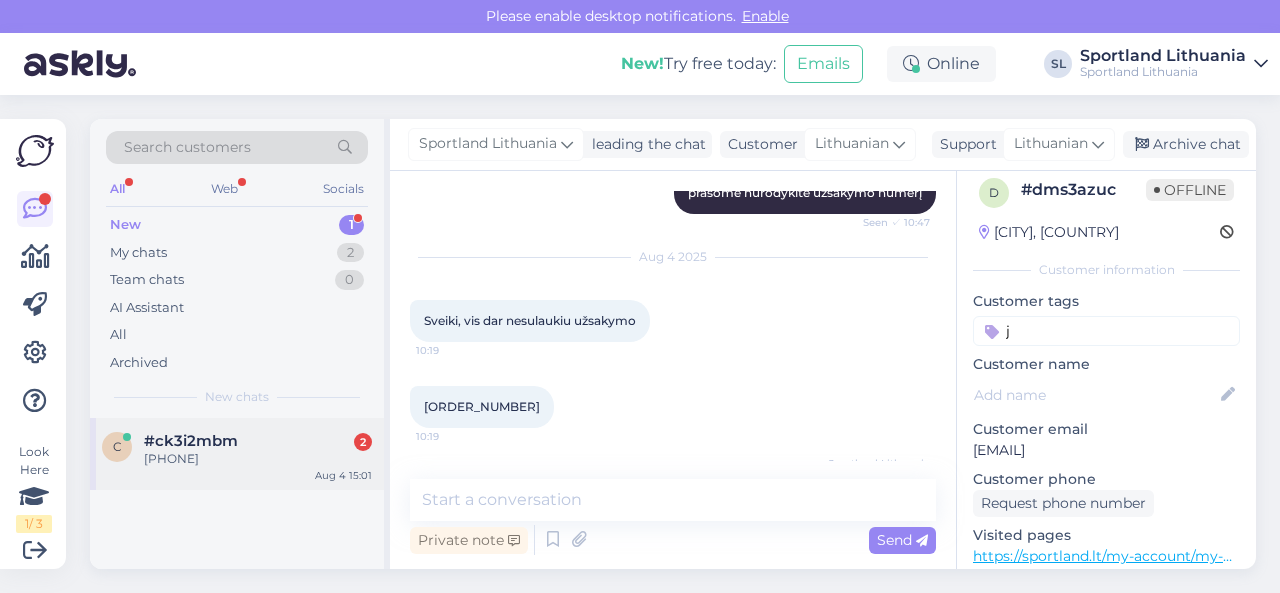 click on "[HASH]" at bounding box center (258, 441) 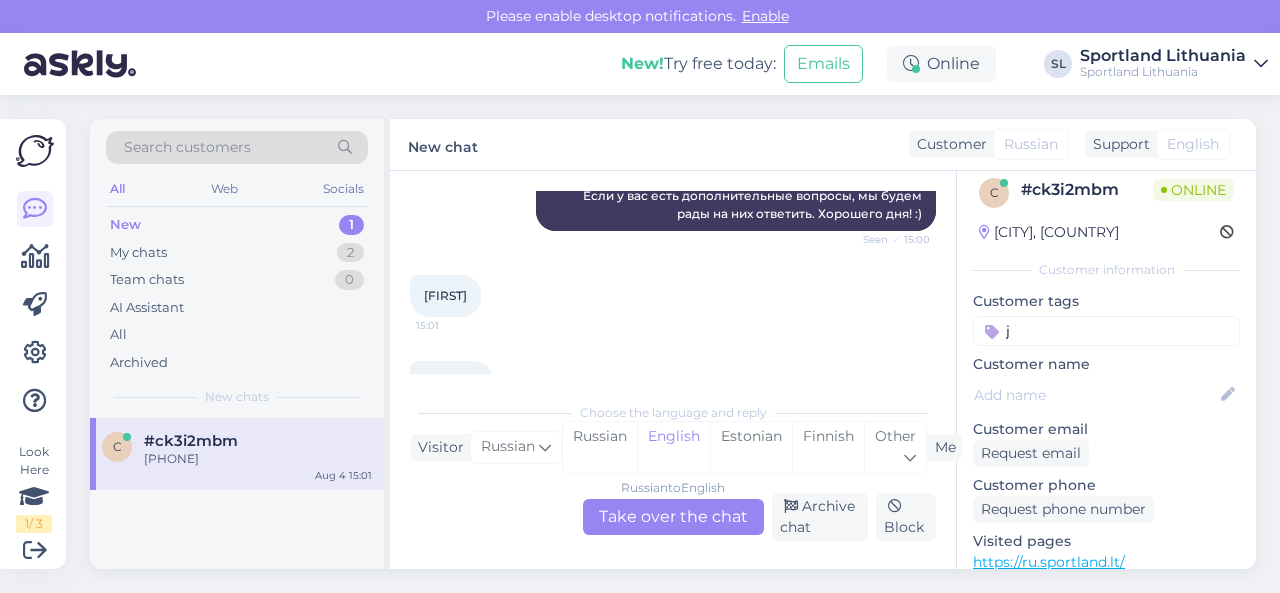 scroll, scrollTop: 3802, scrollLeft: 0, axis: vertical 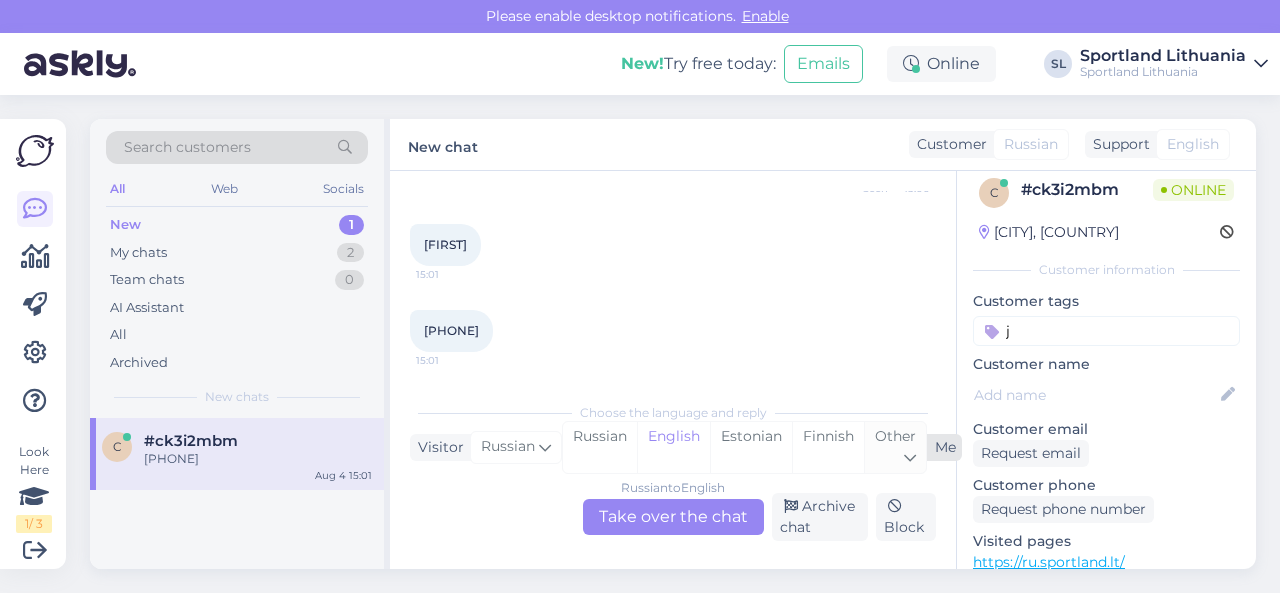 click on "Other" at bounding box center (895, 447) 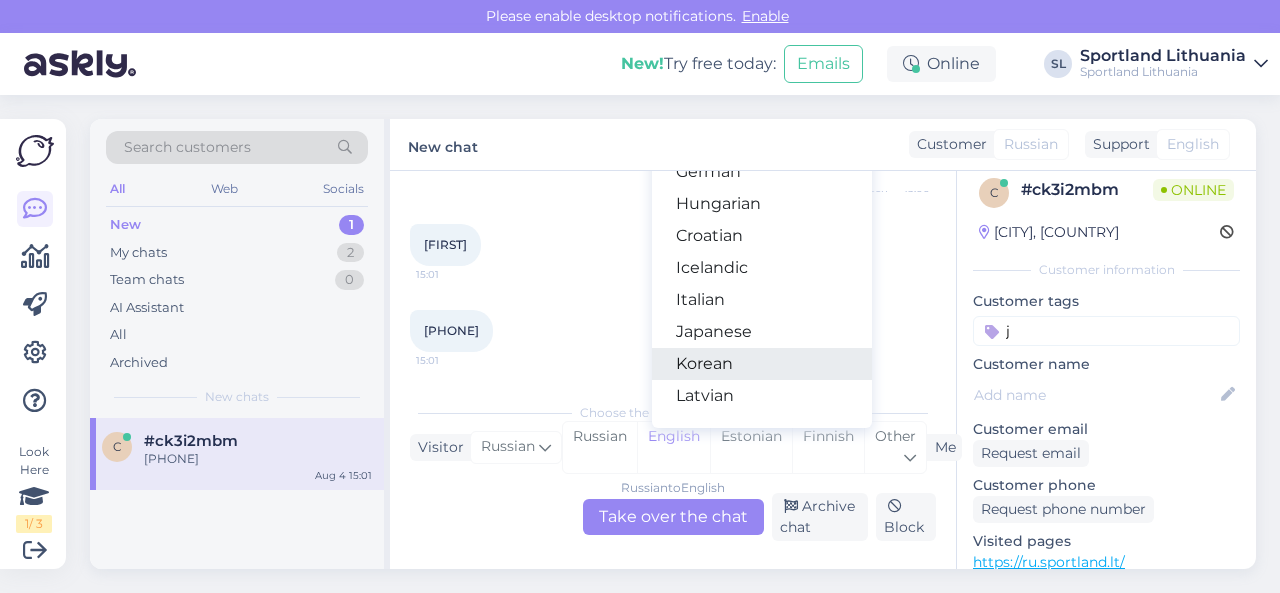 scroll, scrollTop: 400, scrollLeft: 0, axis: vertical 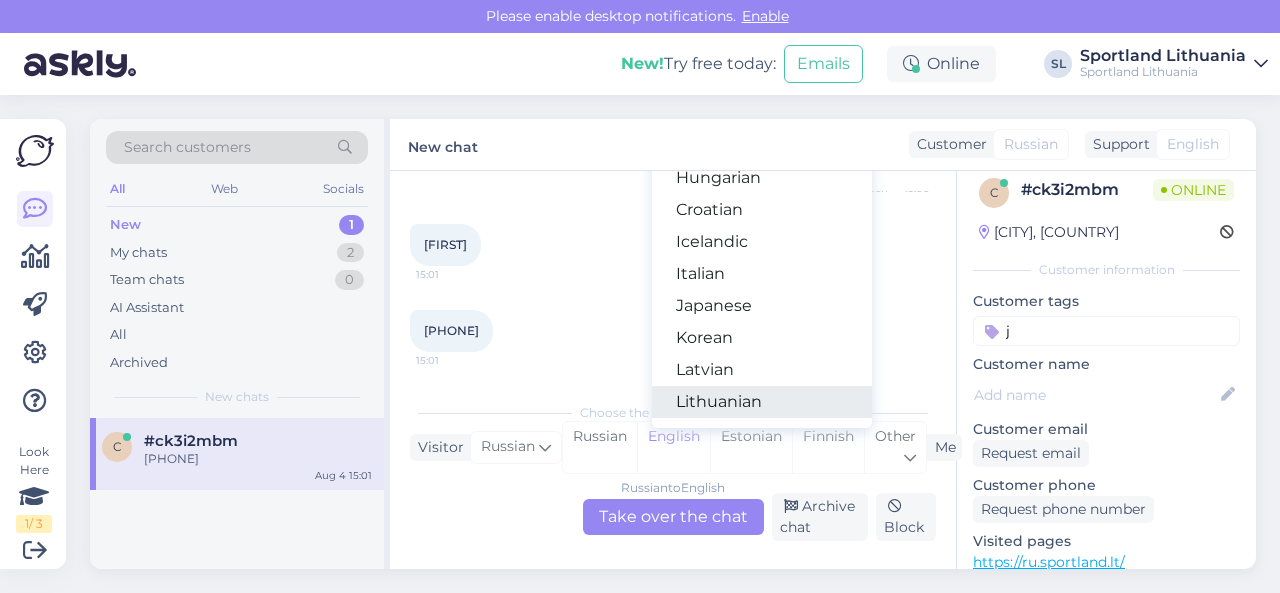 click on "Lithuanian" at bounding box center (762, 402) 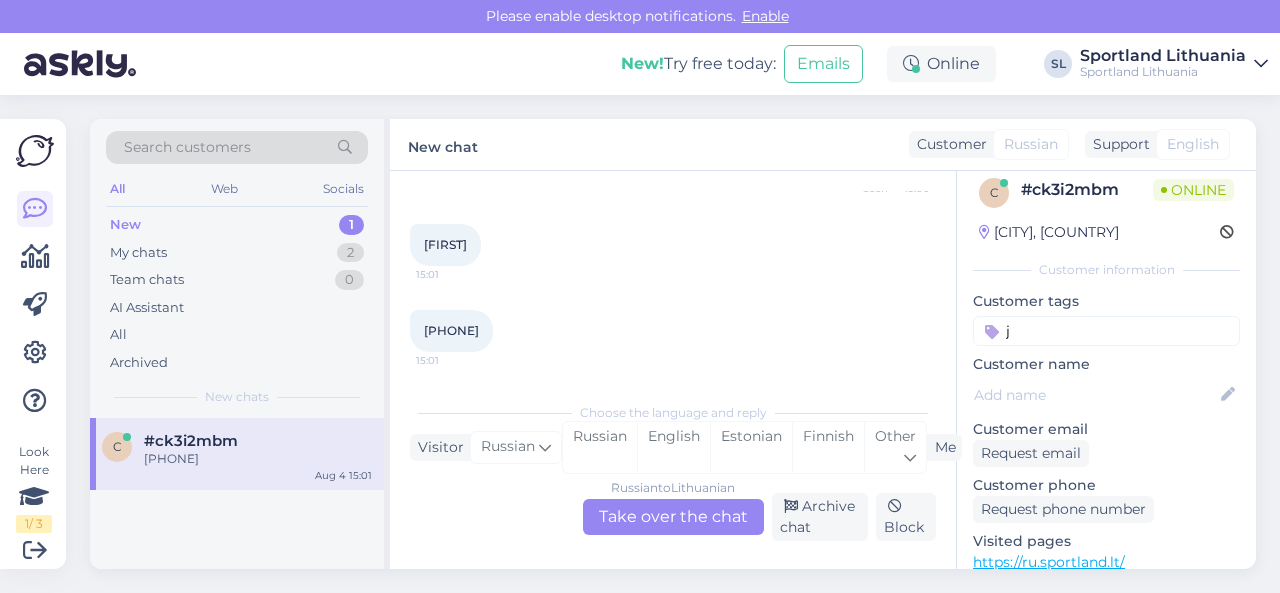 click on "Russian to Lithuanian Take over the chat" at bounding box center (673, 517) 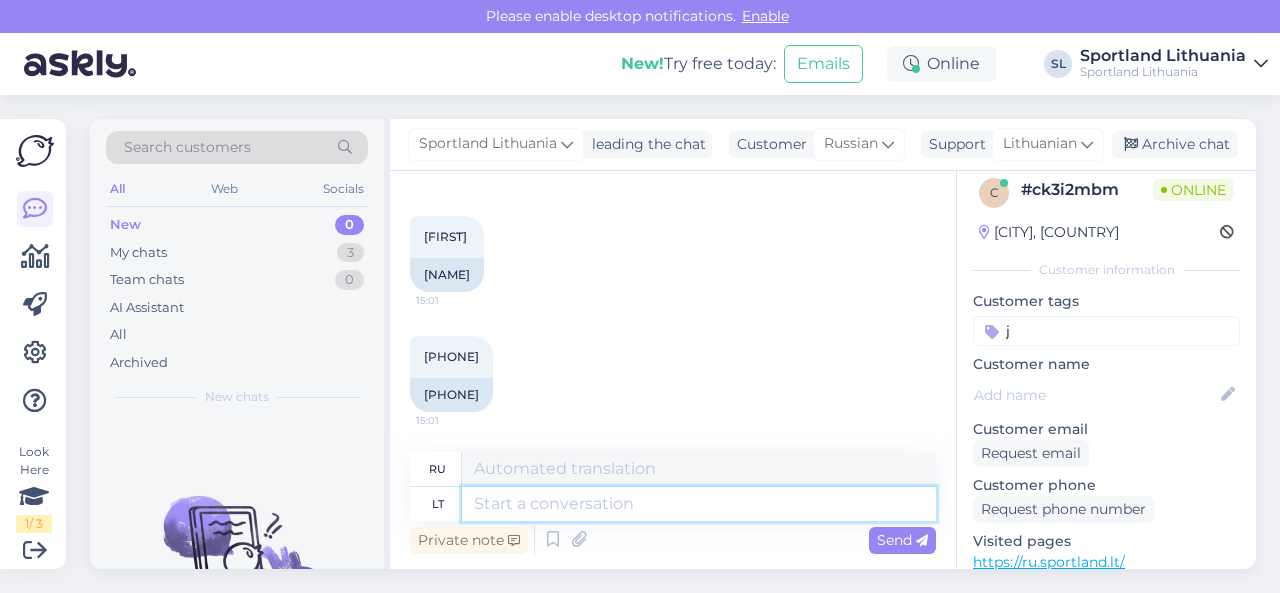 click at bounding box center (699, 504) 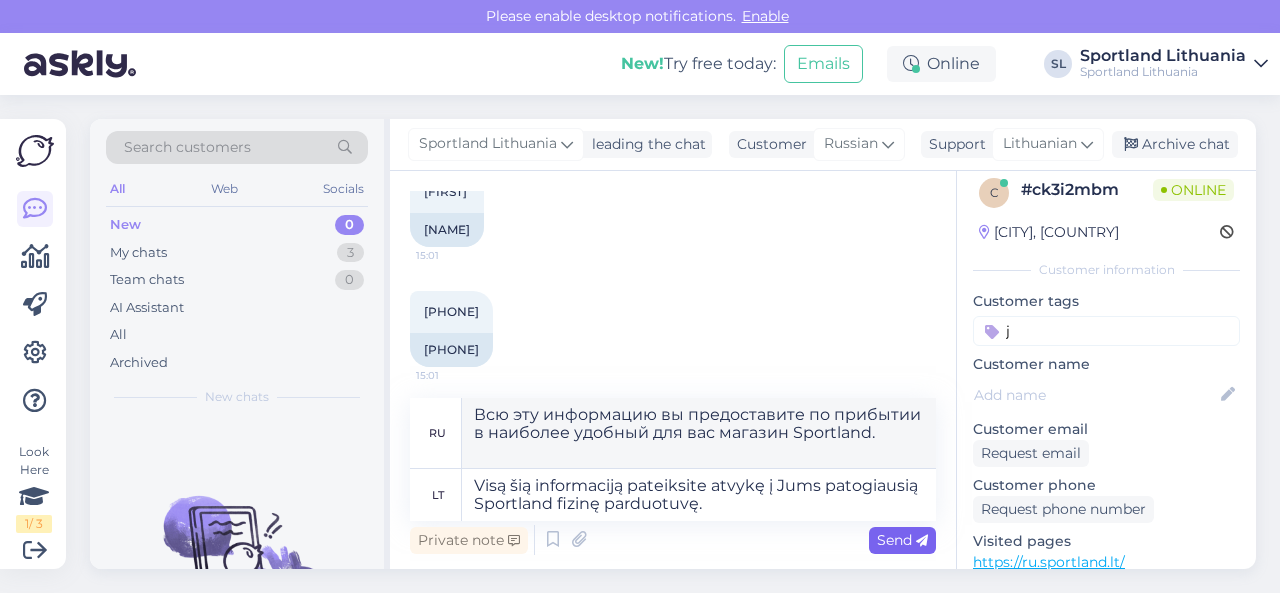 click on "Send" at bounding box center (902, 540) 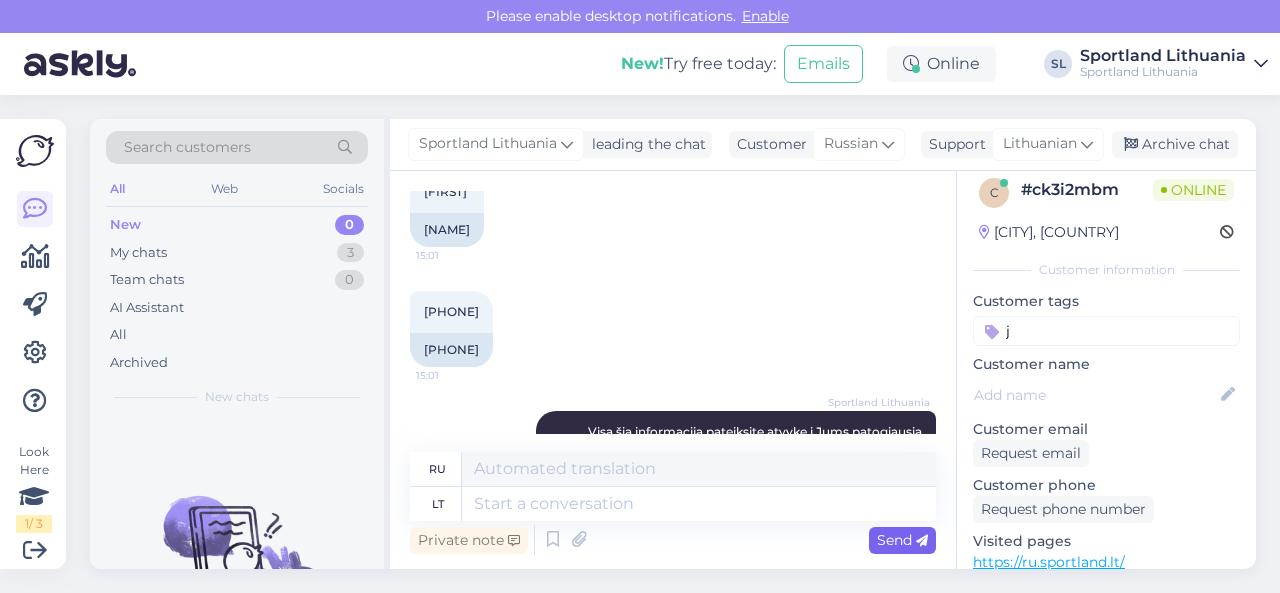 scroll, scrollTop: 3966, scrollLeft: 0, axis: vertical 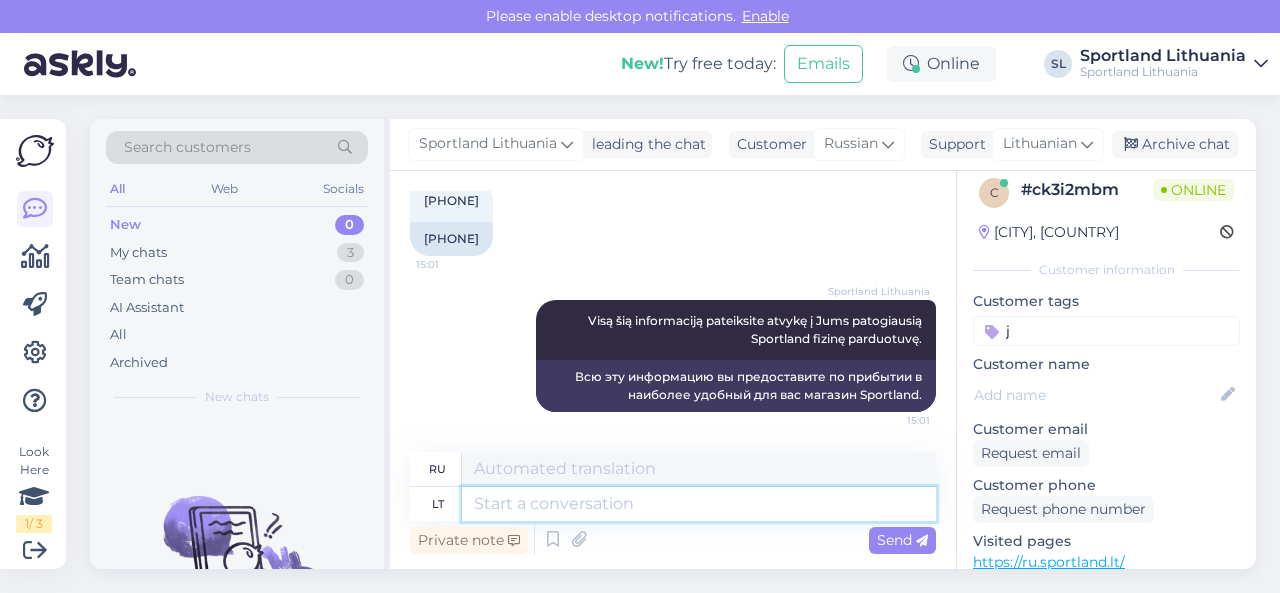 click at bounding box center [699, 504] 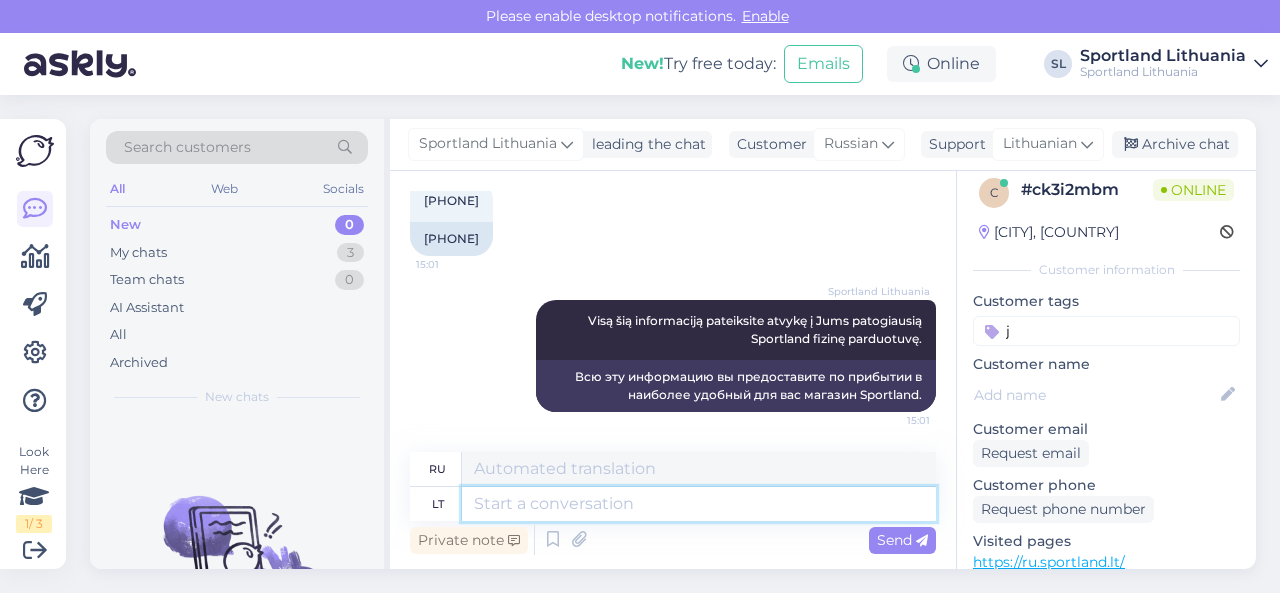 scroll, scrollTop: 3966, scrollLeft: 0, axis: vertical 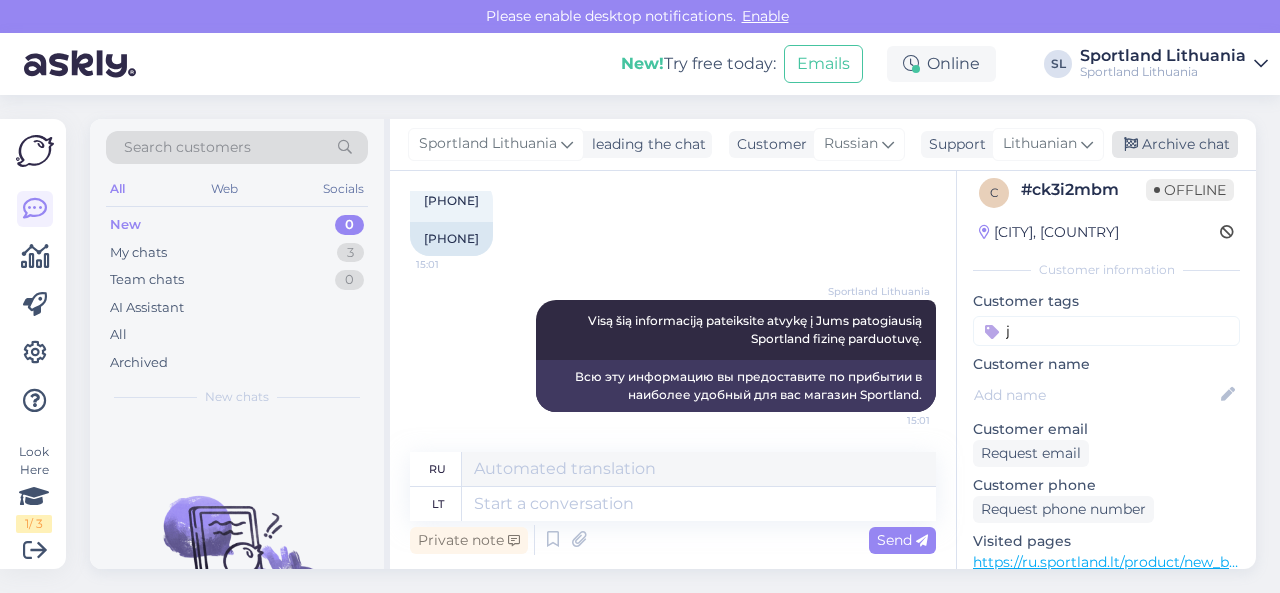 click on "Archive chat" at bounding box center (1175, 144) 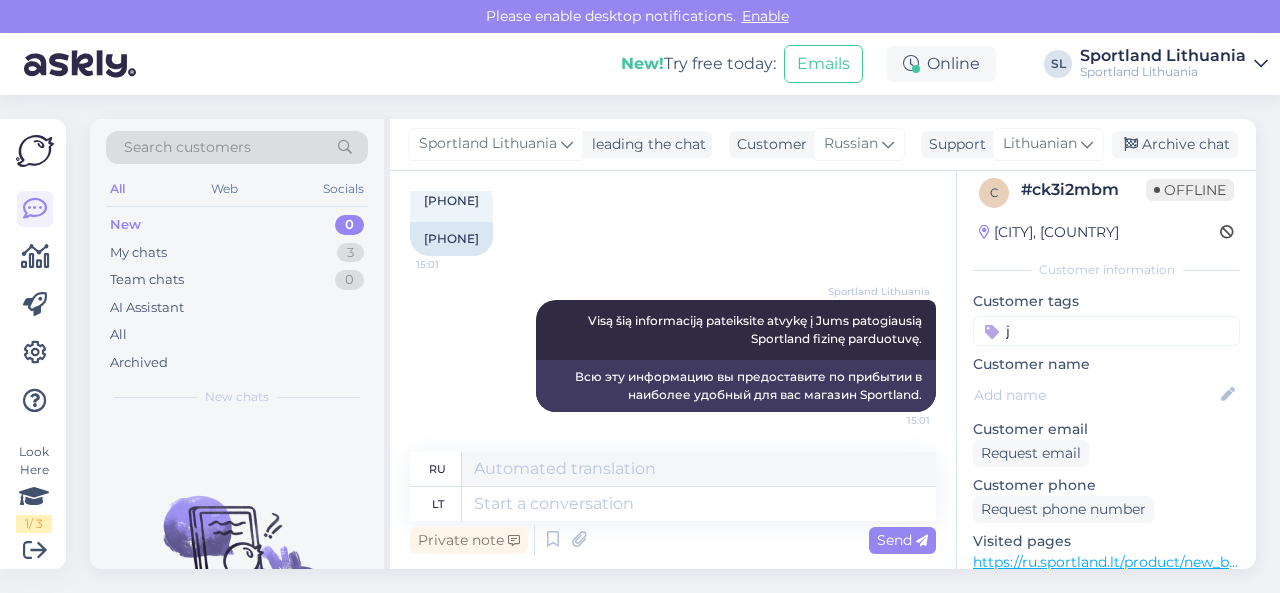 scroll, scrollTop: 3946, scrollLeft: 0, axis: vertical 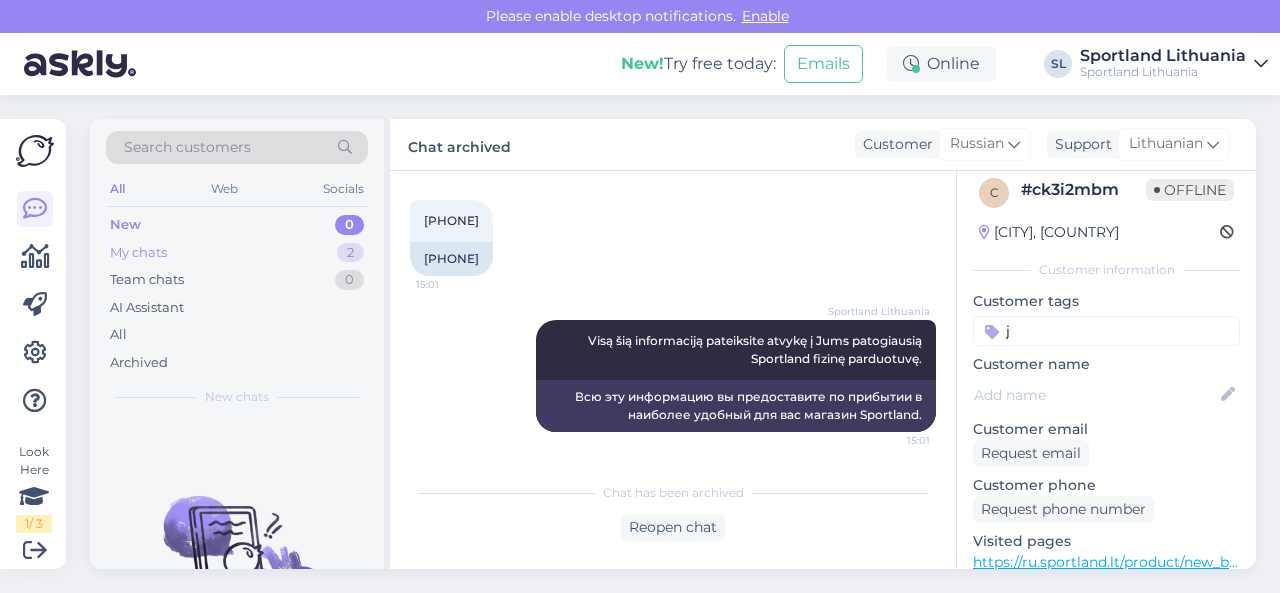 click on "My chats 2" at bounding box center (237, 253) 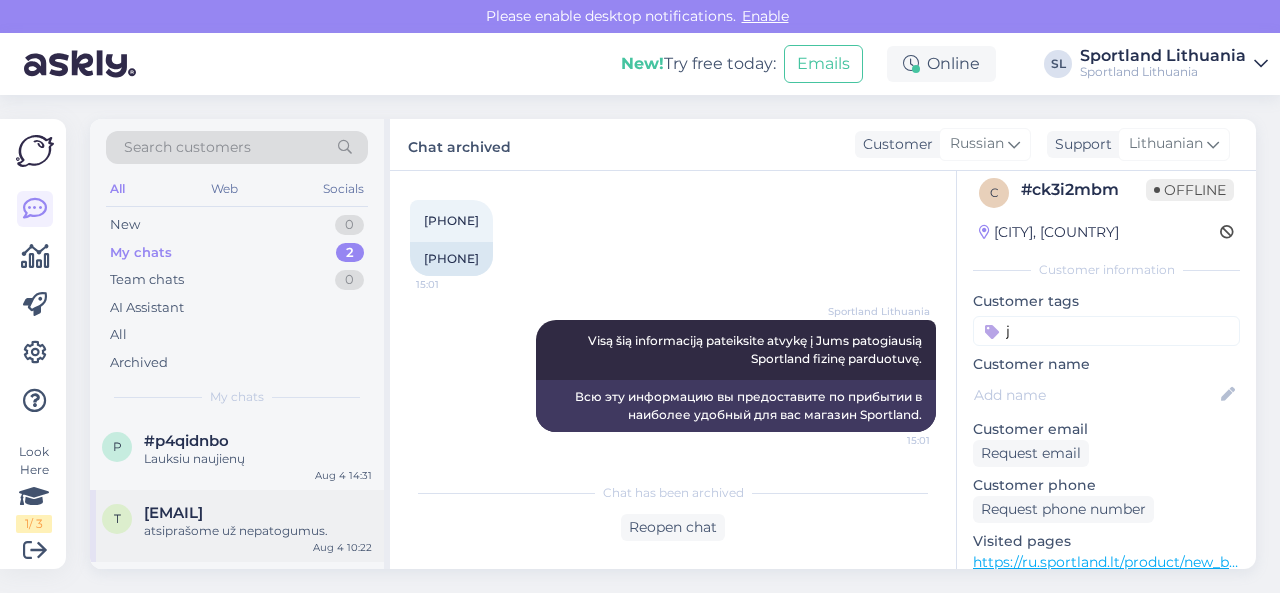 click on "atsiprašome už nepatogumus." at bounding box center (258, 531) 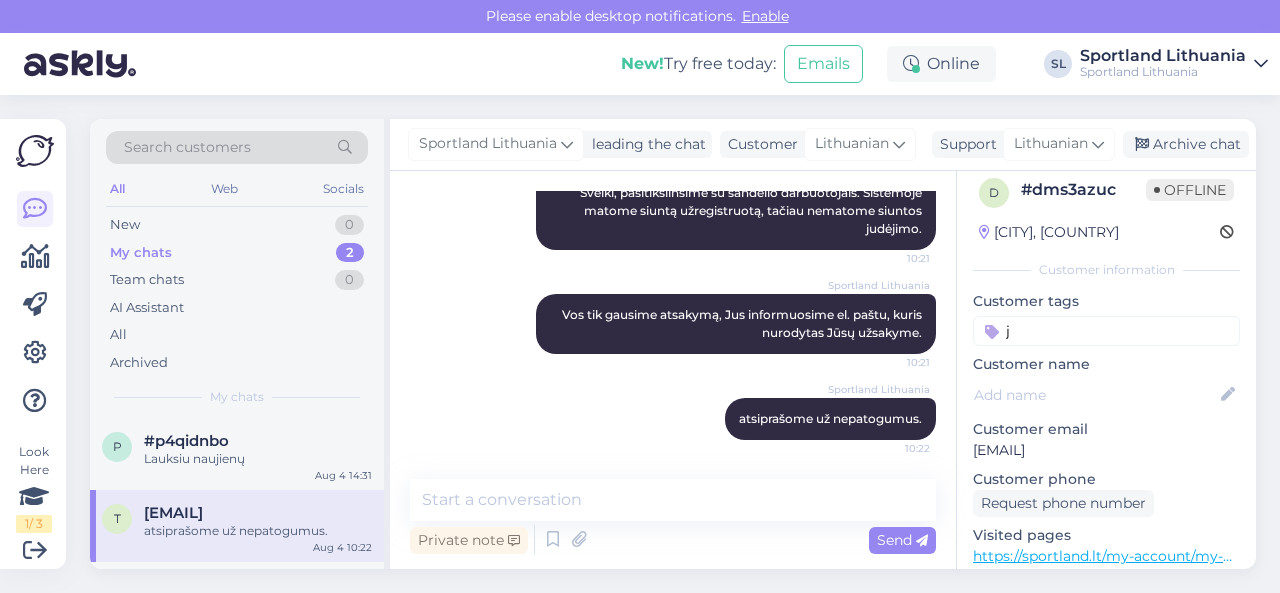 scroll, scrollTop: 601, scrollLeft: 0, axis: vertical 